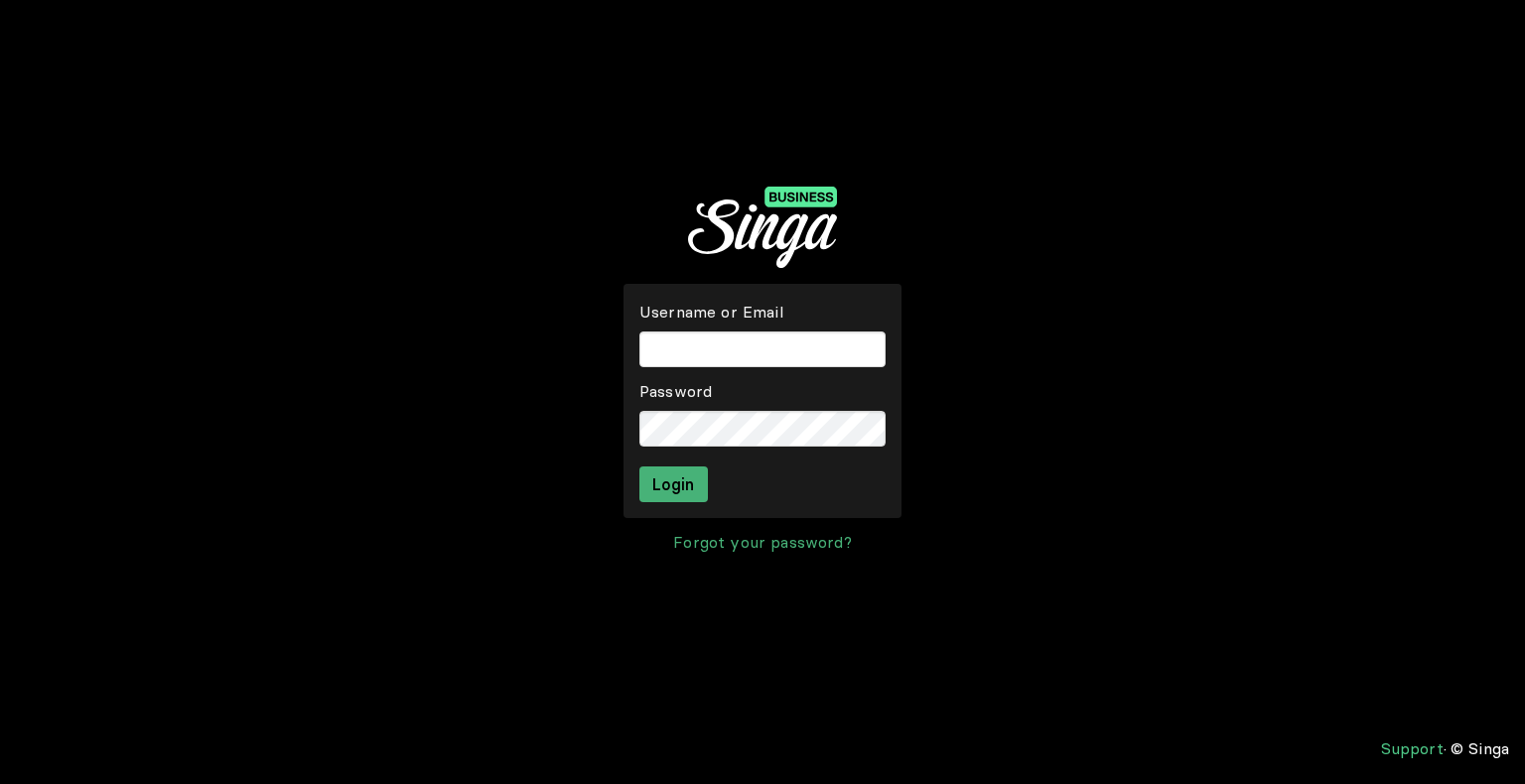 scroll, scrollTop: 0, scrollLeft: 0, axis: both 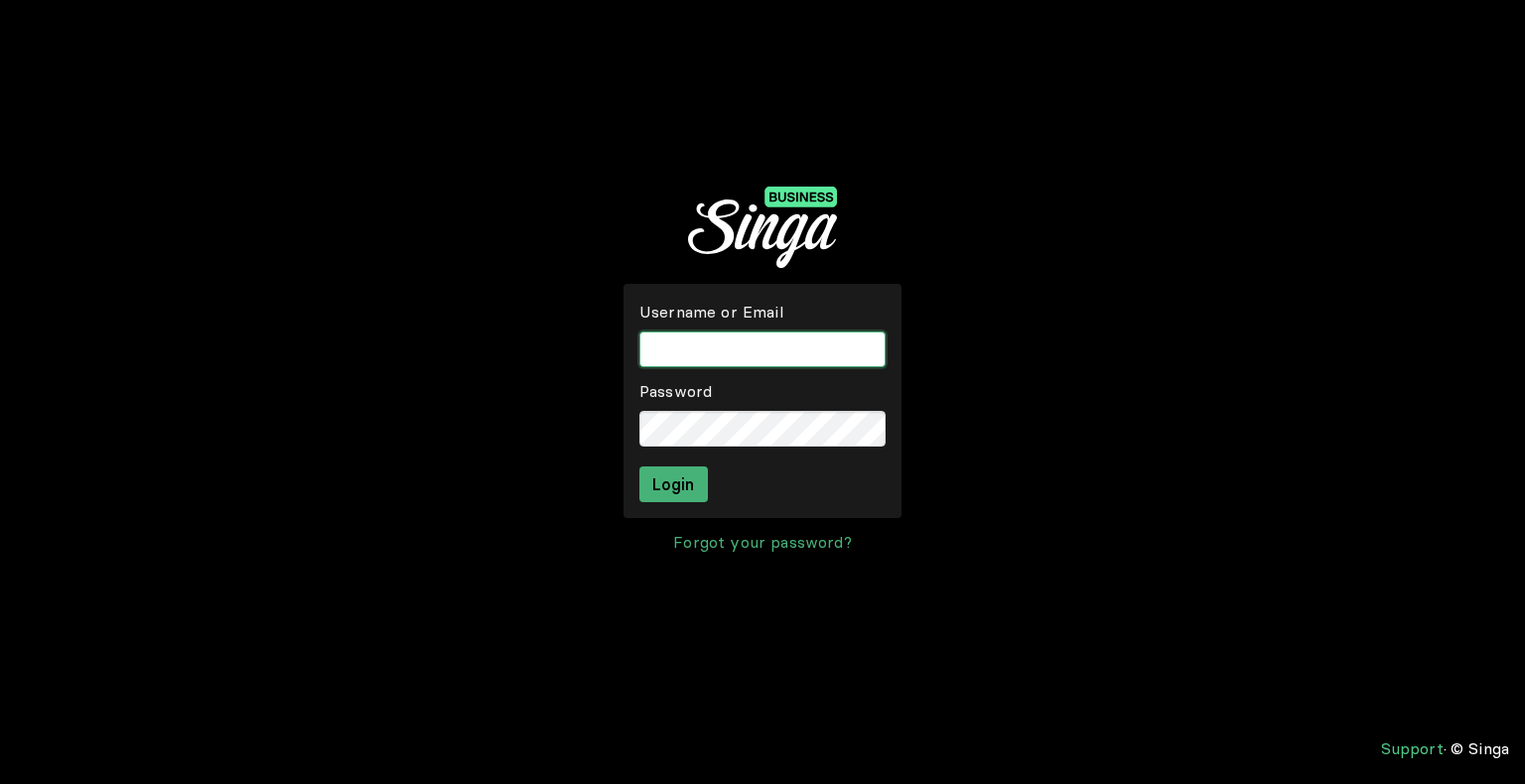 click at bounding box center [762, 349] 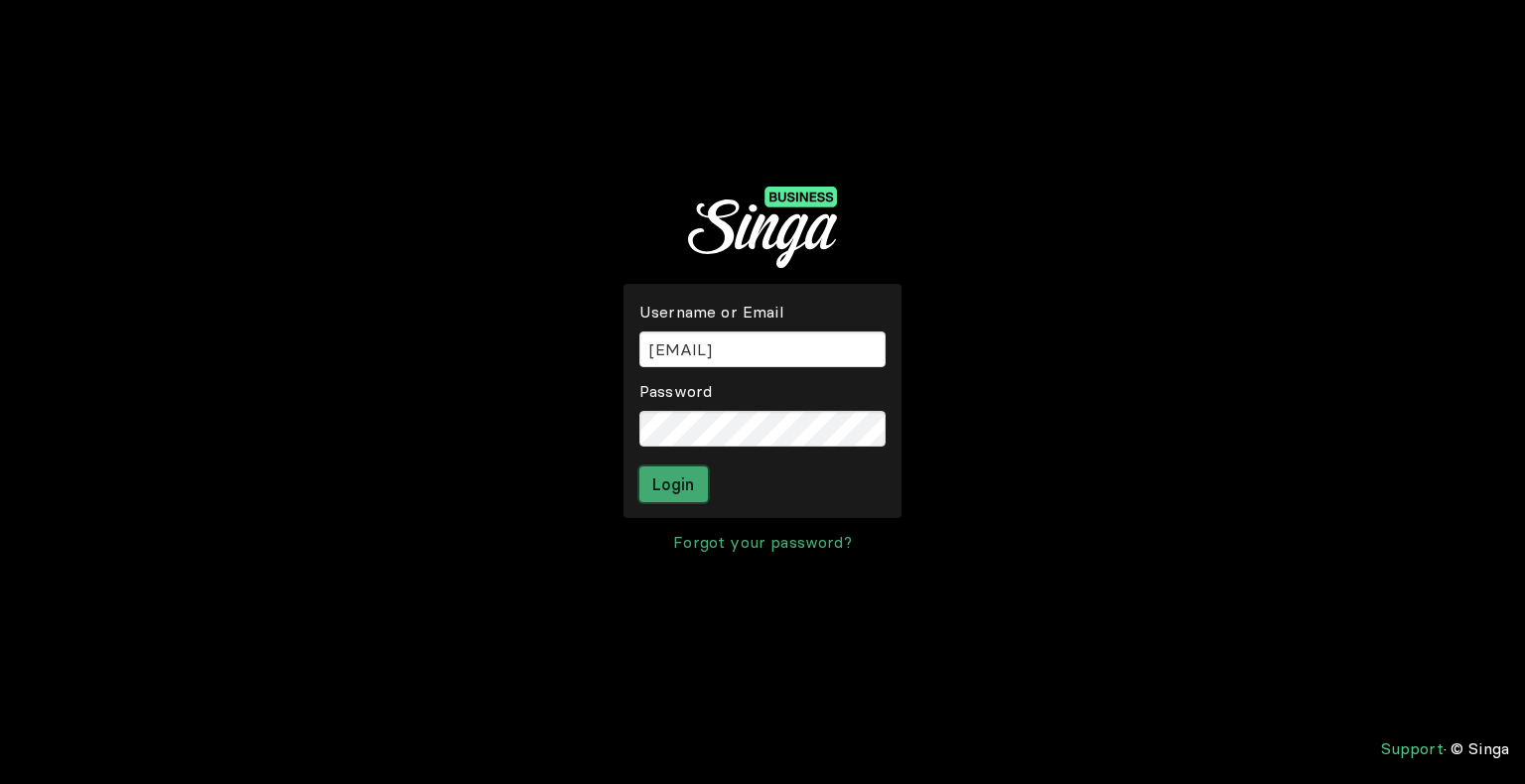click on "Login" at bounding box center [673, 484] 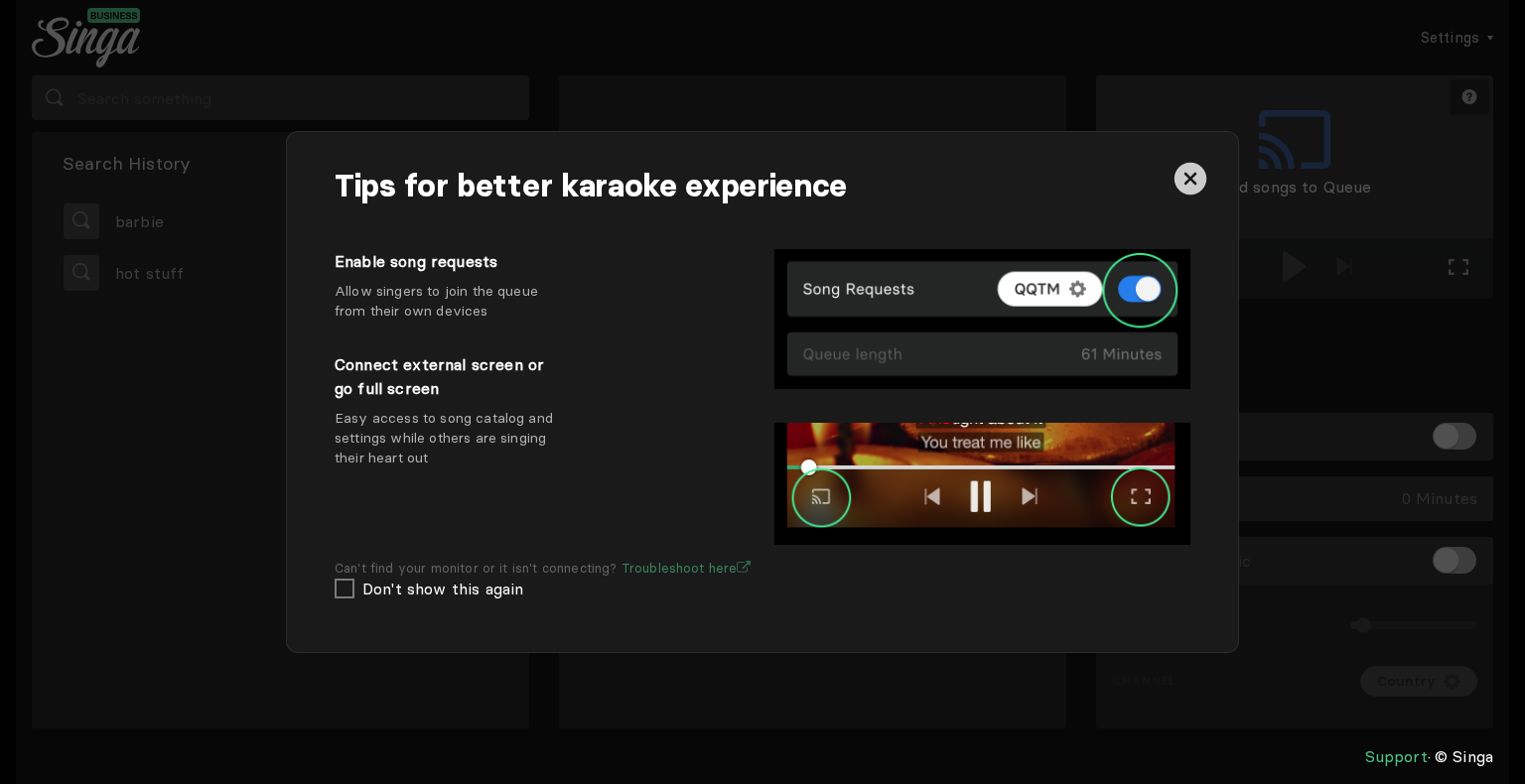 click at bounding box center [1190, 178] 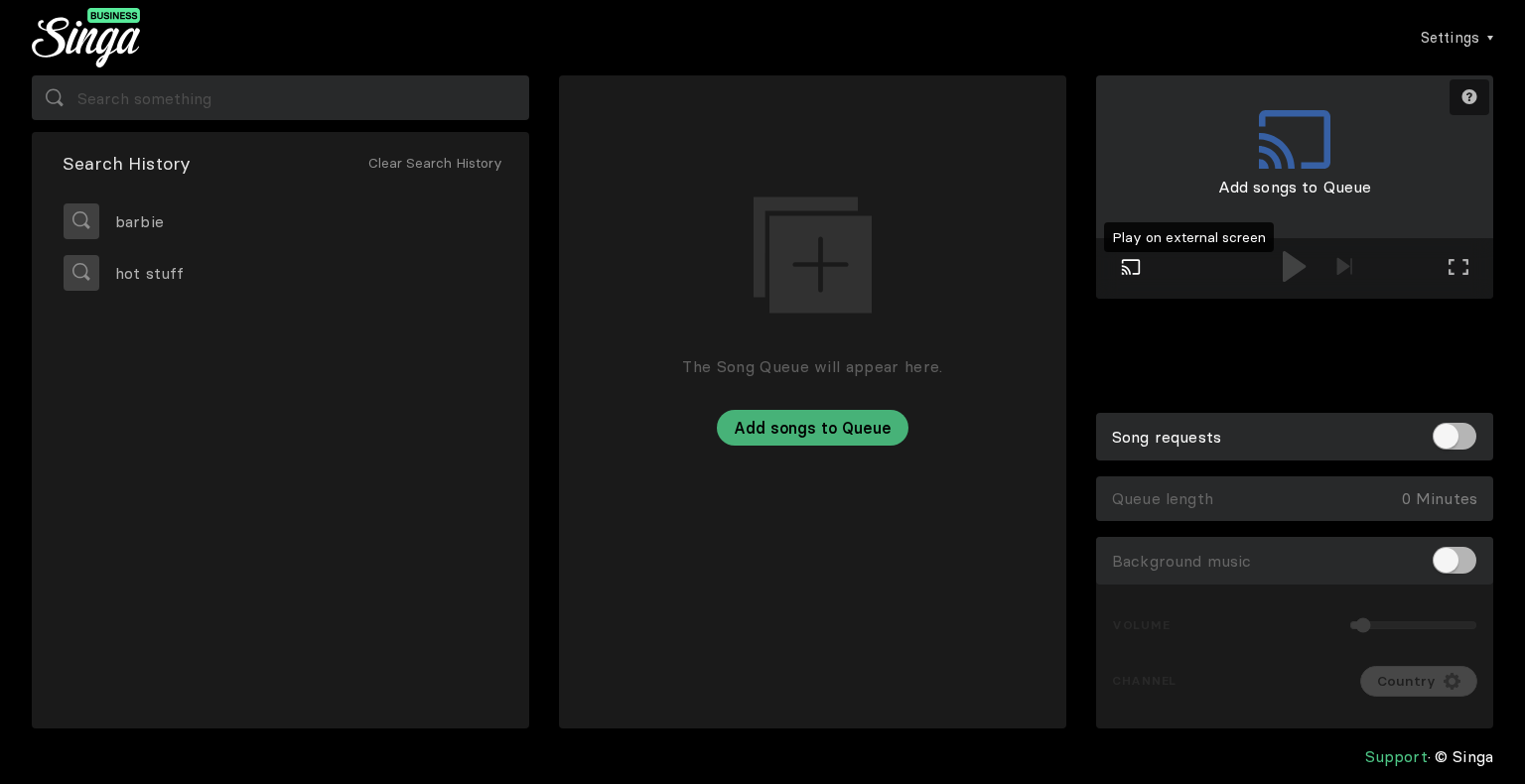 click at bounding box center [1131, 267] 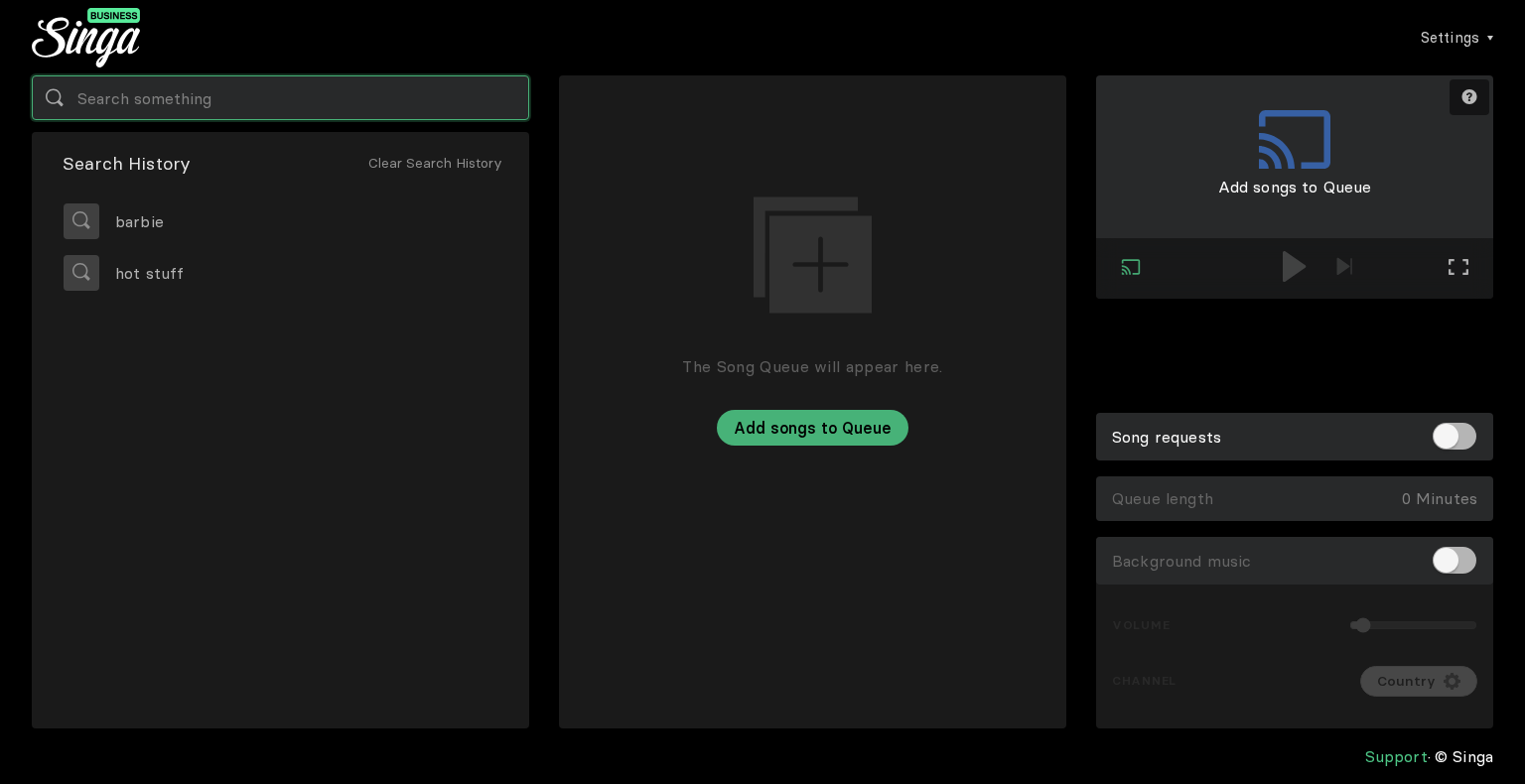 click at bounding box center (280, 97) 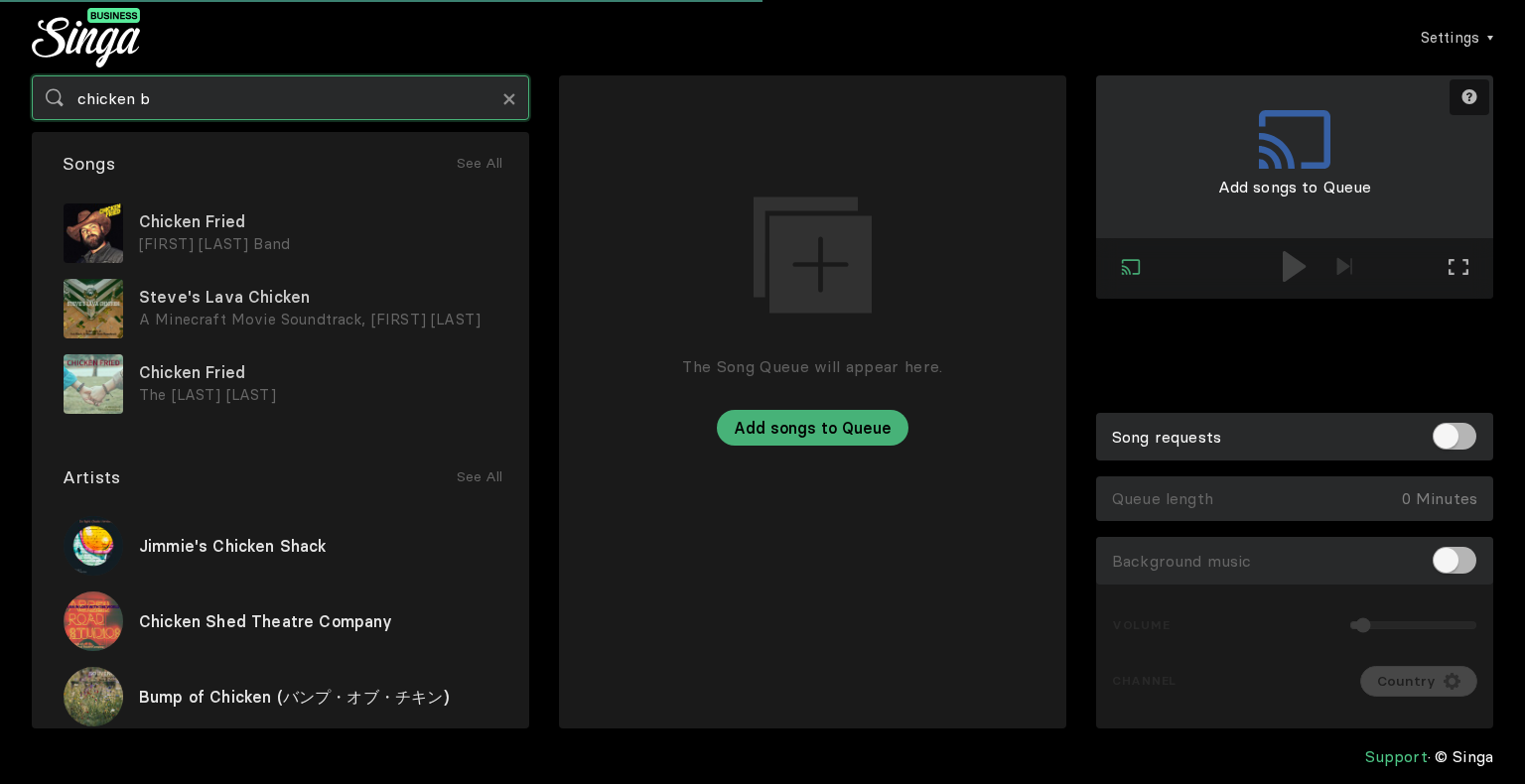 click on "chicken b" at bounding box center [280, 97] 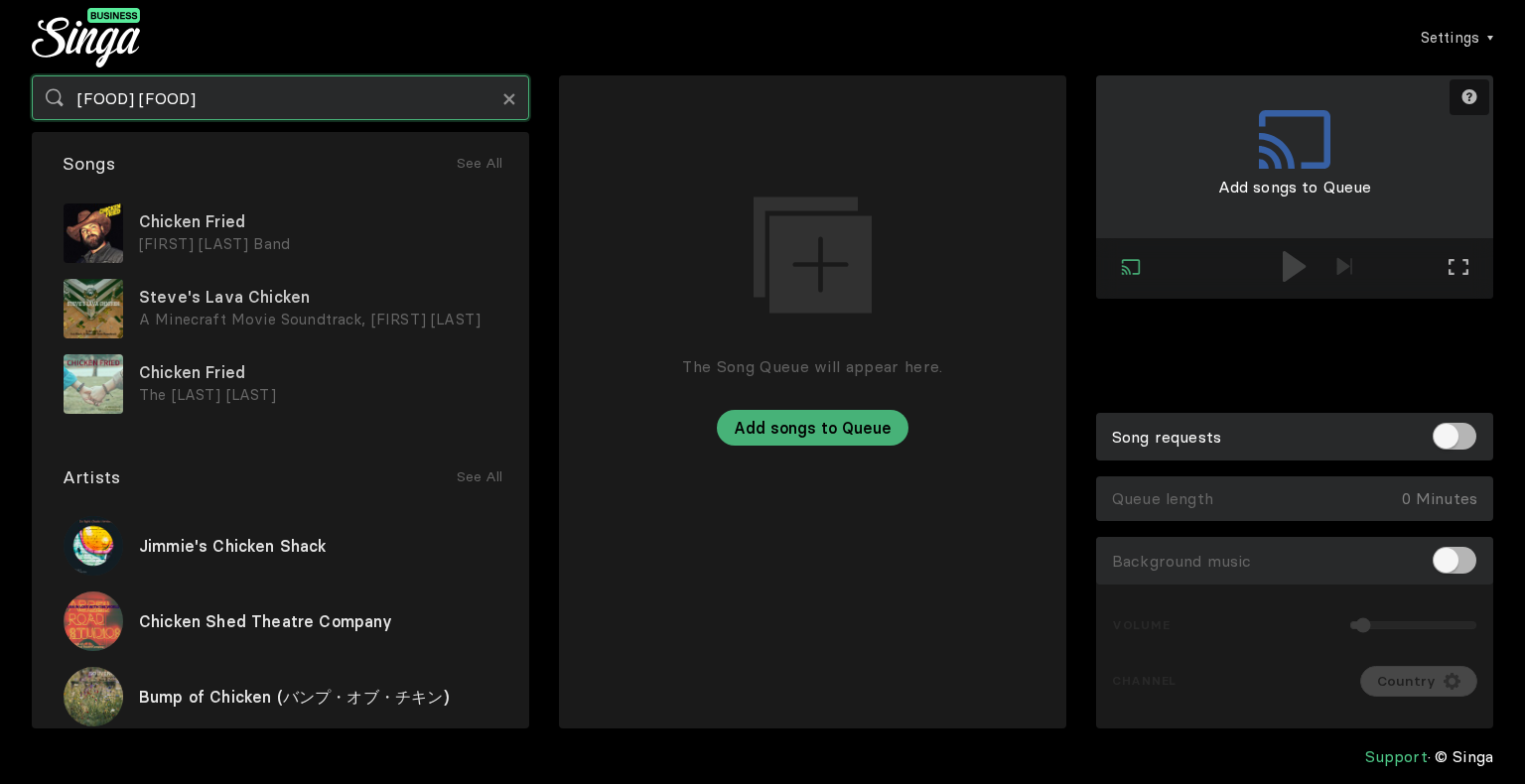 click on "[FOOD] [FOOD]" at bounding box center (280, 97) 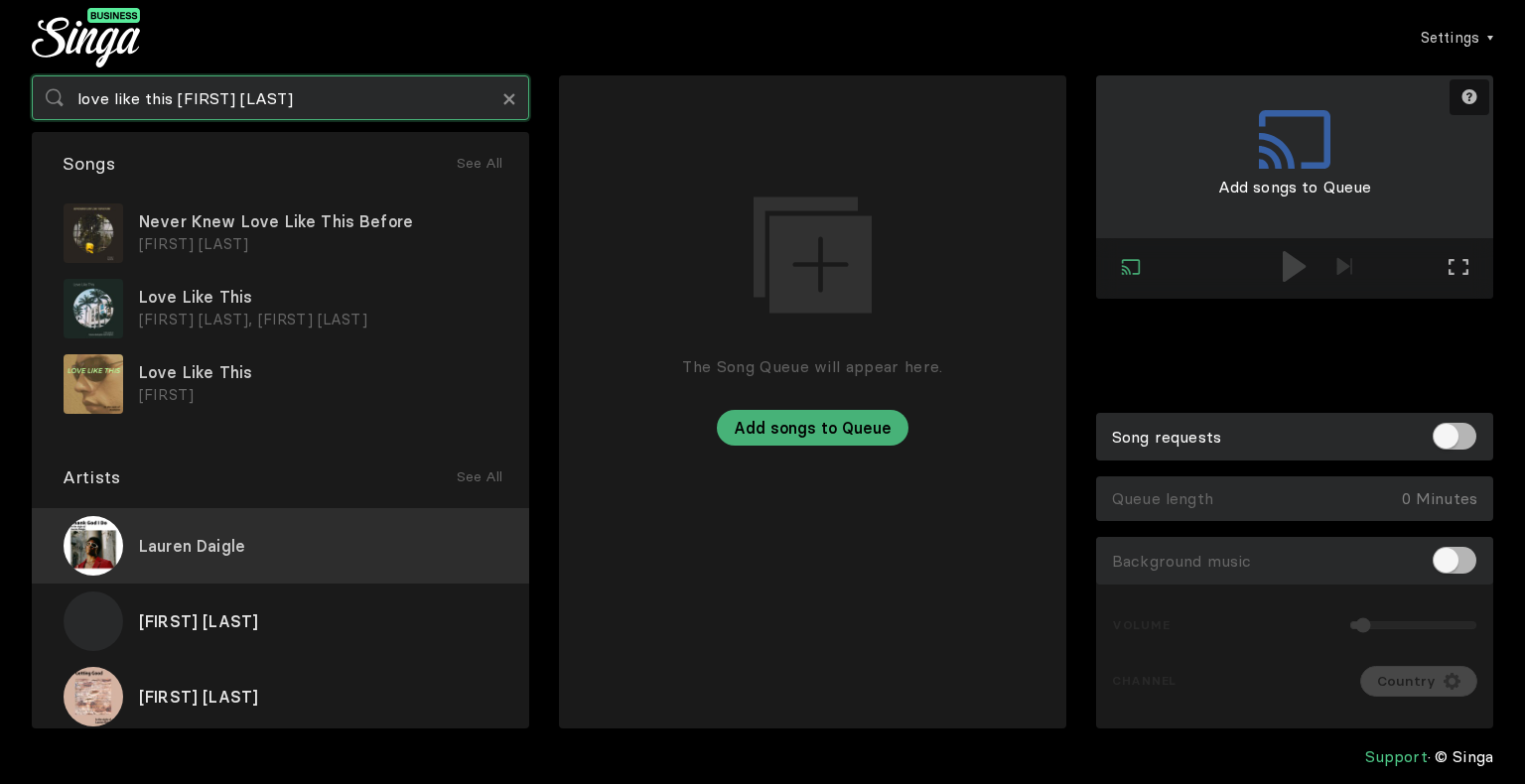 type on "love like this [FIRST] [LAST]" 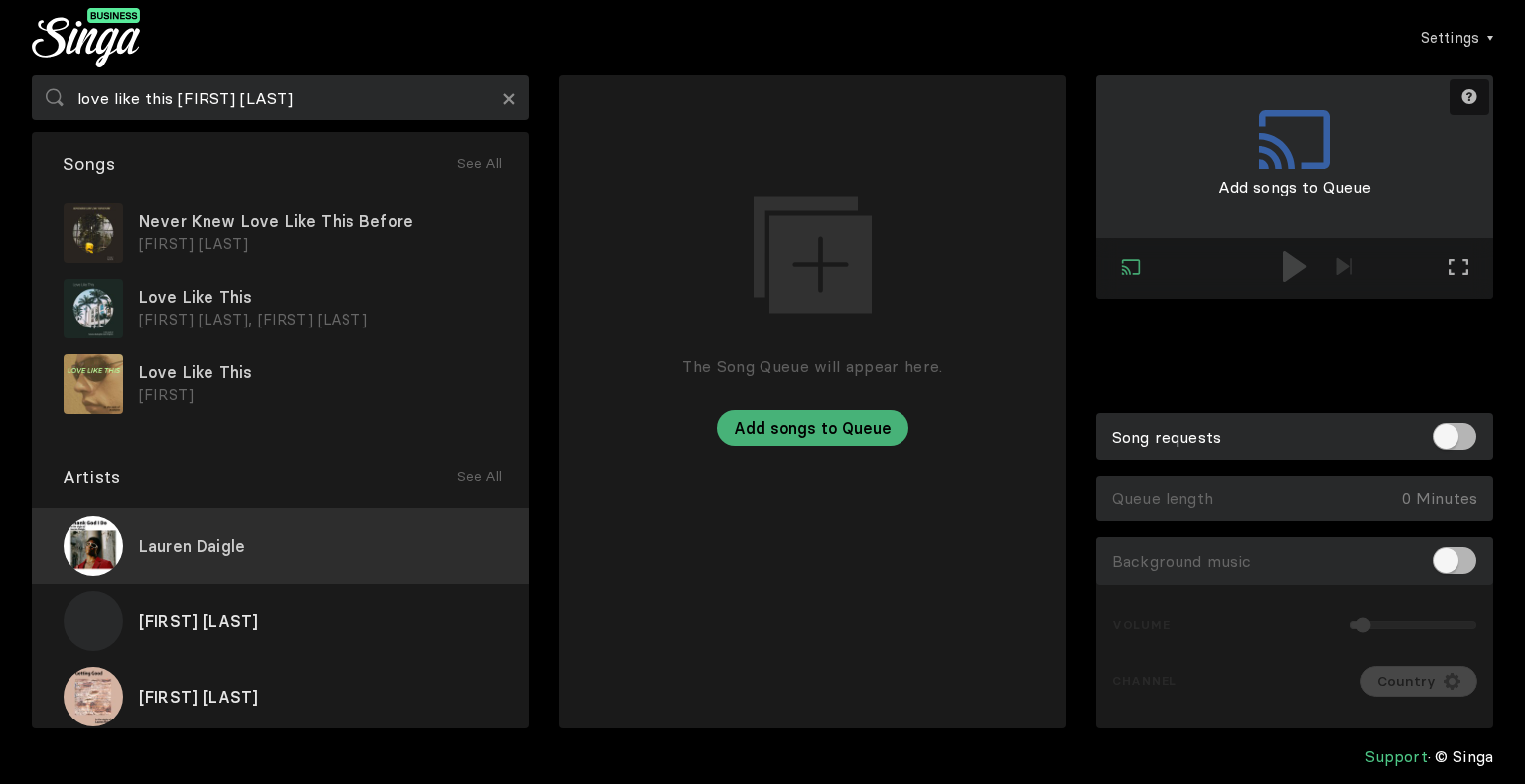 click on "Lauren Daigle" at bounding box center (192, 546) 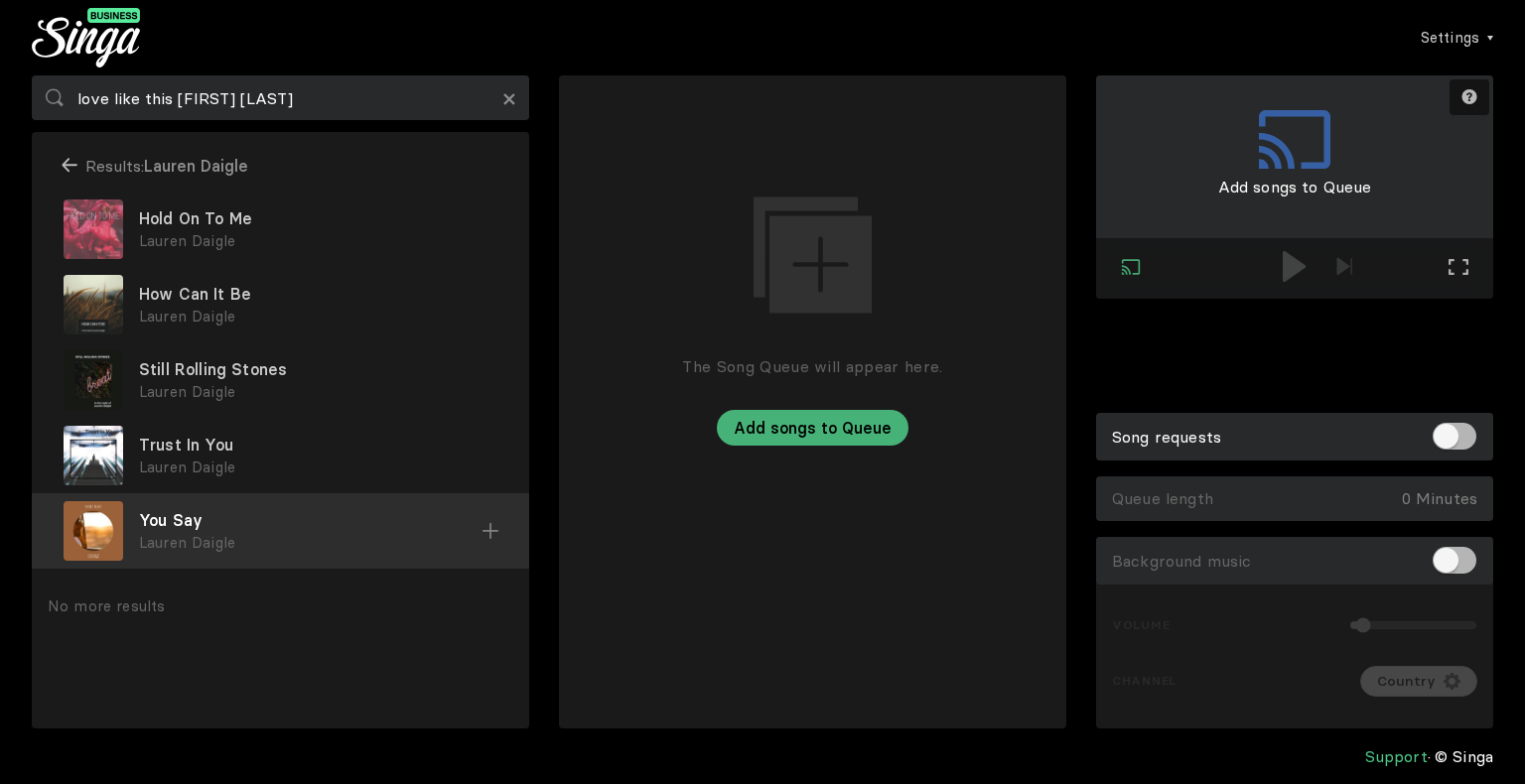 drag, startPoint x: 410, startPoint y: 554, endPoint x: 261, endPoint y: 530, distance: 150.92051 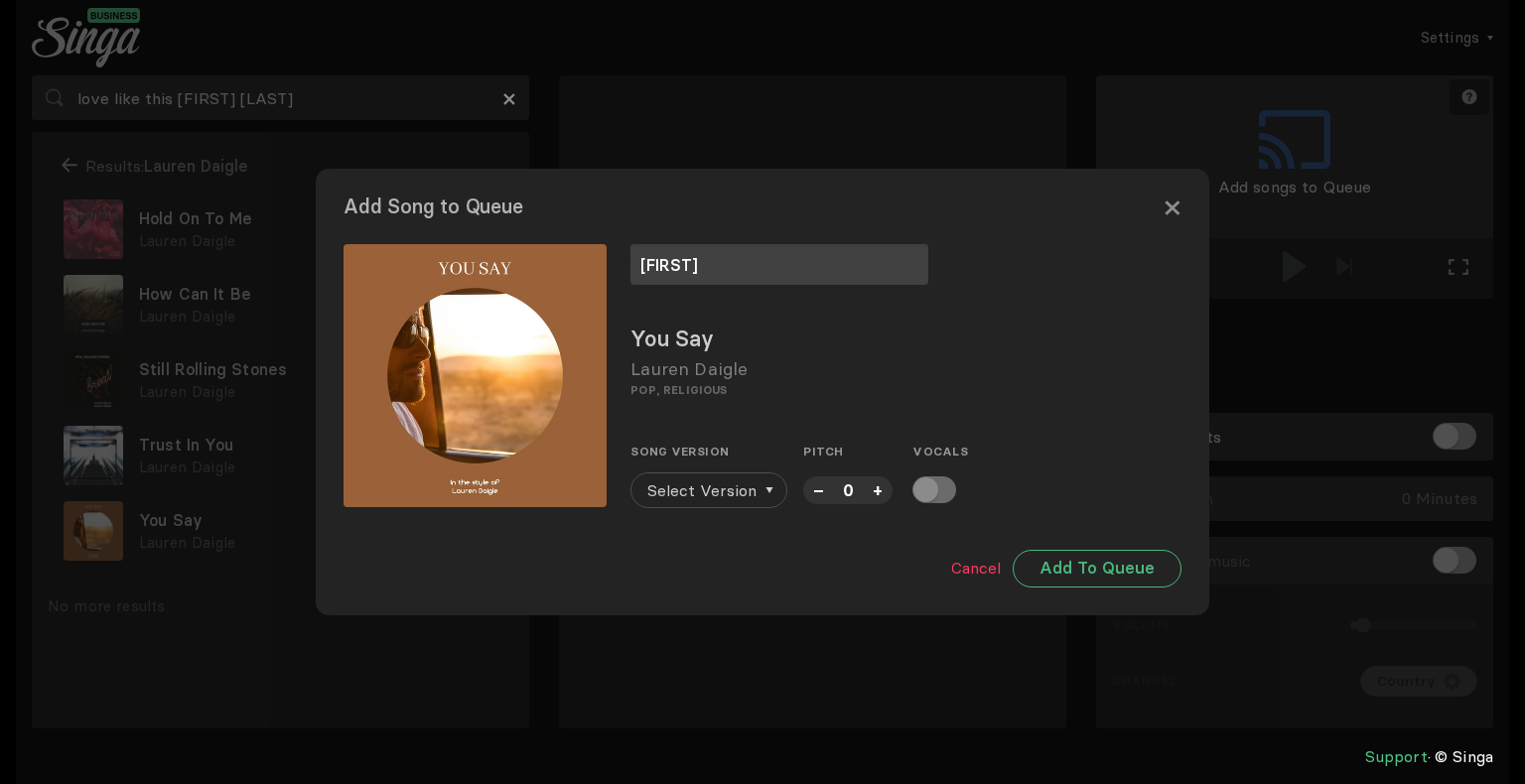 type on "[FIRST]" 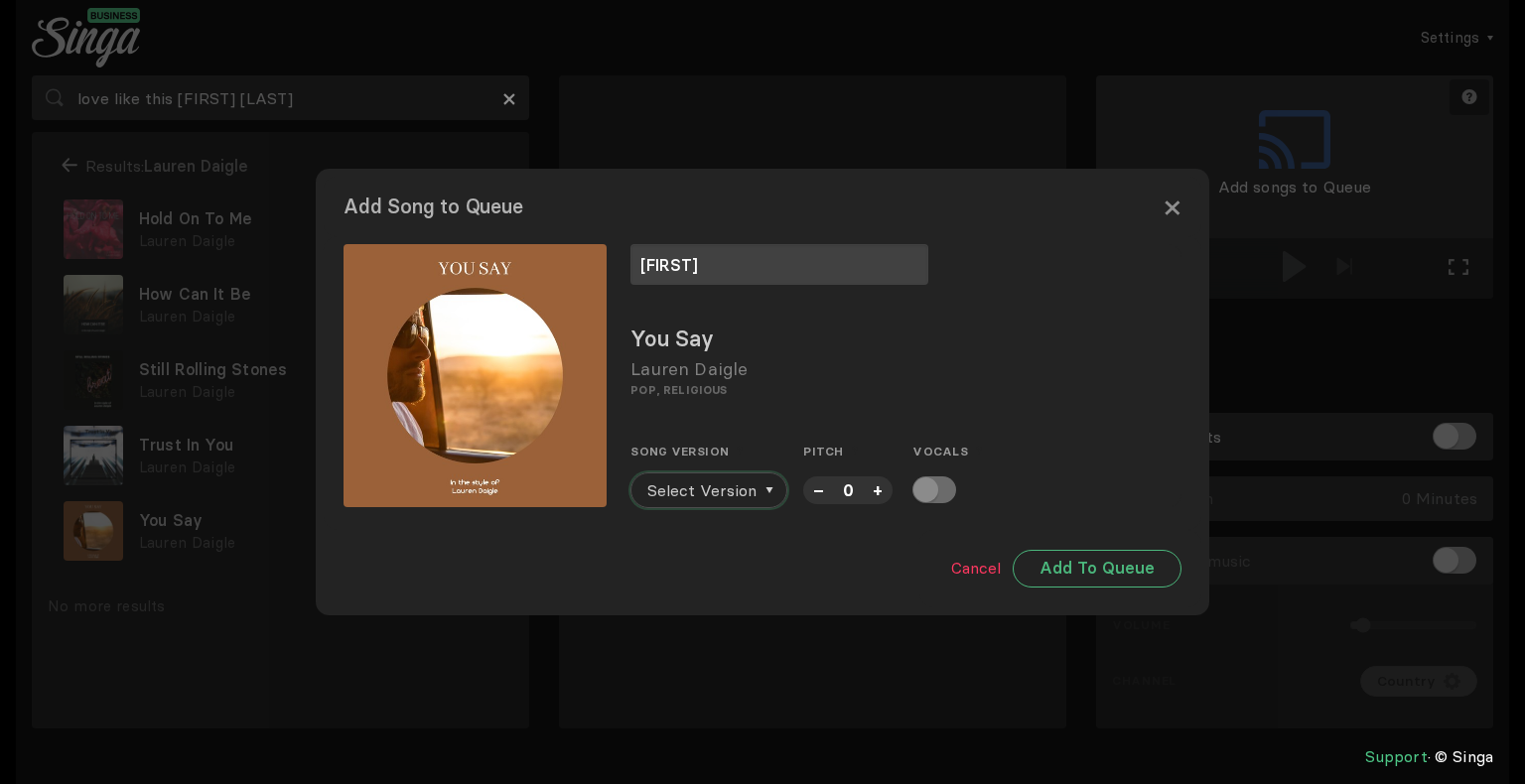 click on "Select Version" at bounding box center (702, 490) 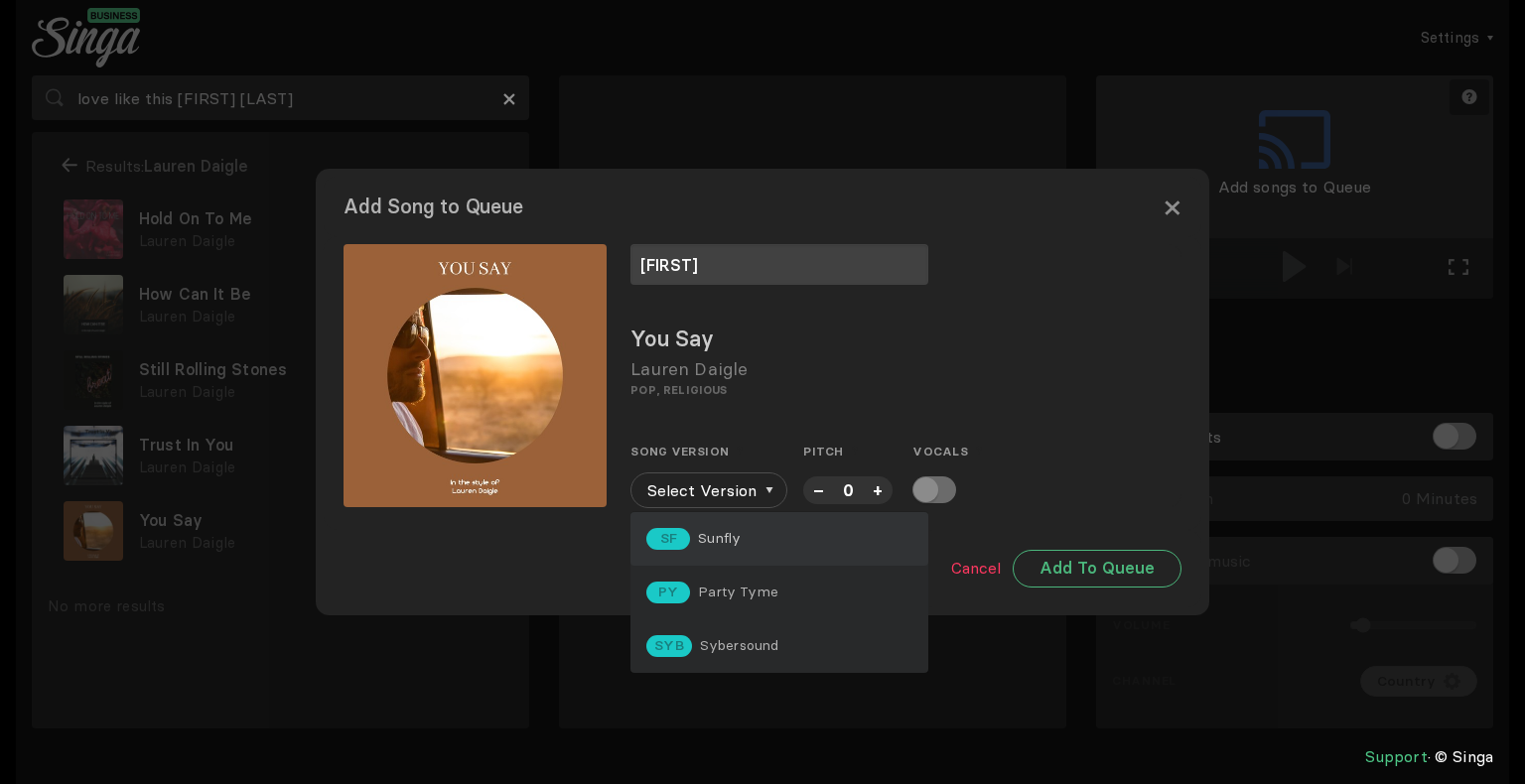 click on "Sunfly" at bounding box center [719, 538] 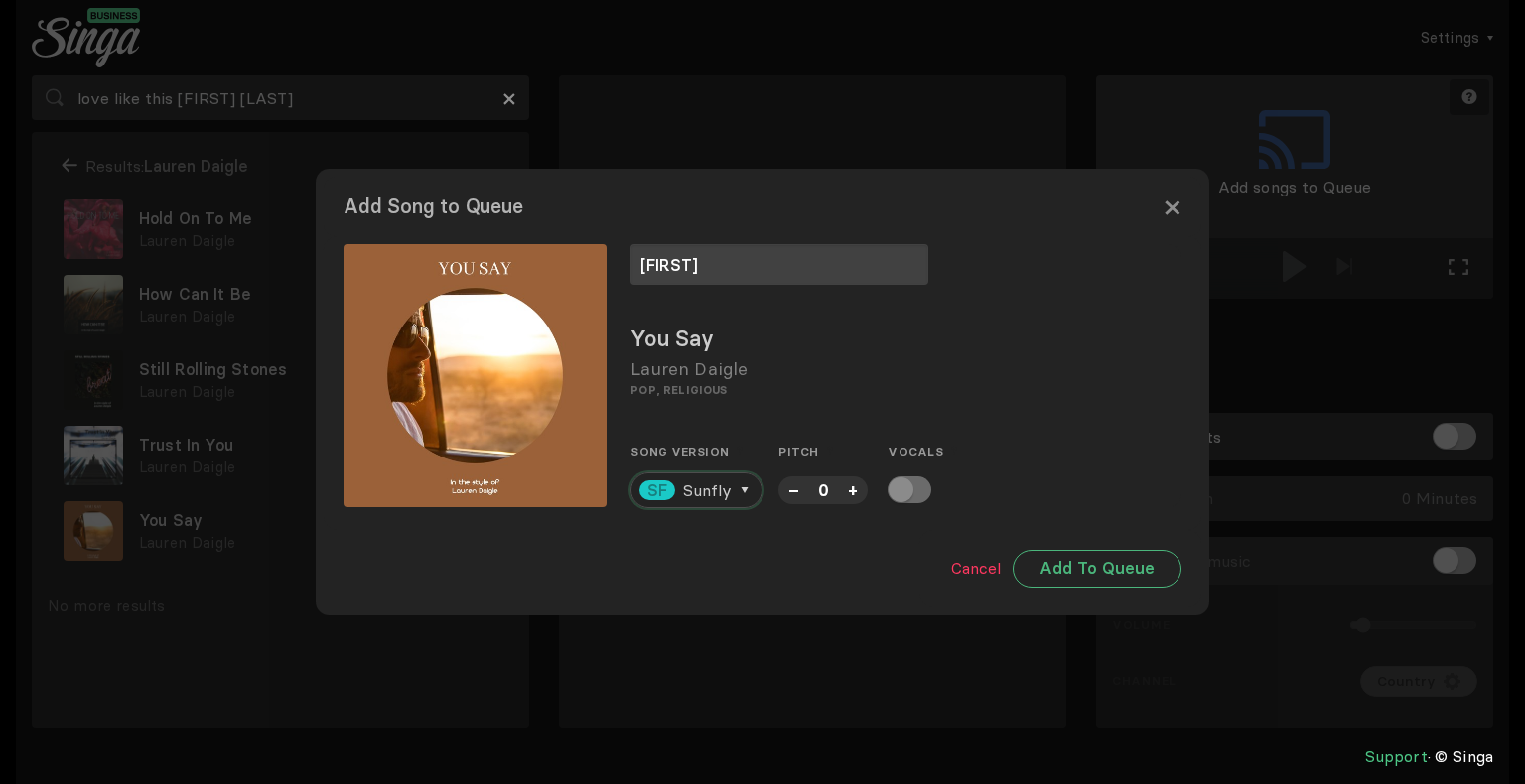 click on "Sunfly" at bounding box center (707, 490) 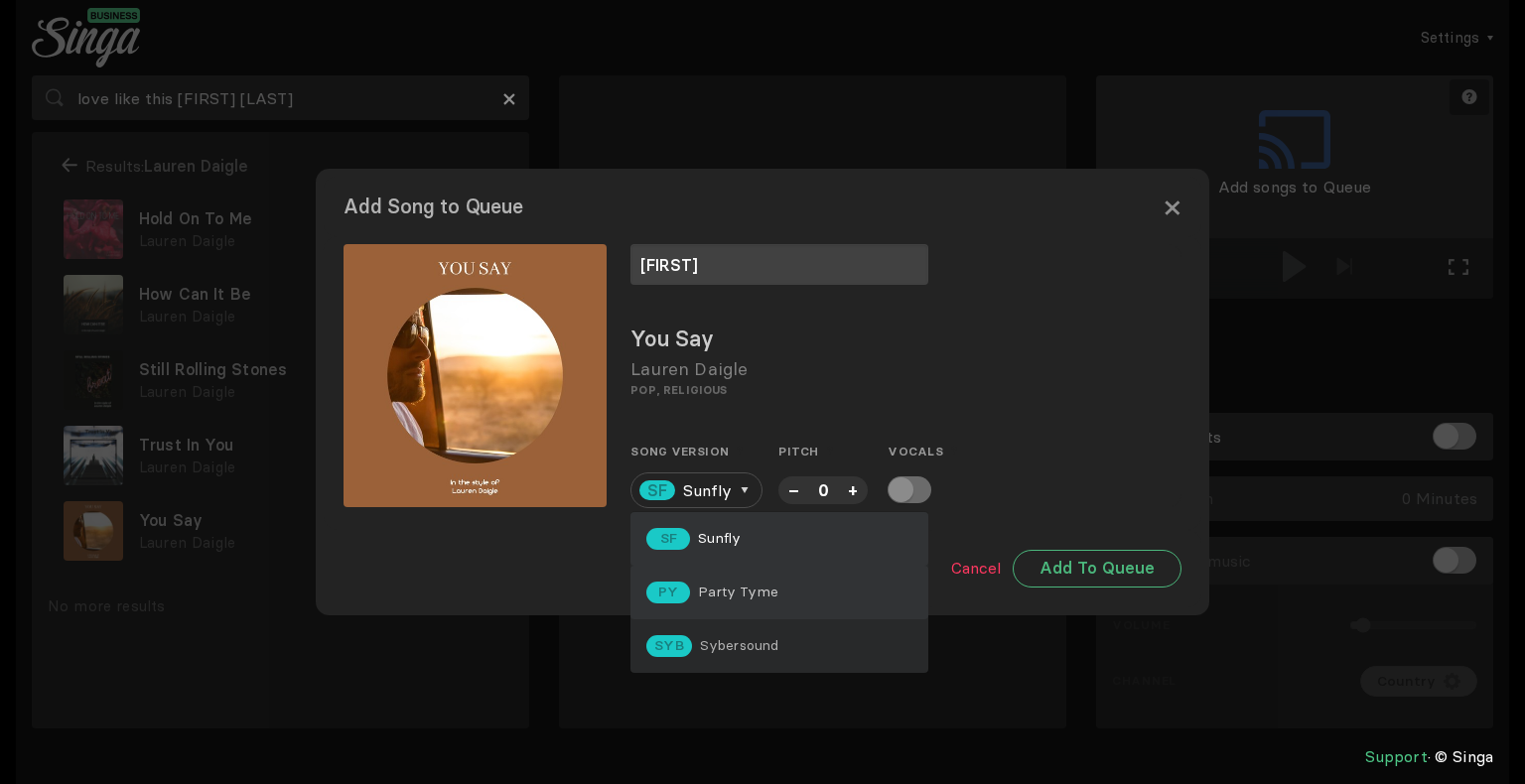 click on "Party Tyme" at bounding box center (719, 538) 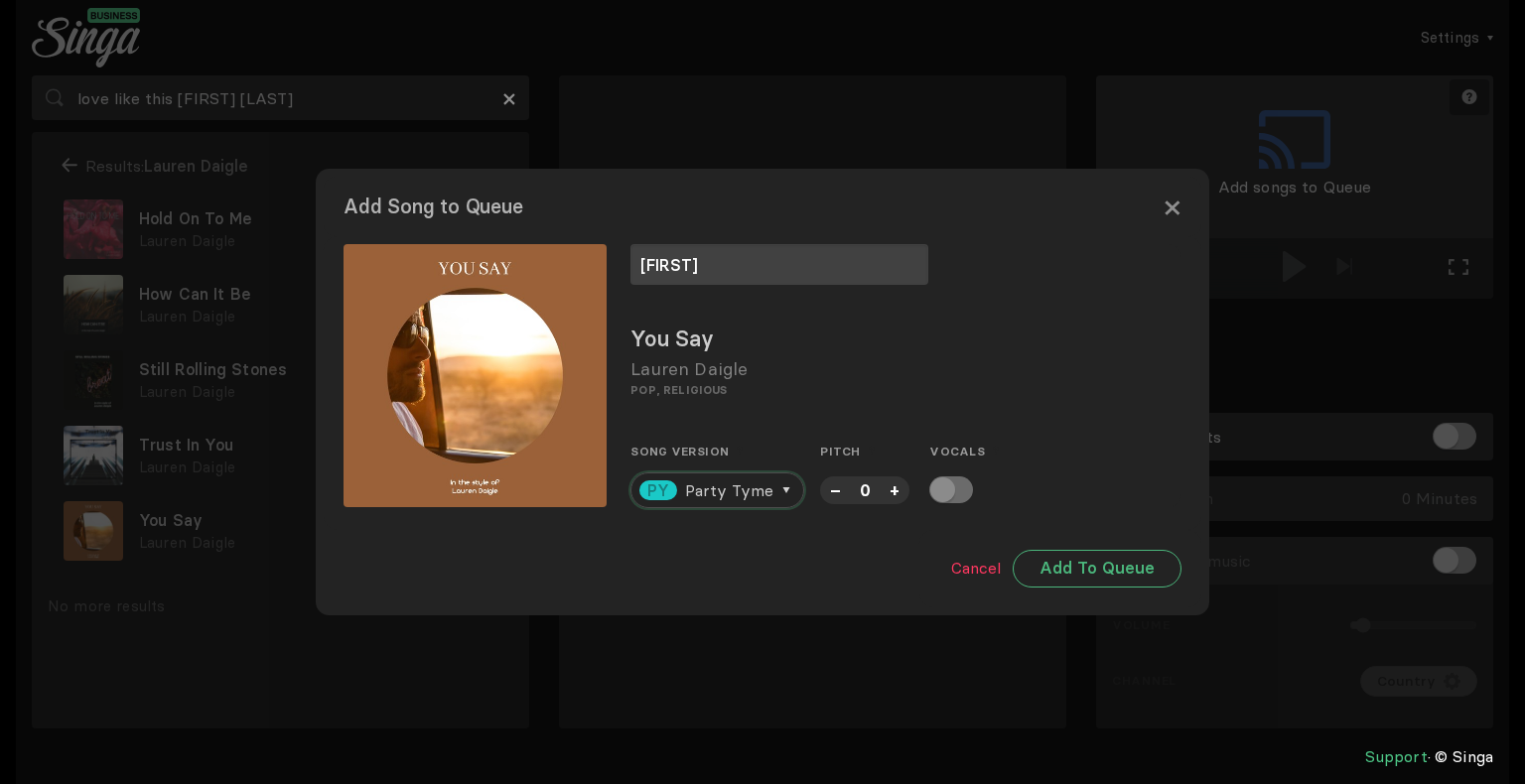 click on "Party Tyme" at bounding box center [729, 490] 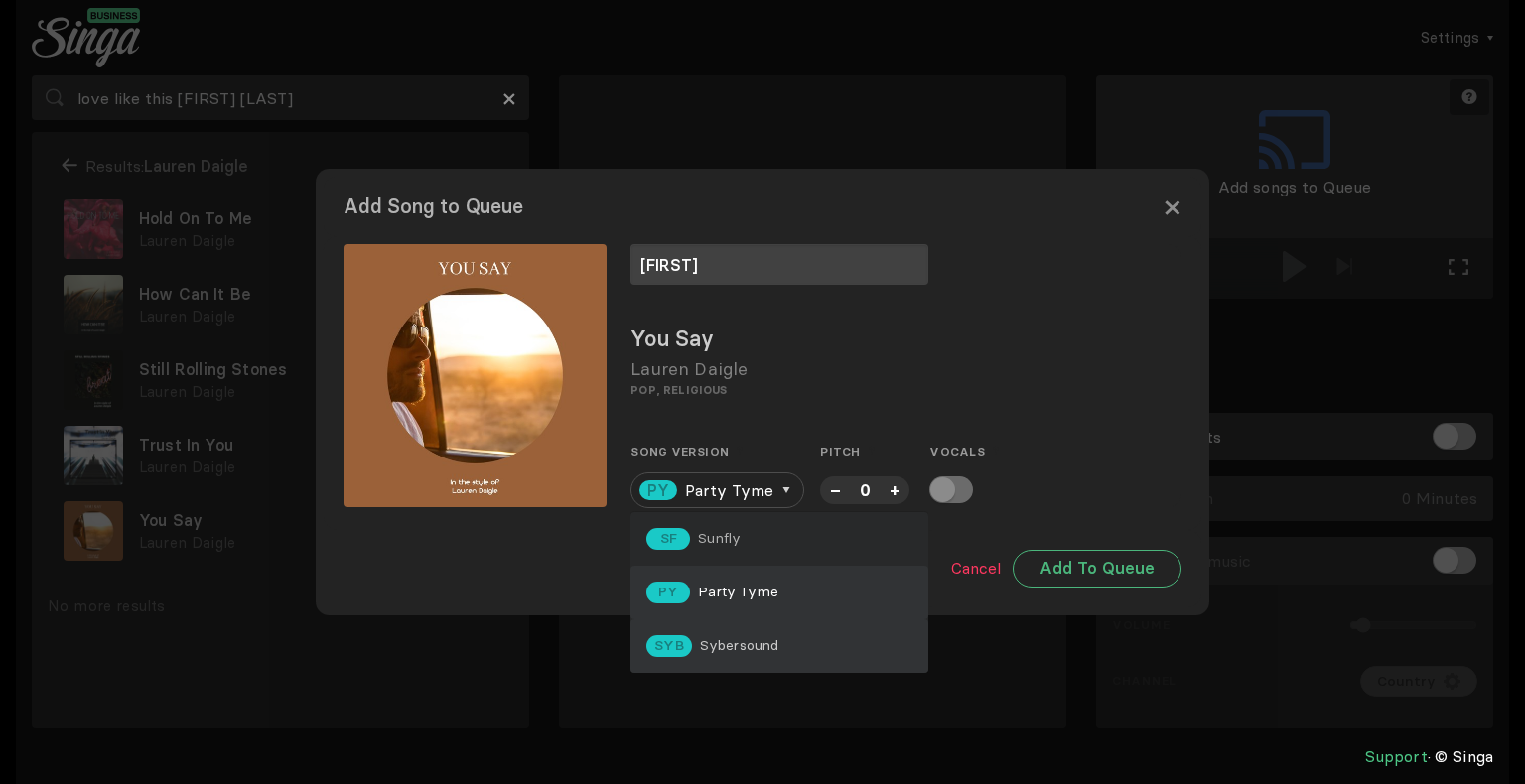 click on "Sybersound" at bounding box center [719, 538] 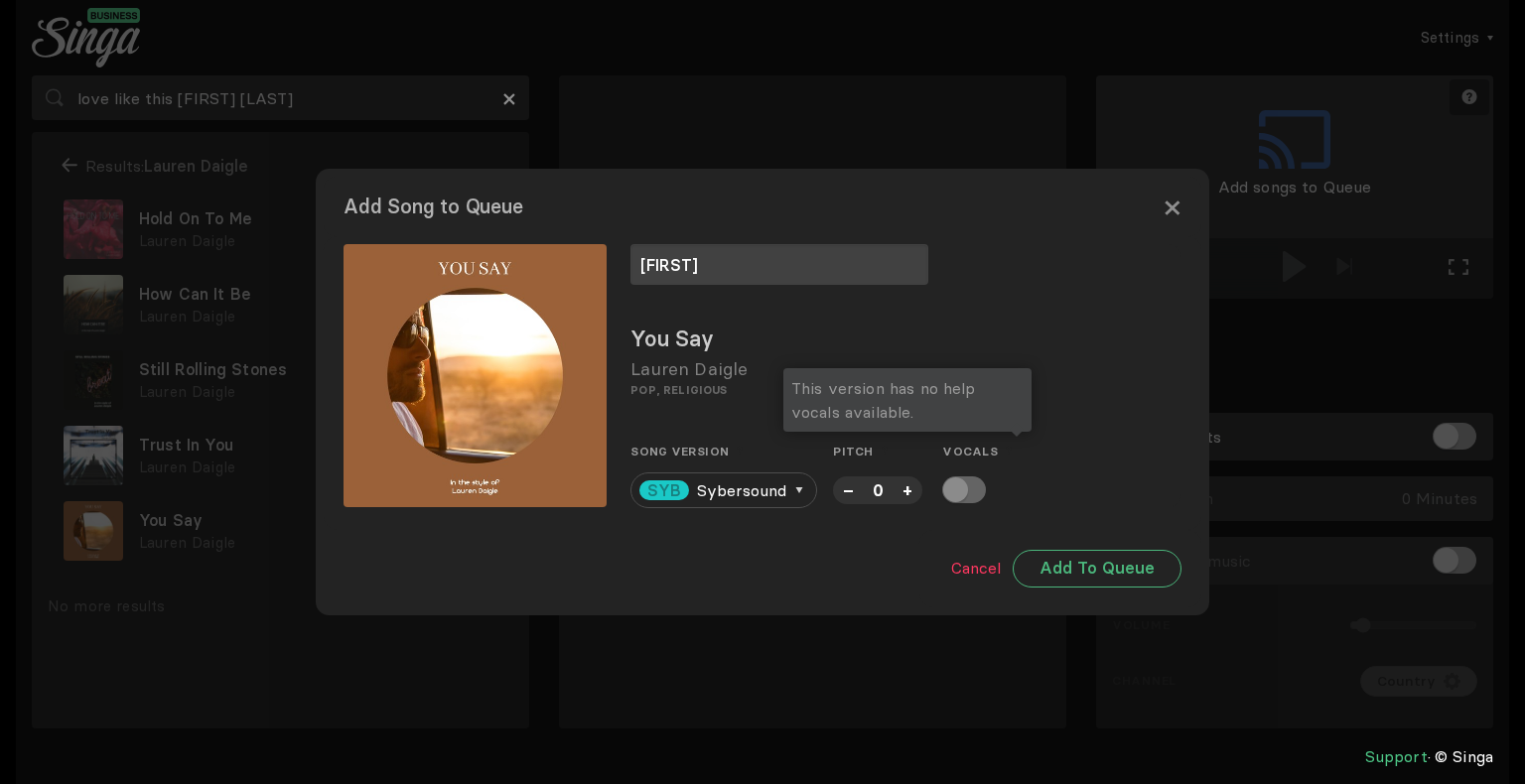 click at bounding box center (964, 489) 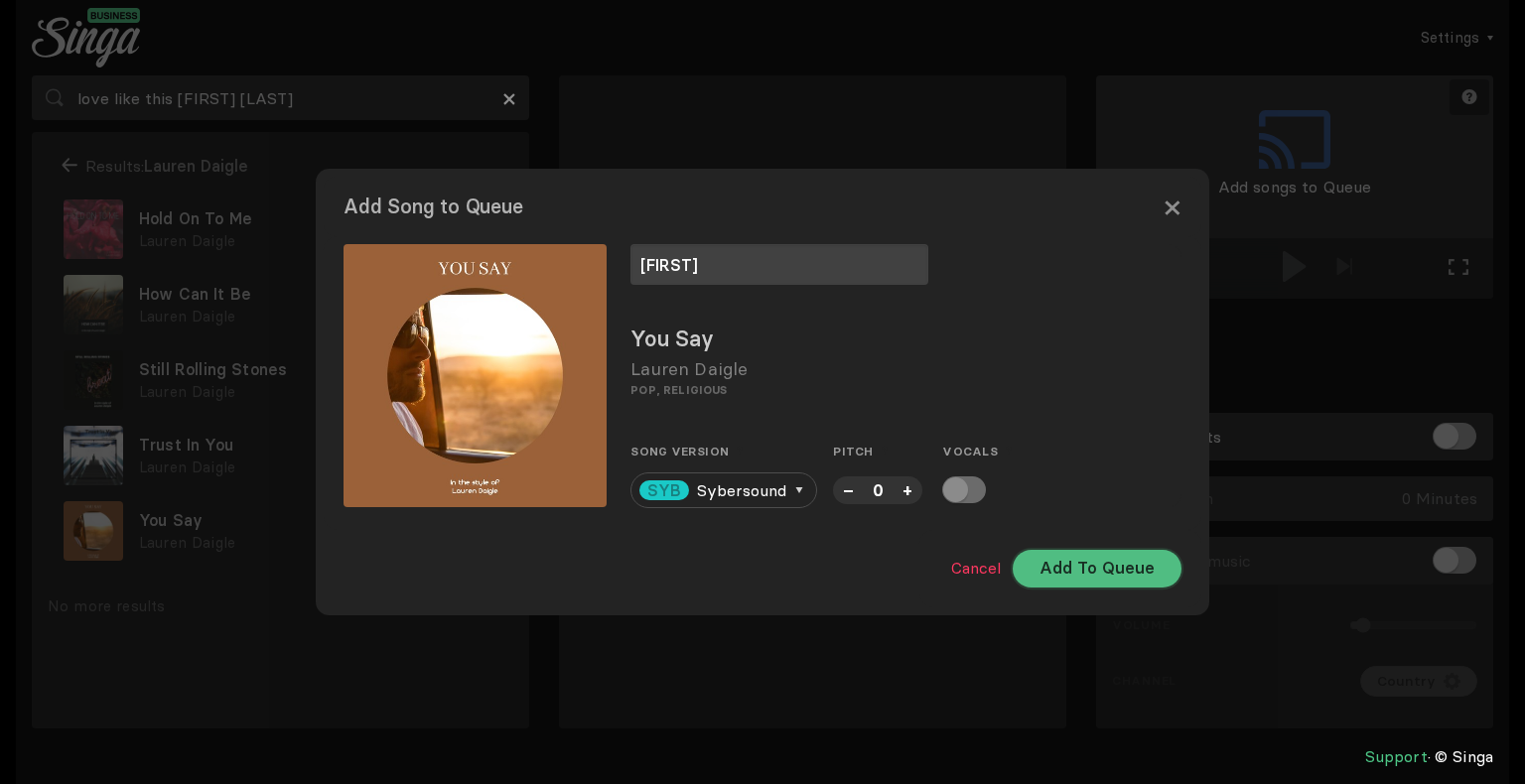 click on "Add To Queue" at bounding box center [1097, 569] 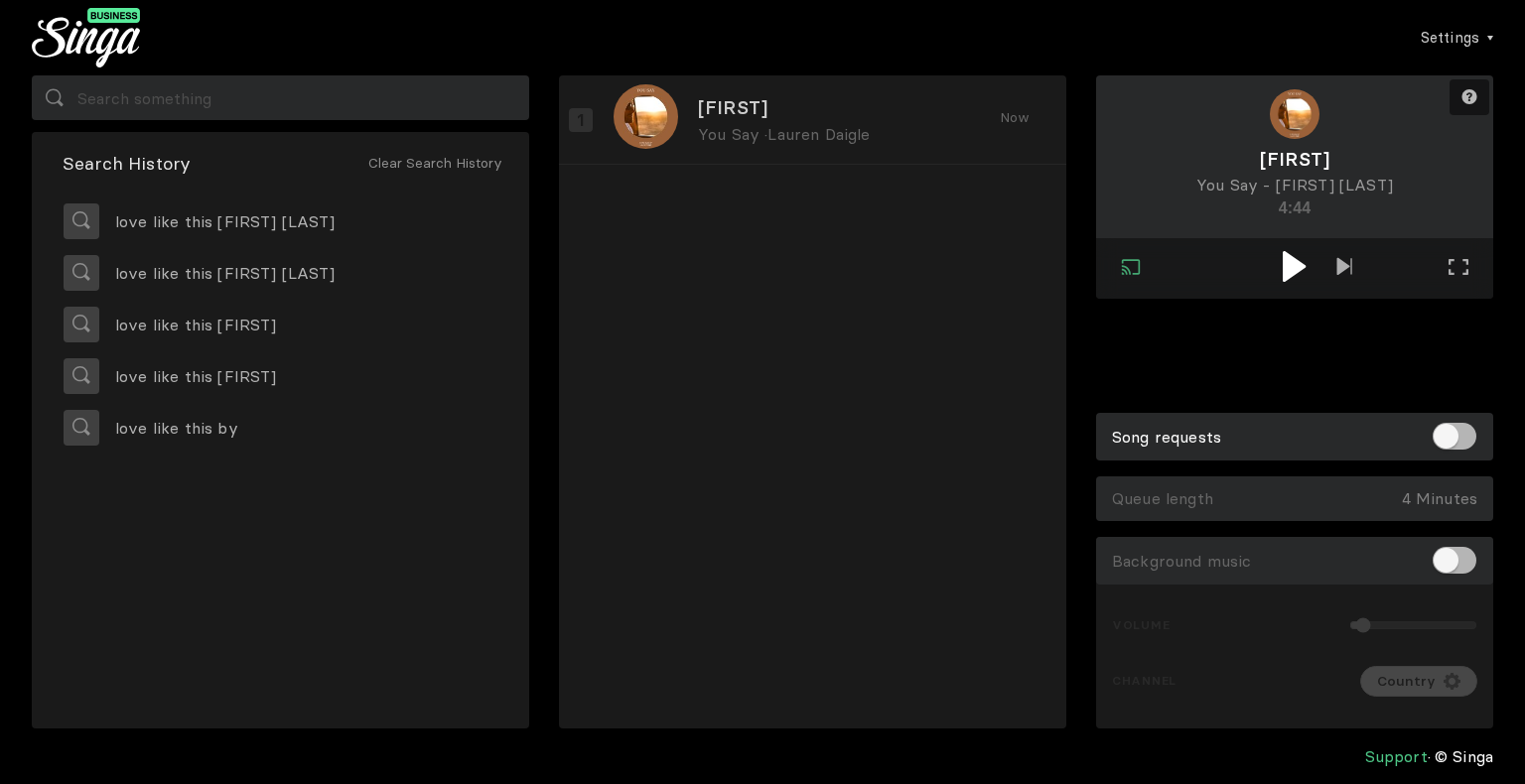 click at bounding box center [1294, 266] 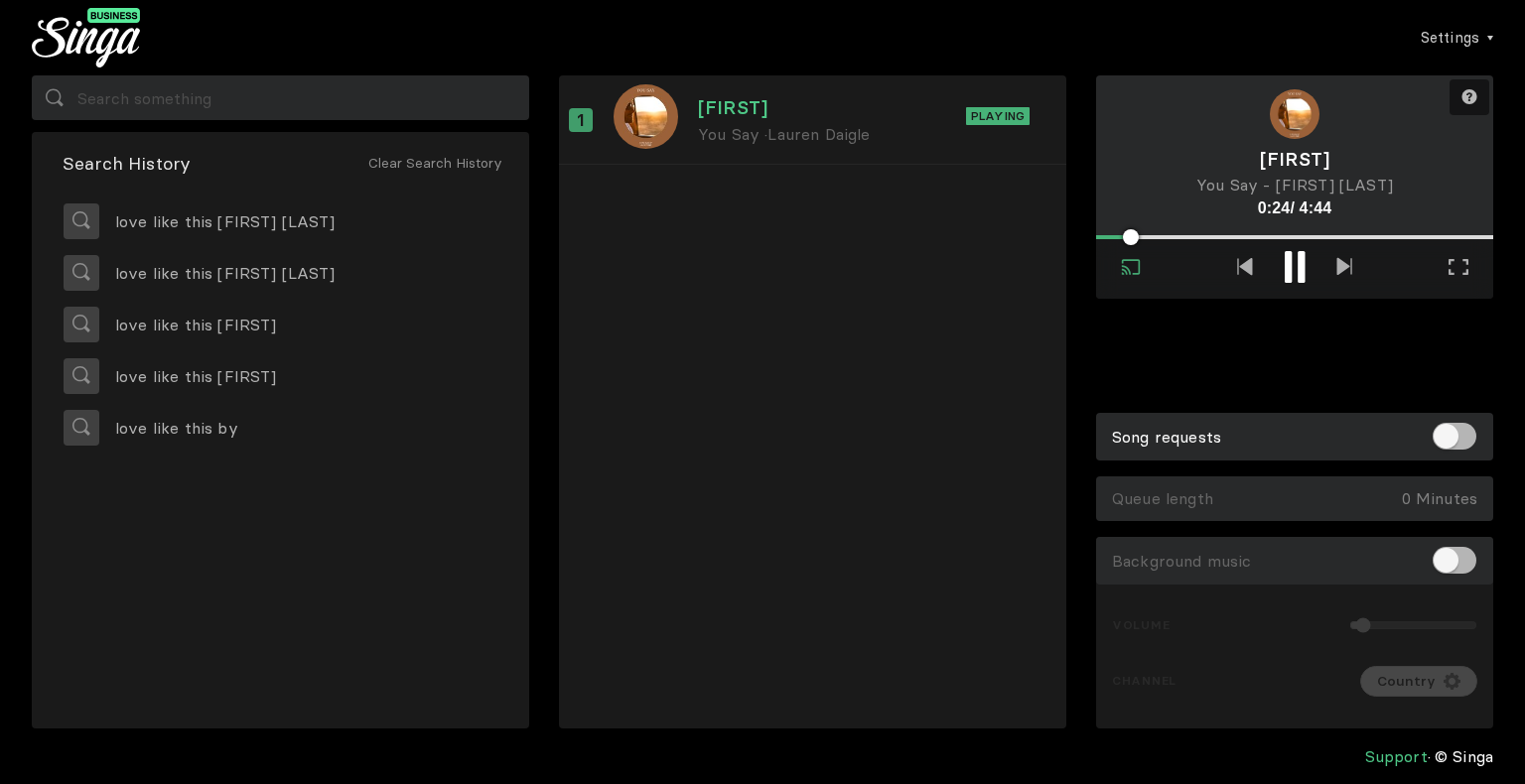 type 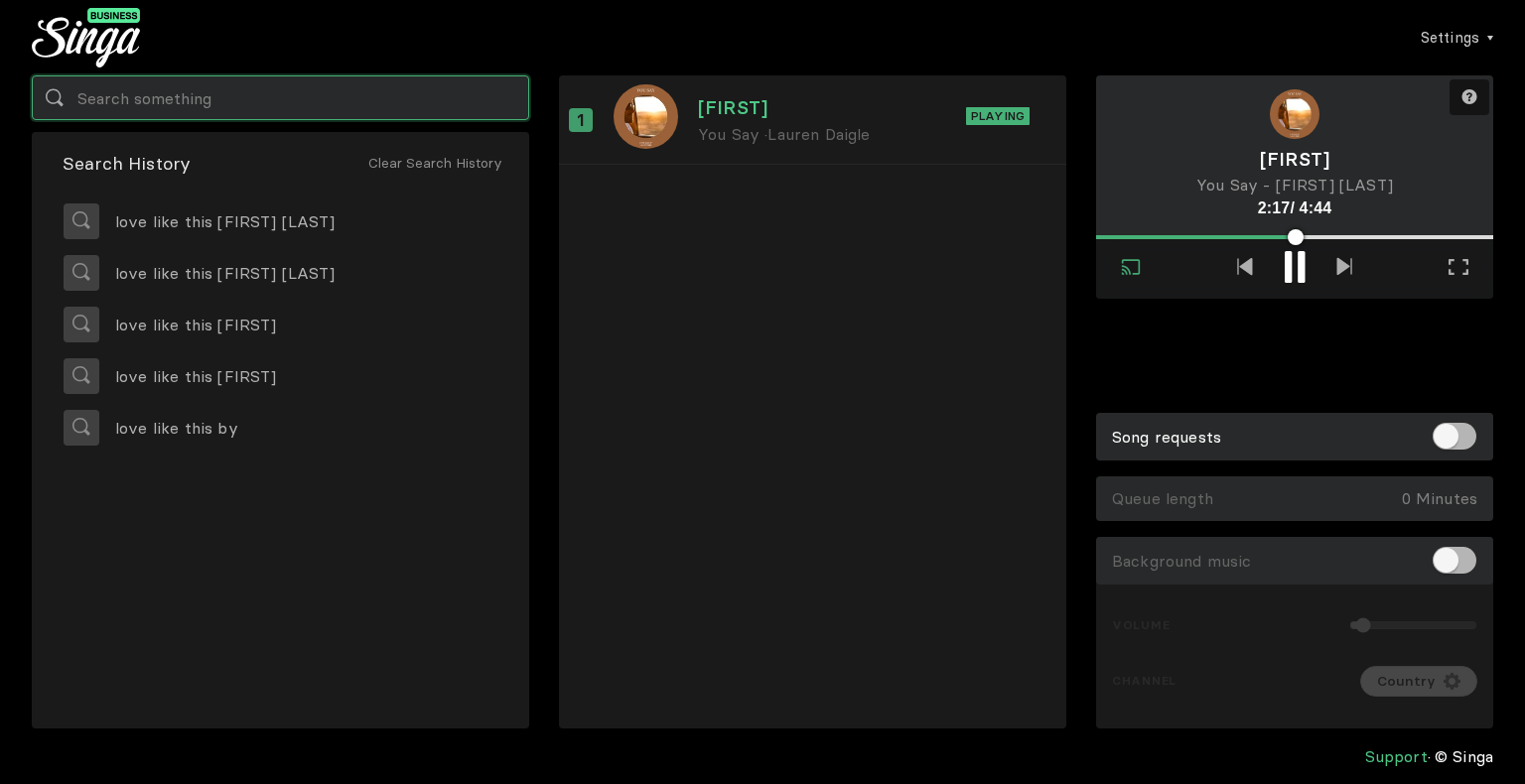 click at bounding box center [280, 97] 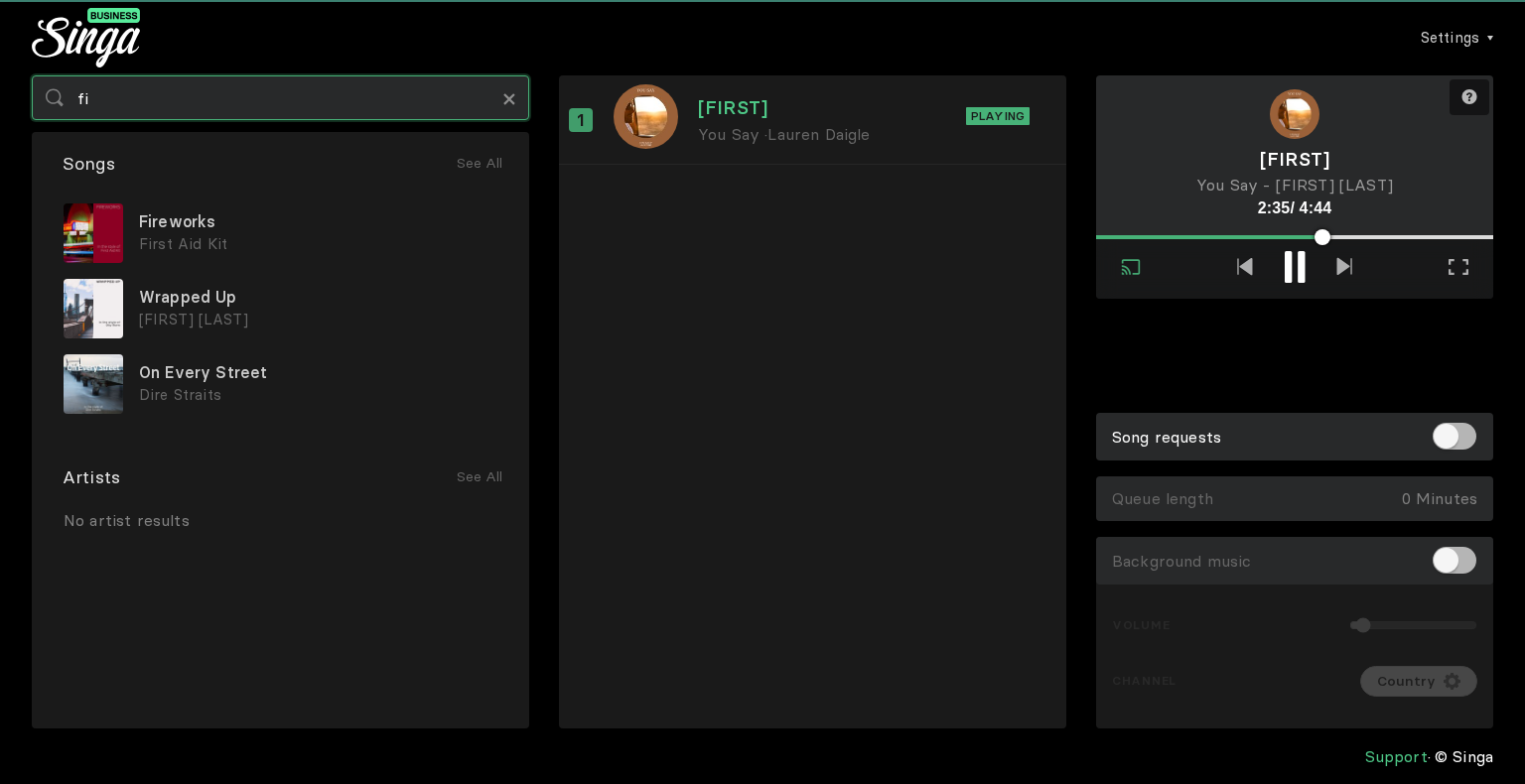 type on "f" 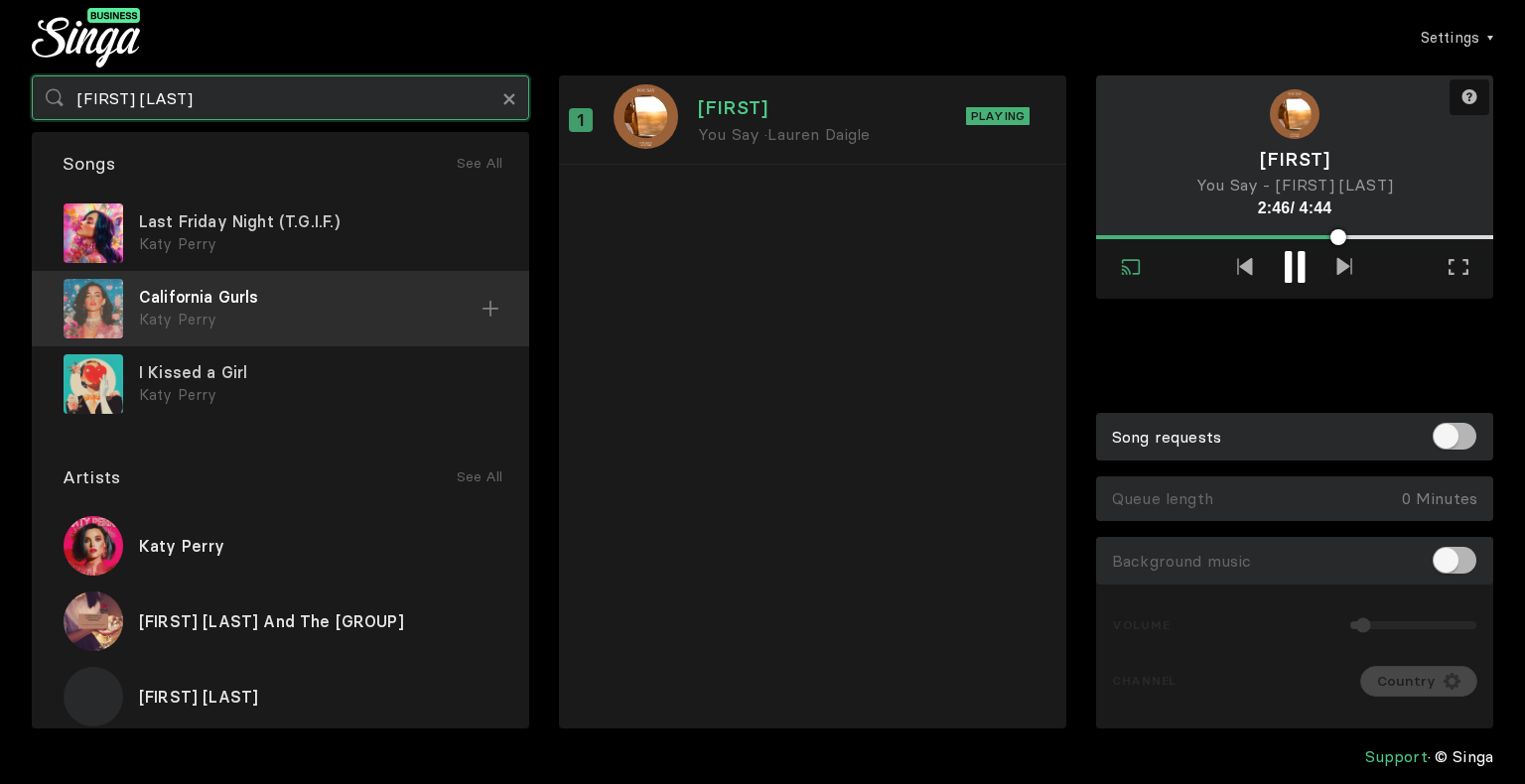 type on "[FIRST] [LAST]" 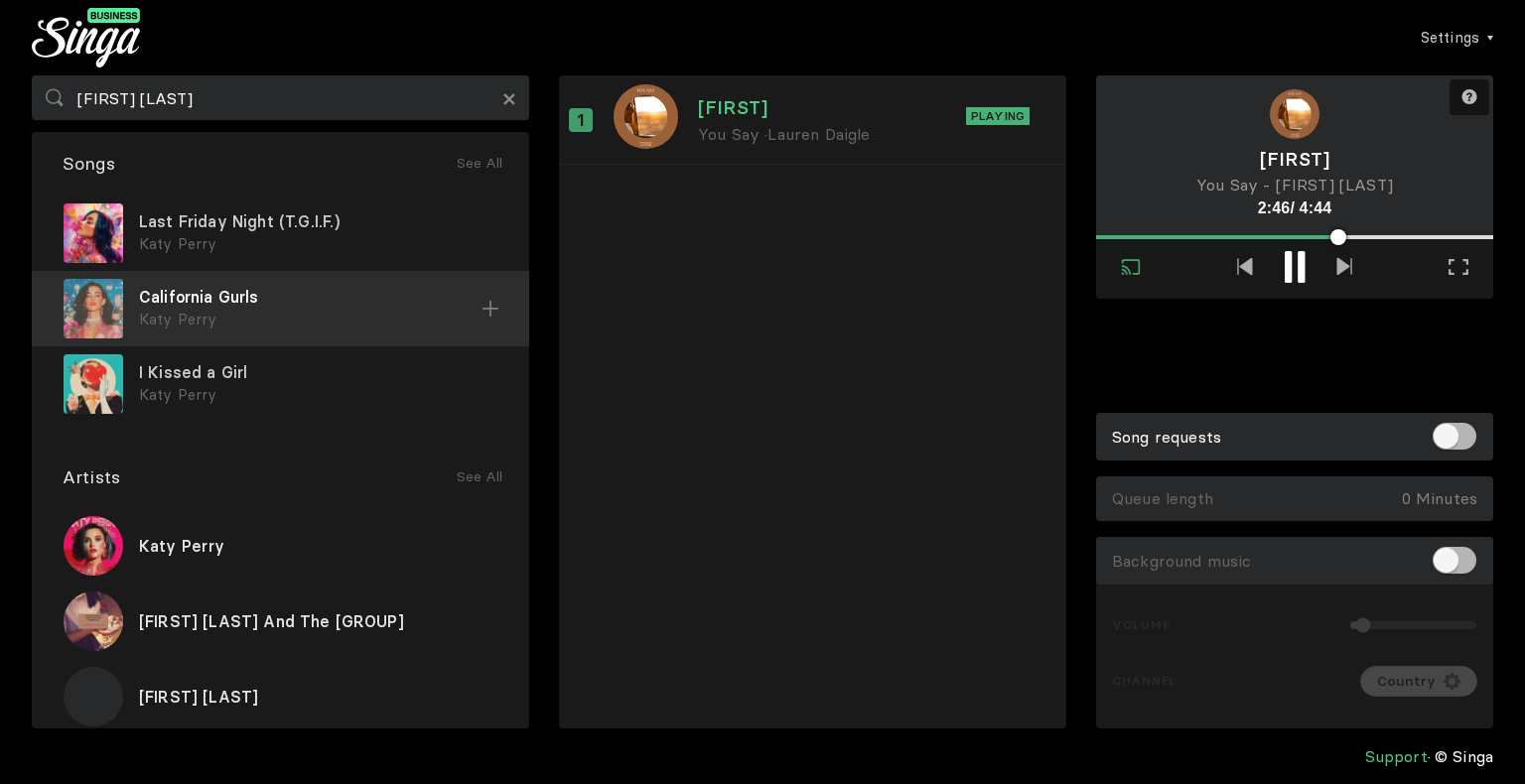 click at bounding box center (0, 0) 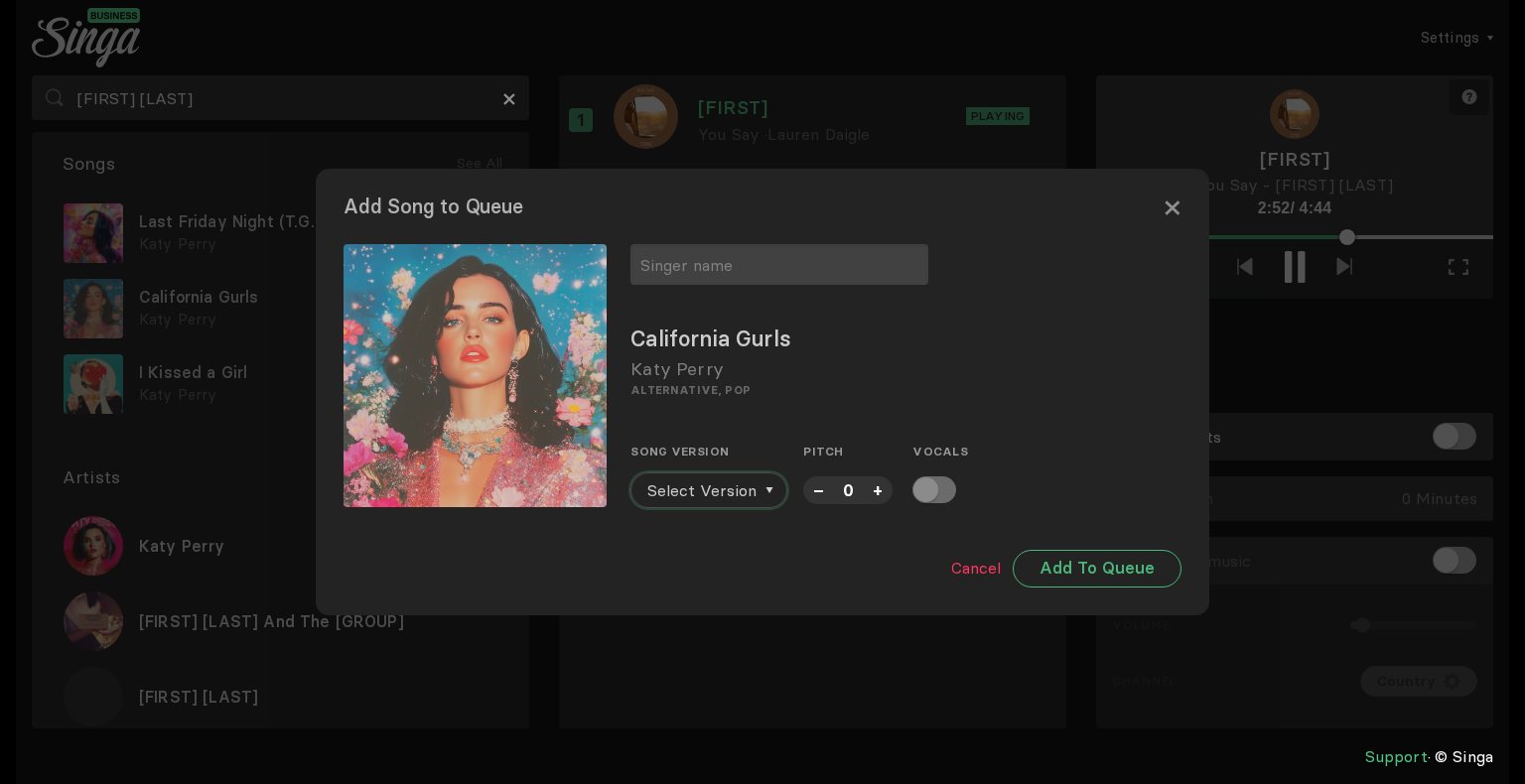 click on "Select Version" at bounding box center (702, 490) 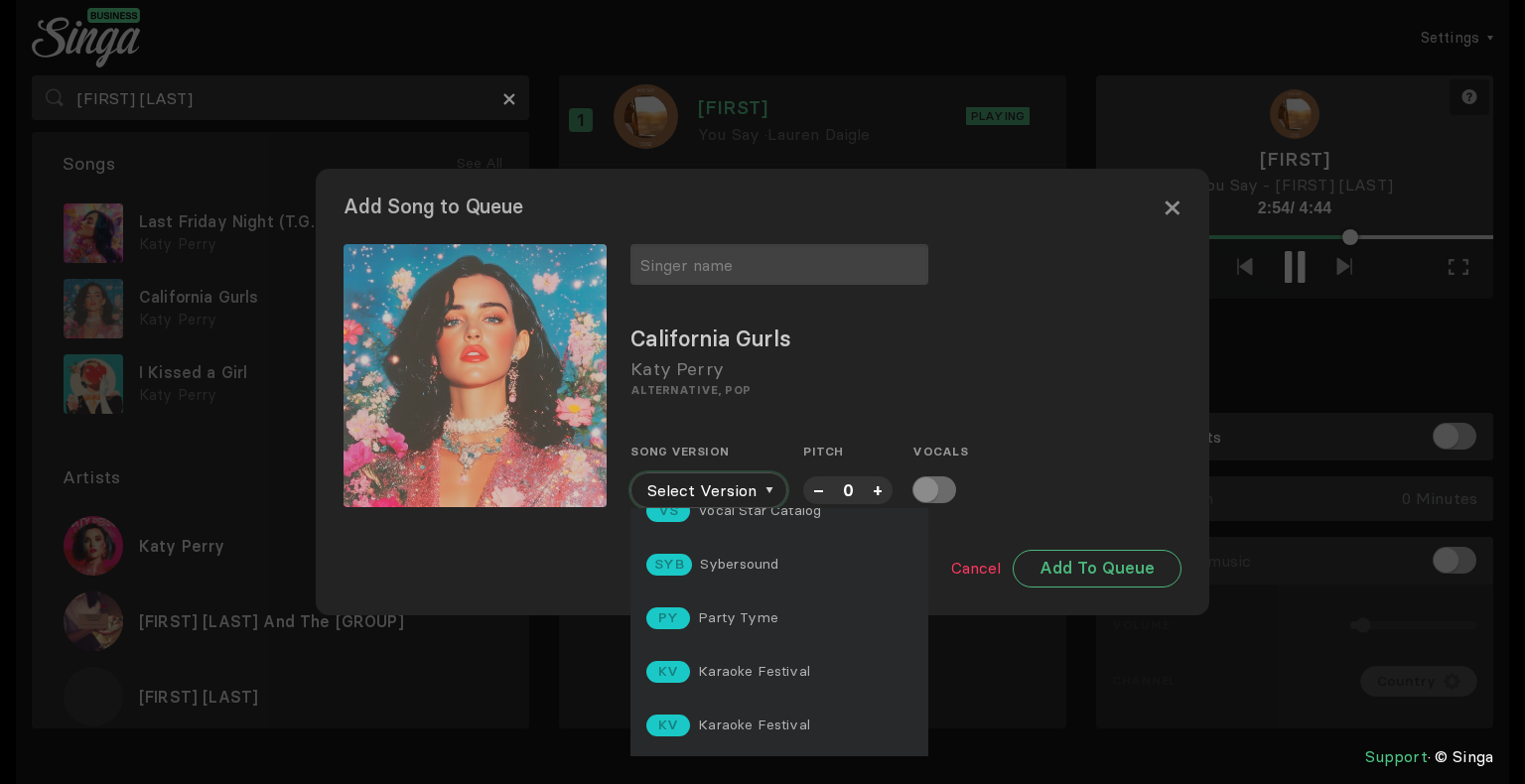 scroll, scrollTop: 184, scrollLeft: 0, axis: vertical 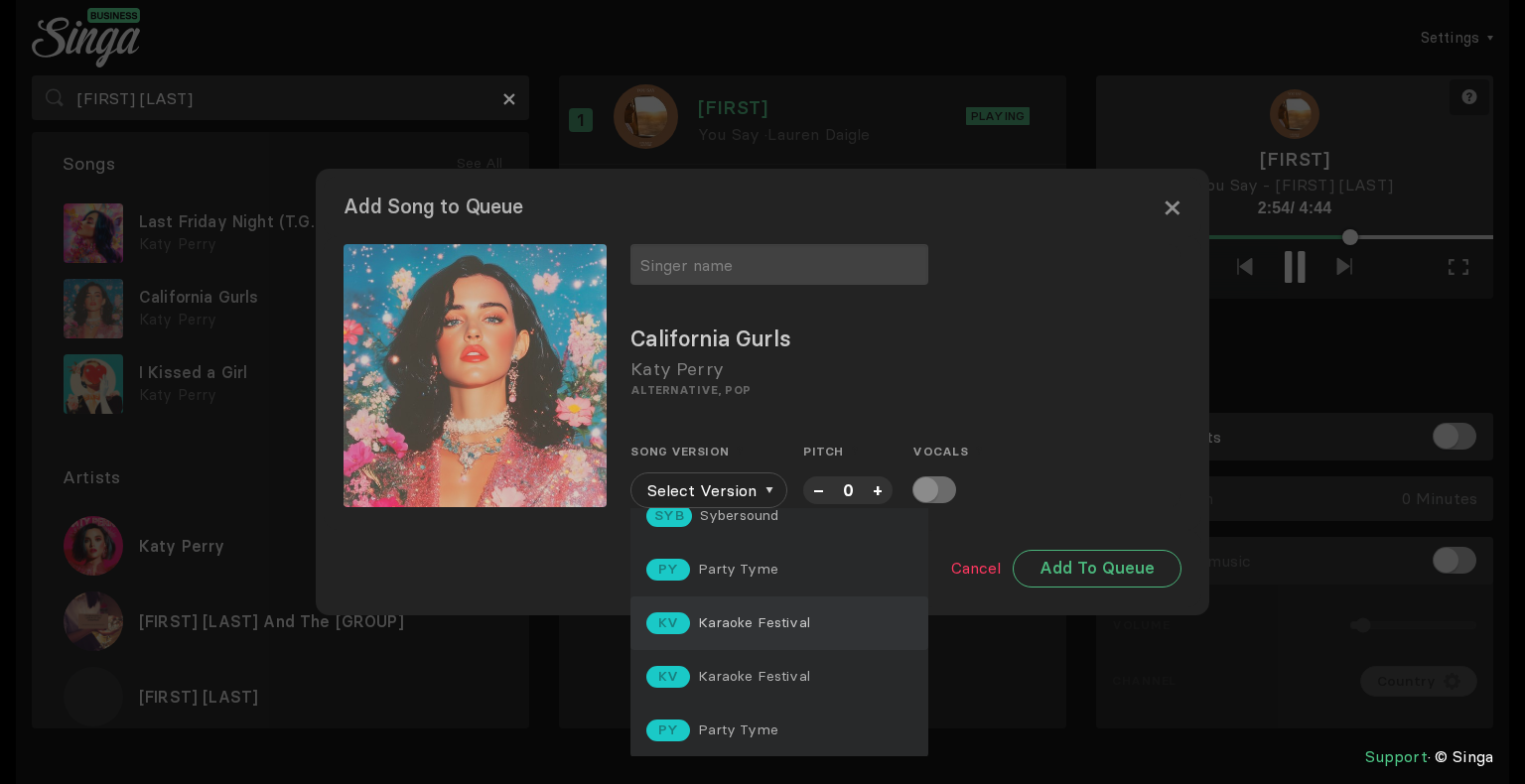 click on "Karaoke Festival" at bounding box center [740, 354] 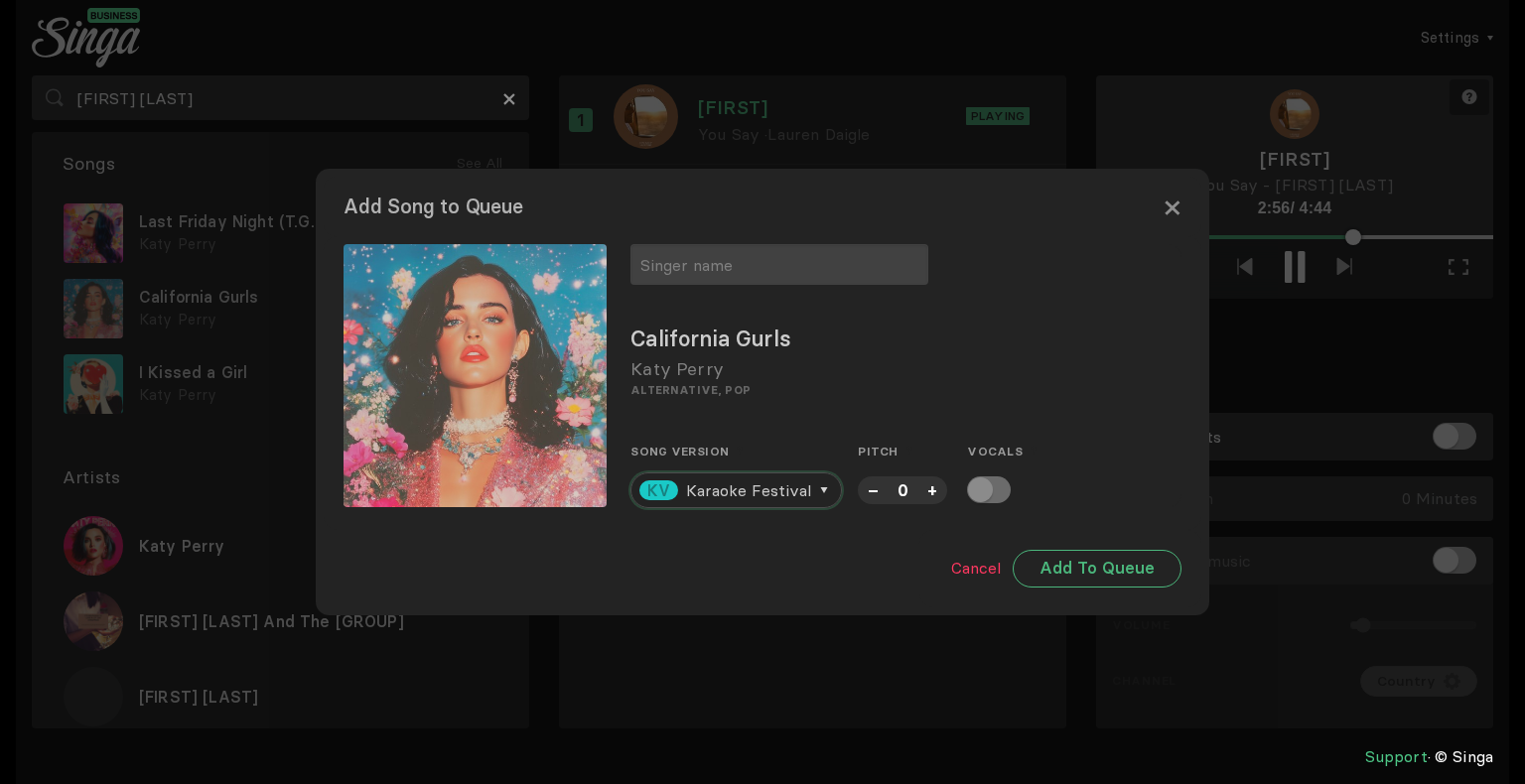 click on "Karaoke Festival" at bounding box center (749, 490) 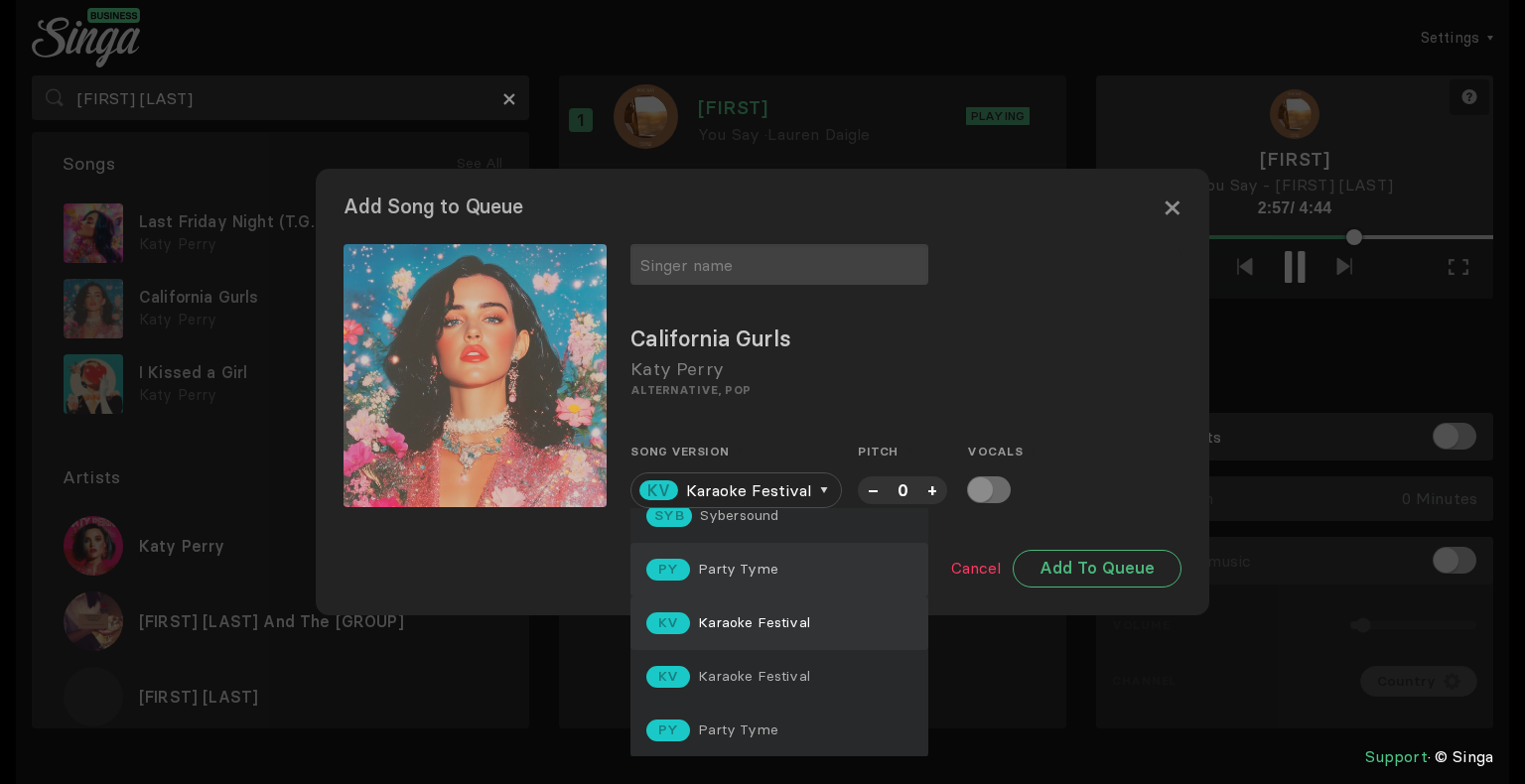 click on "Party Tyme" at bounding box center (740, 354) 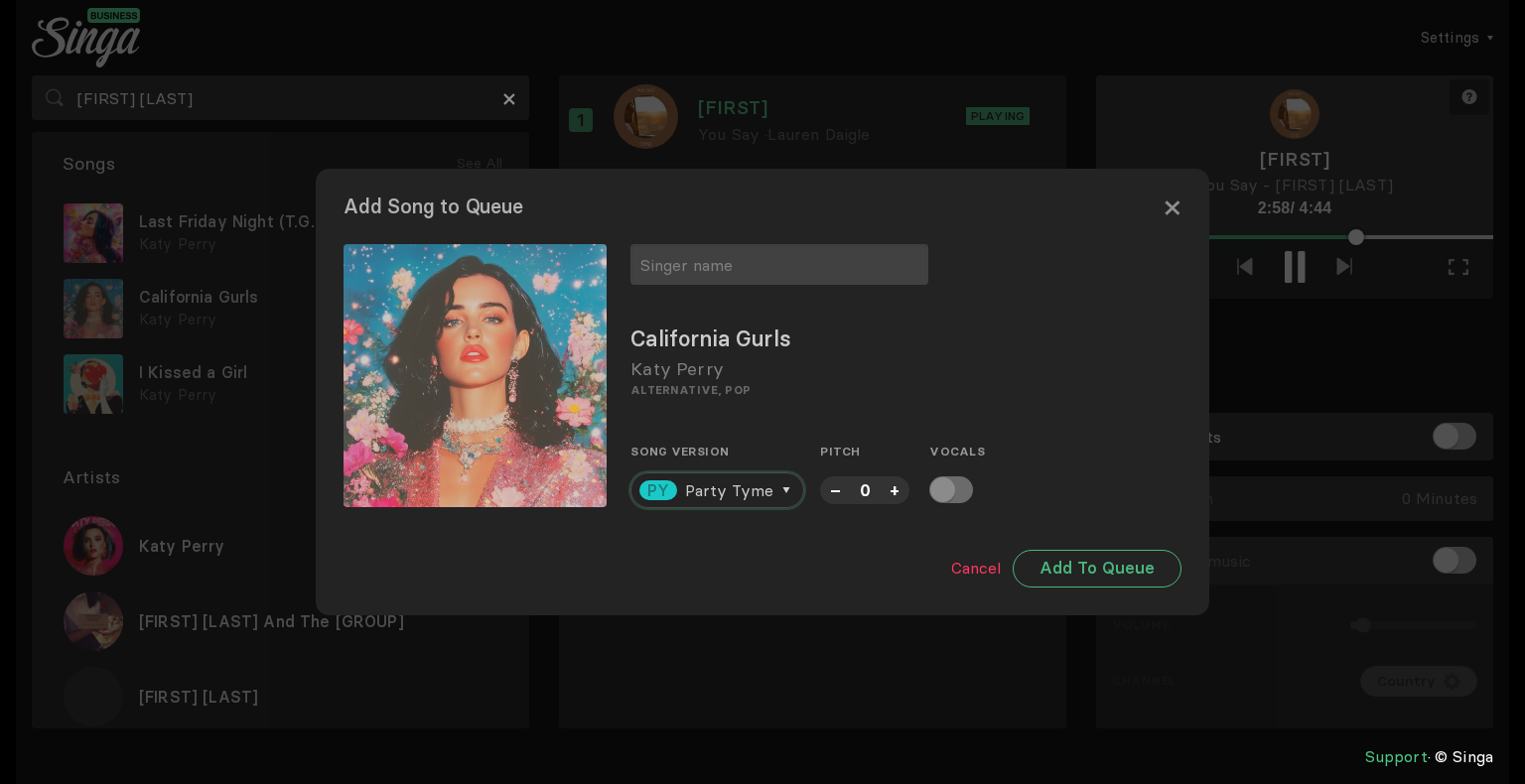 click on "Party Tyme" at bounding box center (729, 490) 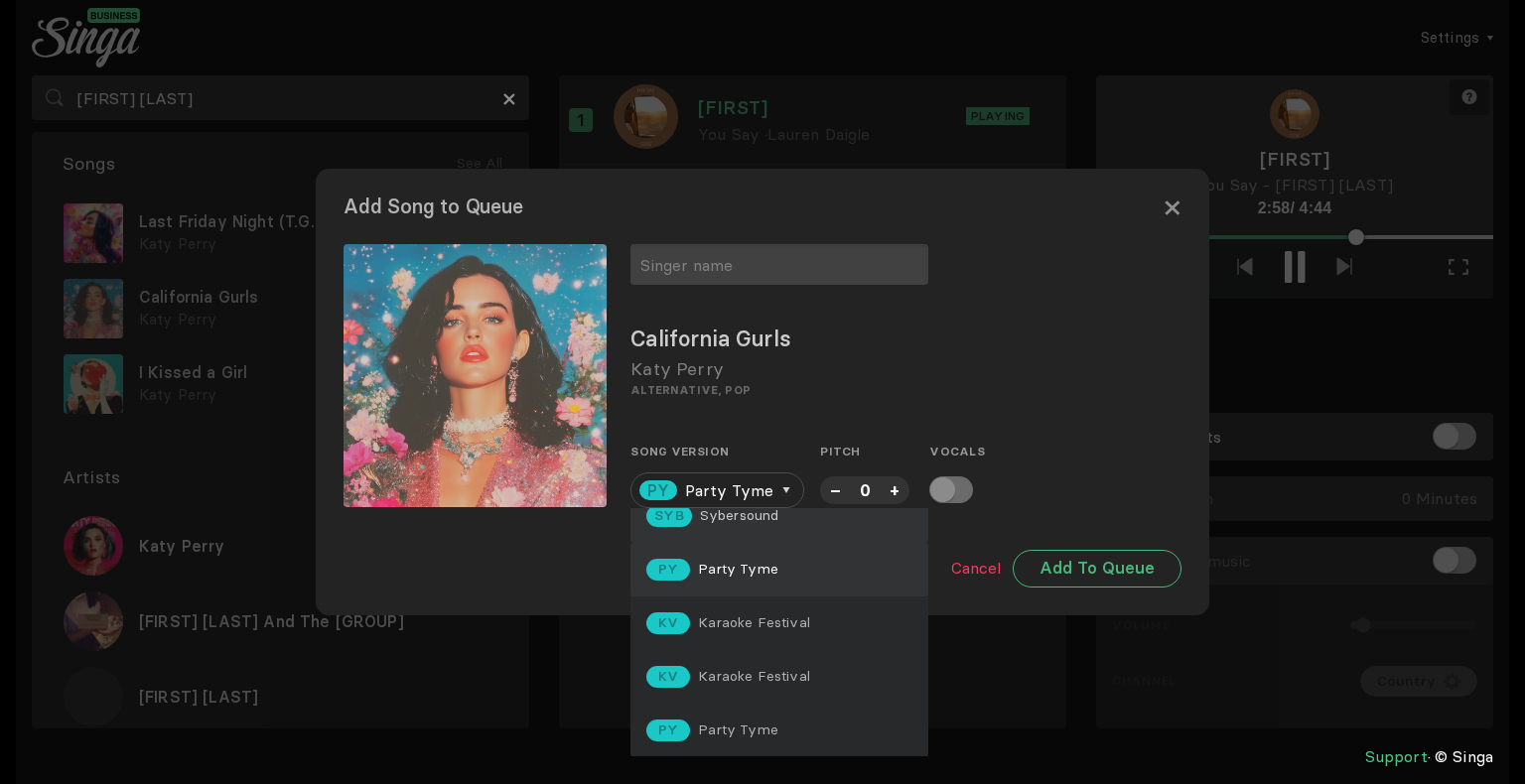 click on "SYB Sybersound" at bounding box center (779, 516) 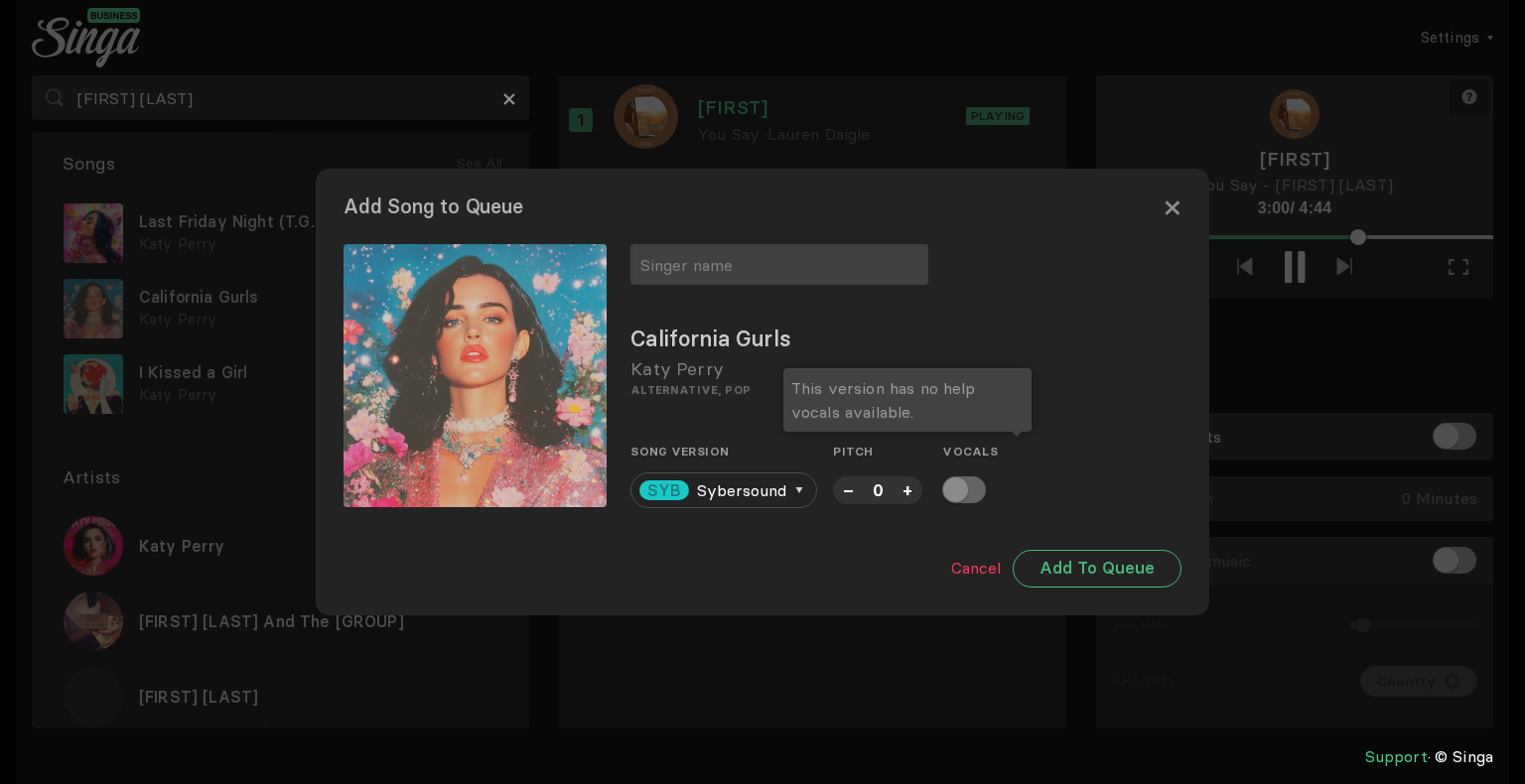 click at bounding box center (964, 489) 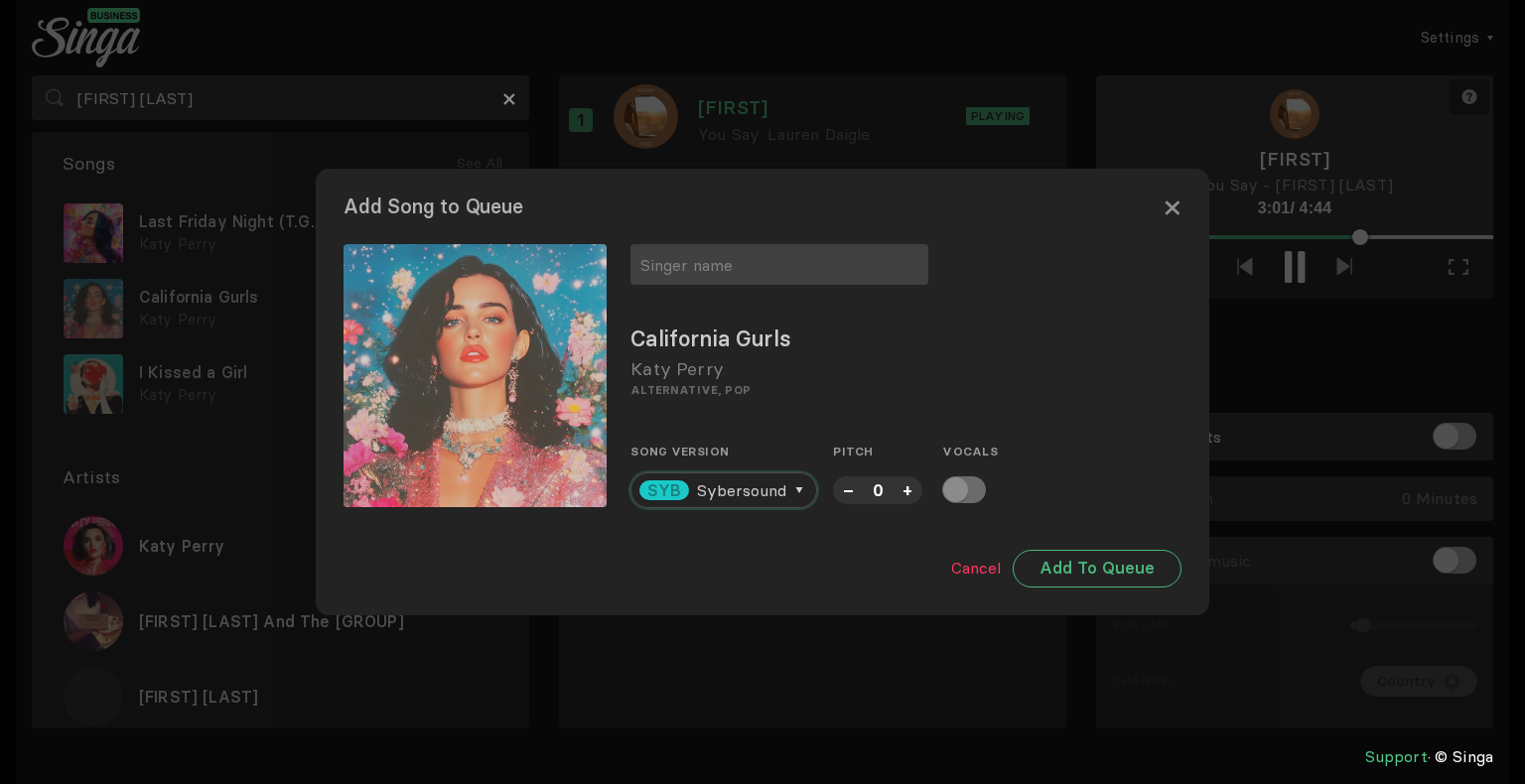 click on "Sybersound" at bounding box center (742, 490) 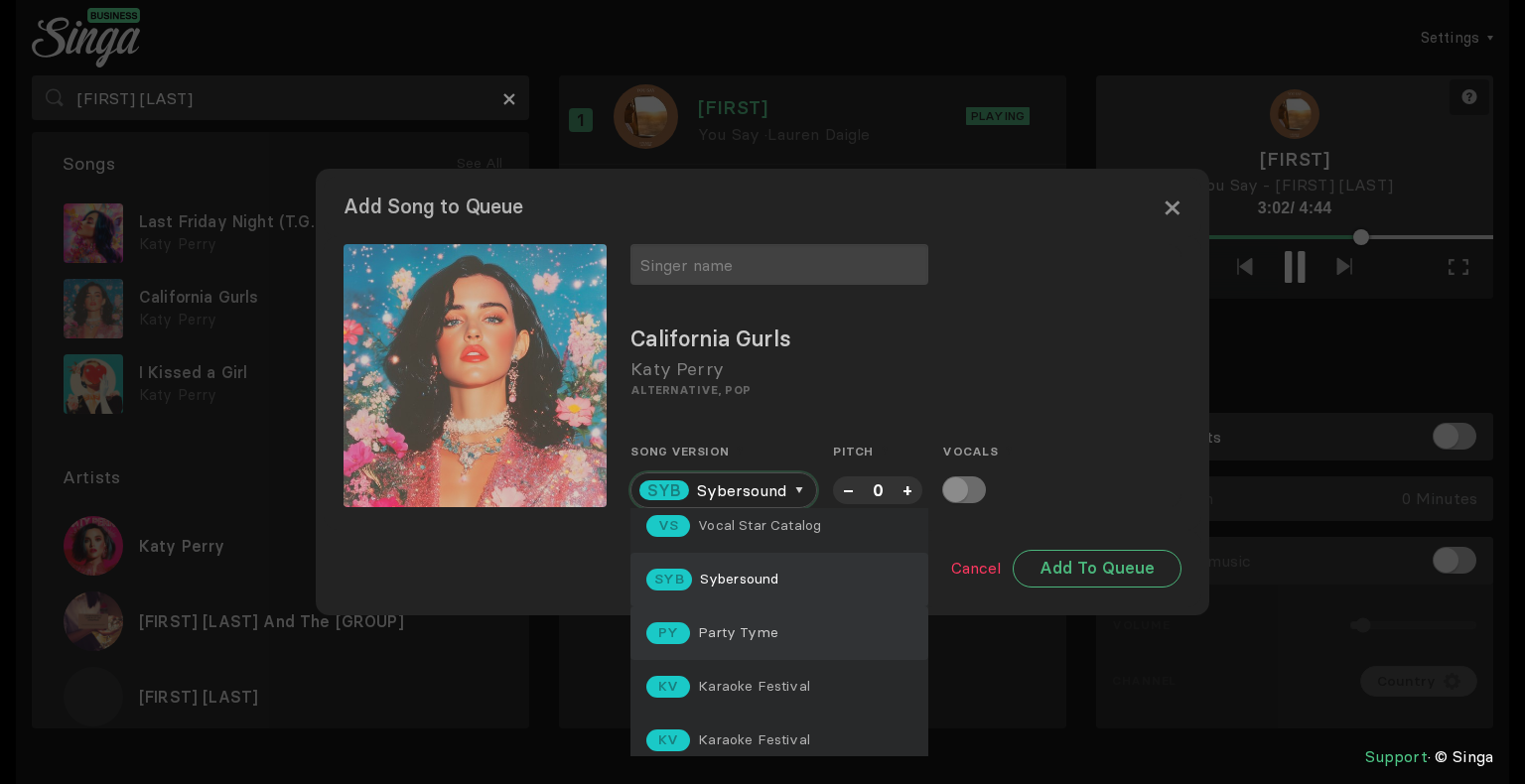 scroll, scrollTop: 99, scrollLeft: 0, axis: vertical 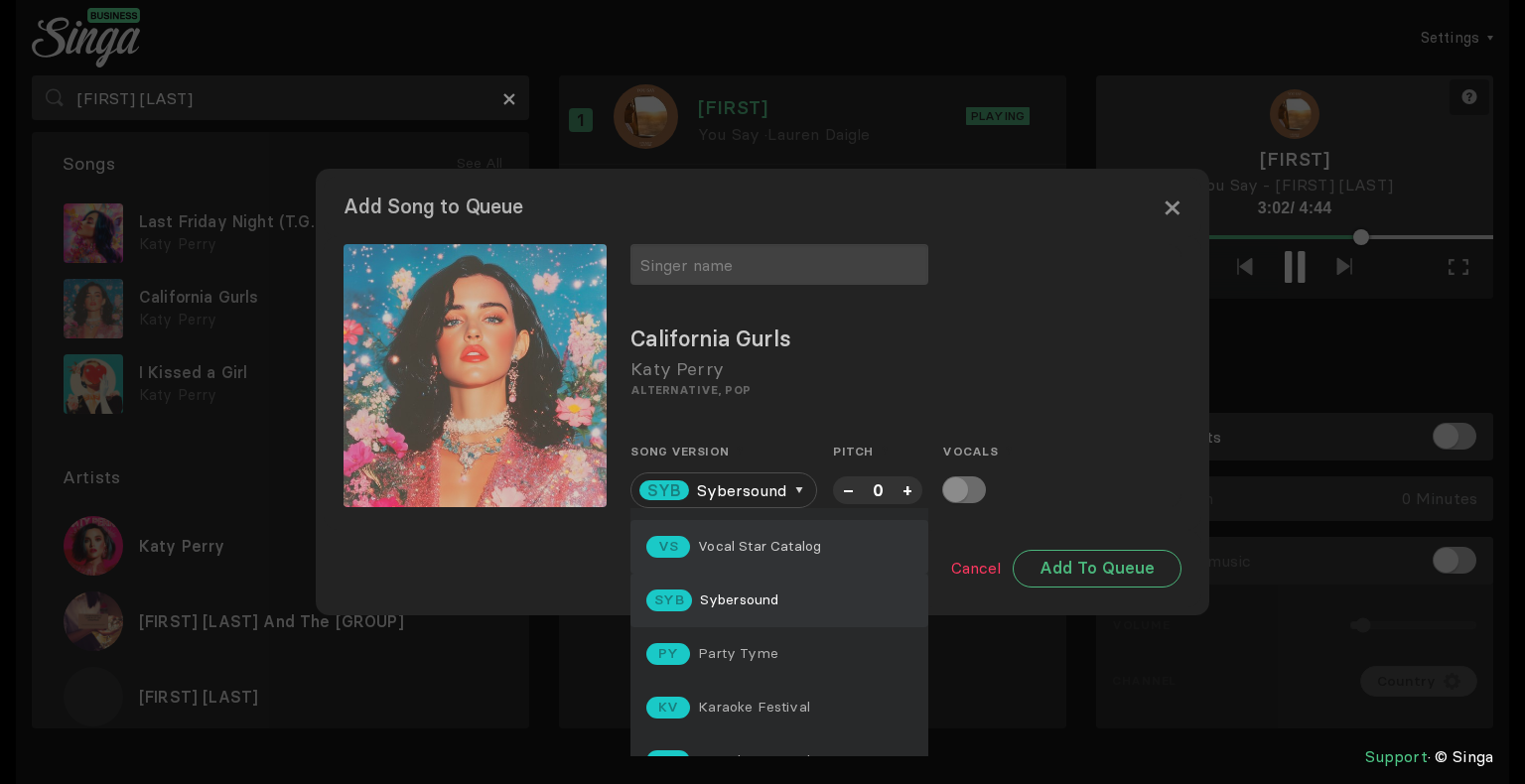 click on "Vocal Star Catalog" at bounding box center (740, 439) 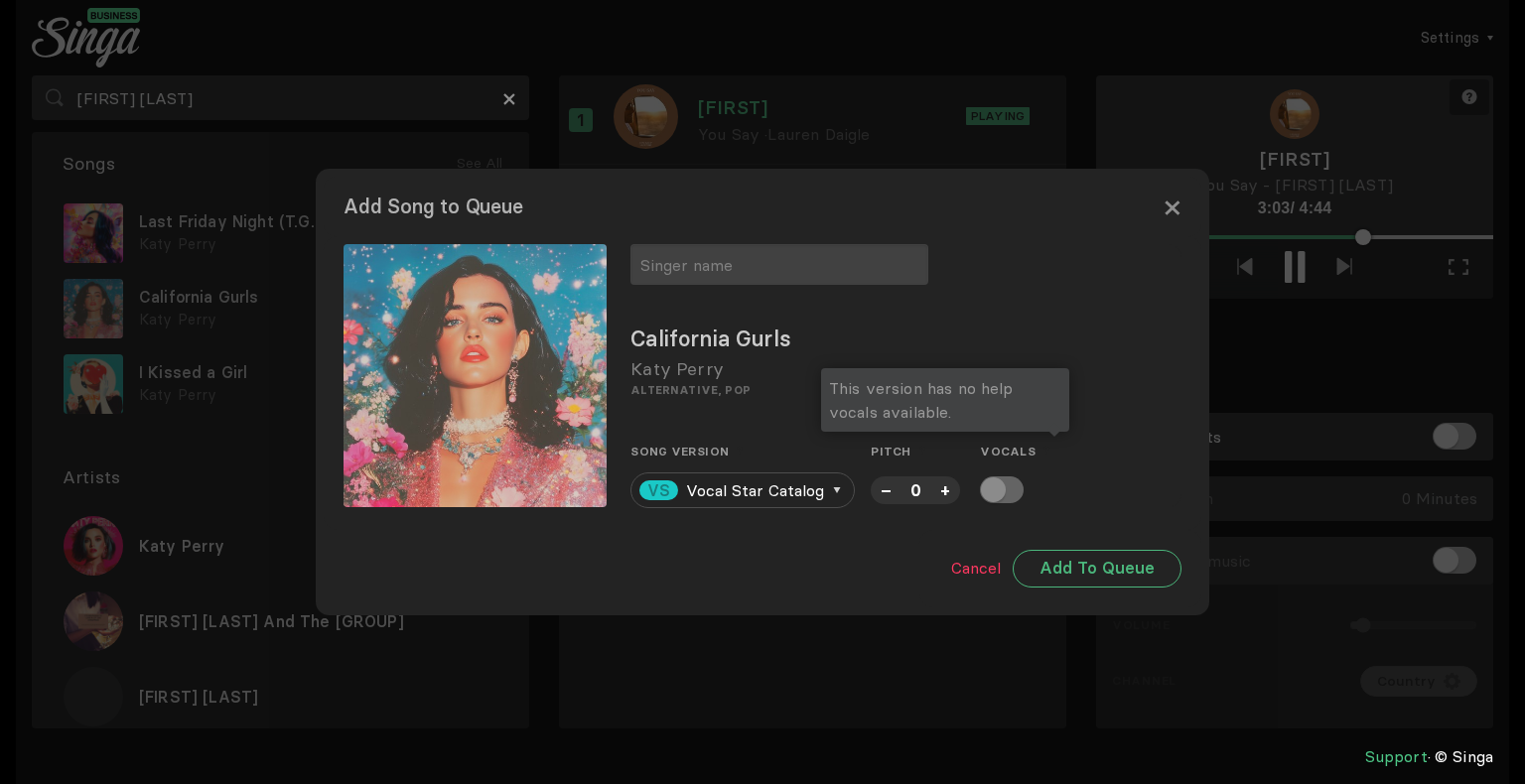 click at bounding box center (1002, 489) 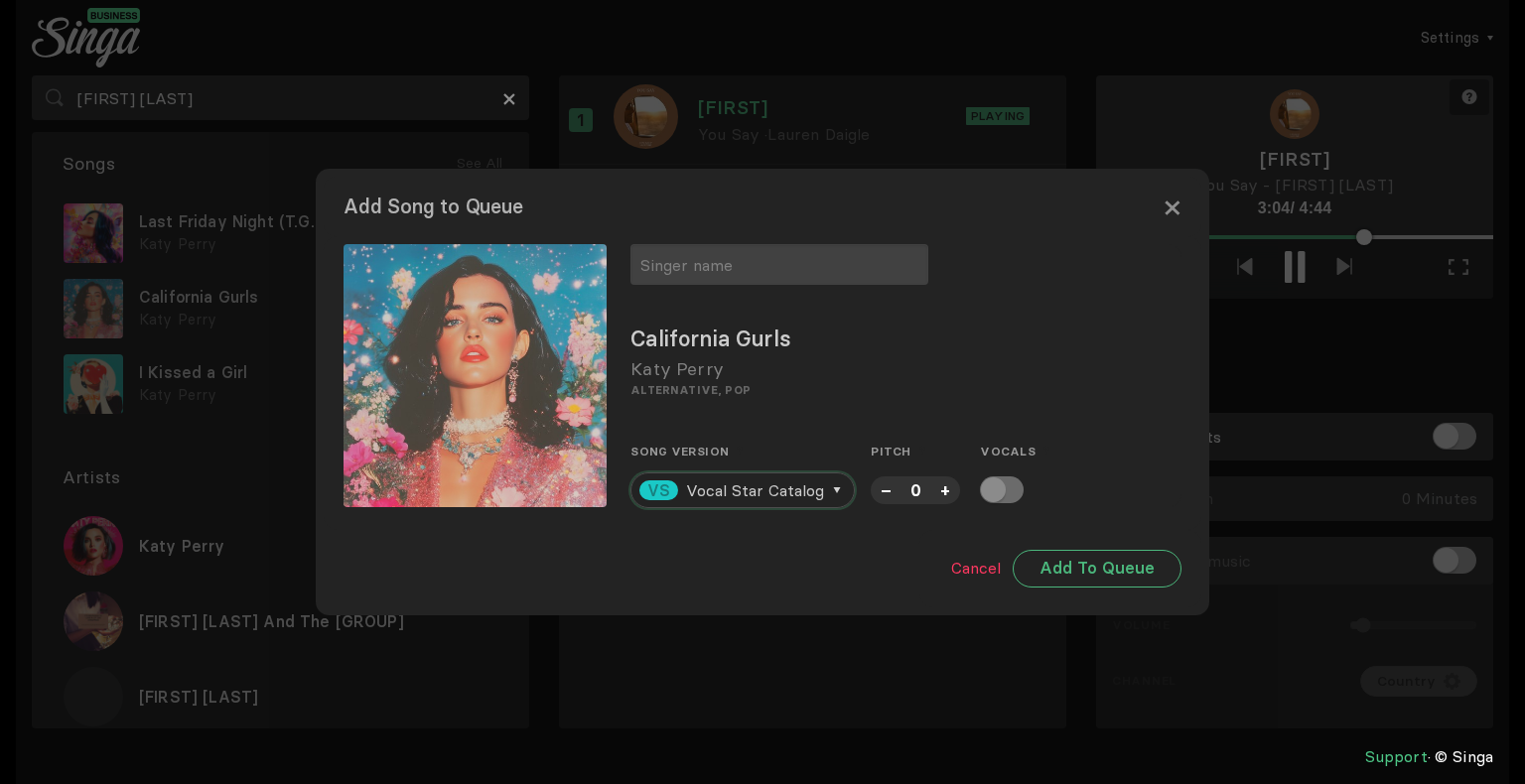 click on "Vocal Star Catalog" at bounding box center (755, 490) 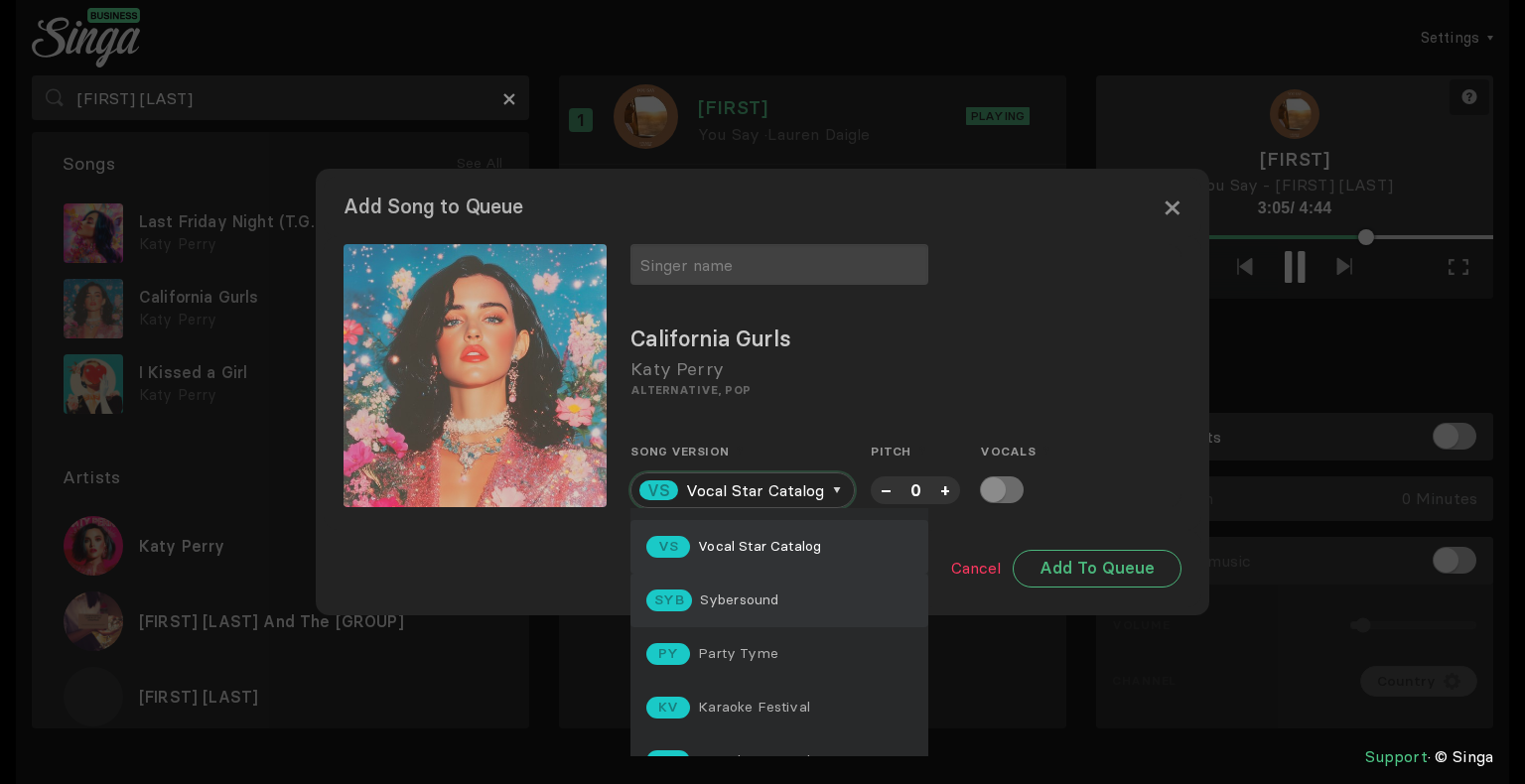 scroll, scrollTop: 0, scrollLeft: 0, axis: both 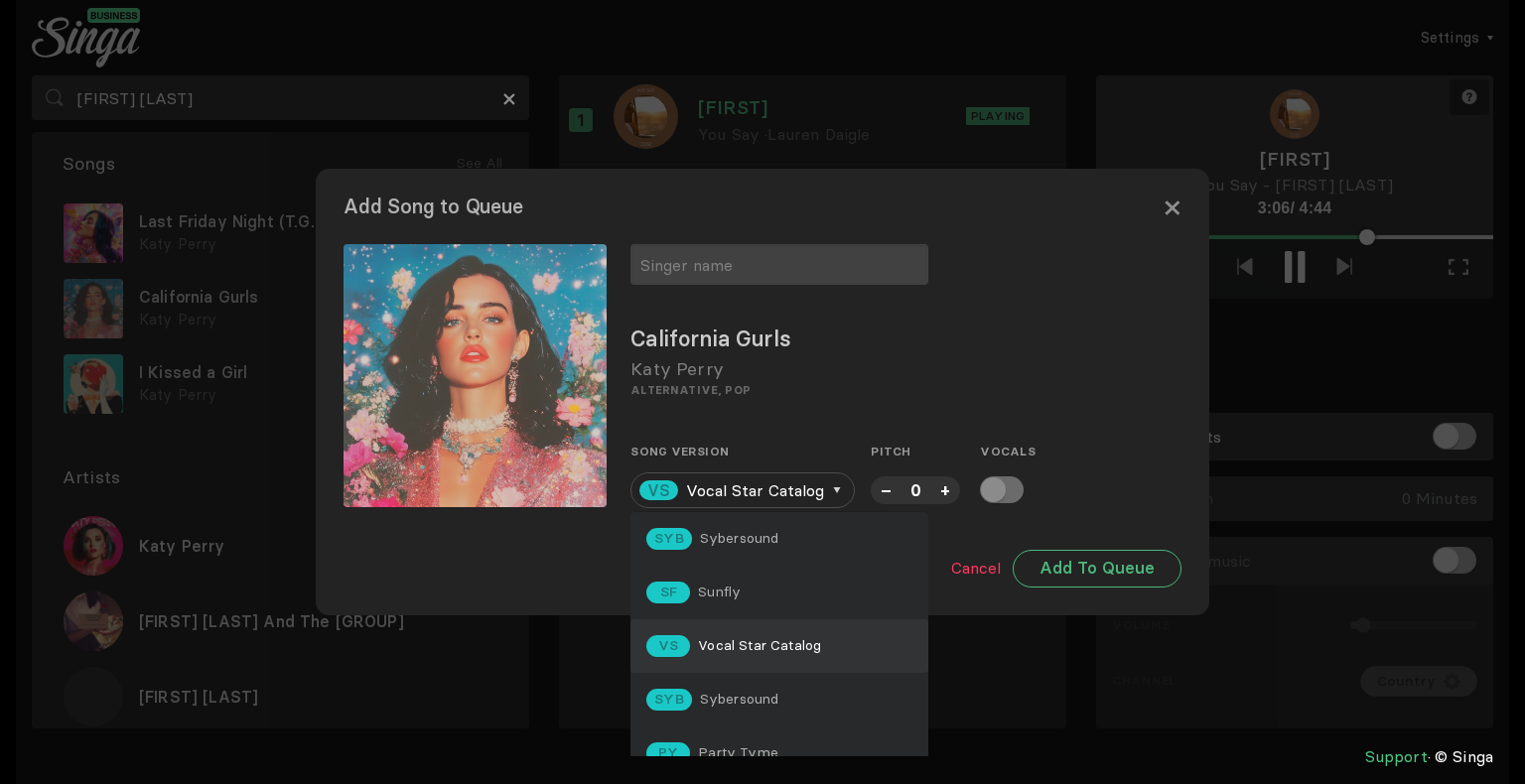 drag, startPoint x: 760, startPoint y: 576, endPoint x: 678, endPoint y: 554, distance: 84.89994 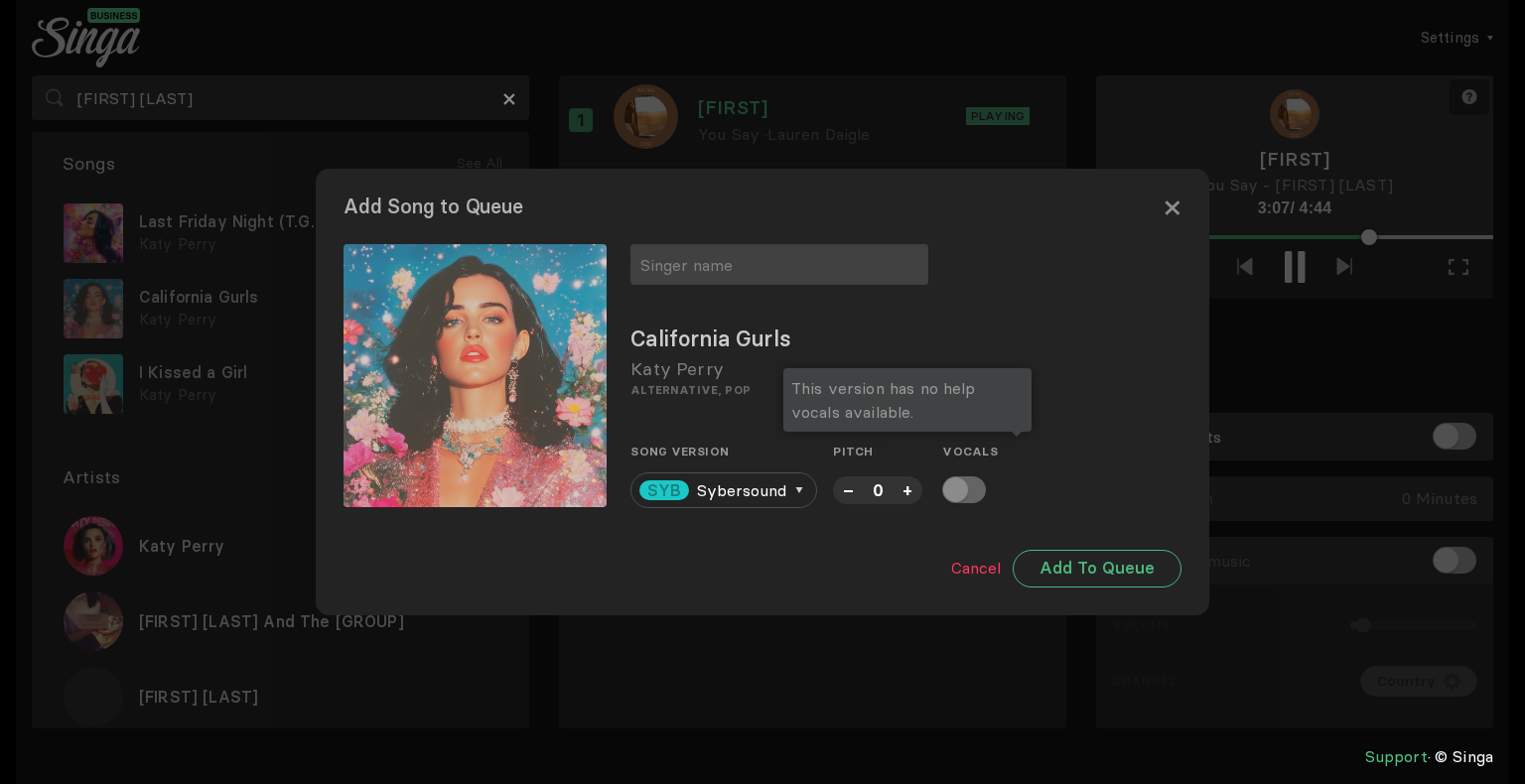 click at bounding box center [964, 489] 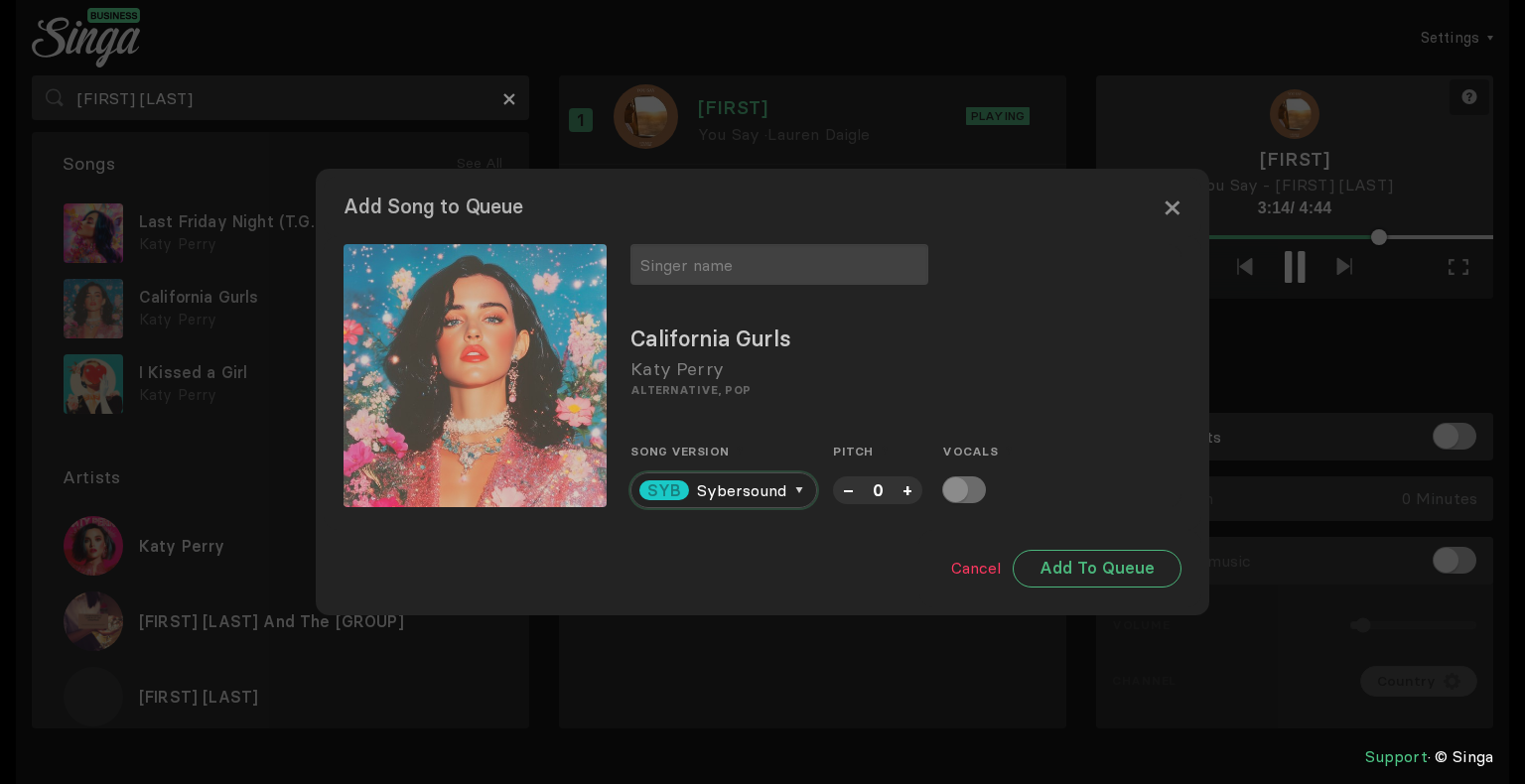 click on "SYB Sybersound" at bounding box center (724, 490) 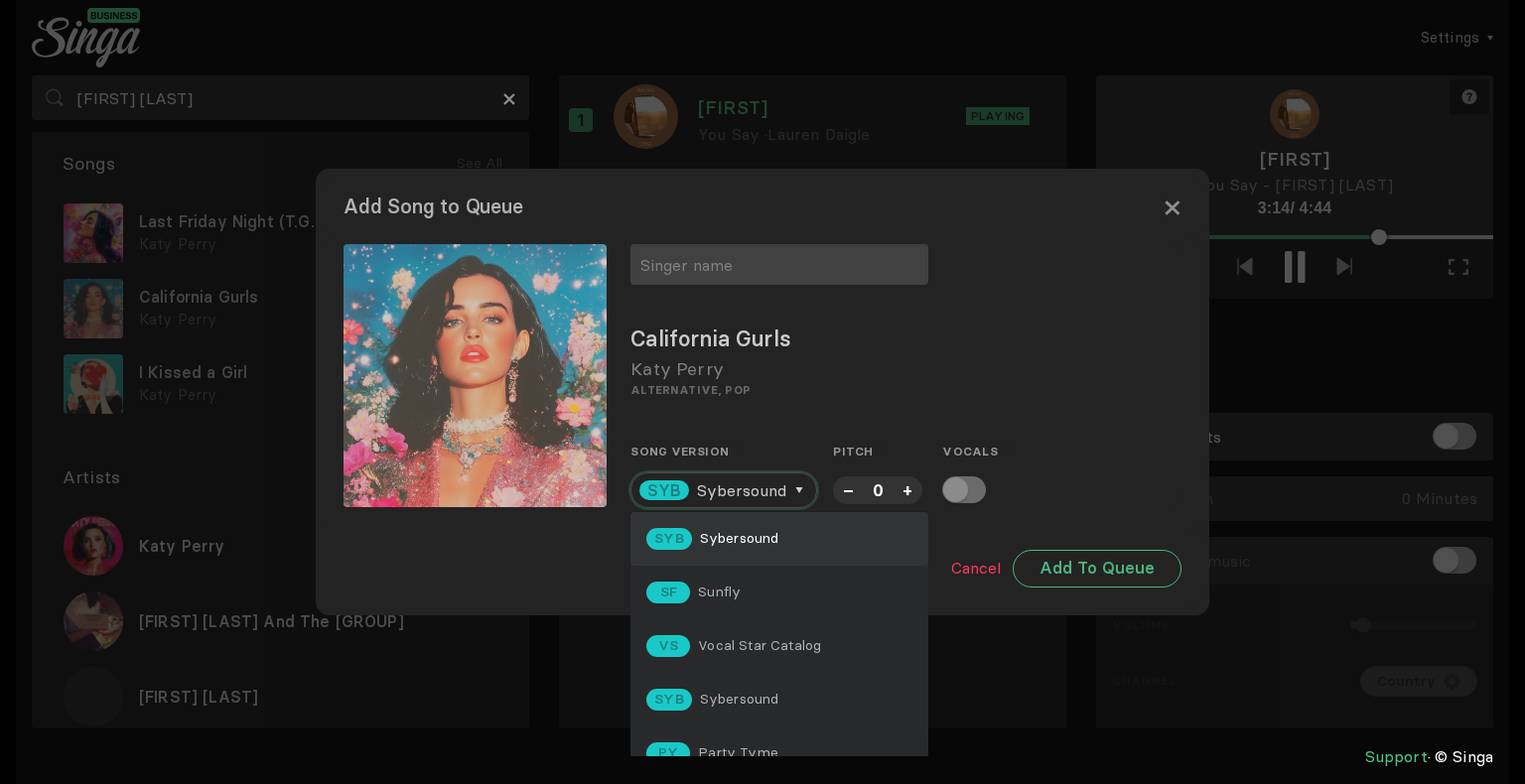 click on "Sybersound" at bounding box center (742, 490) 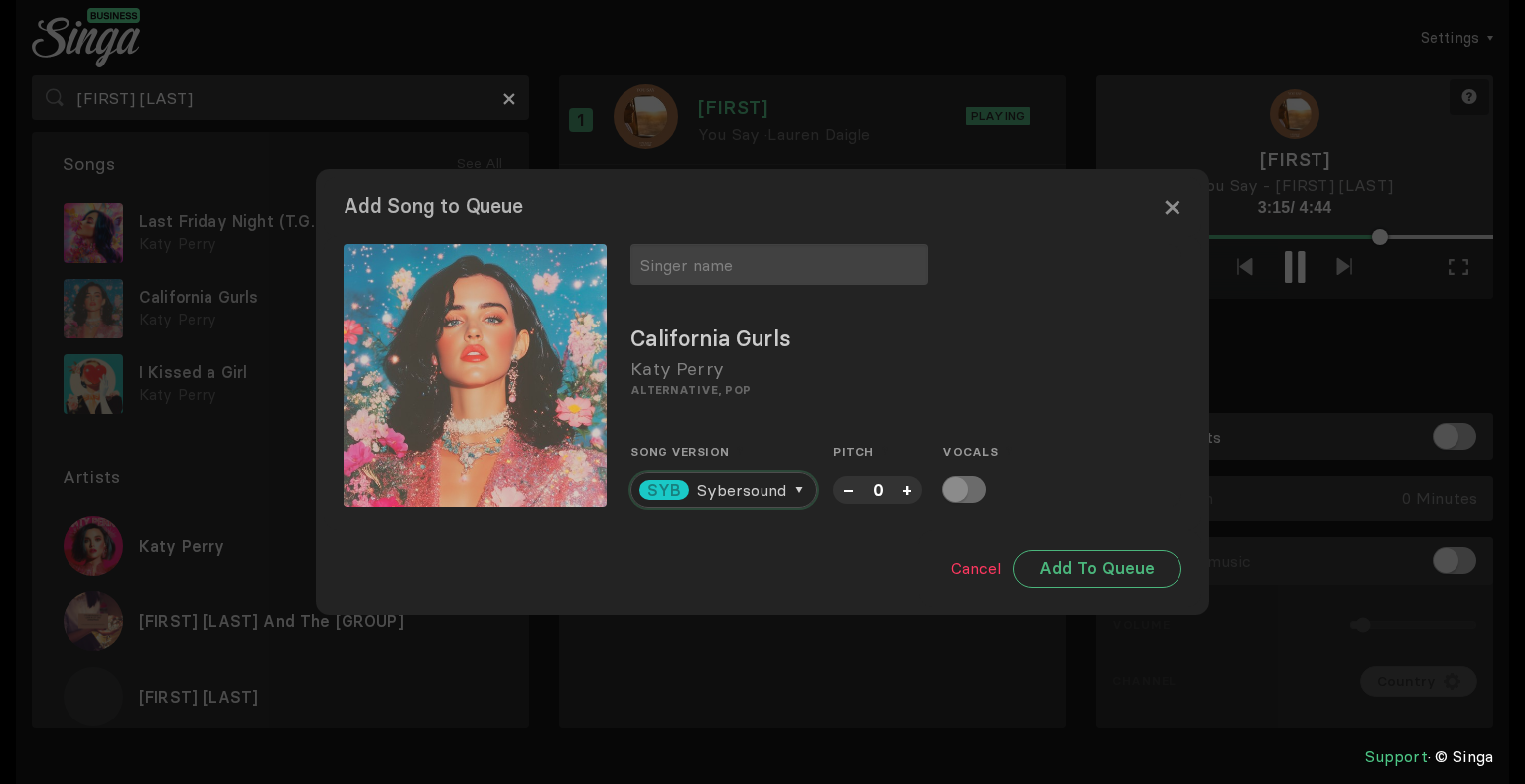 click on "Sybersound" at bounding box center (742, 490) 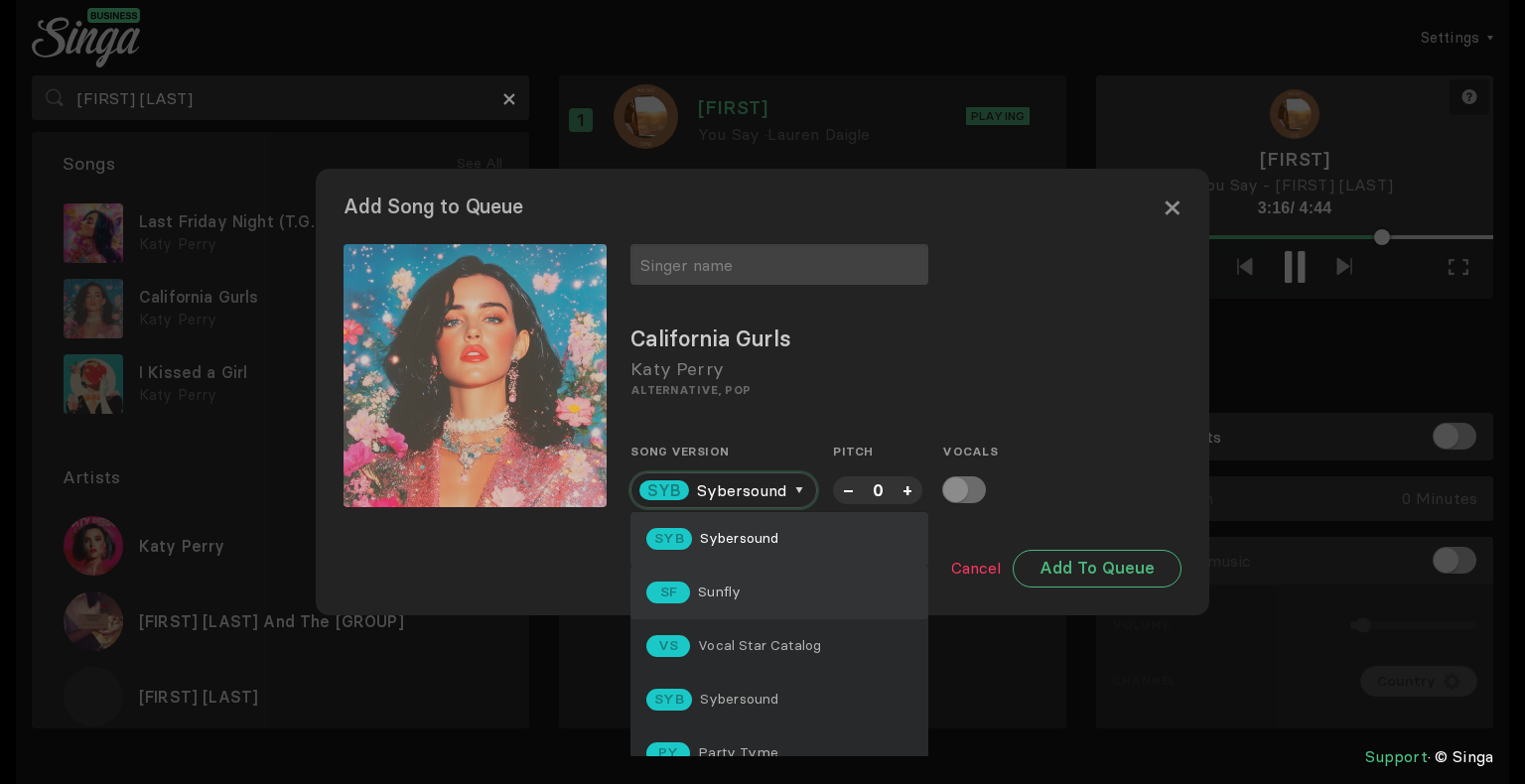 scroll, scrollTop: 184, scrollLeft: 0, axis: vertical 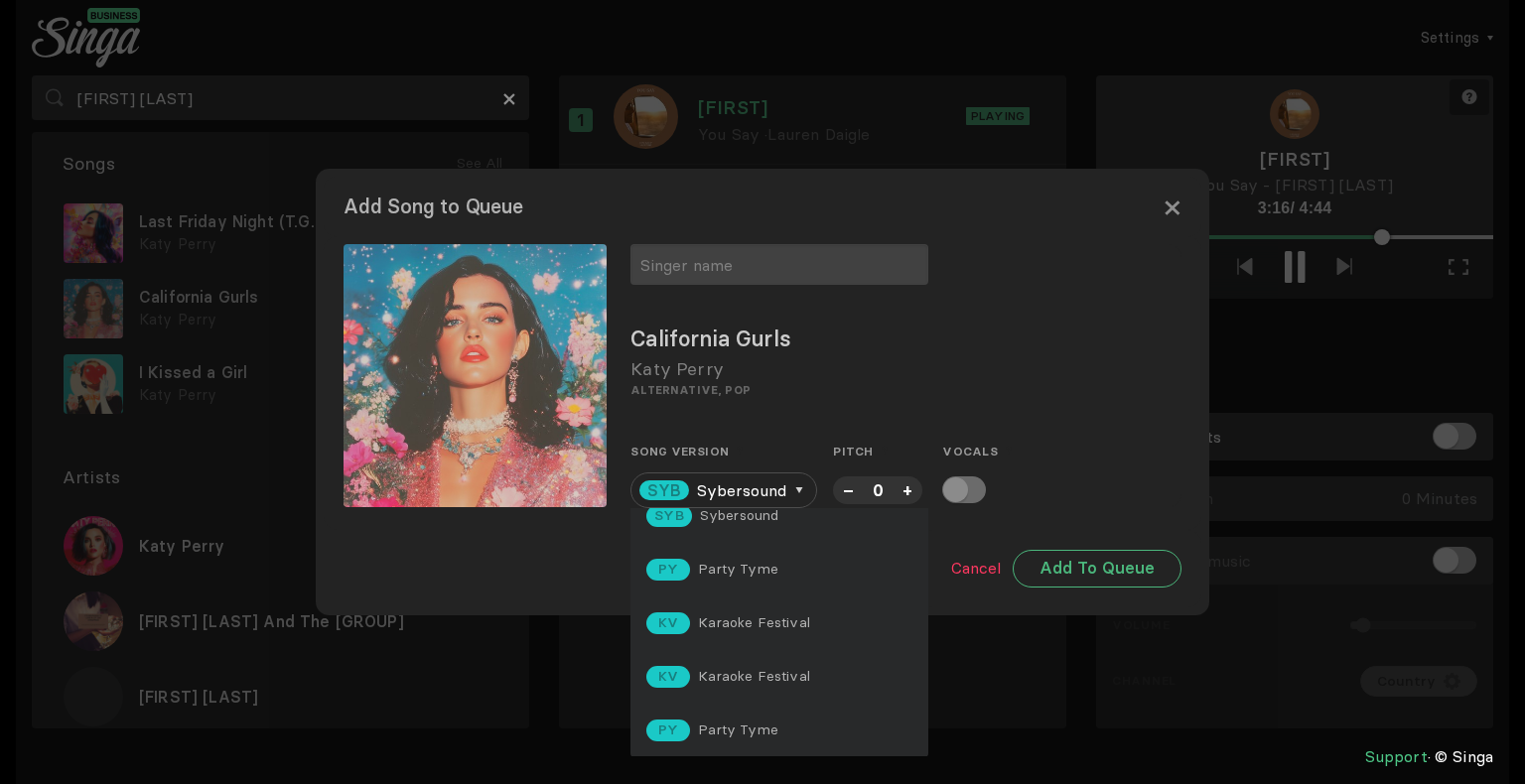 click on "Support © [BRAND]" at bounding box center (1060, 569) 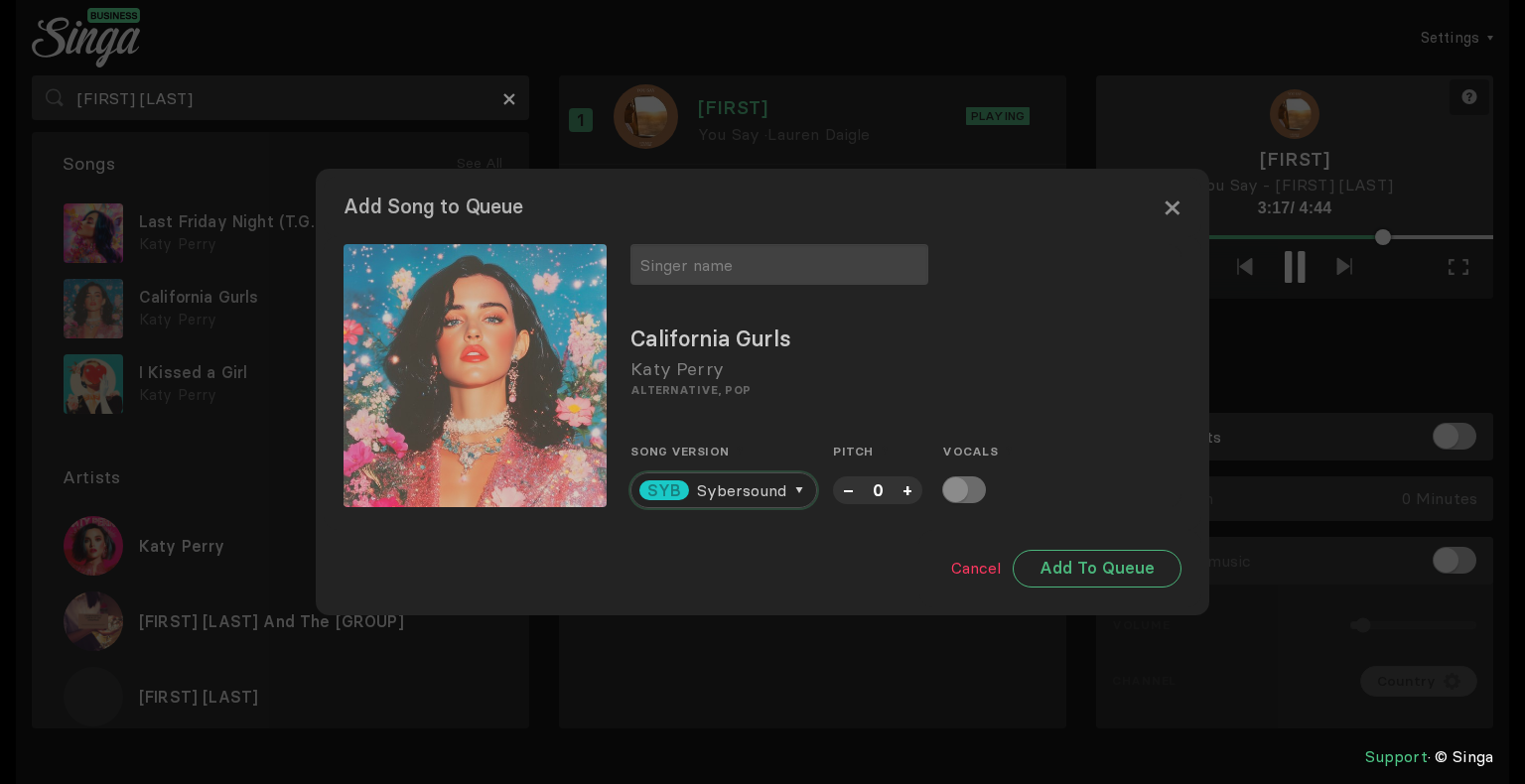 click on "Sybersound" at bounding box center [742, 490] 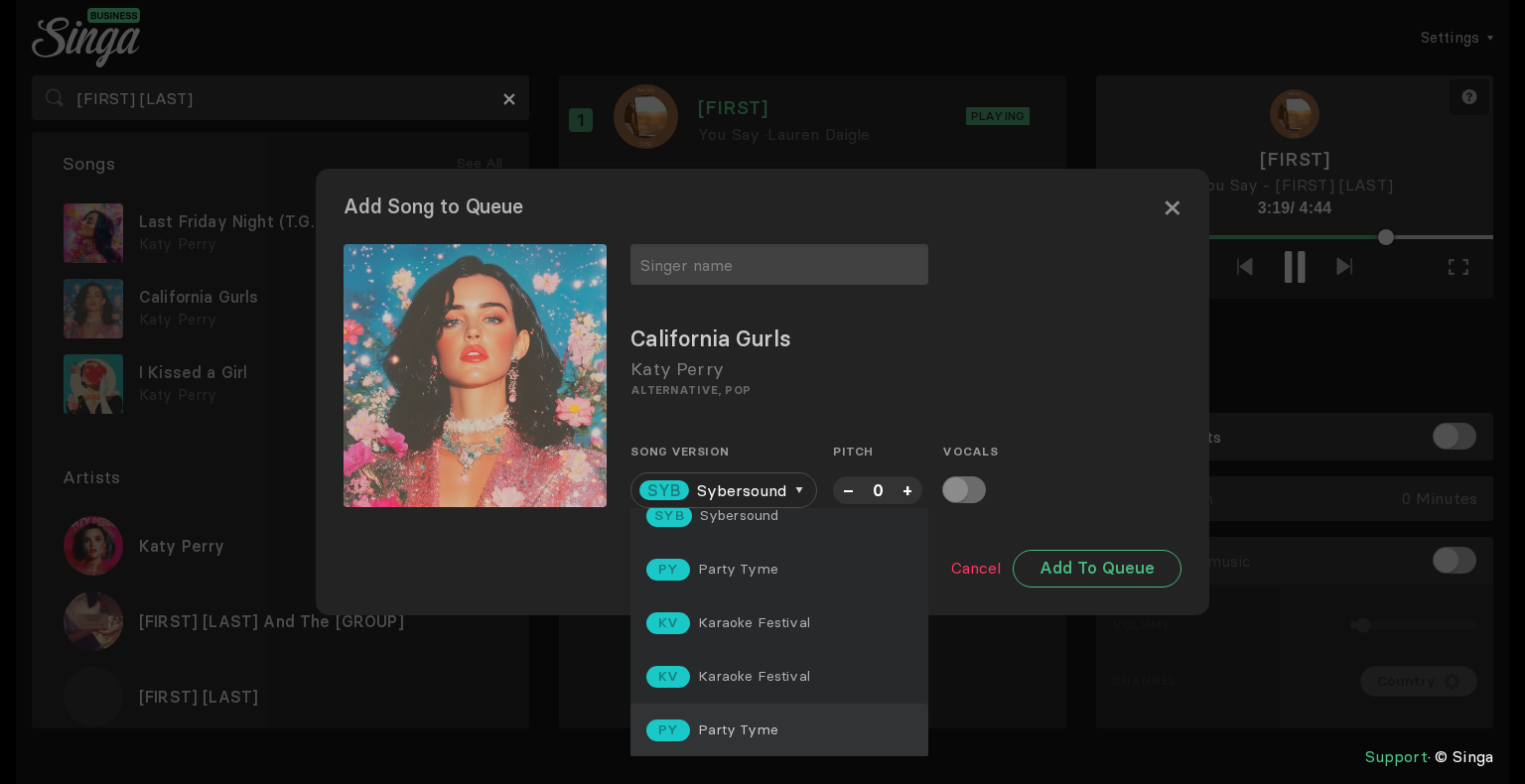 click on "PY Party Tyme" at bounding box center (779, 730) 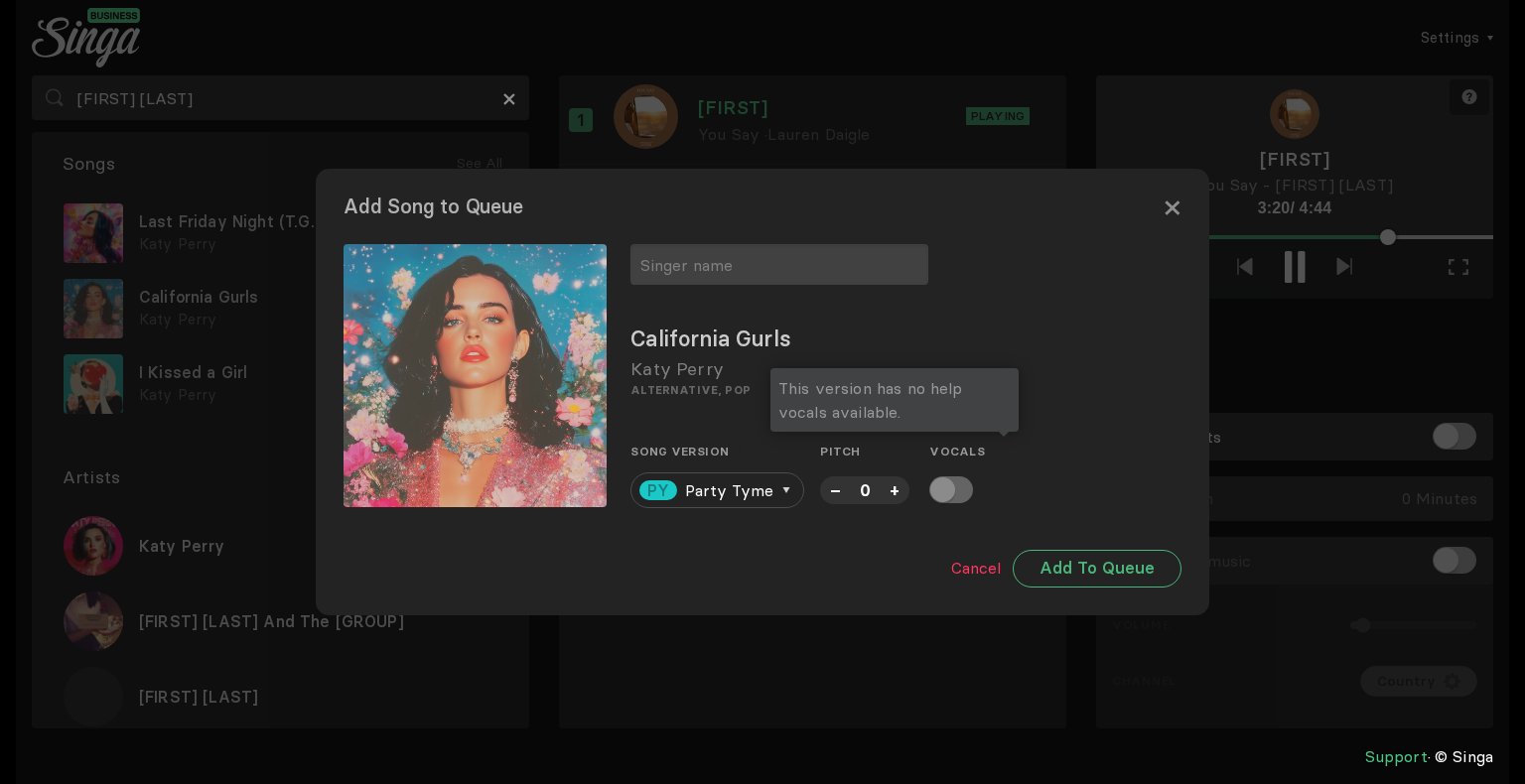 click at bounding box center (951, 489) 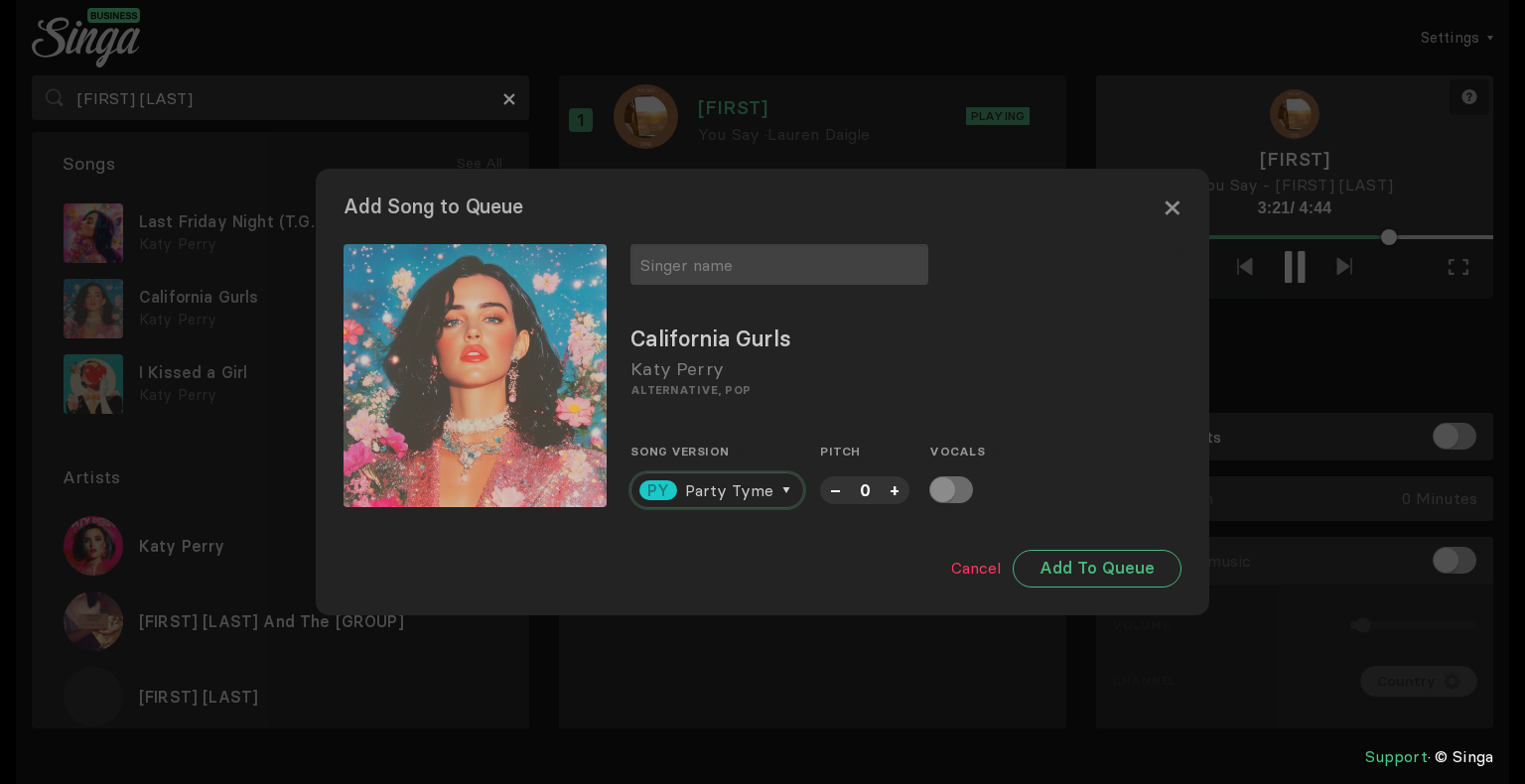 click on "Party Tyme" at bounding box center (729, 490) 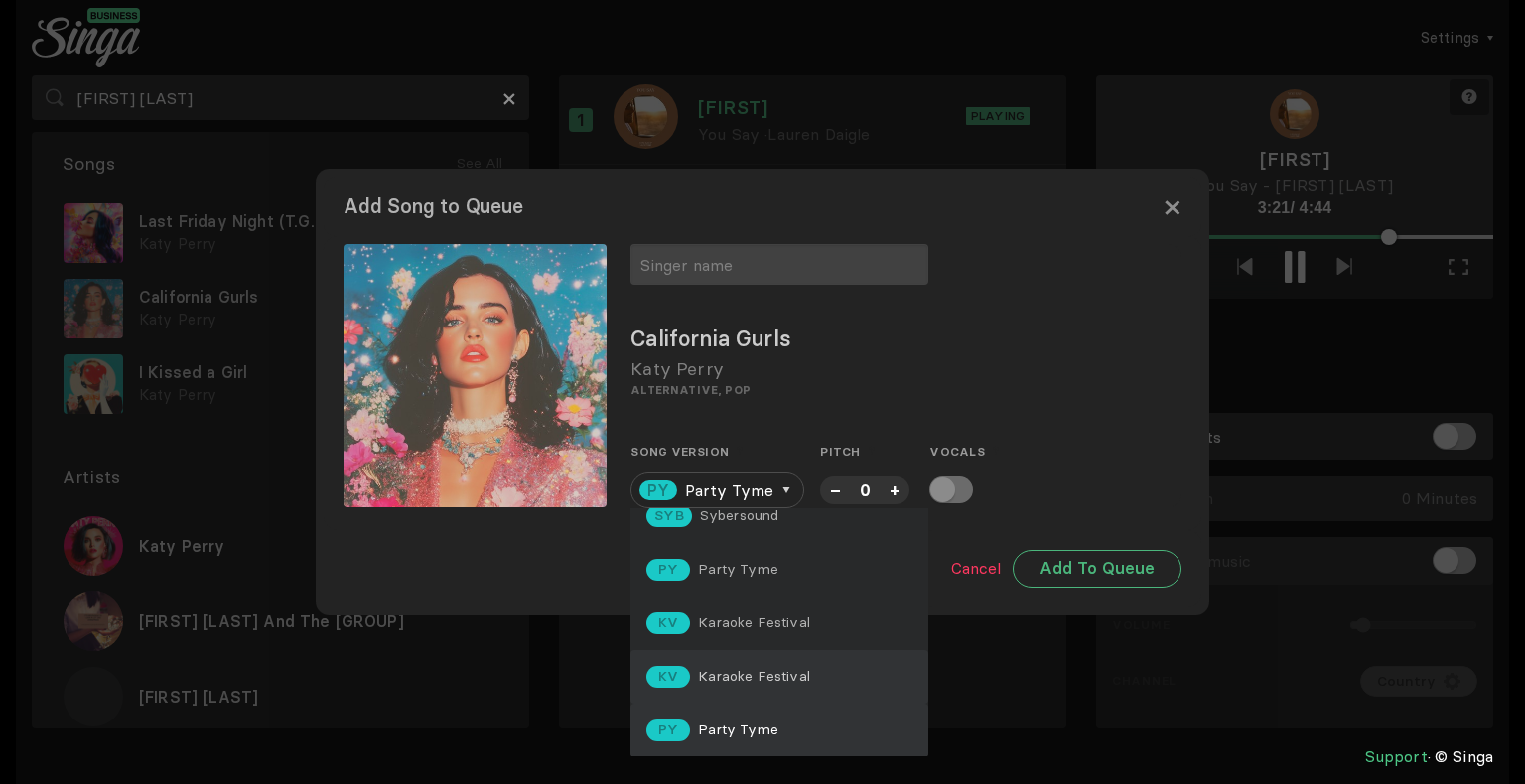 click on "Karaoke Festival" at bounding box center (740, 354) 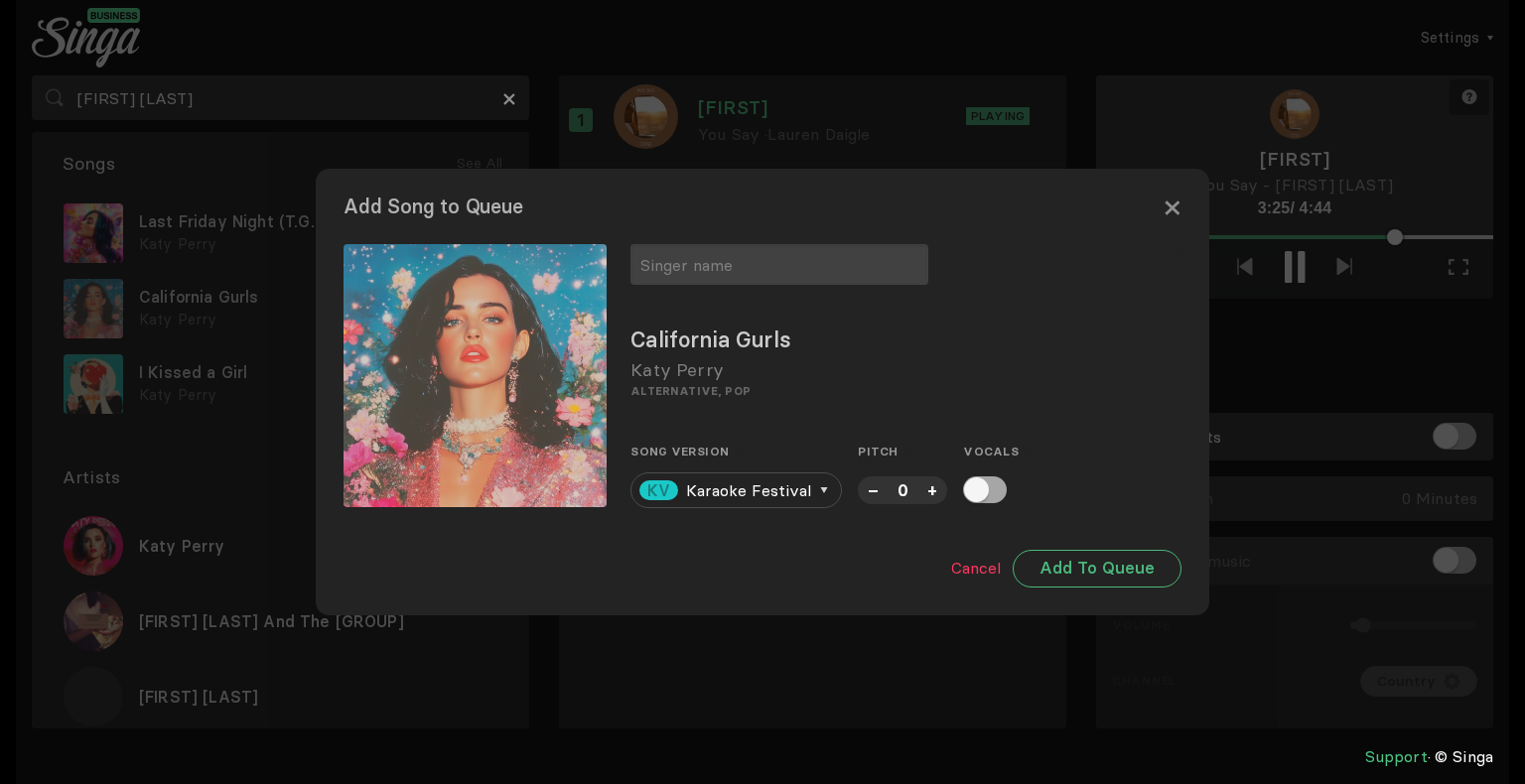 click at bounding box center [985, 489] 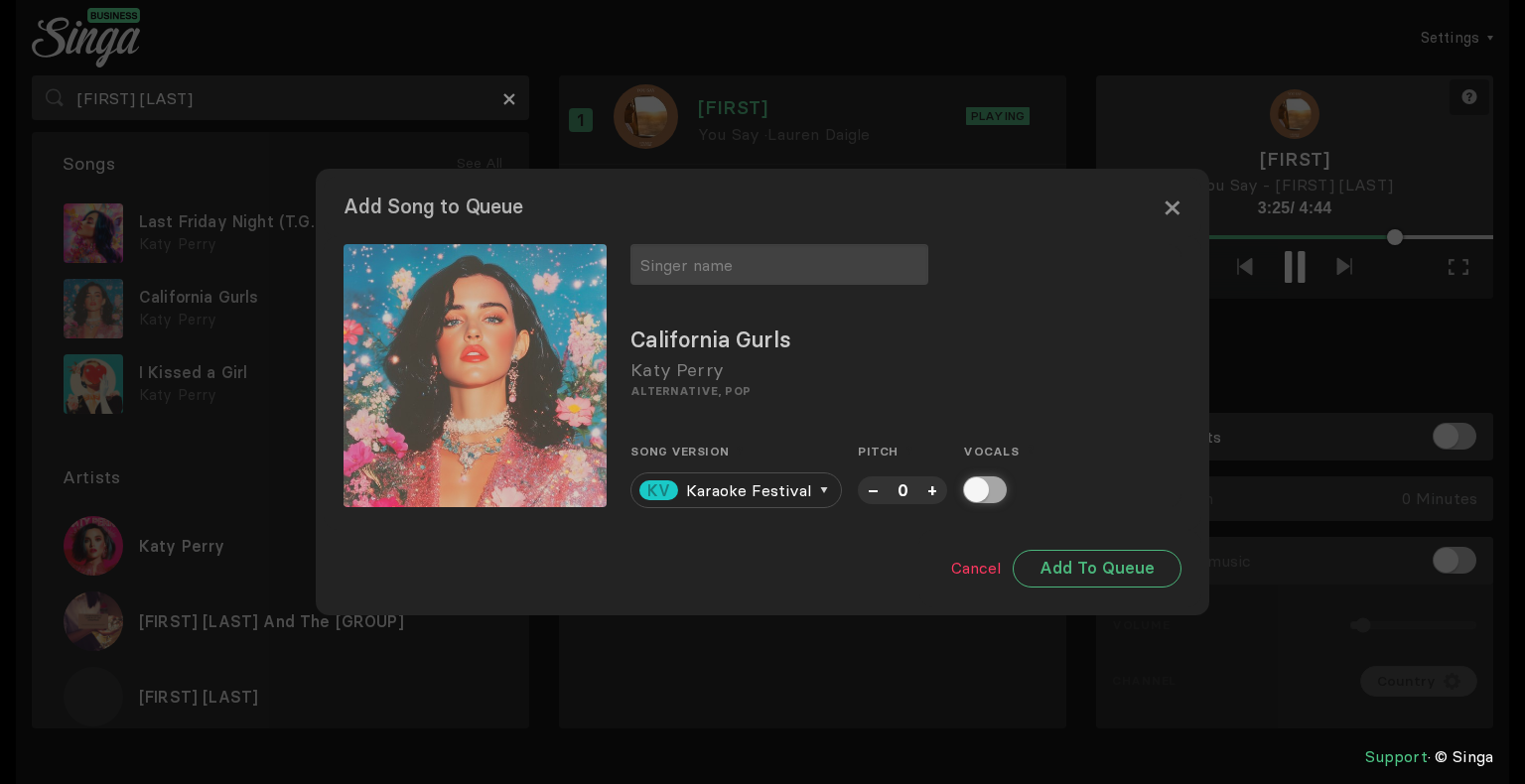 click at bounding box center [969, 489] 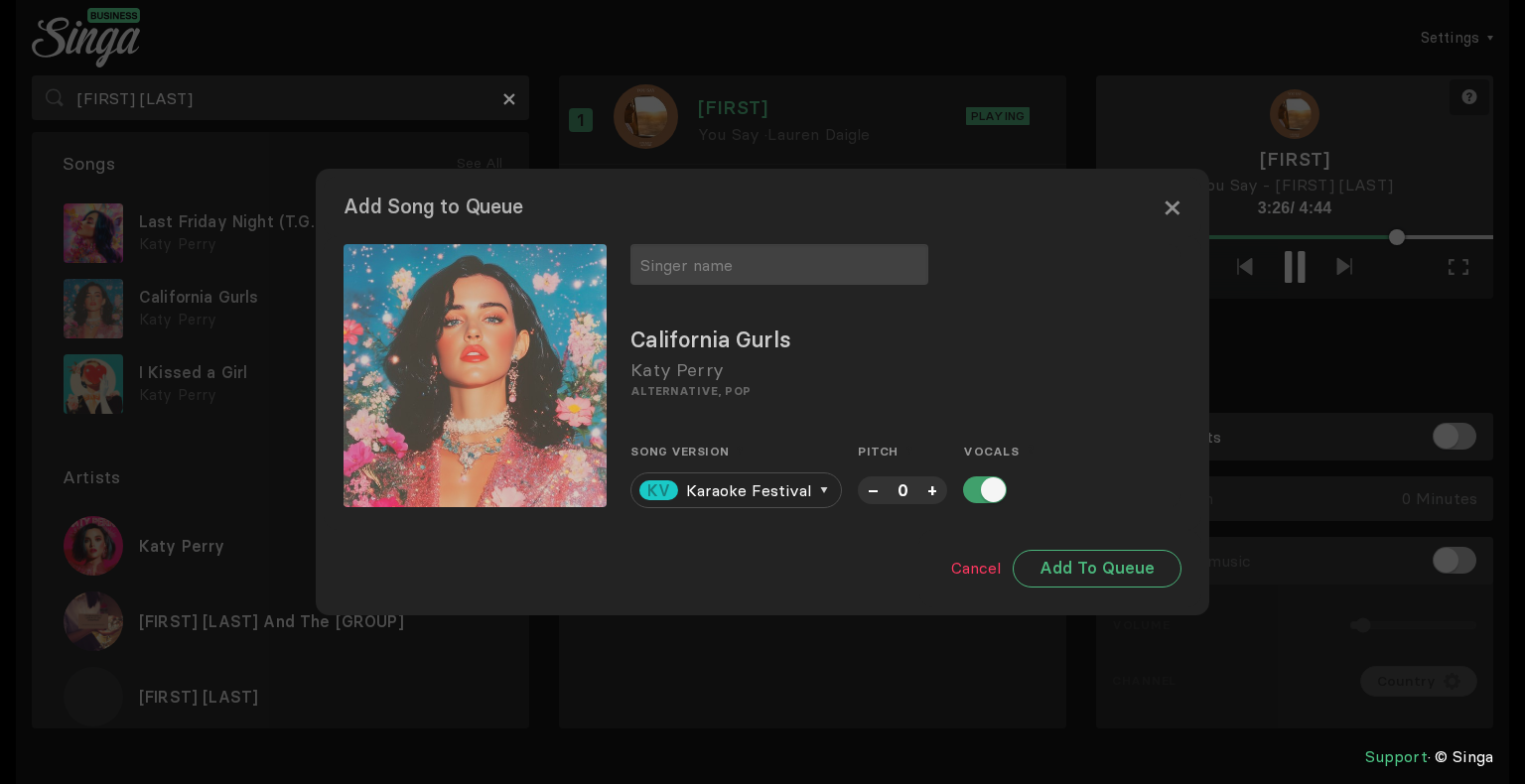 click at bounding box center (985, 489) 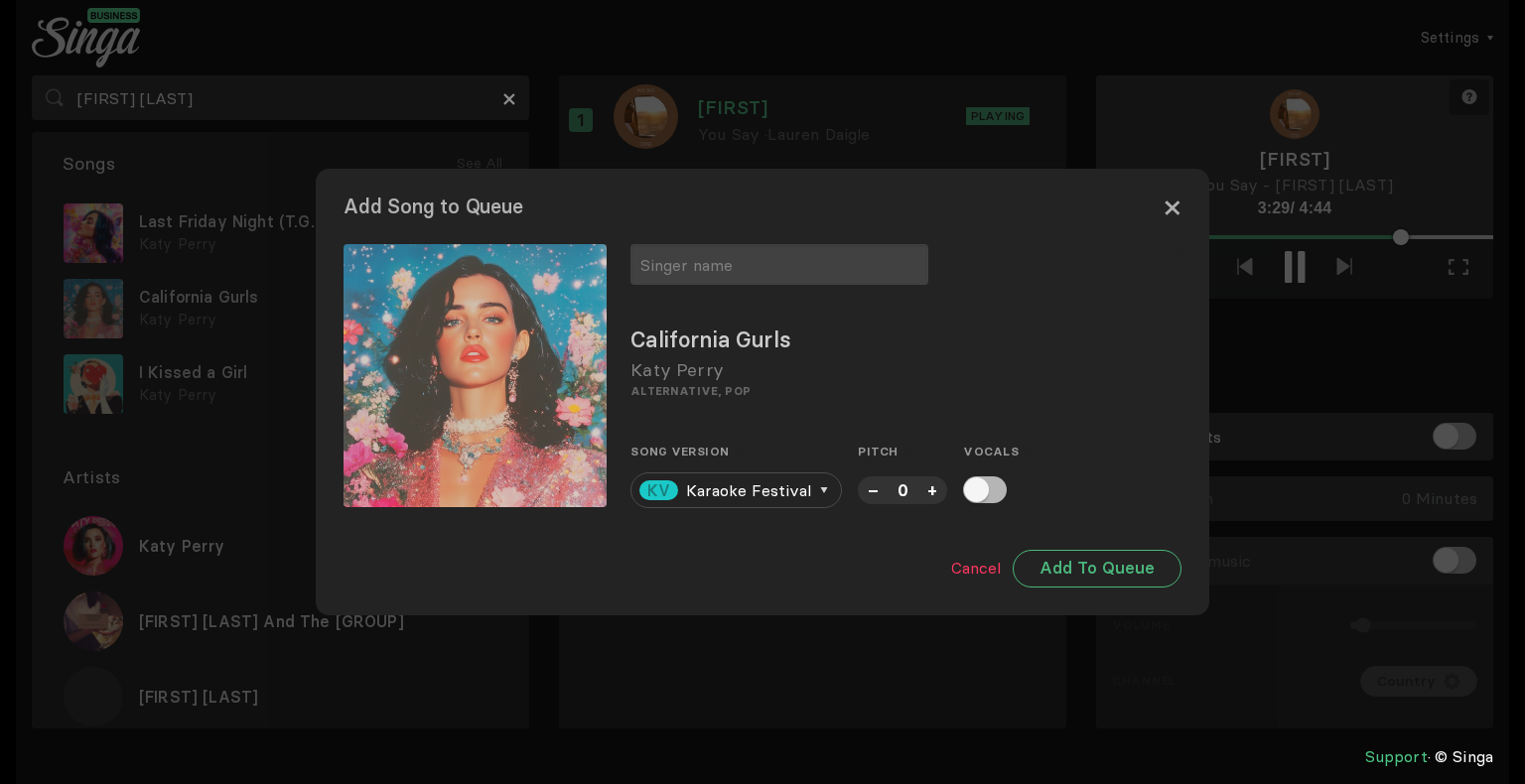 click on "×" at bounding box center (1172, 206) 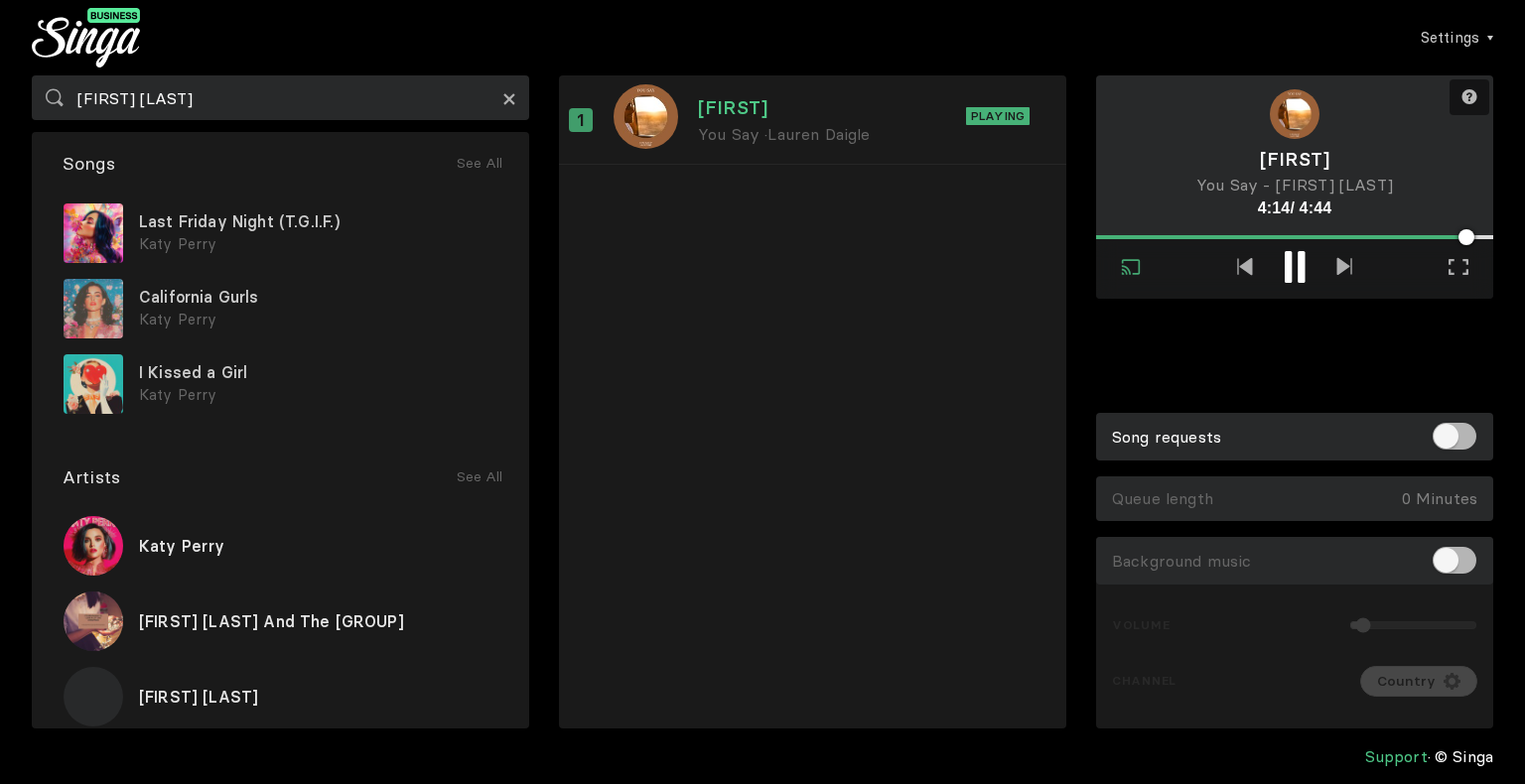 click on "×" at bounding box center (509, 97) 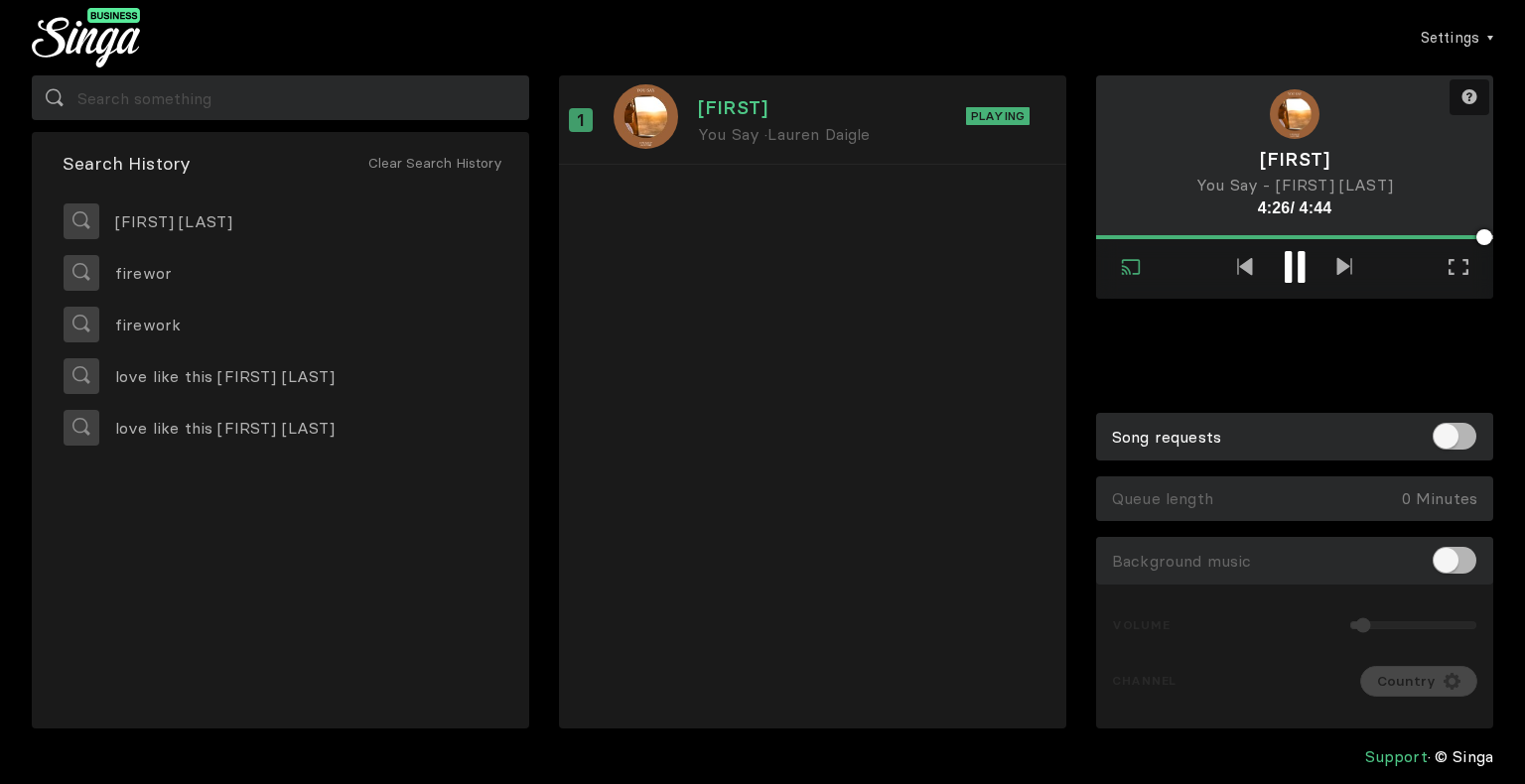 click at bounding box center (1295, 269) 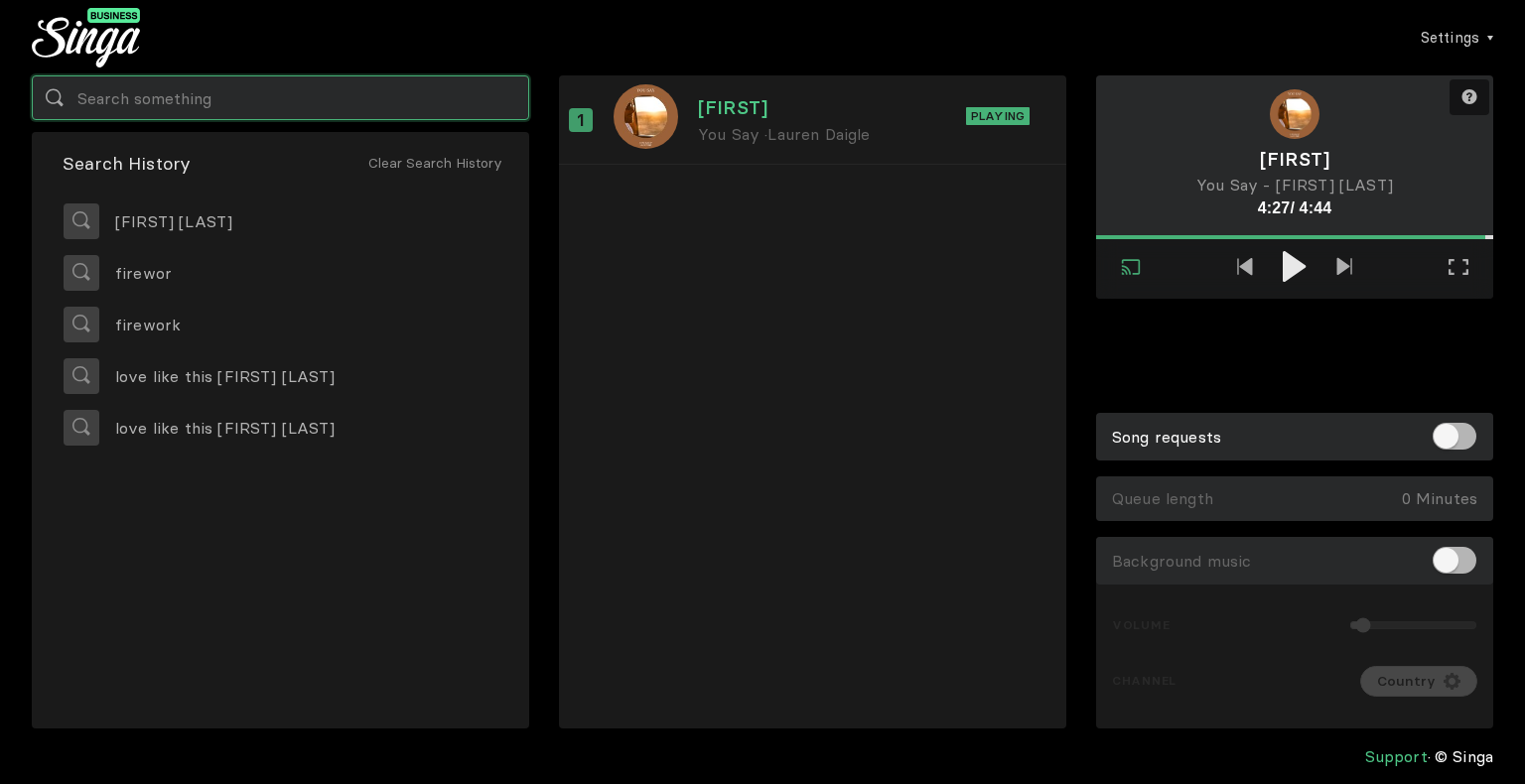 click at bounding box center (280, 97) 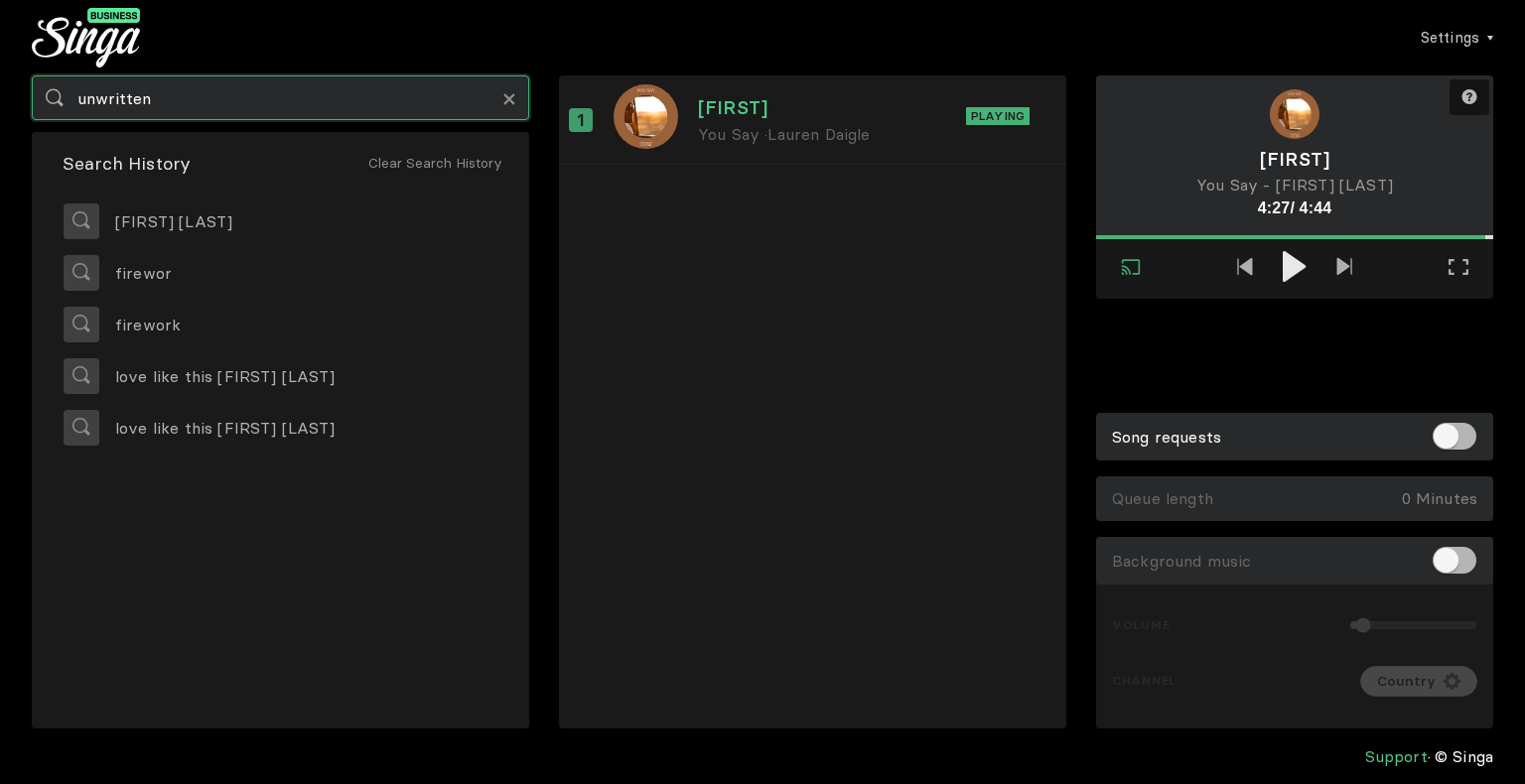 type on "unwritten" 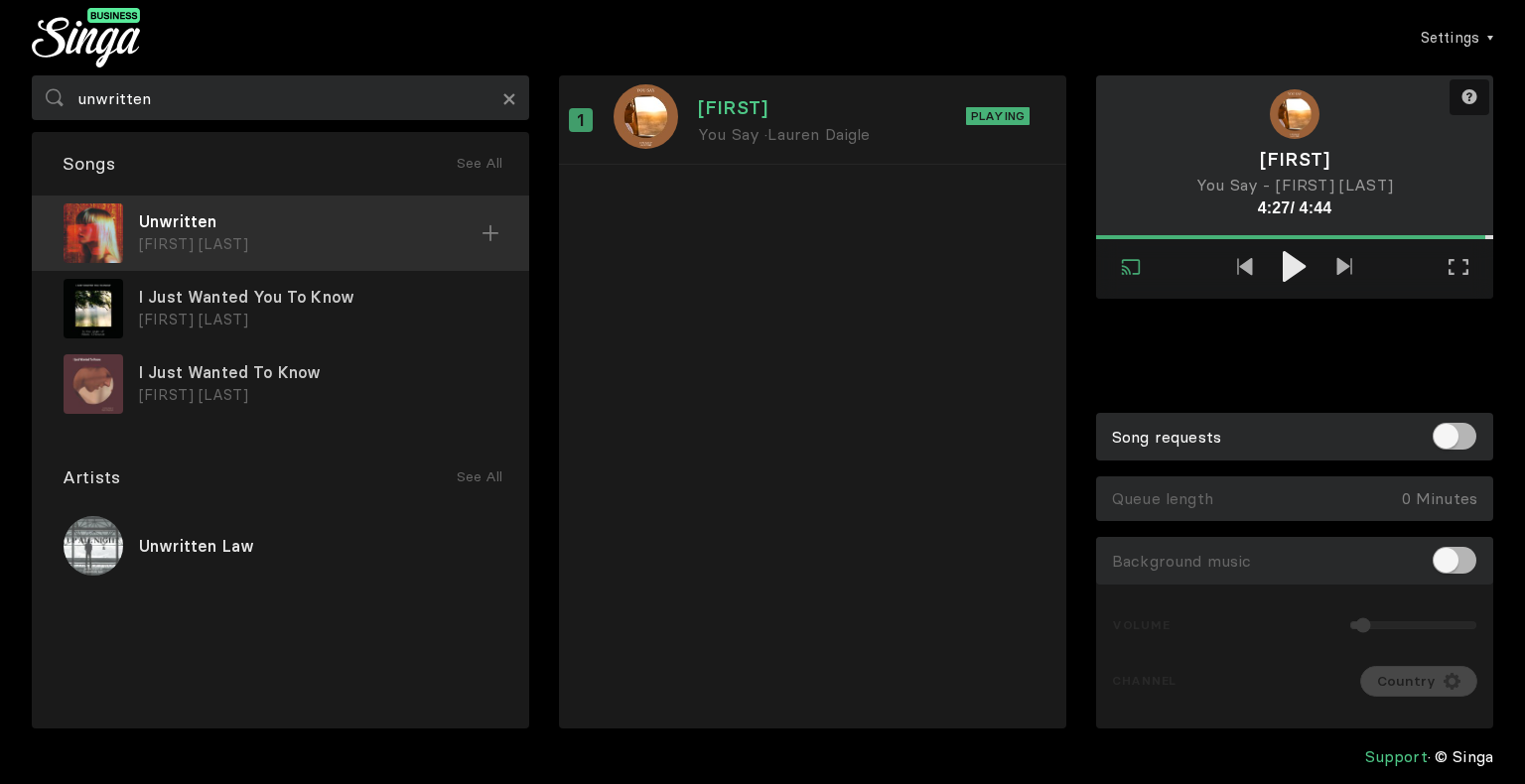 click at bounding box center [490, 233] 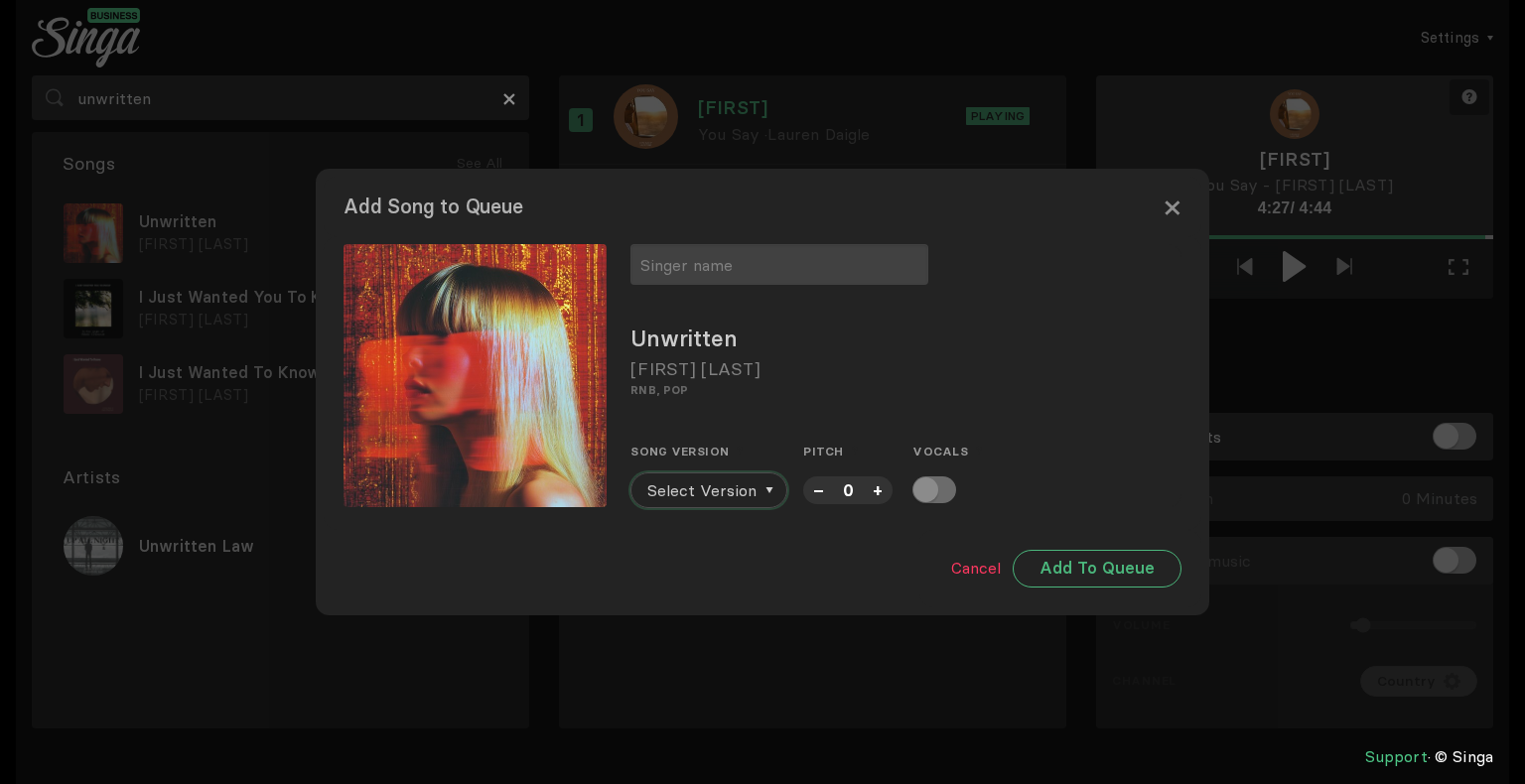 click on "Select Version" at bounding box center [702, 490] 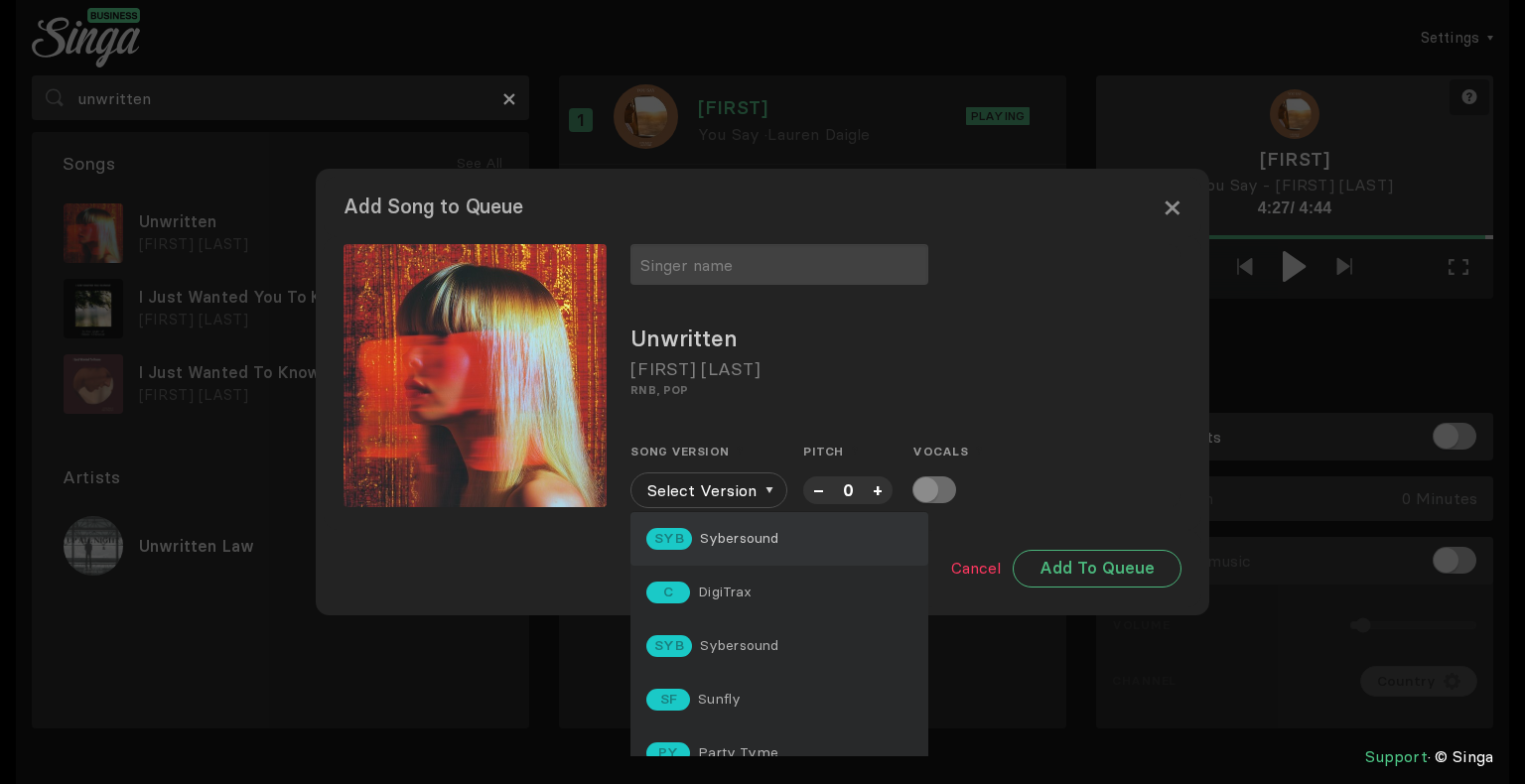 click on "SYB Sybersound" at bounding box center [779, 539] 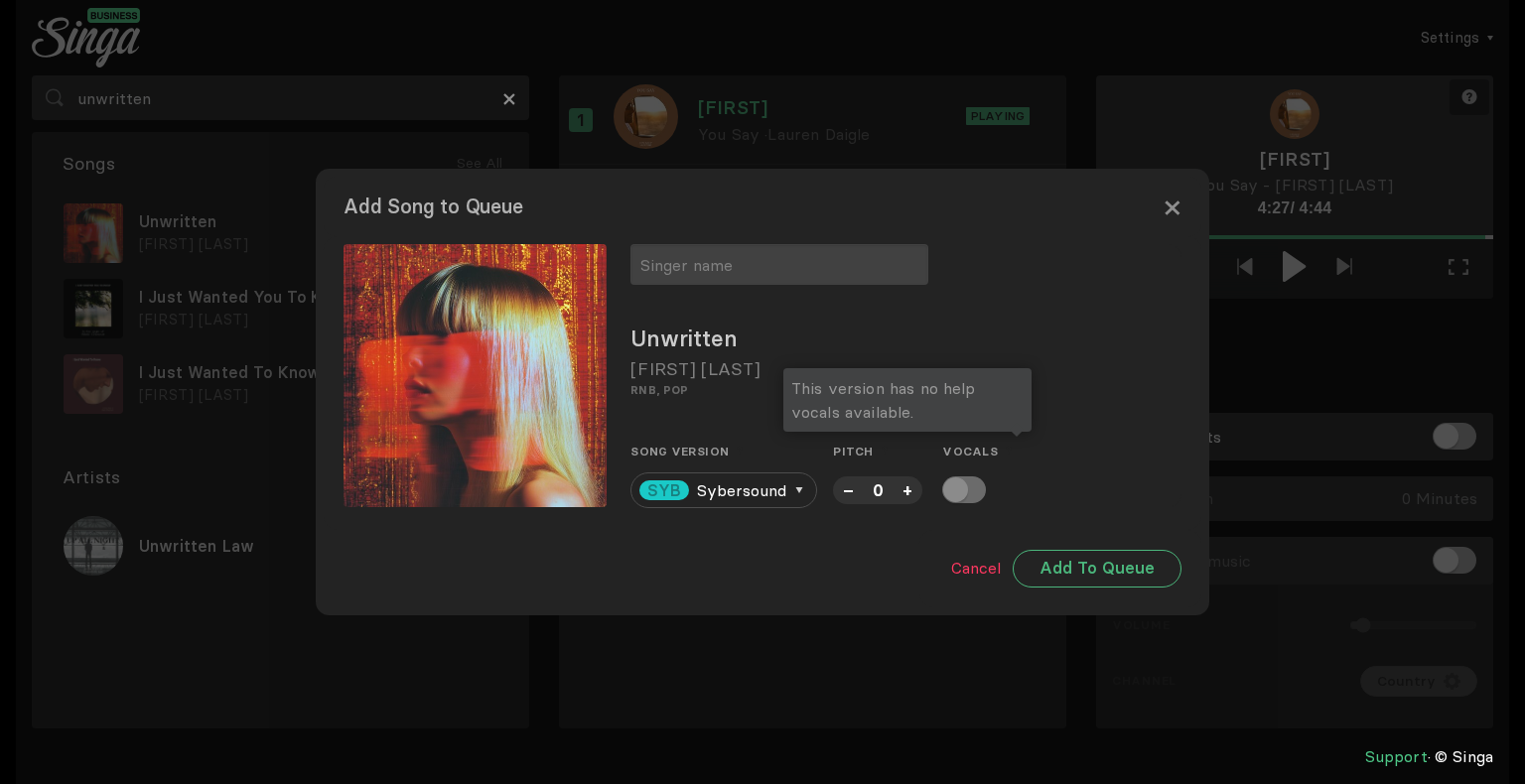 click at bounding box center [978, 489] 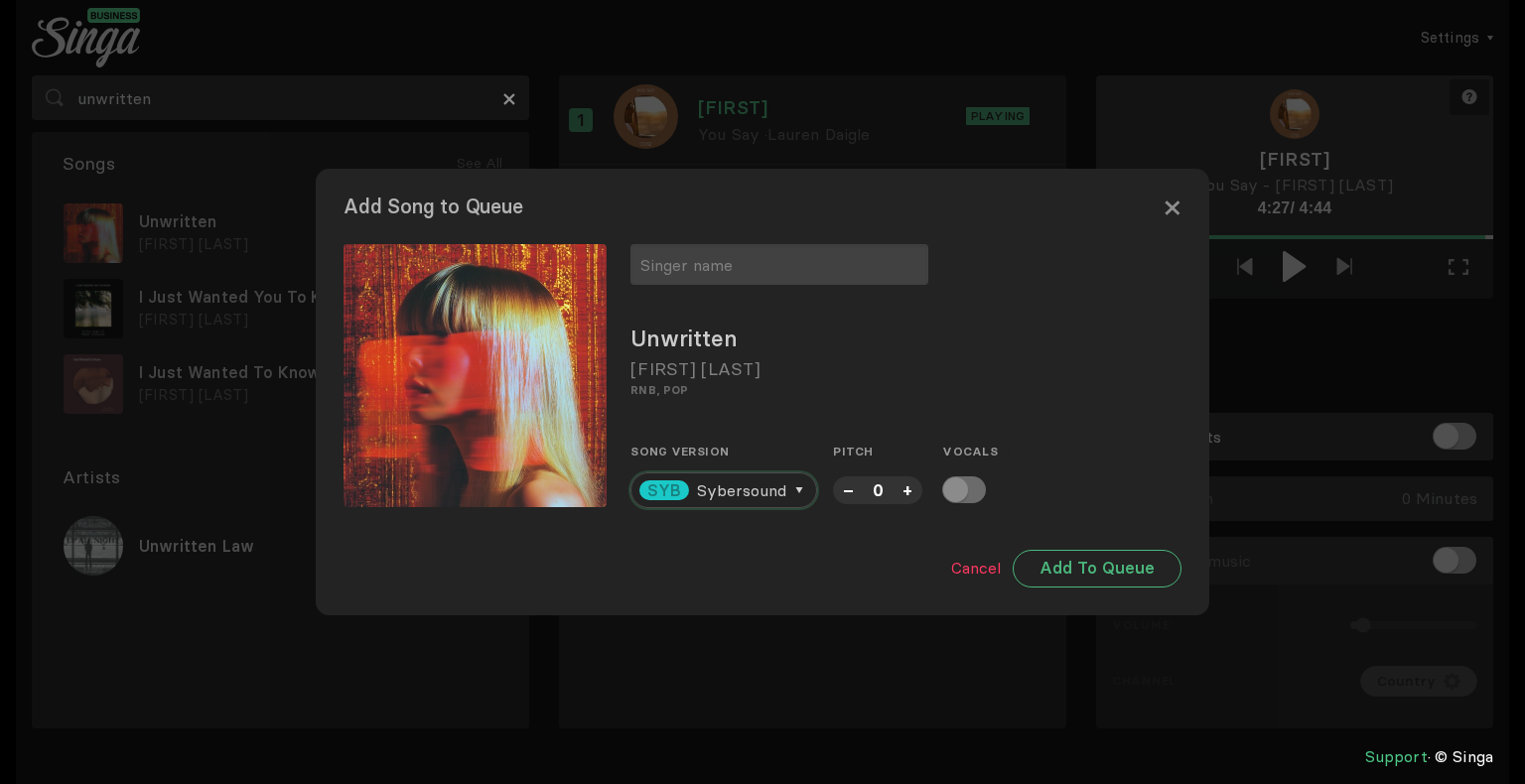 click on "Sybersound" at bounding box center (742, 490) 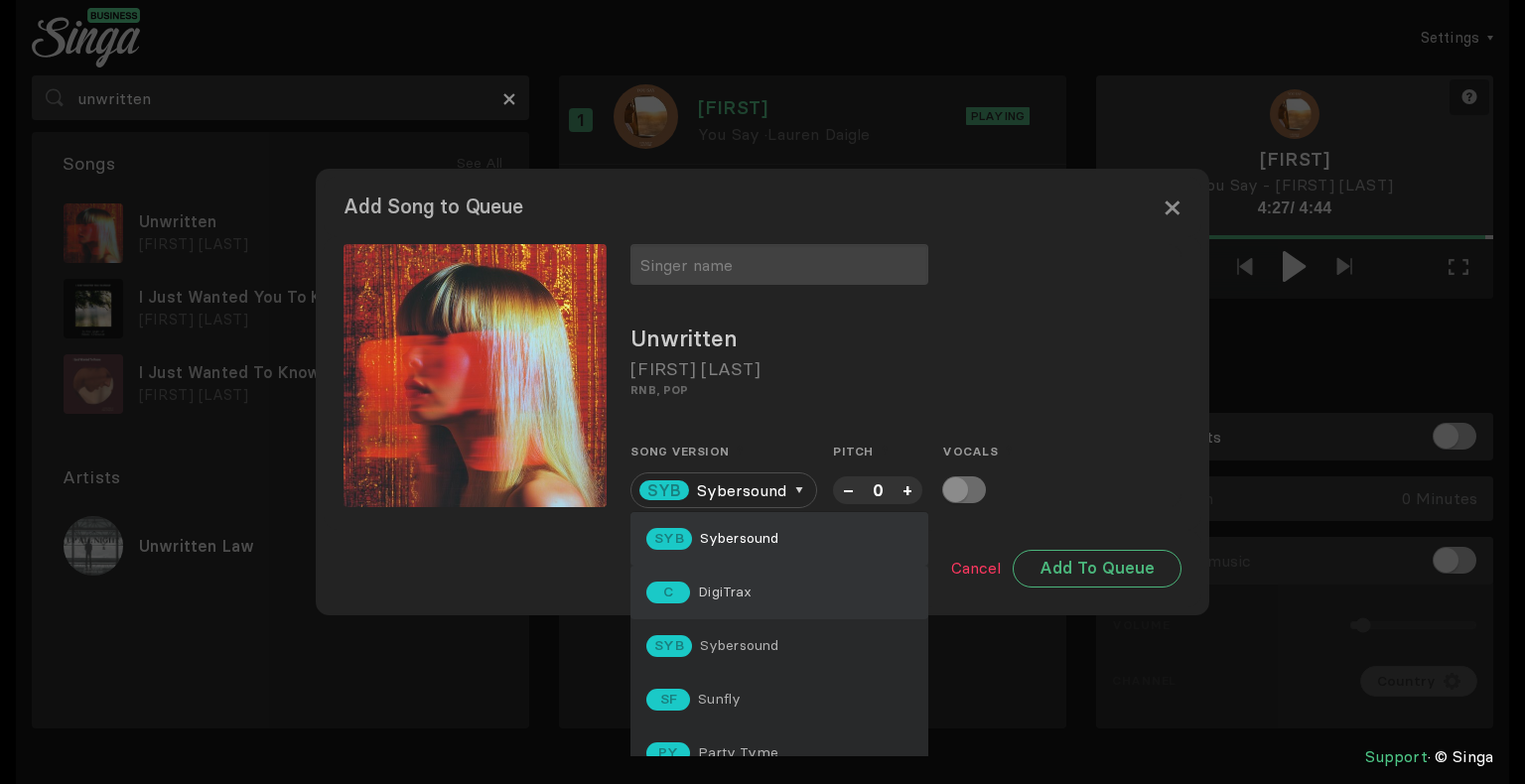 click on "C DigiTrax" at bounding box center (779, 539) 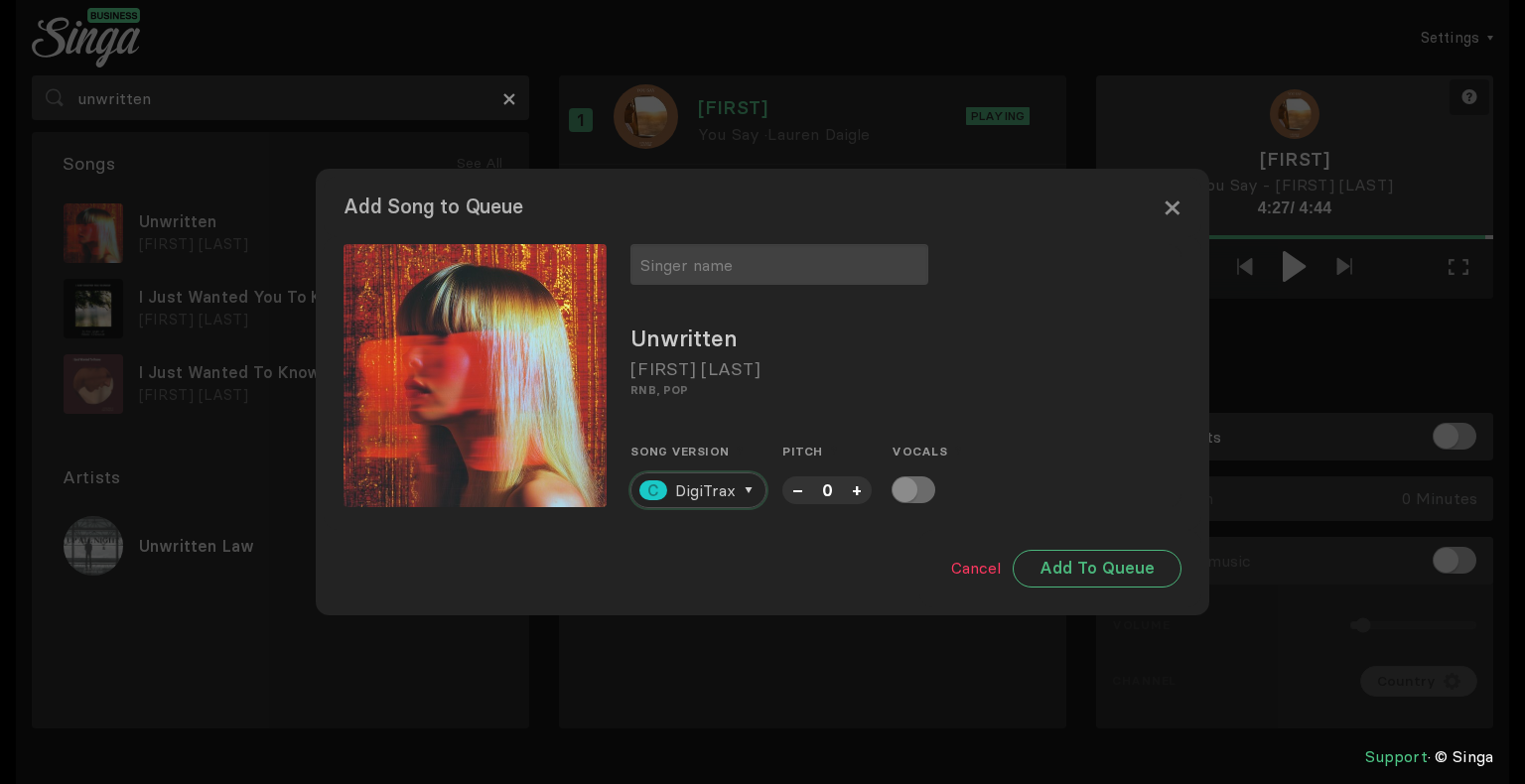 click on "DigiTrax" at bounding box center [705, 490] 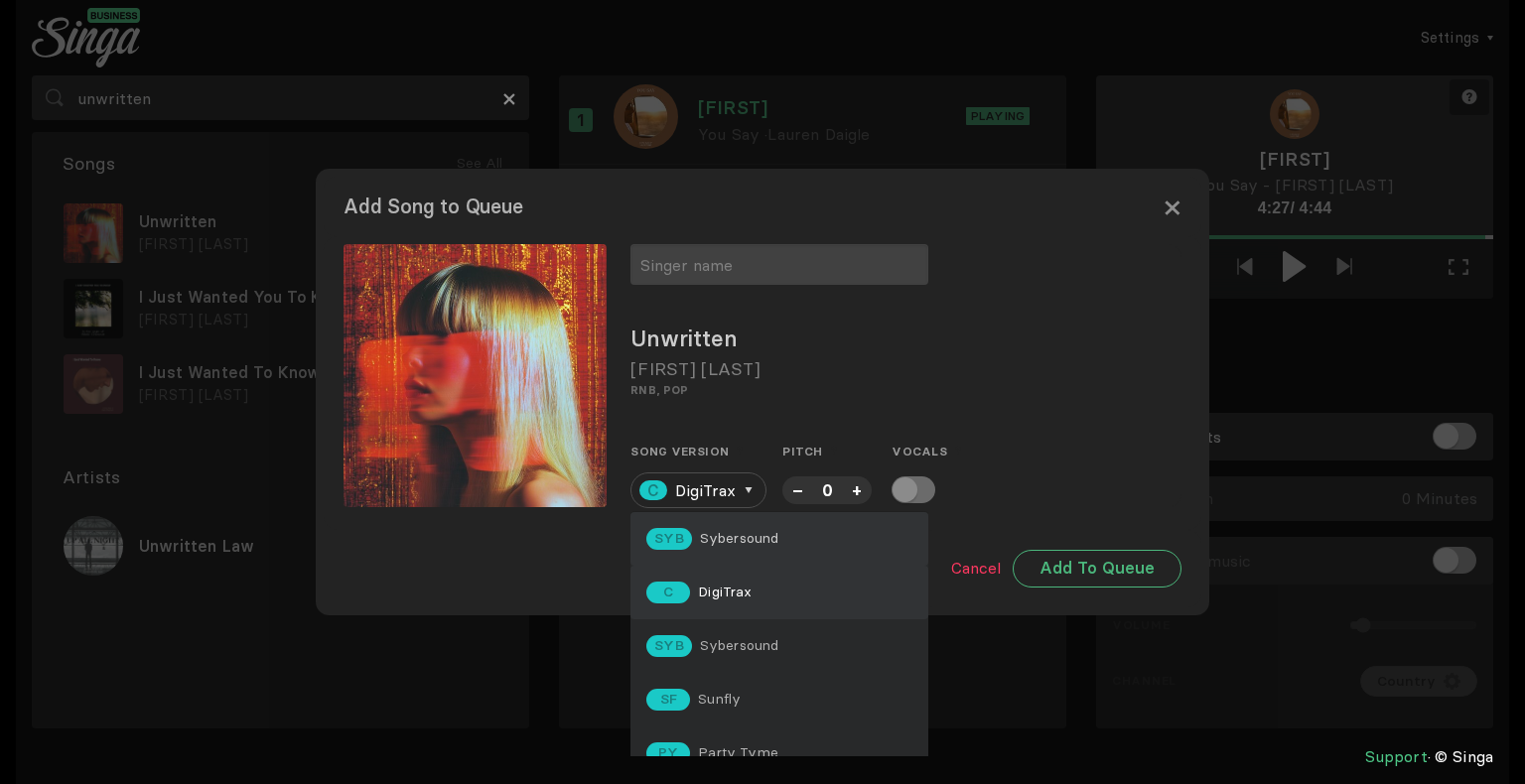 click on "Sybersound" at bounding box center (740, 538) 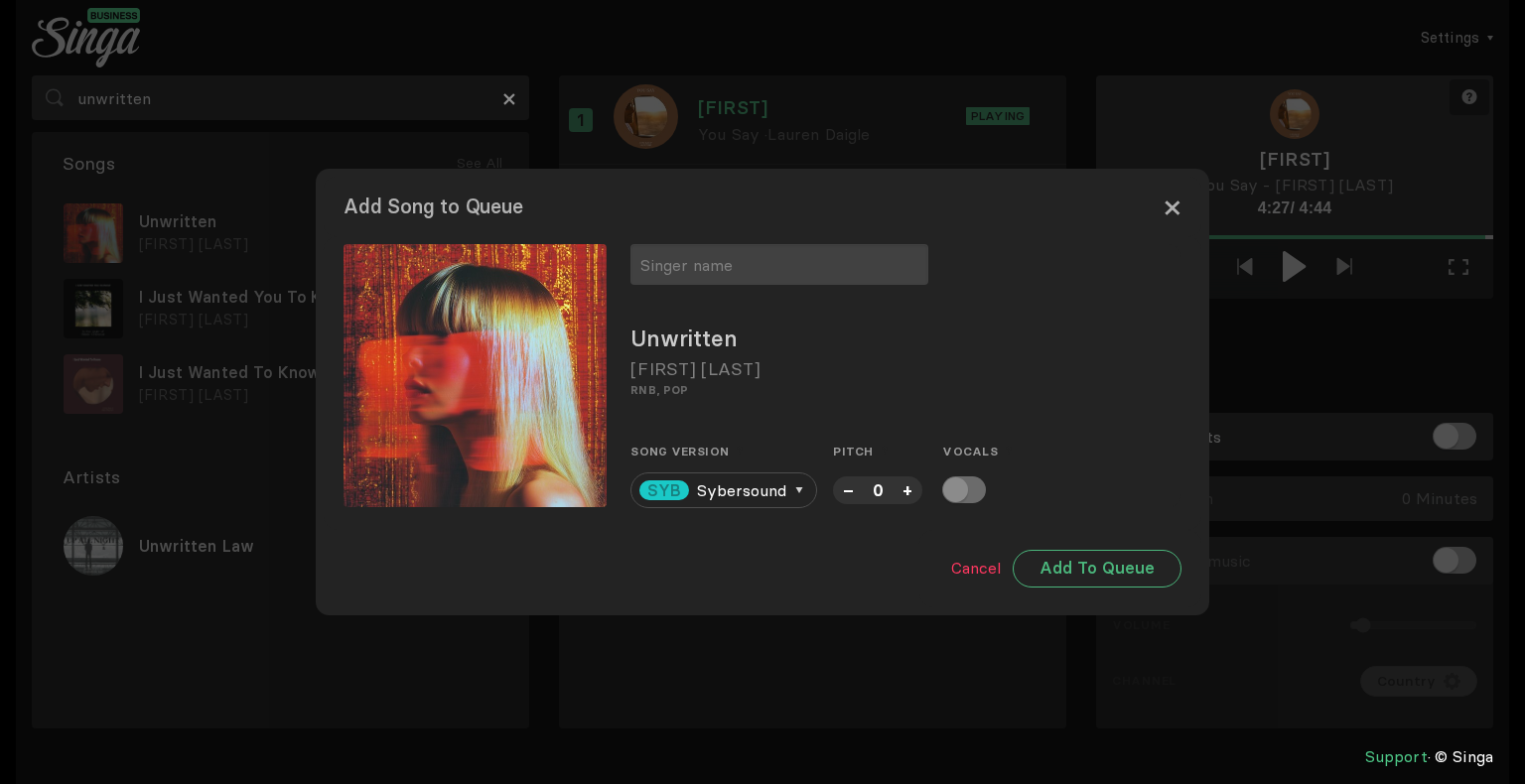 click on "×" at bounding box center [1172, 206] 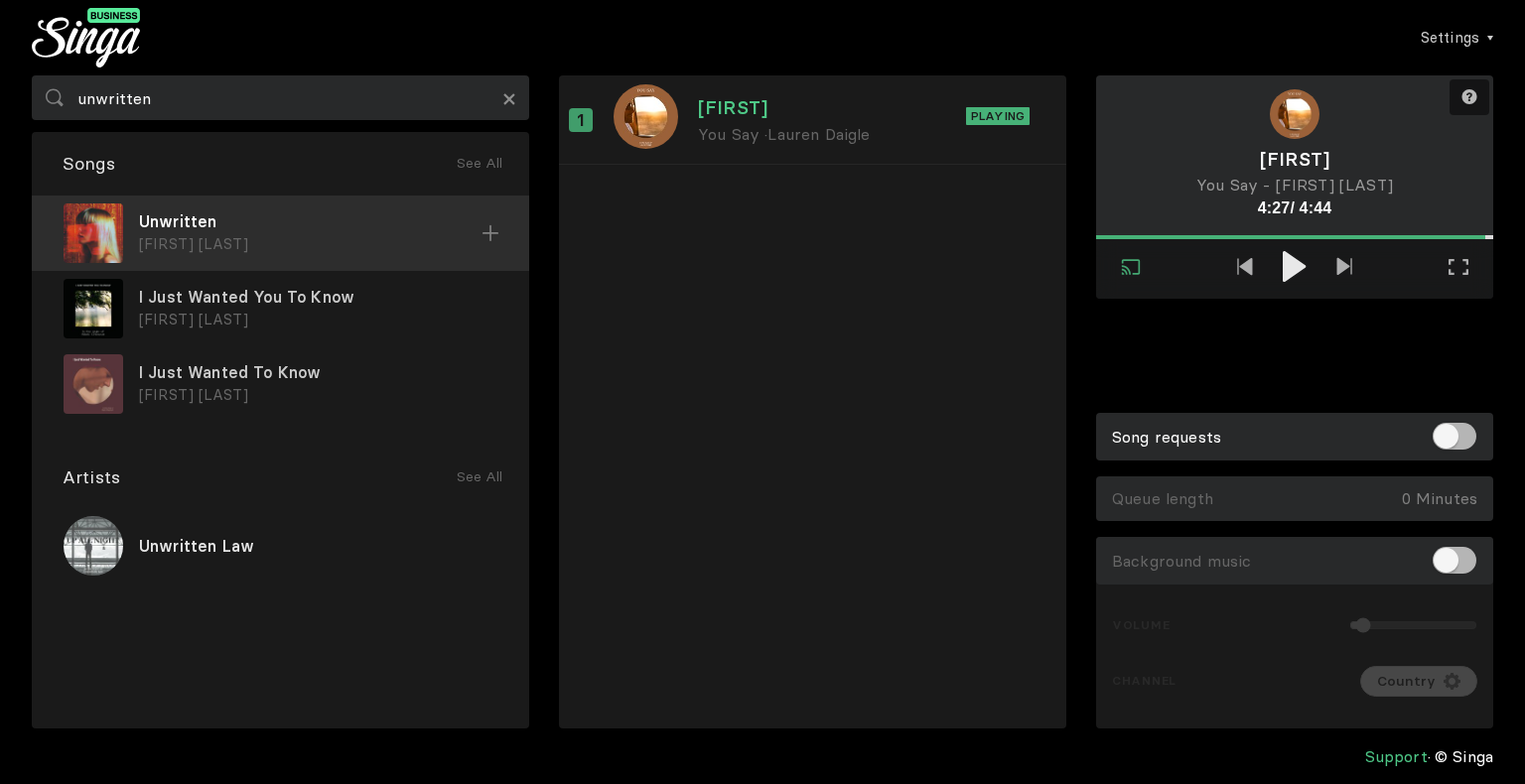 click on "[FIRST] [LAST]" at bounding box center (310, 244) 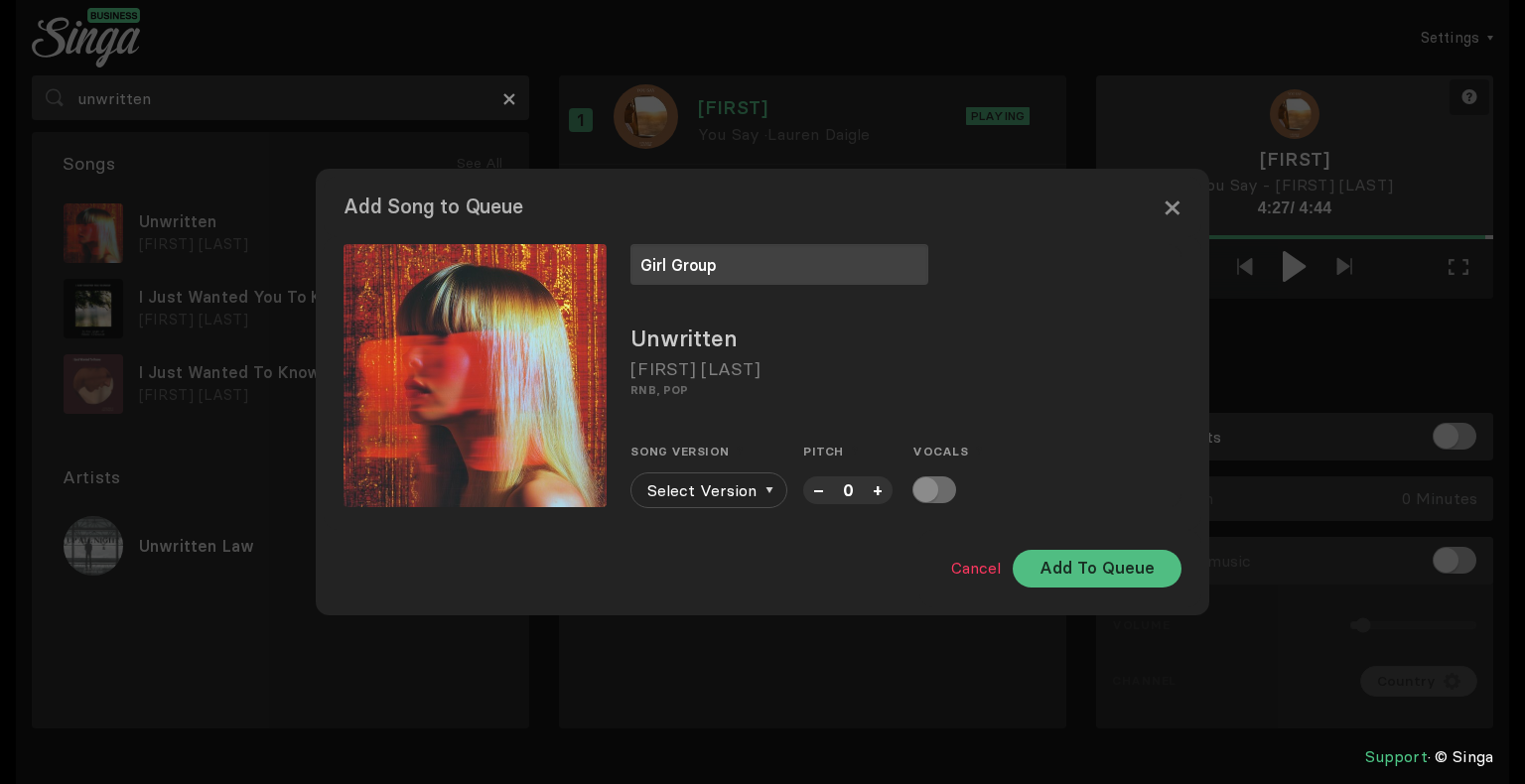 type on "Girl Group" 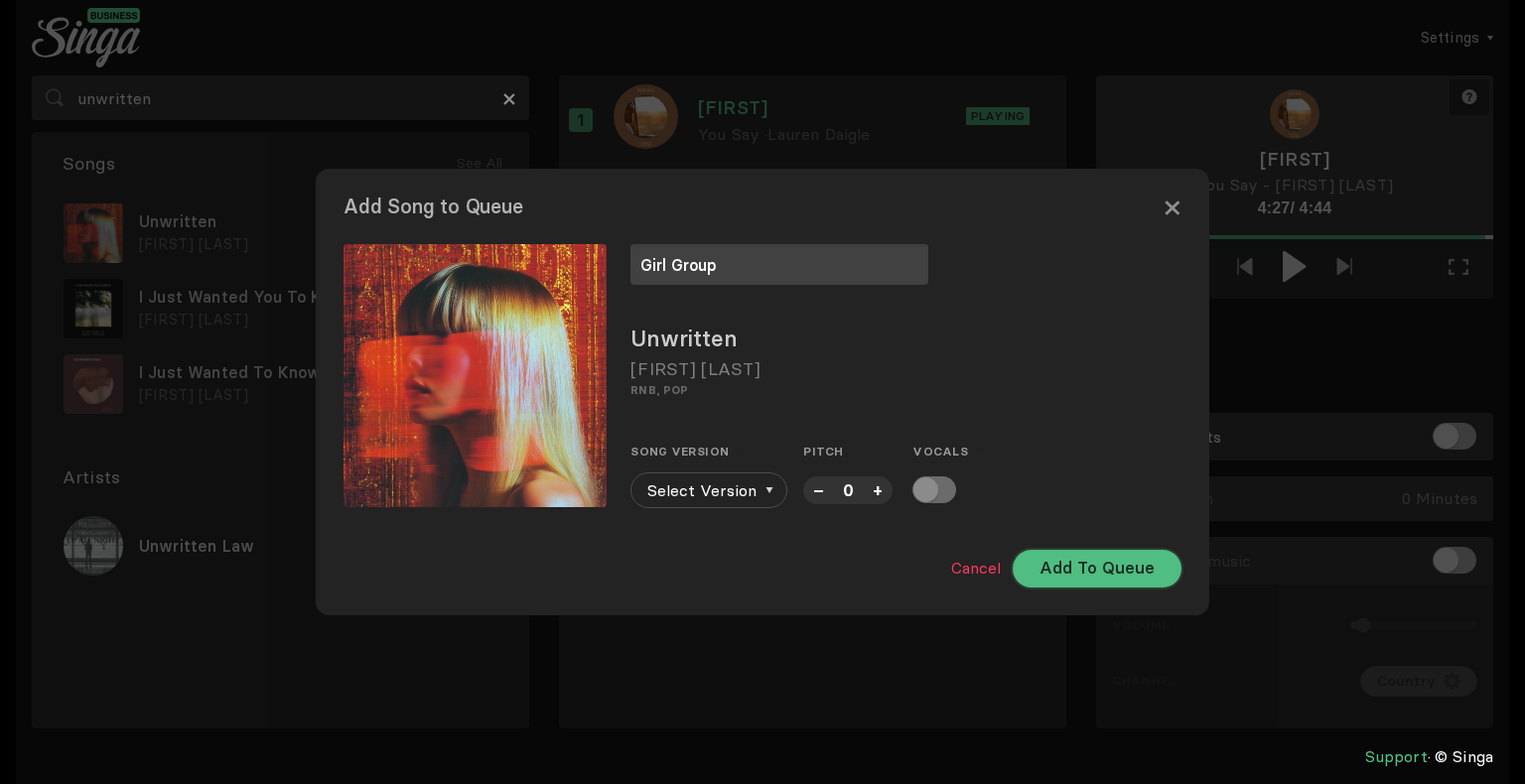 click on "Add To Queue" at bounding box center (1097, 569) 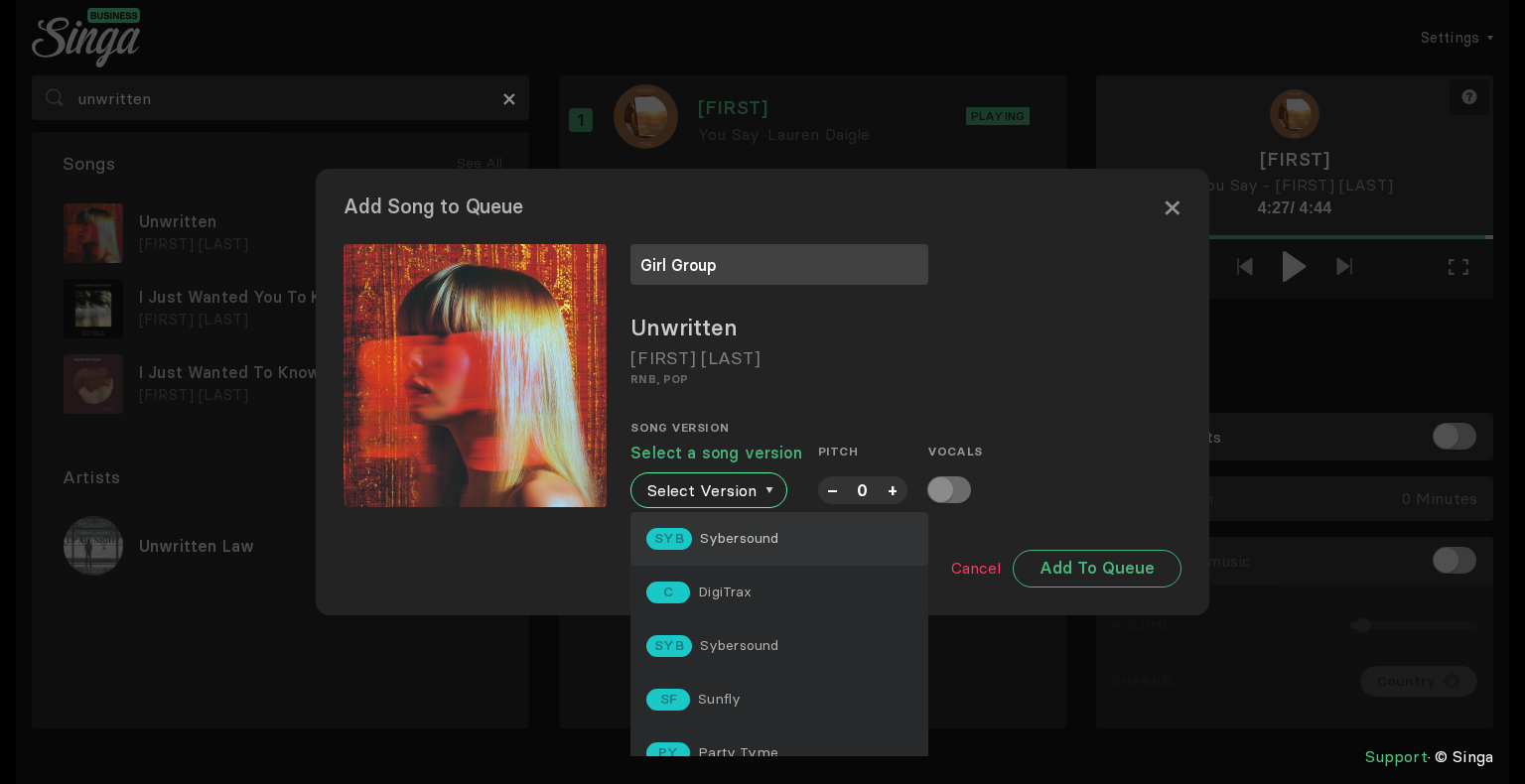 click on "Sybersound" at bounding box center (740, 538) 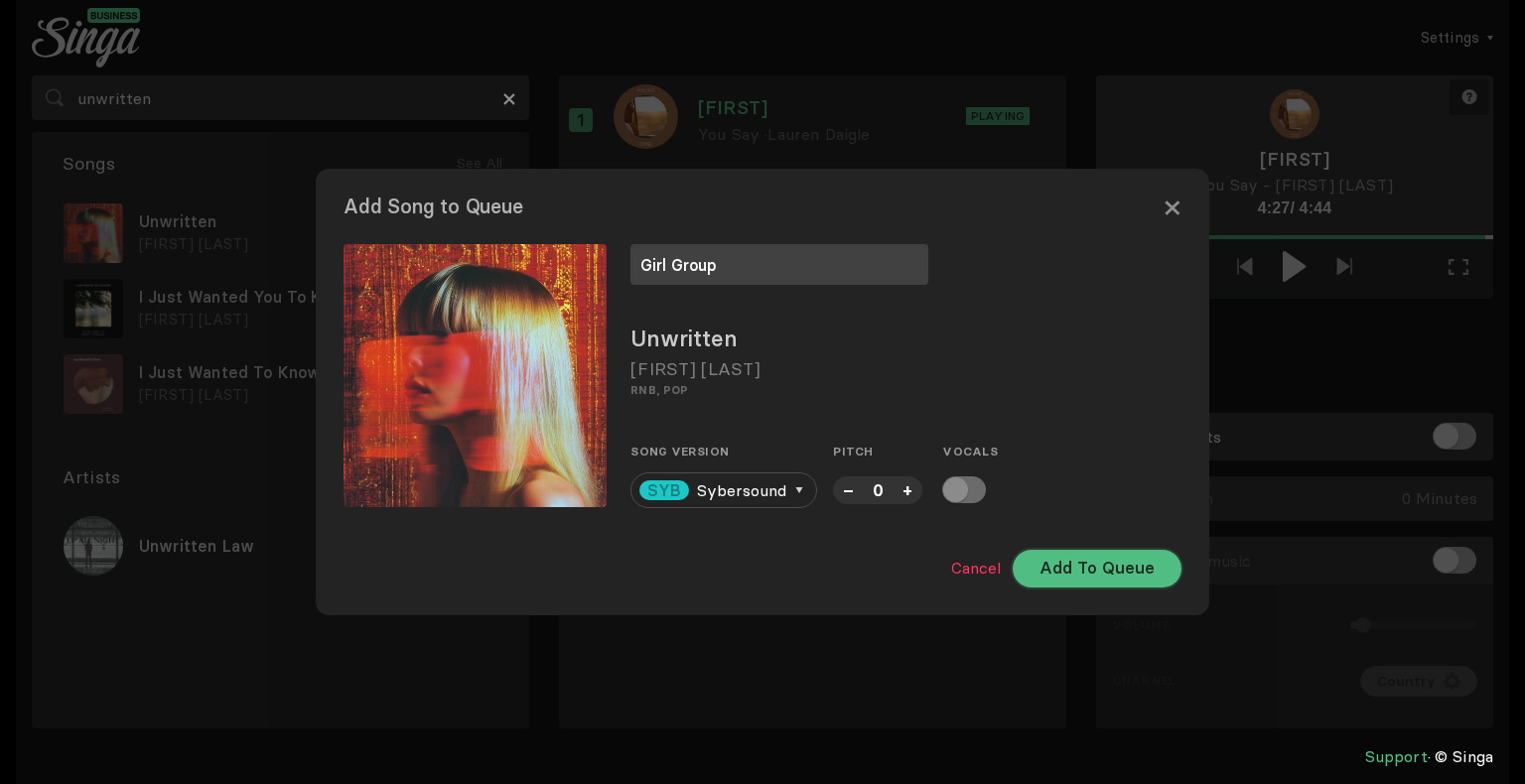 click on "Add To Queue" at bounding box center [1097, 569] 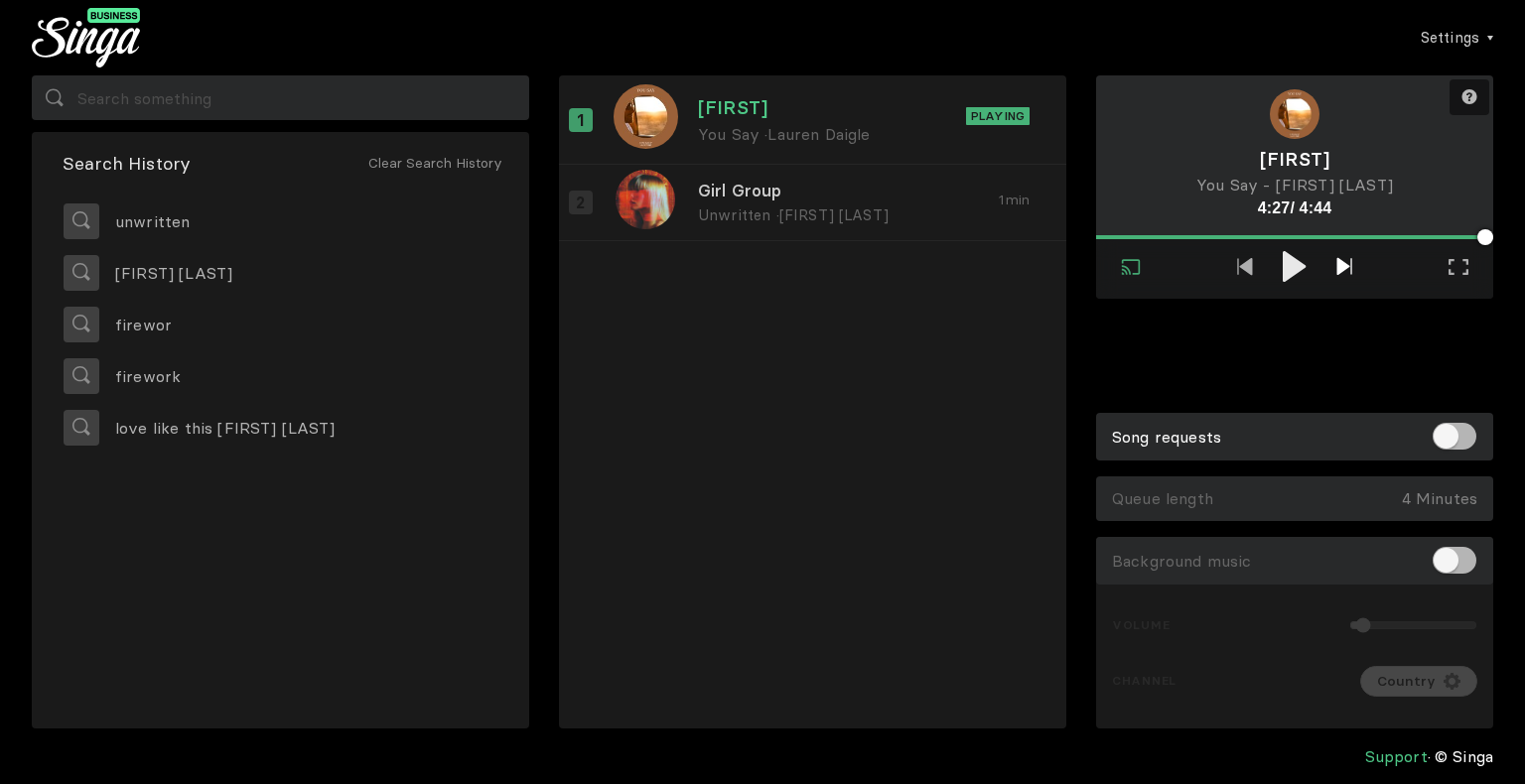click at bounding box center (1343, 266) 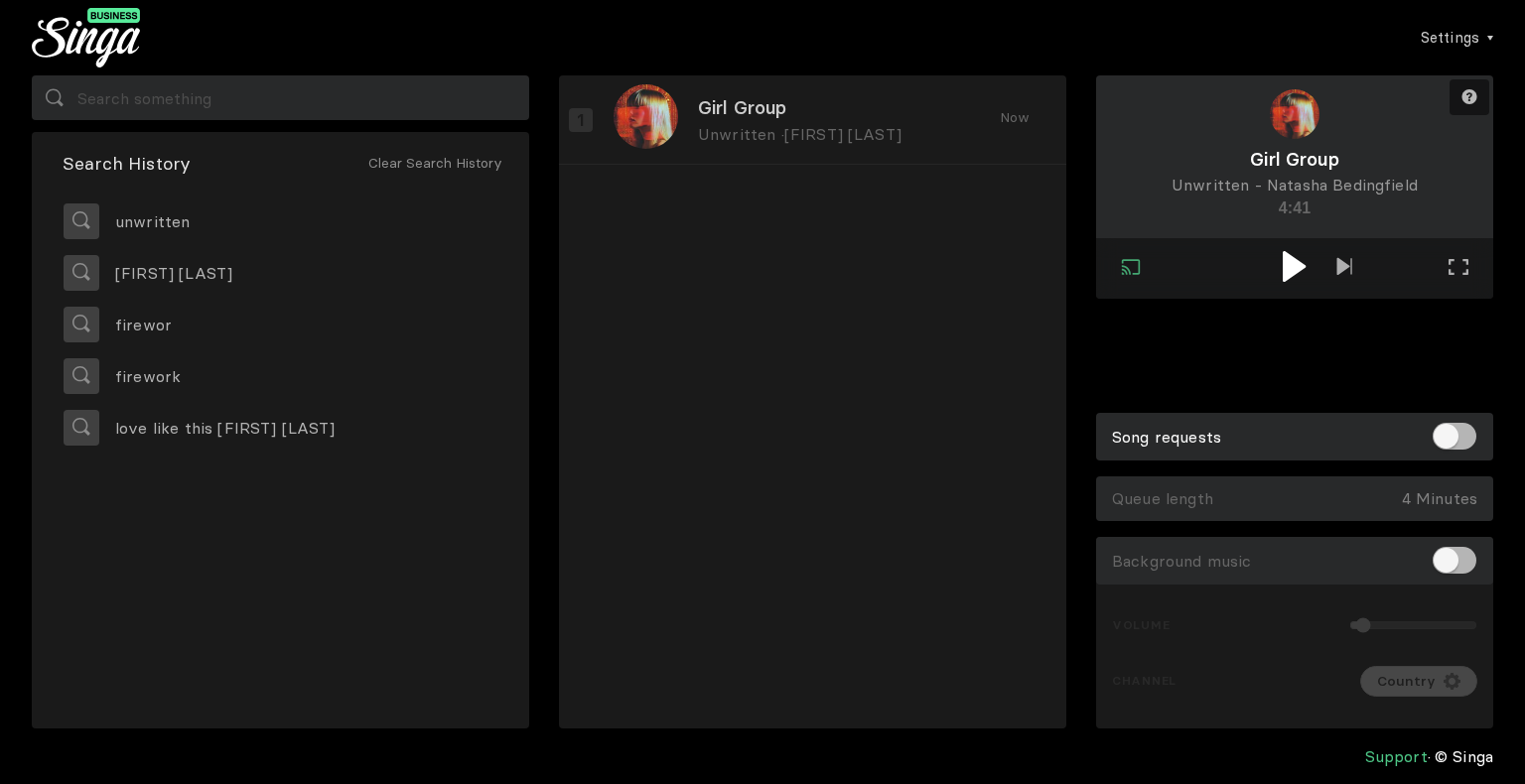click at bounding box center (1294, 266) 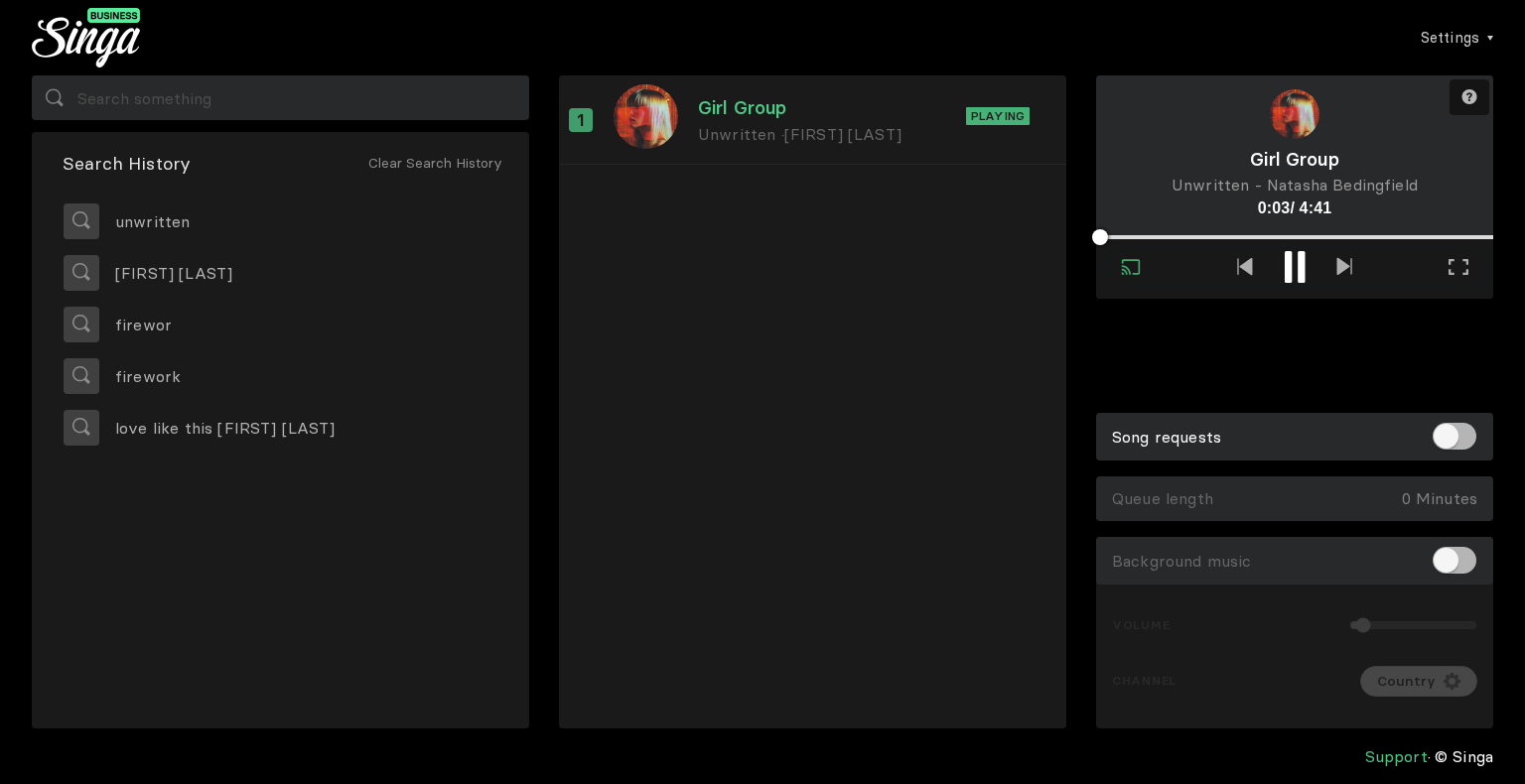 click at bounding box center [1295, 267] 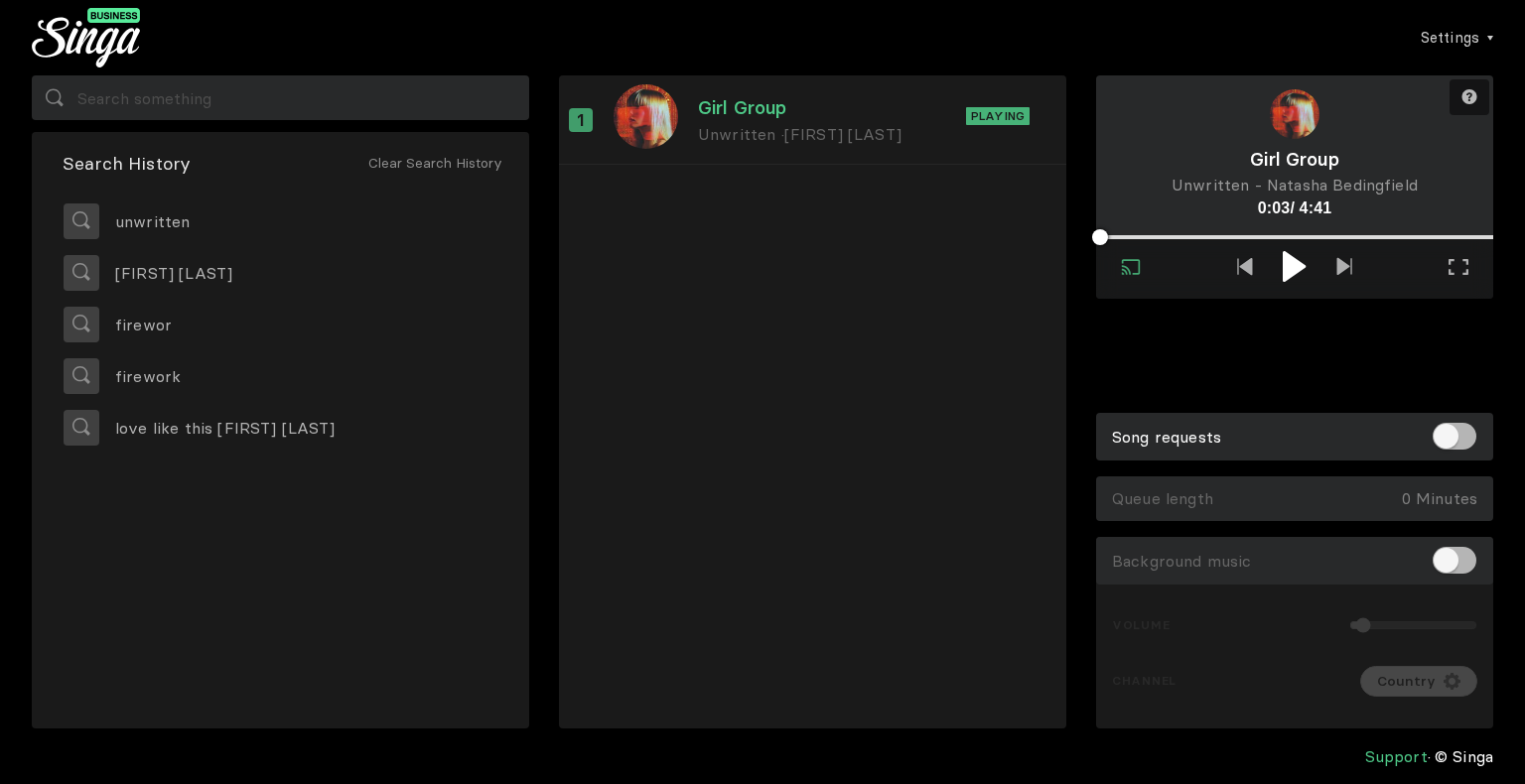 click at bounding box center (1294, 266) 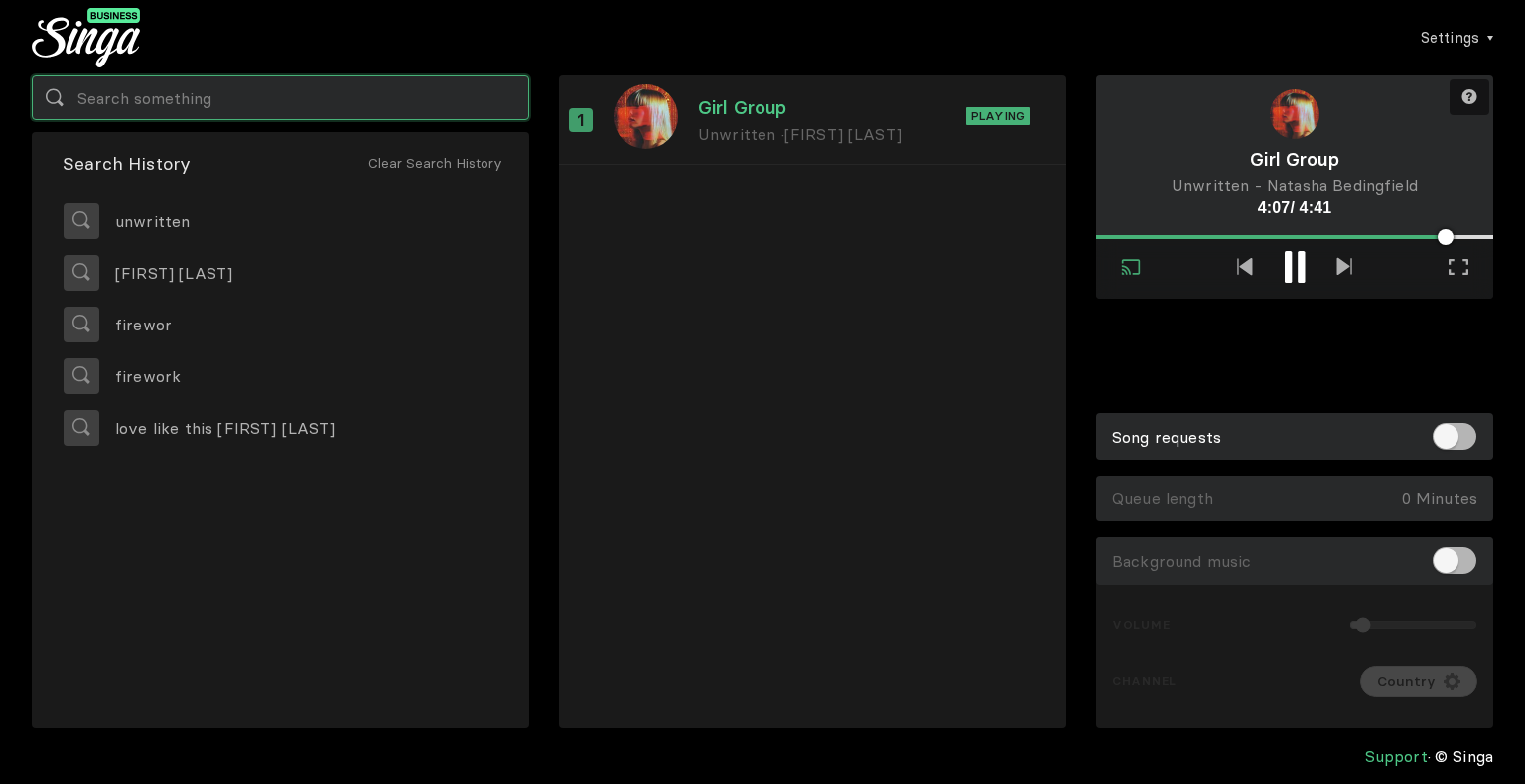 click at bounding box center [280, 97] 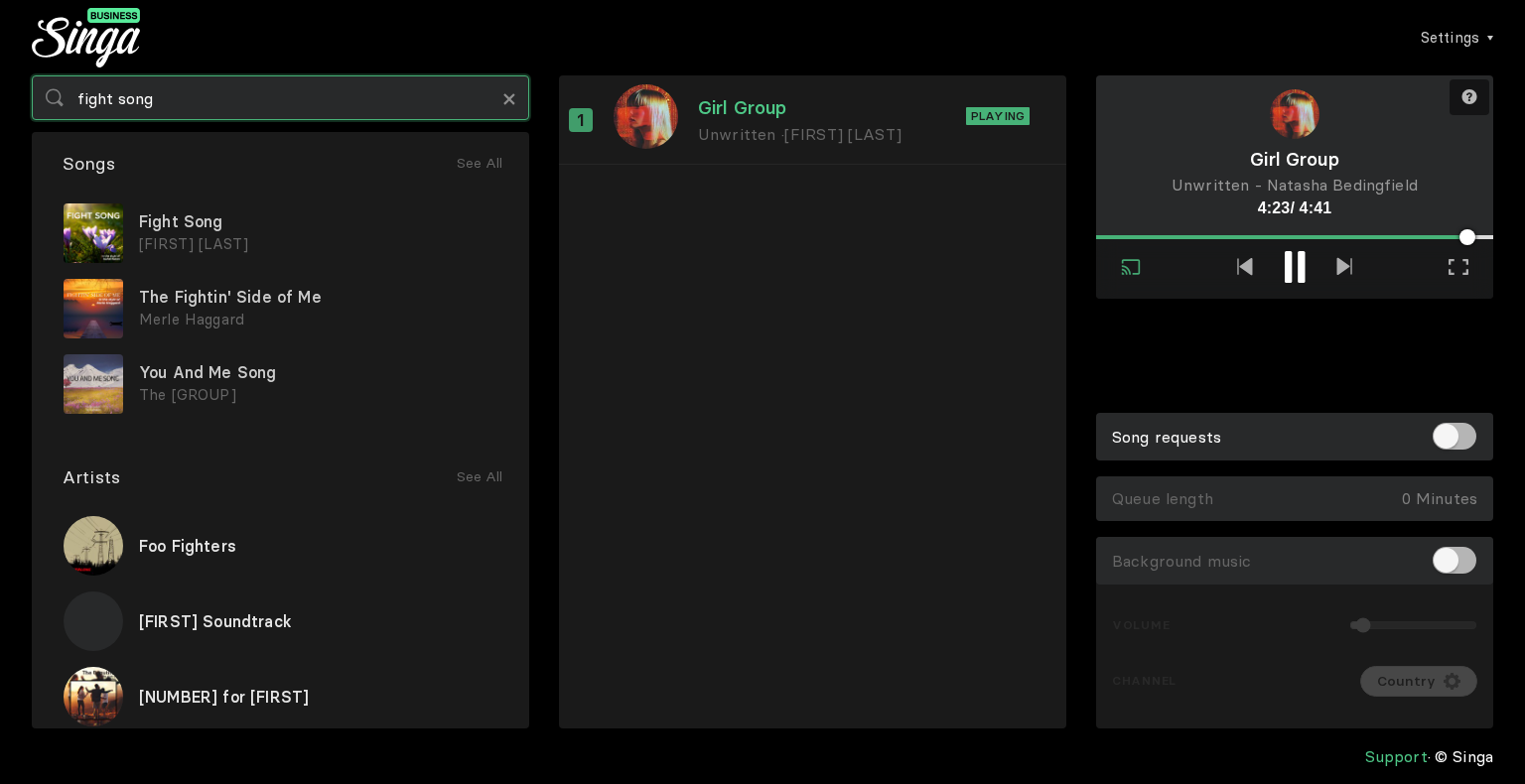 type on "fight song" 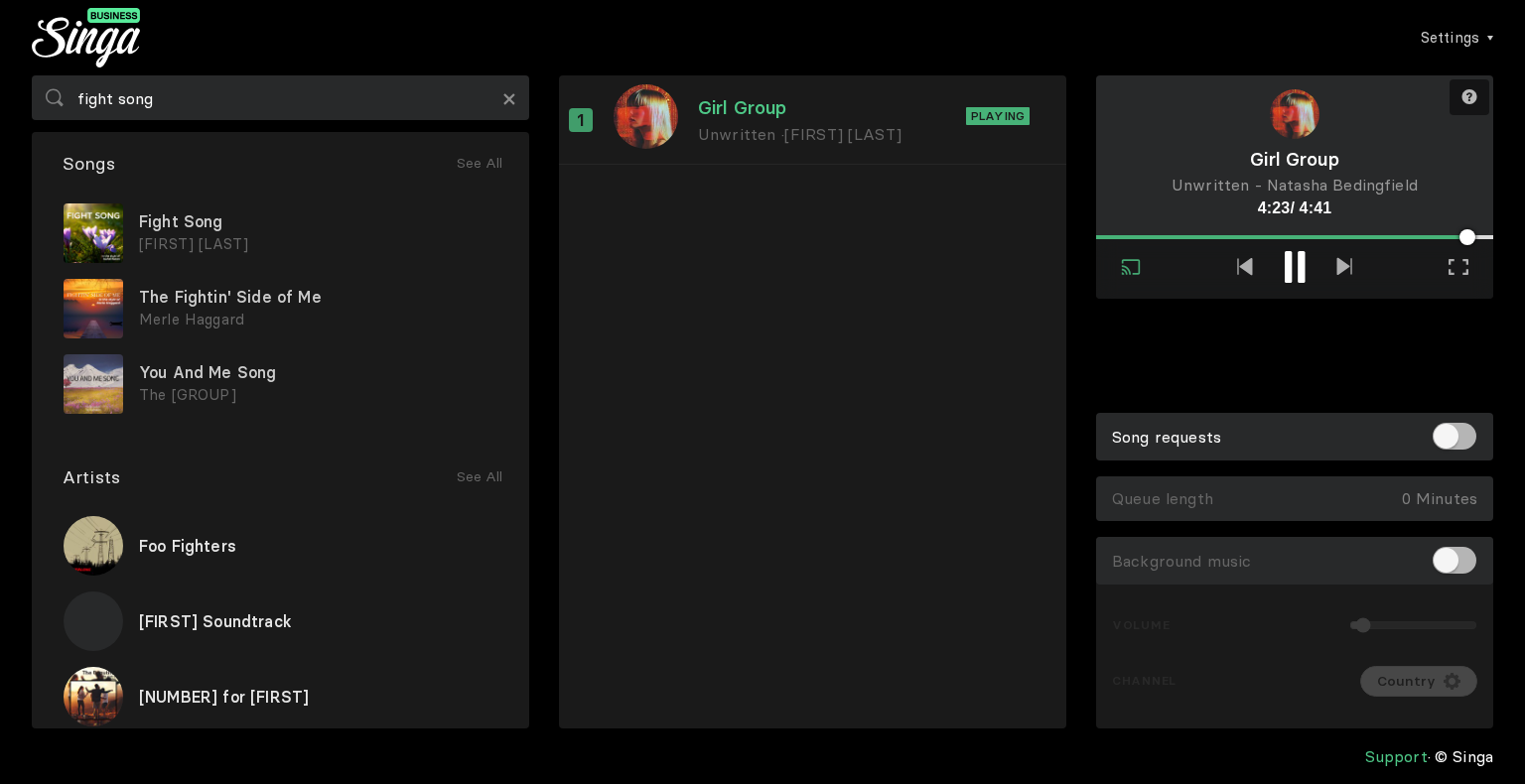 click at bounding box center [1301, 267] 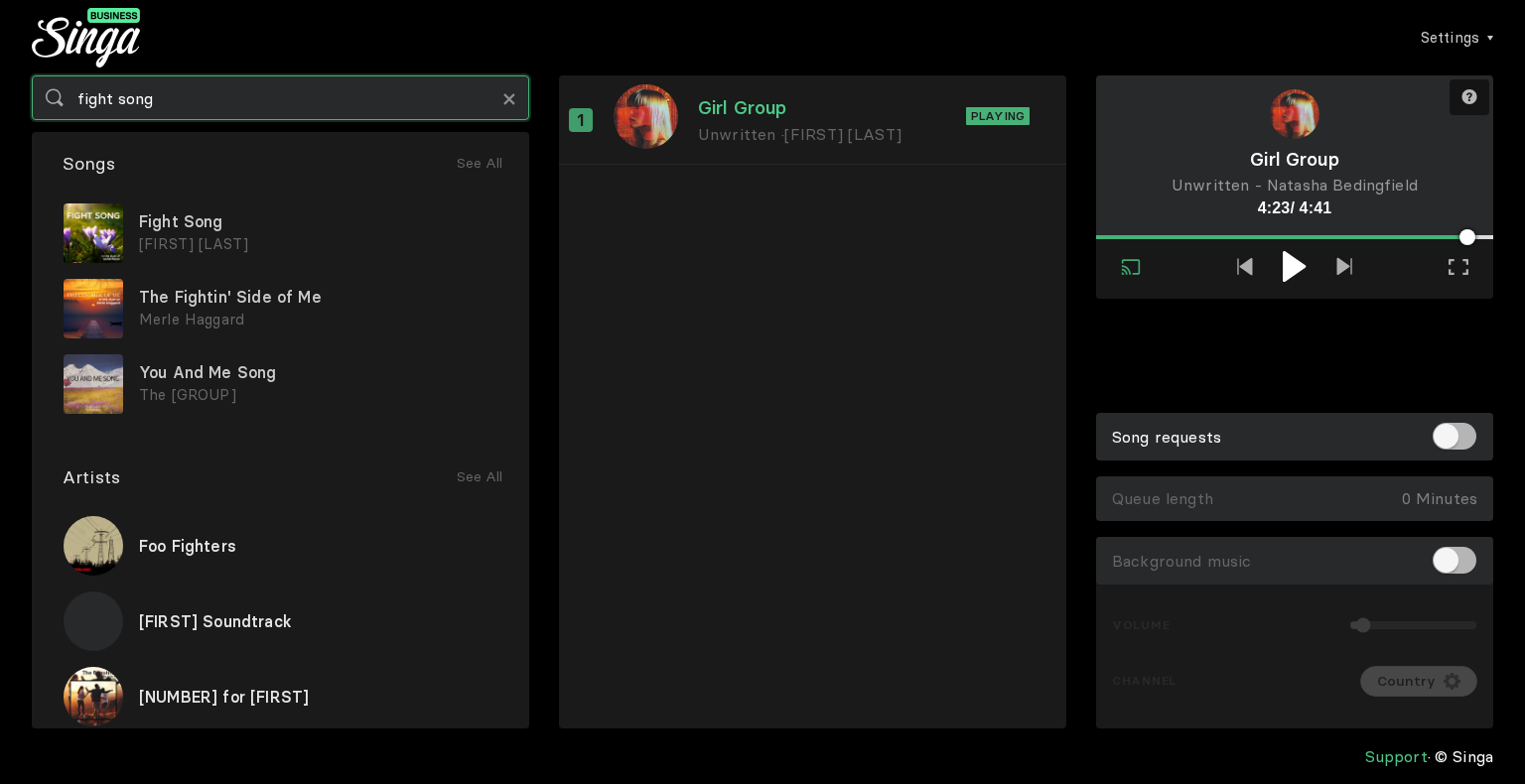 click on "fight song" at bounding box center [280, 97] 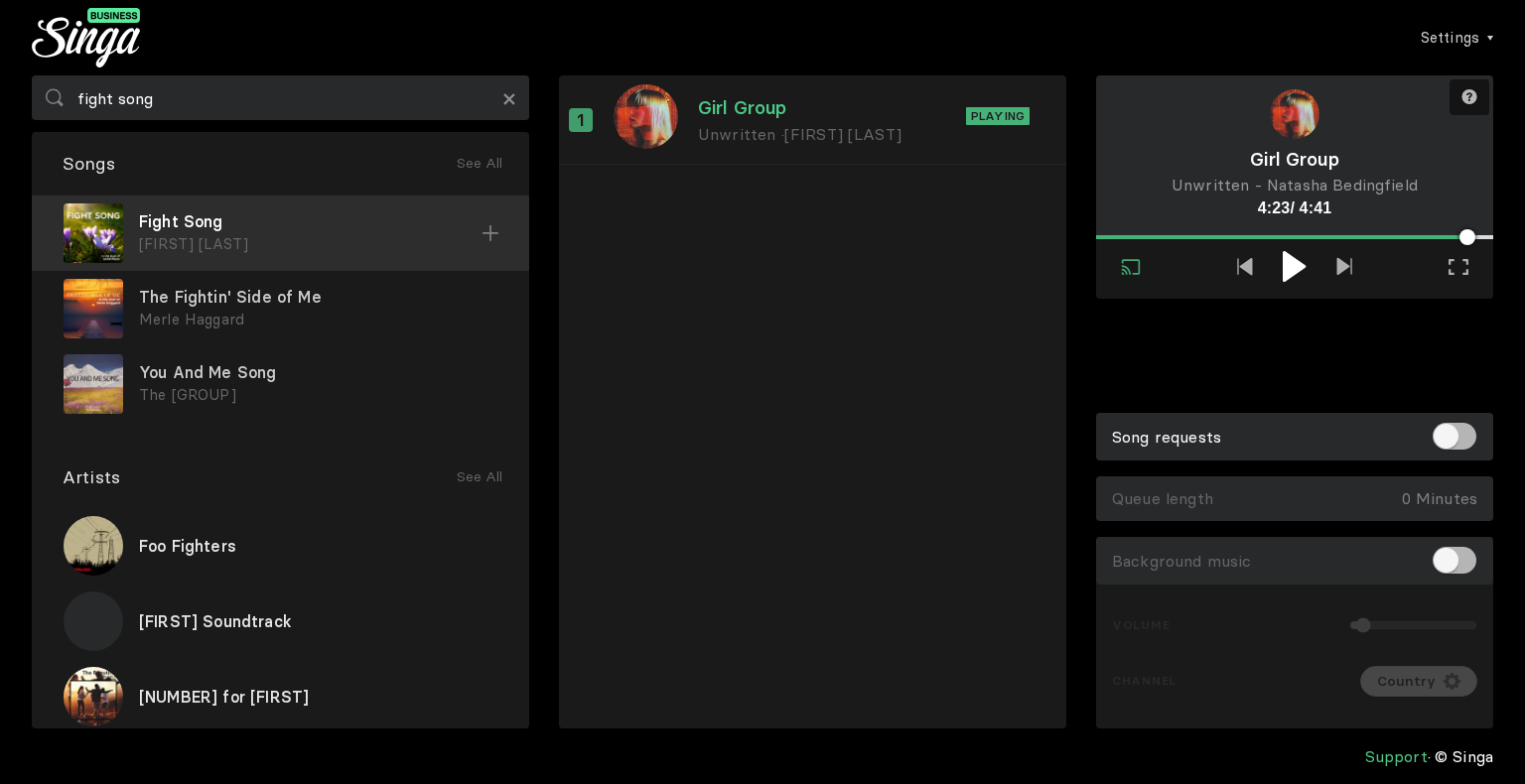 click at bounding box center (490, 233) 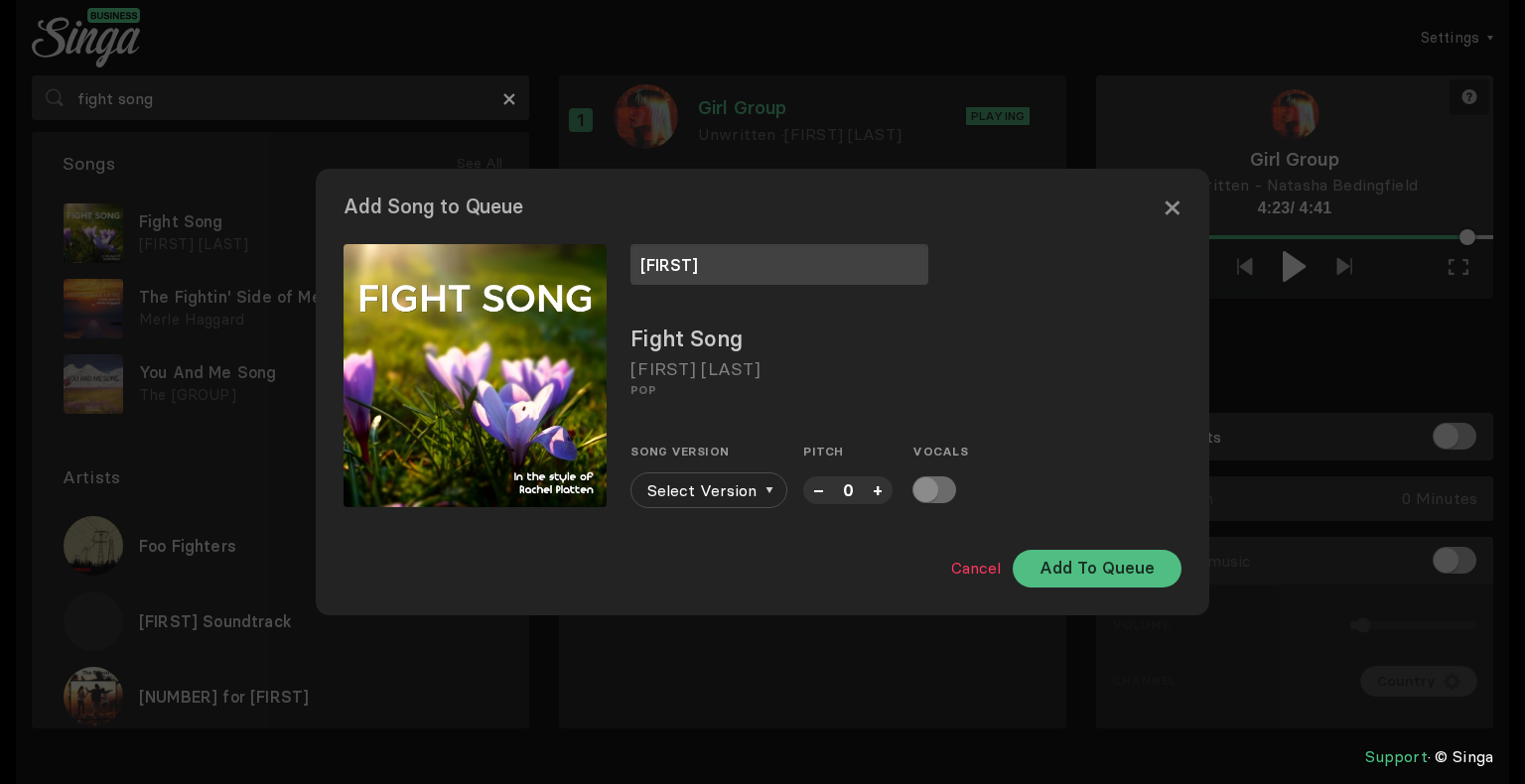 type on "[FIRST]" 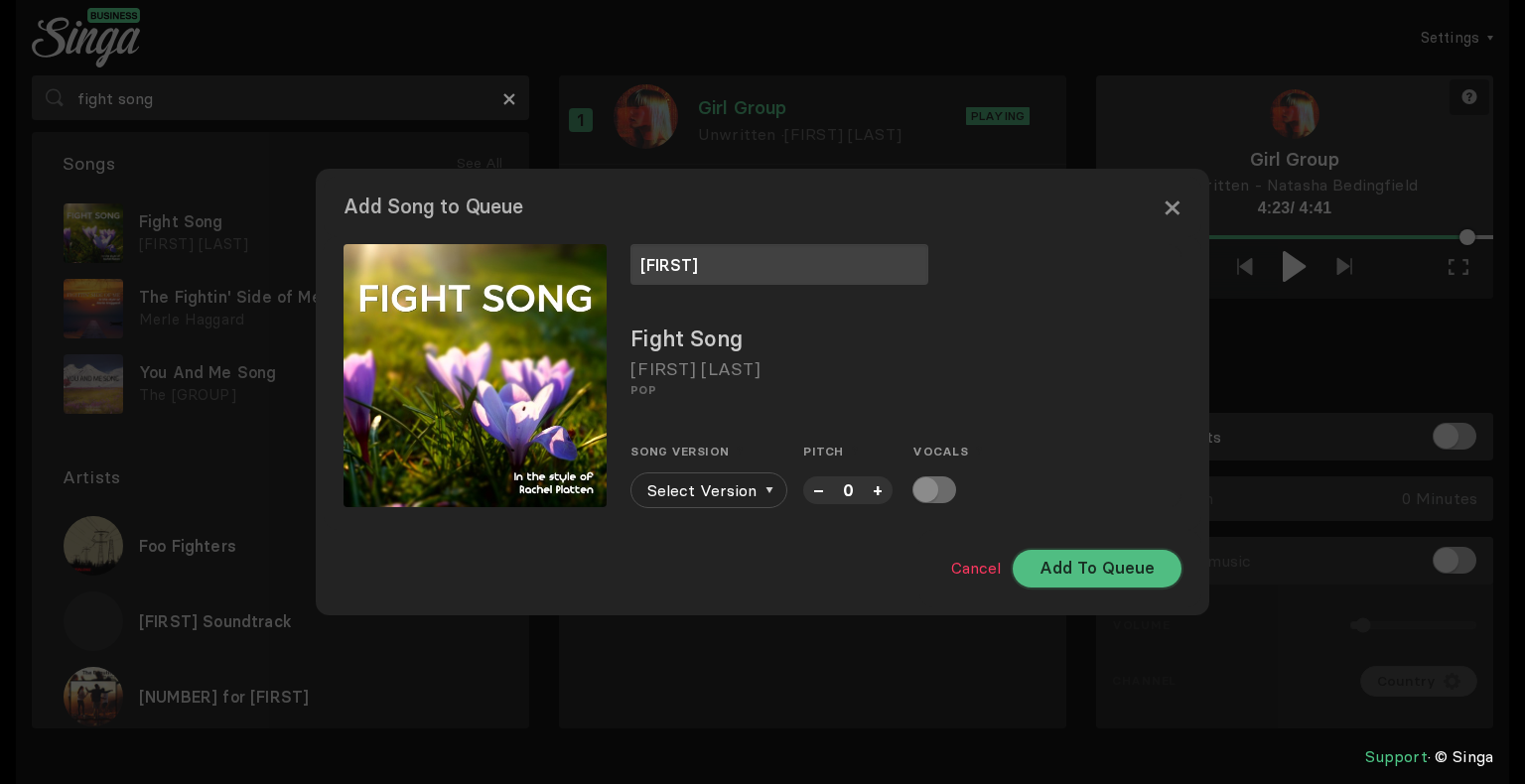 click on "Add To Queue" at bounding box center [1097, 569] 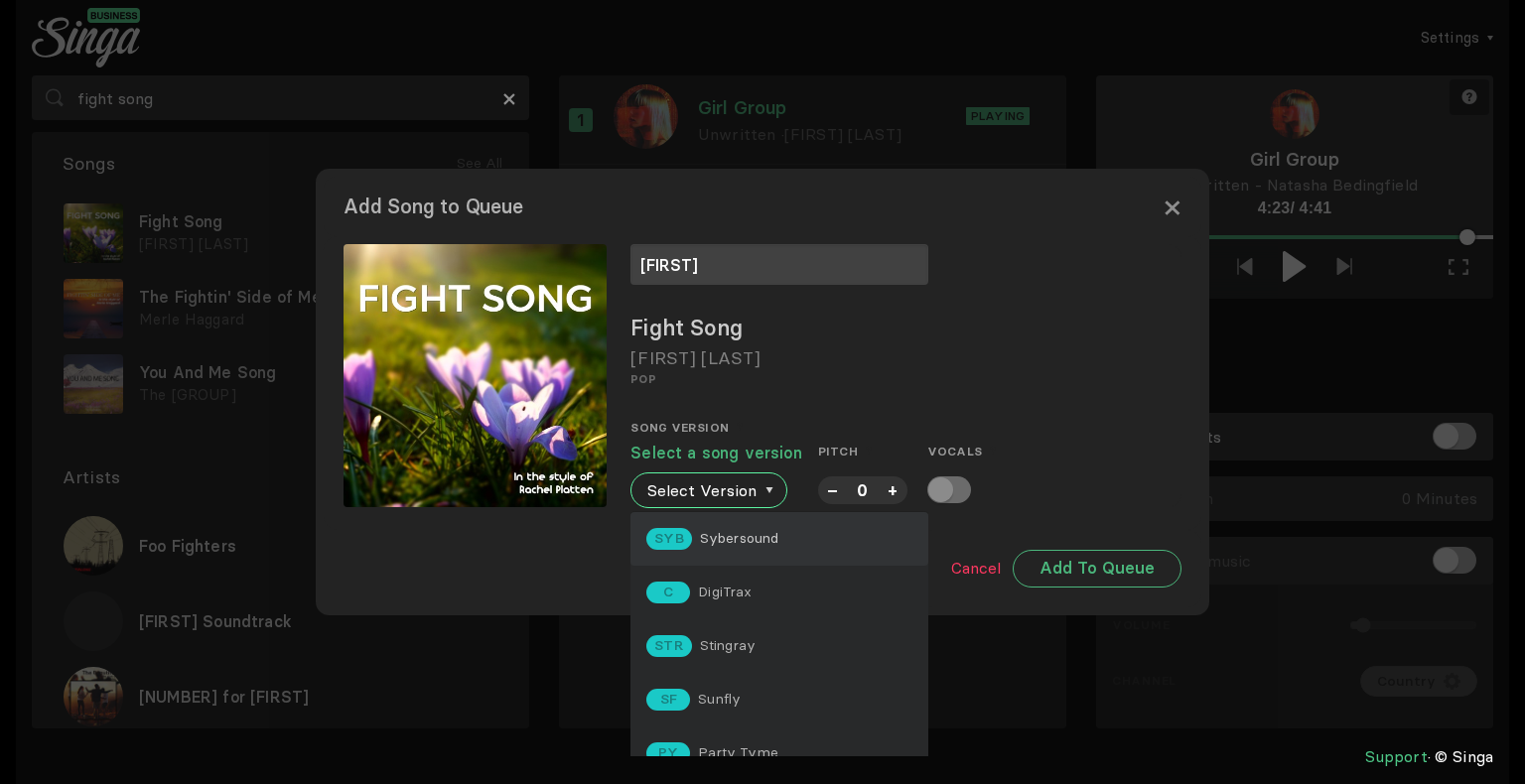 click on "SYB Sybersound" at bounding box center (779, 539) 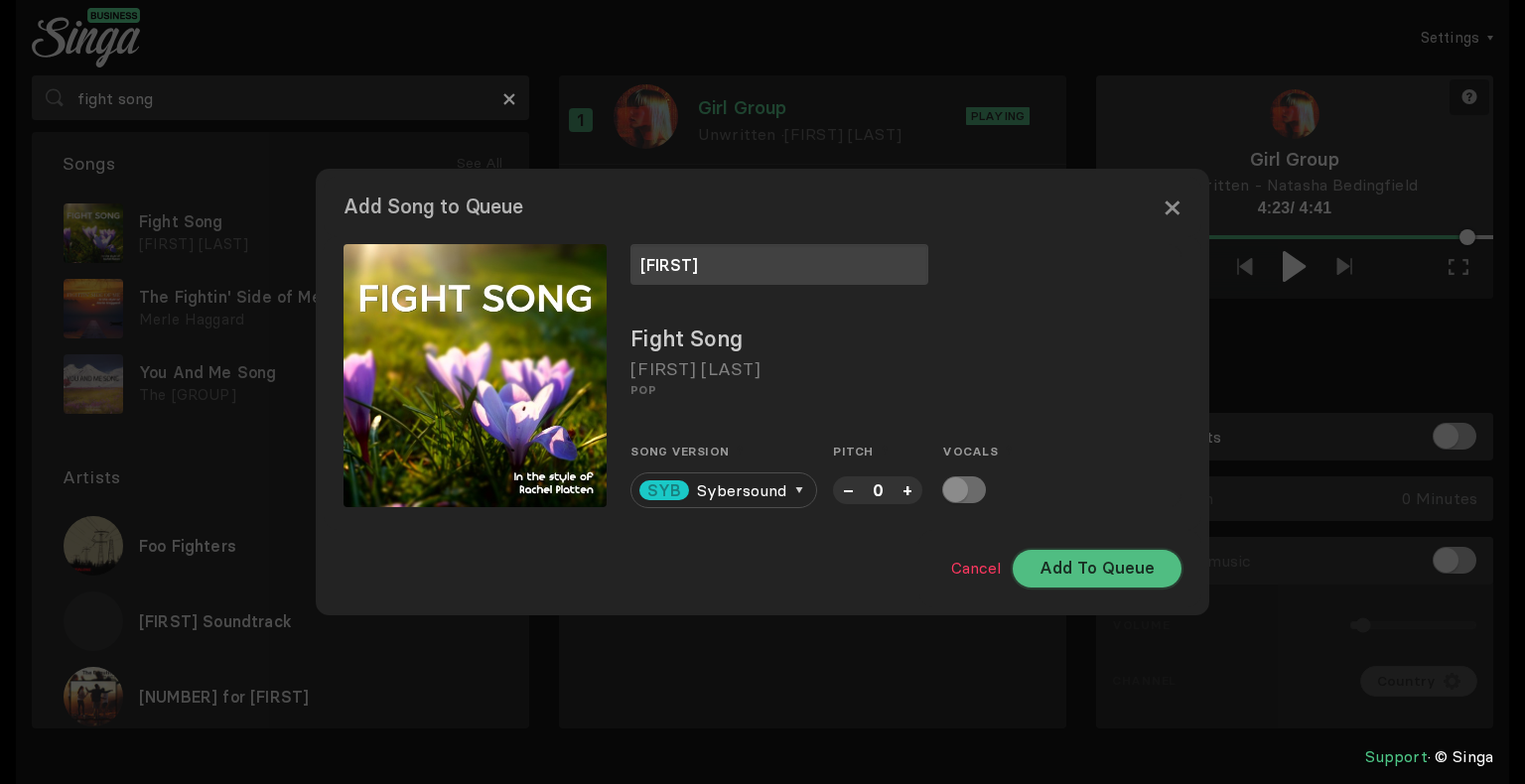 click on "Add To Queue" at bounding box center (1097, 569) 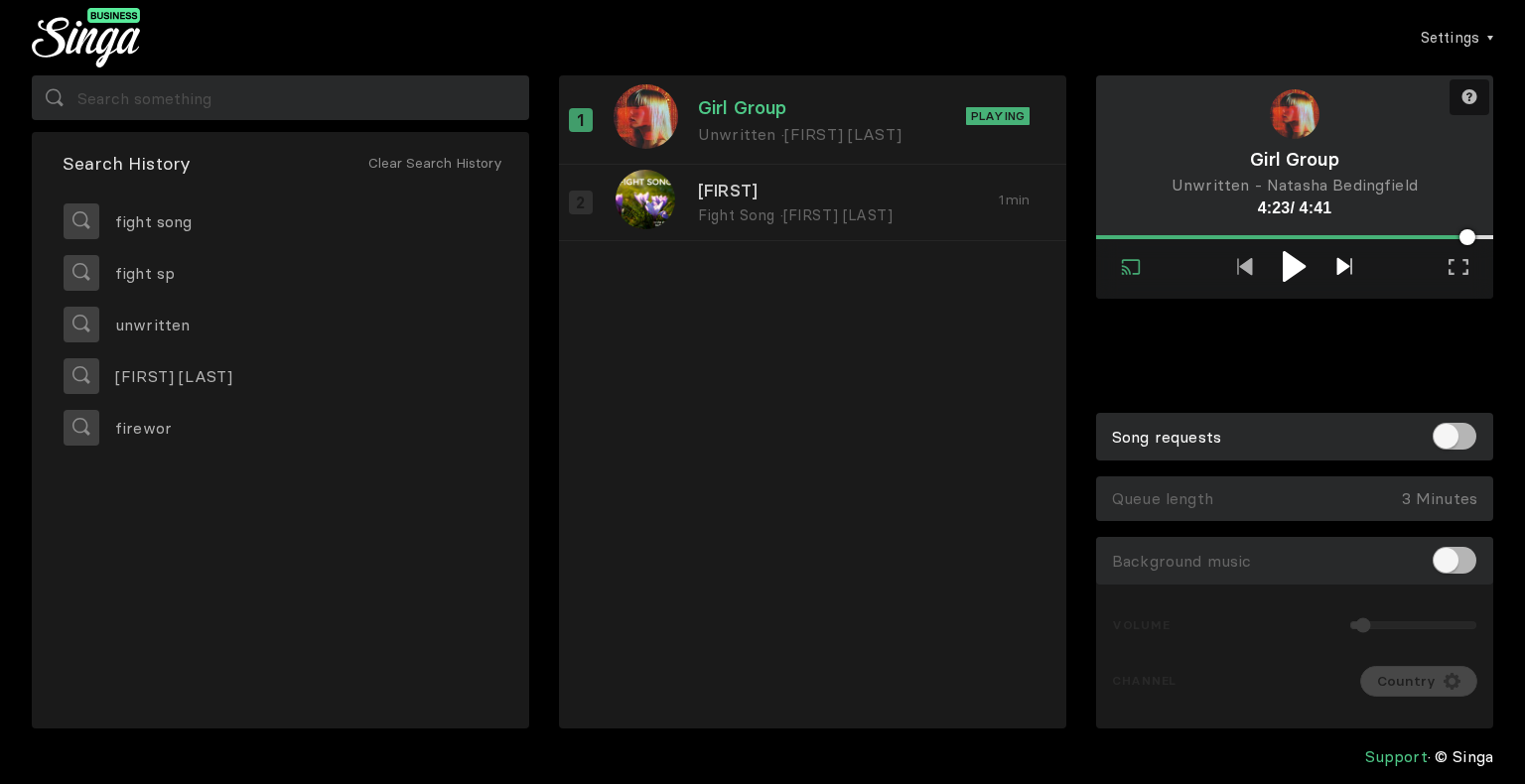 click at bounding box center (1351, 266) 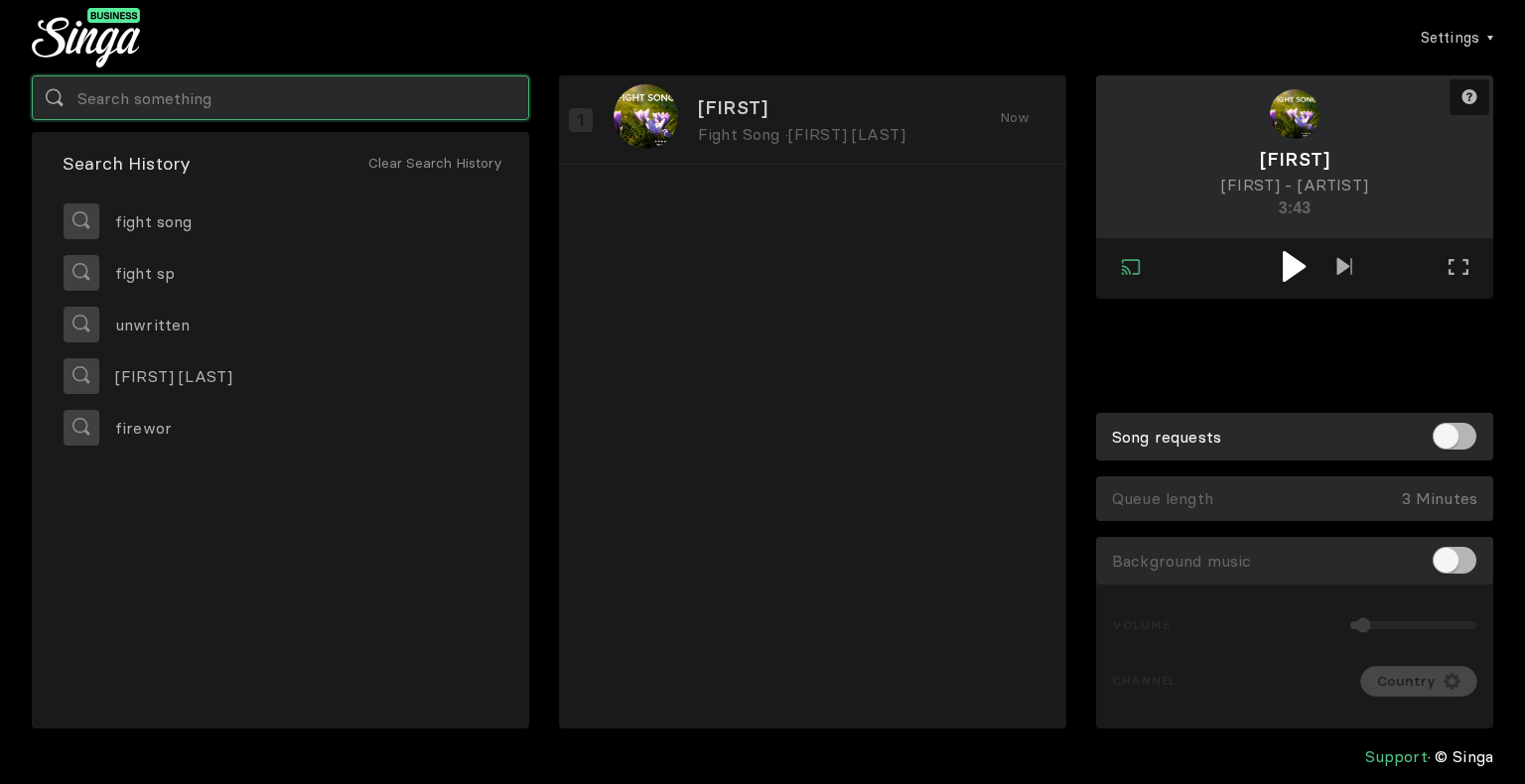 click at bounding box center (280, 97) 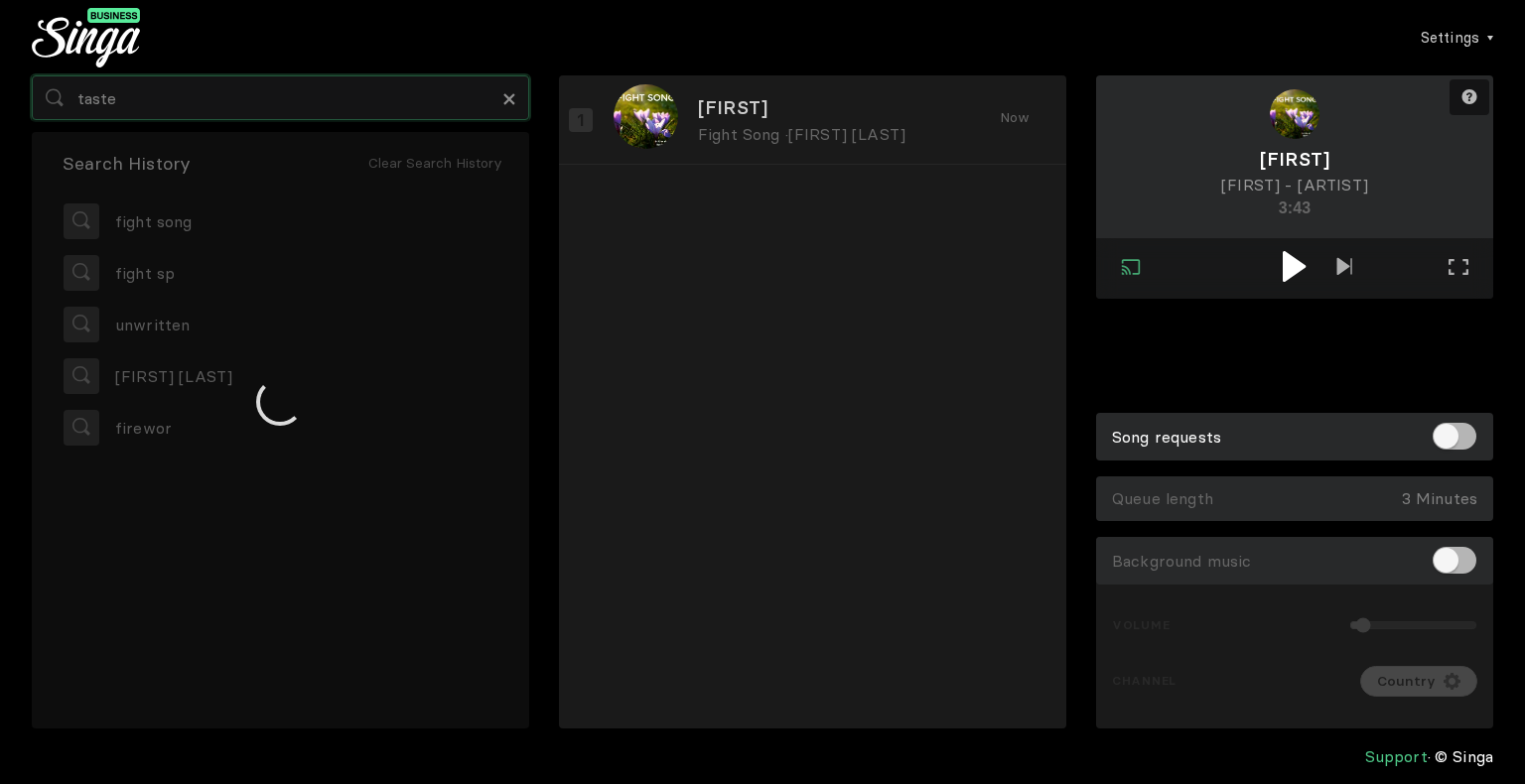 type on "taste" 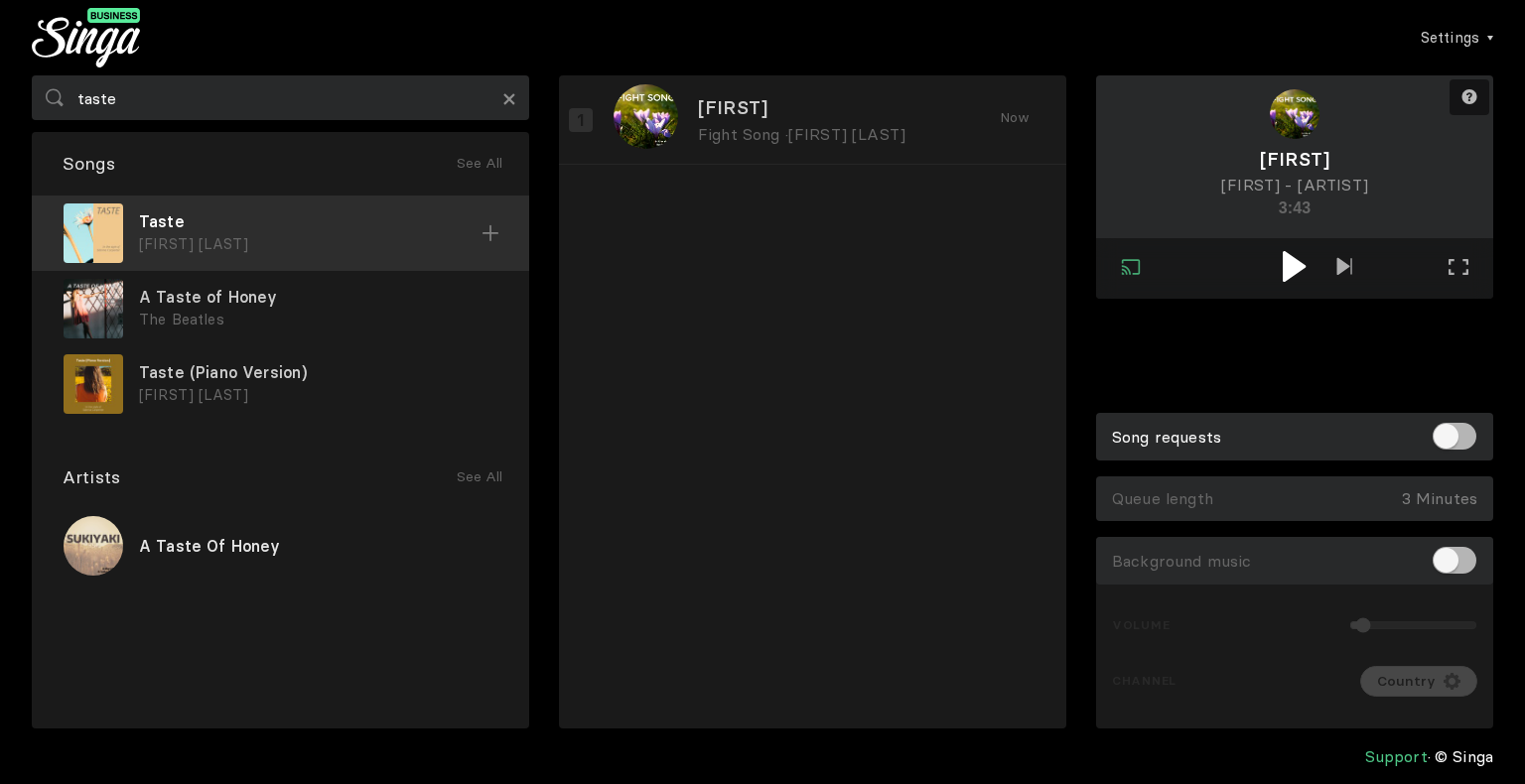 click at bounding box center [490, 233] 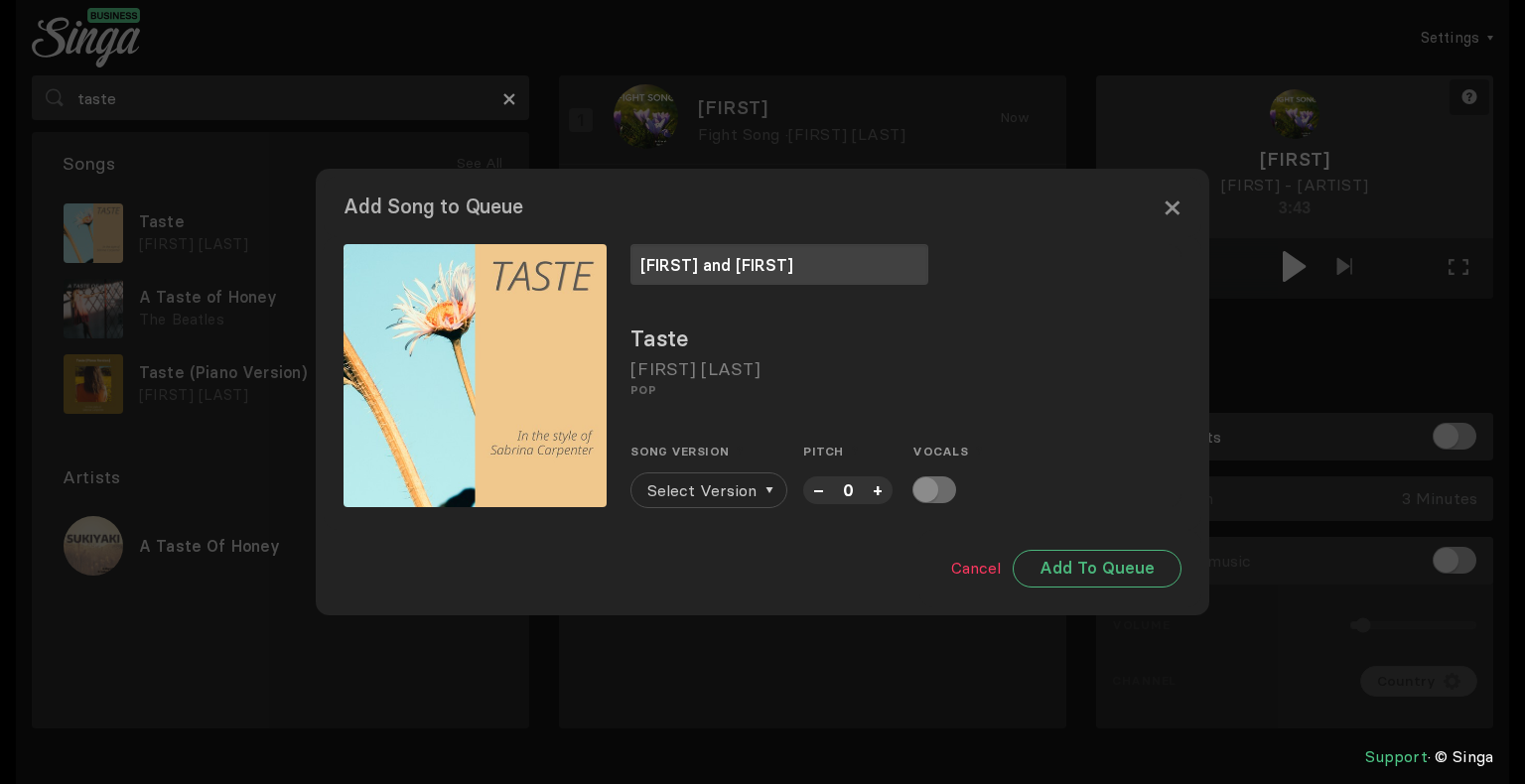 type on "[FIRST] and [FIRST]" 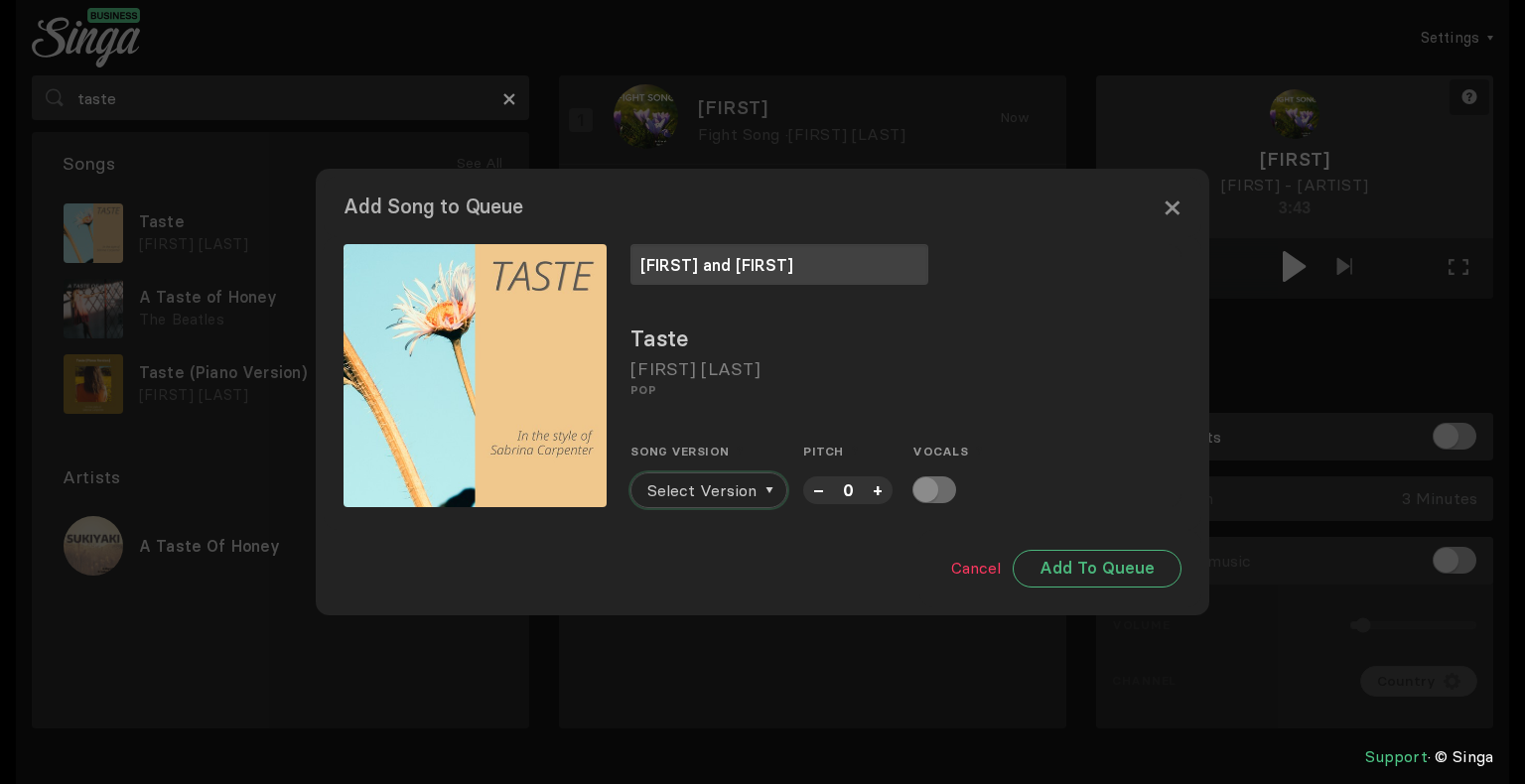 click on "Select Version" at bounding box center [709, 490] 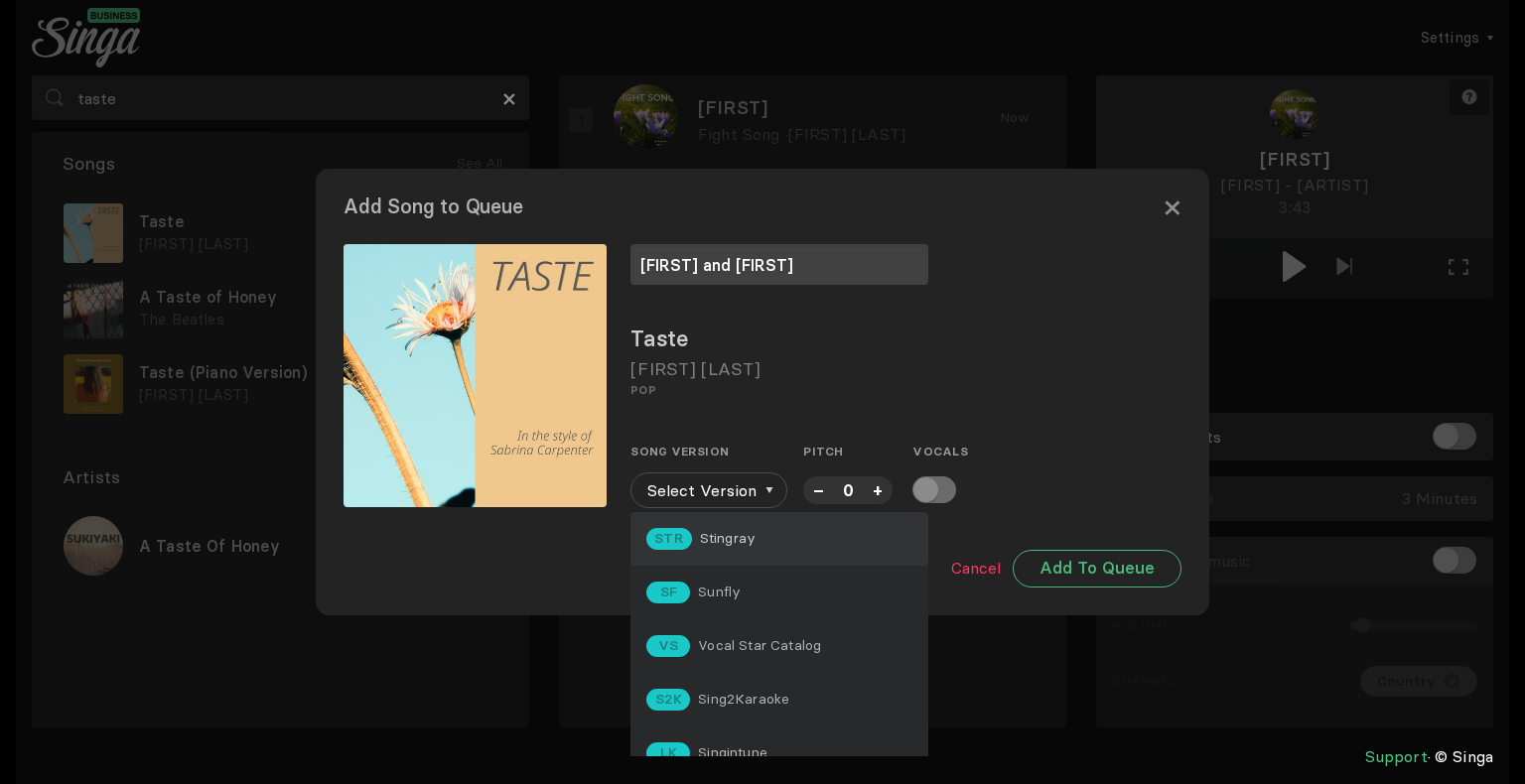 click on "STR Stingray" at bounding box center (701, 539) 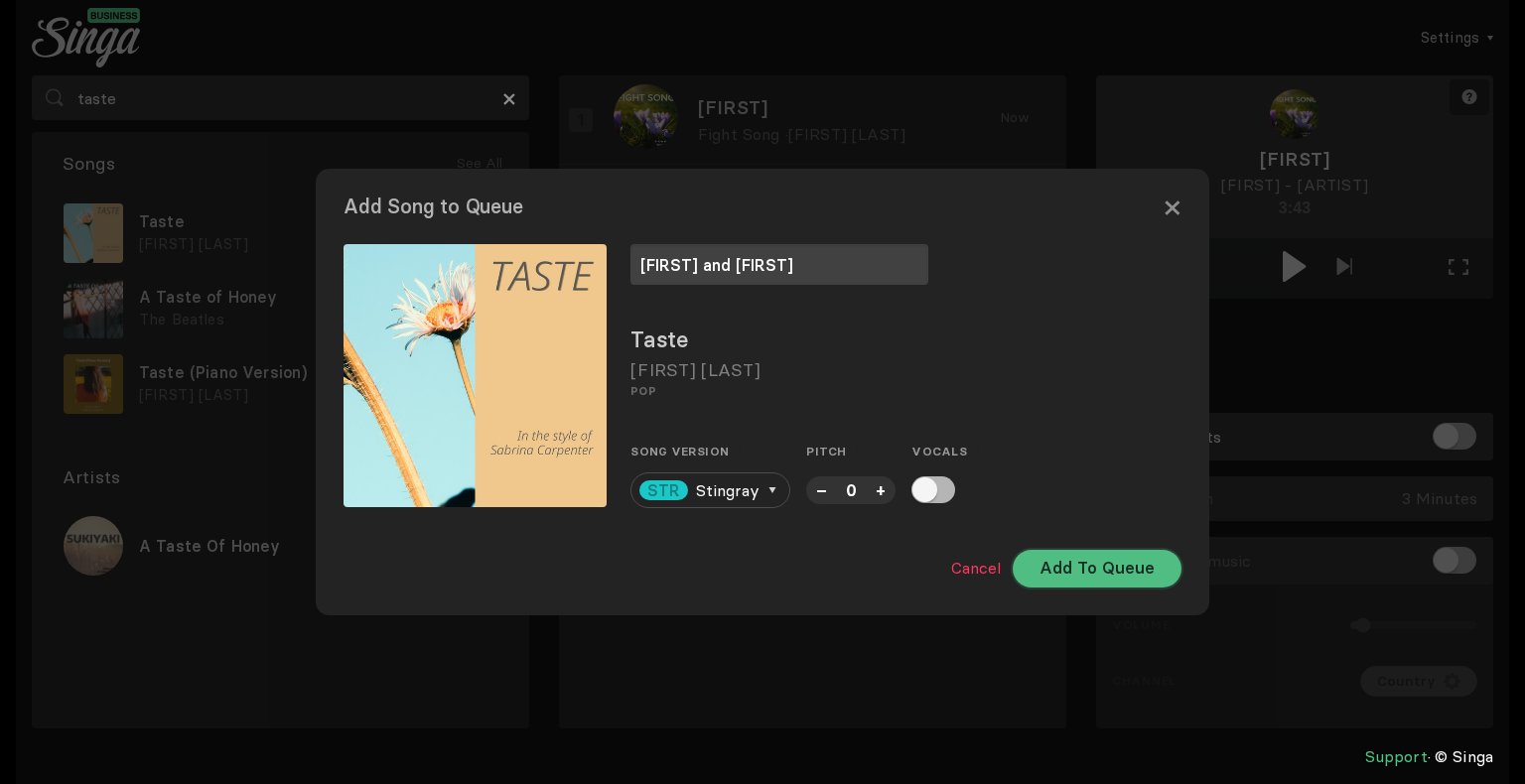 click on "Add To Queue" at bounding box center [1097, 569] 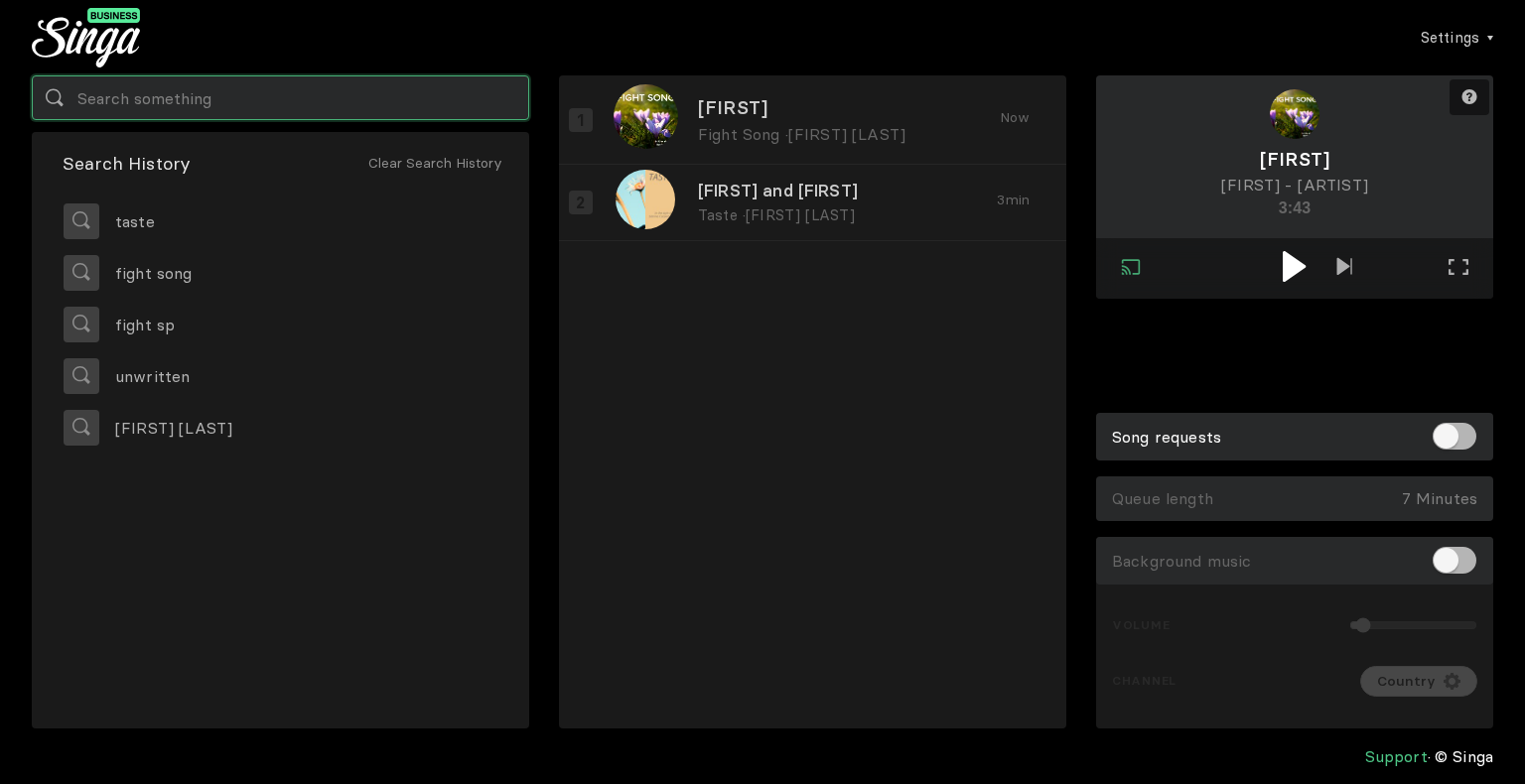 click at bounding box center (280, 97) 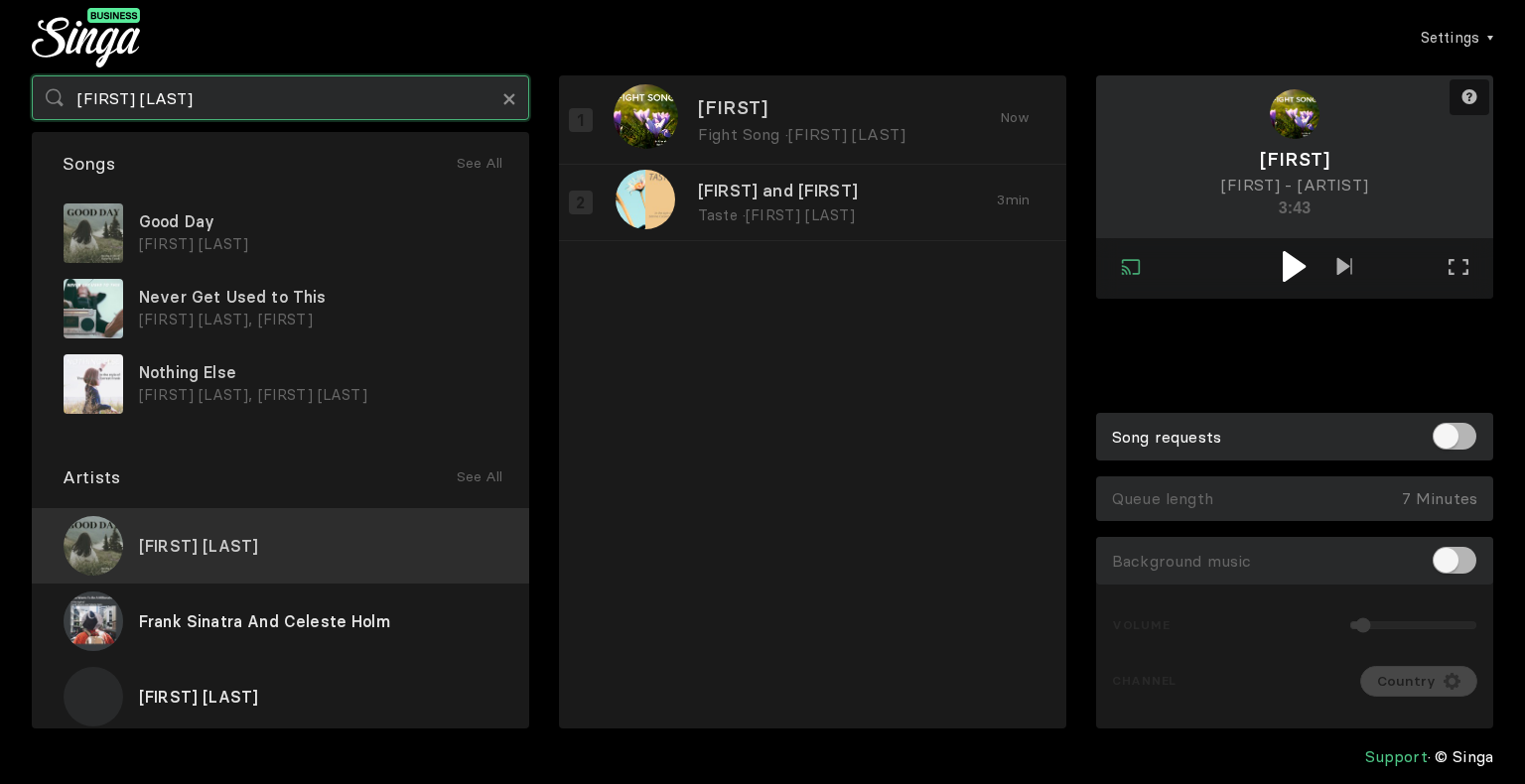 type on "[FIRST] [LAST]" 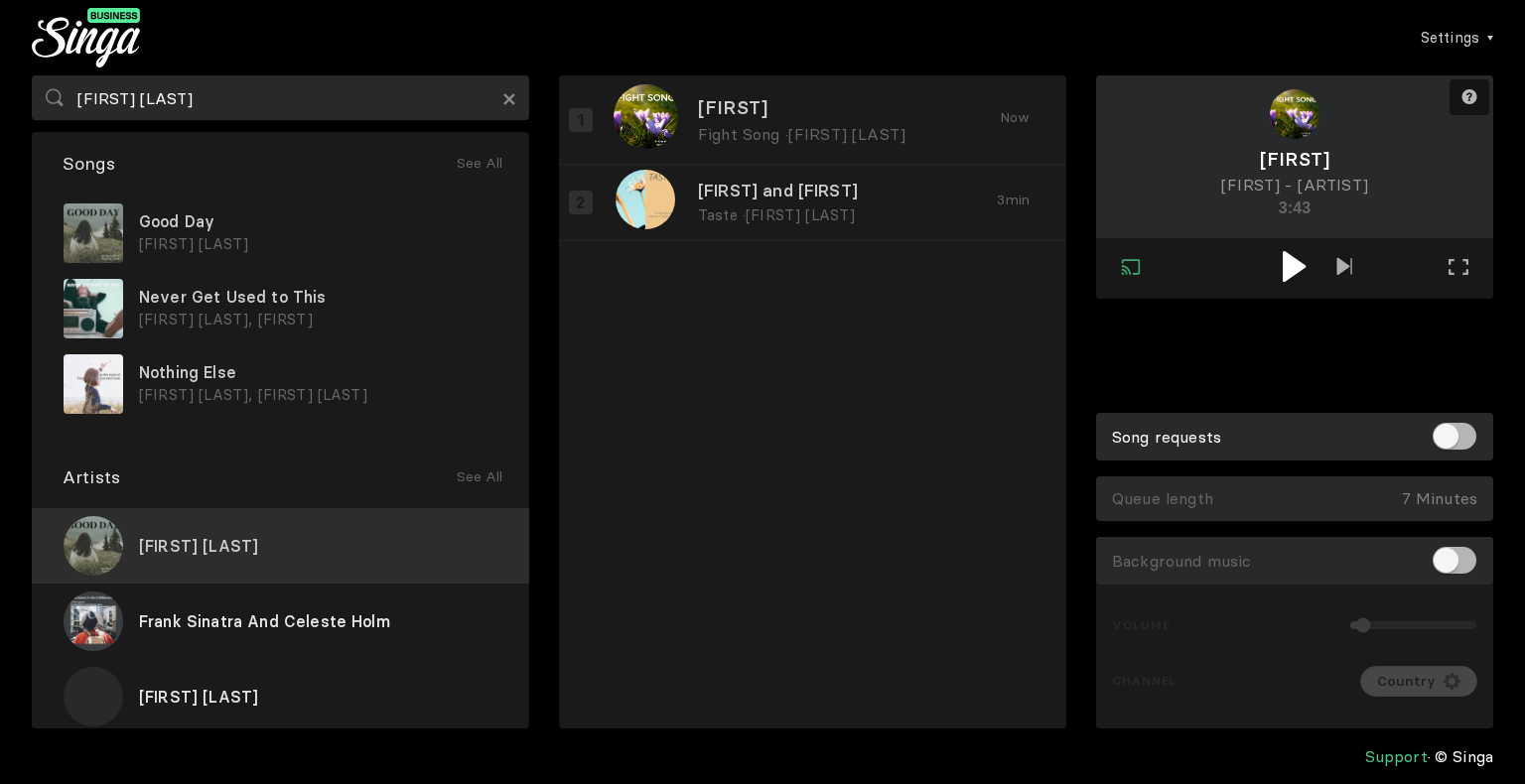 click on "[FIRST] [LAST]" at bounding box center [199, 546] 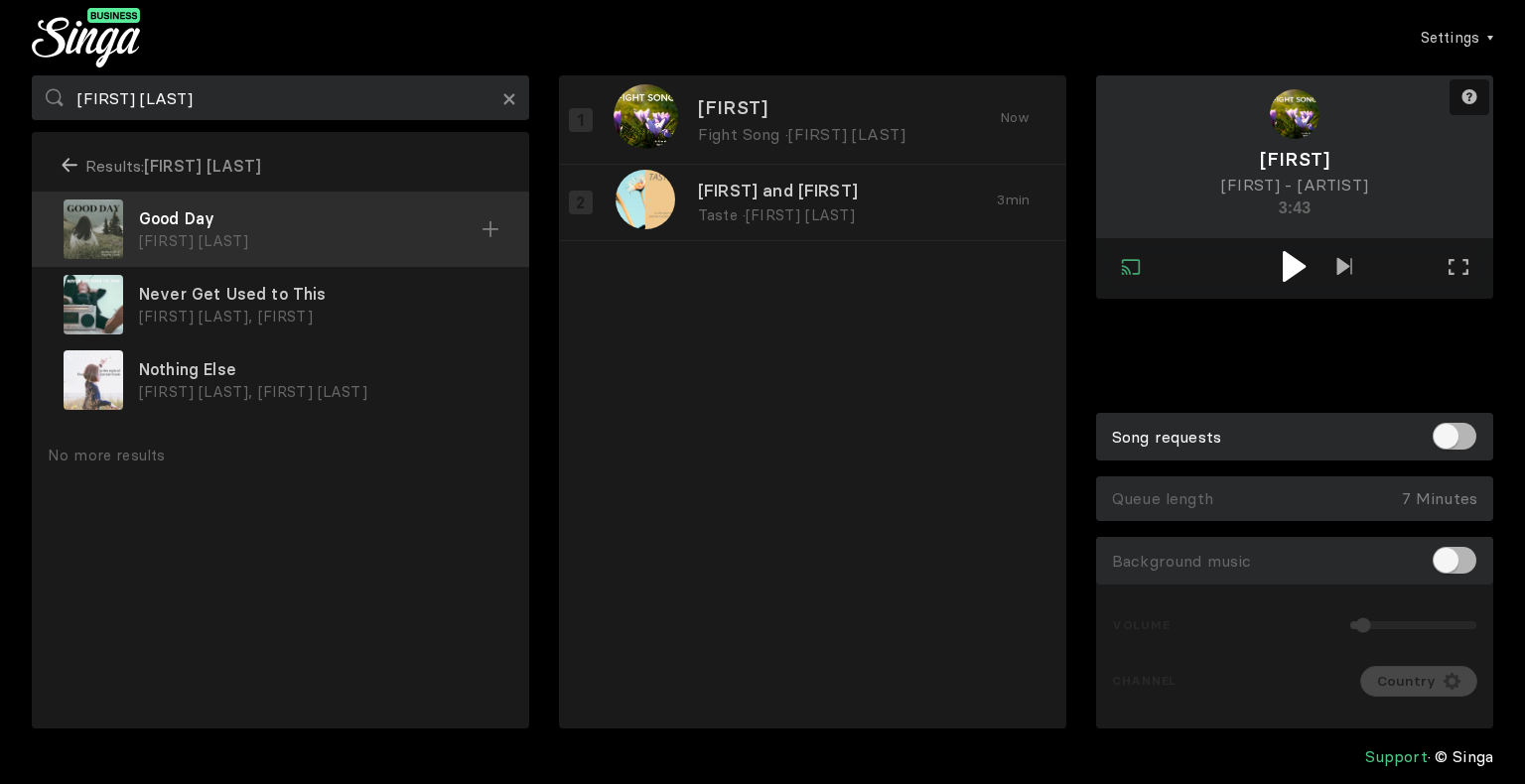 click at bounding box center (490, 229) 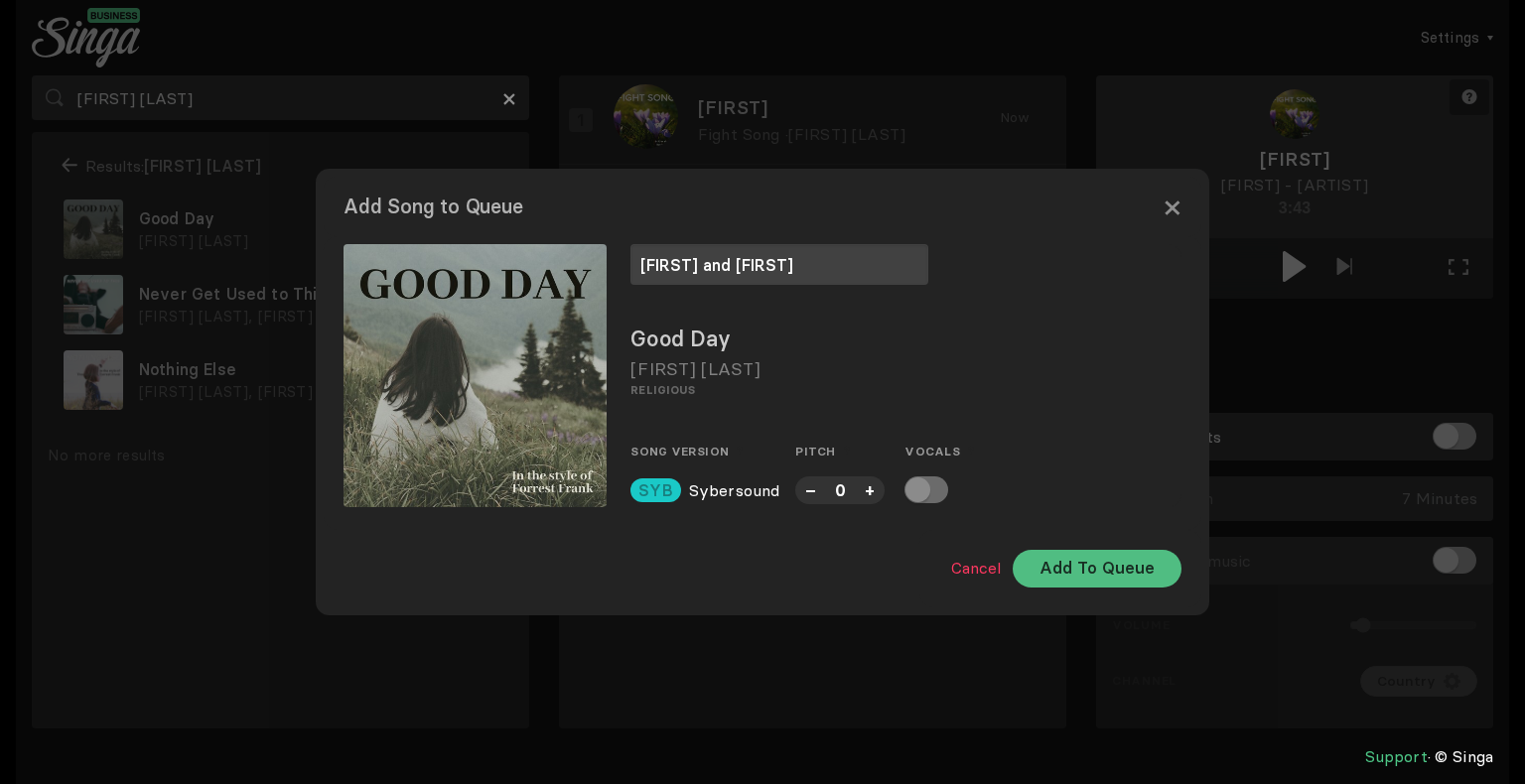 type on "[FIRST] and [FIRST]" 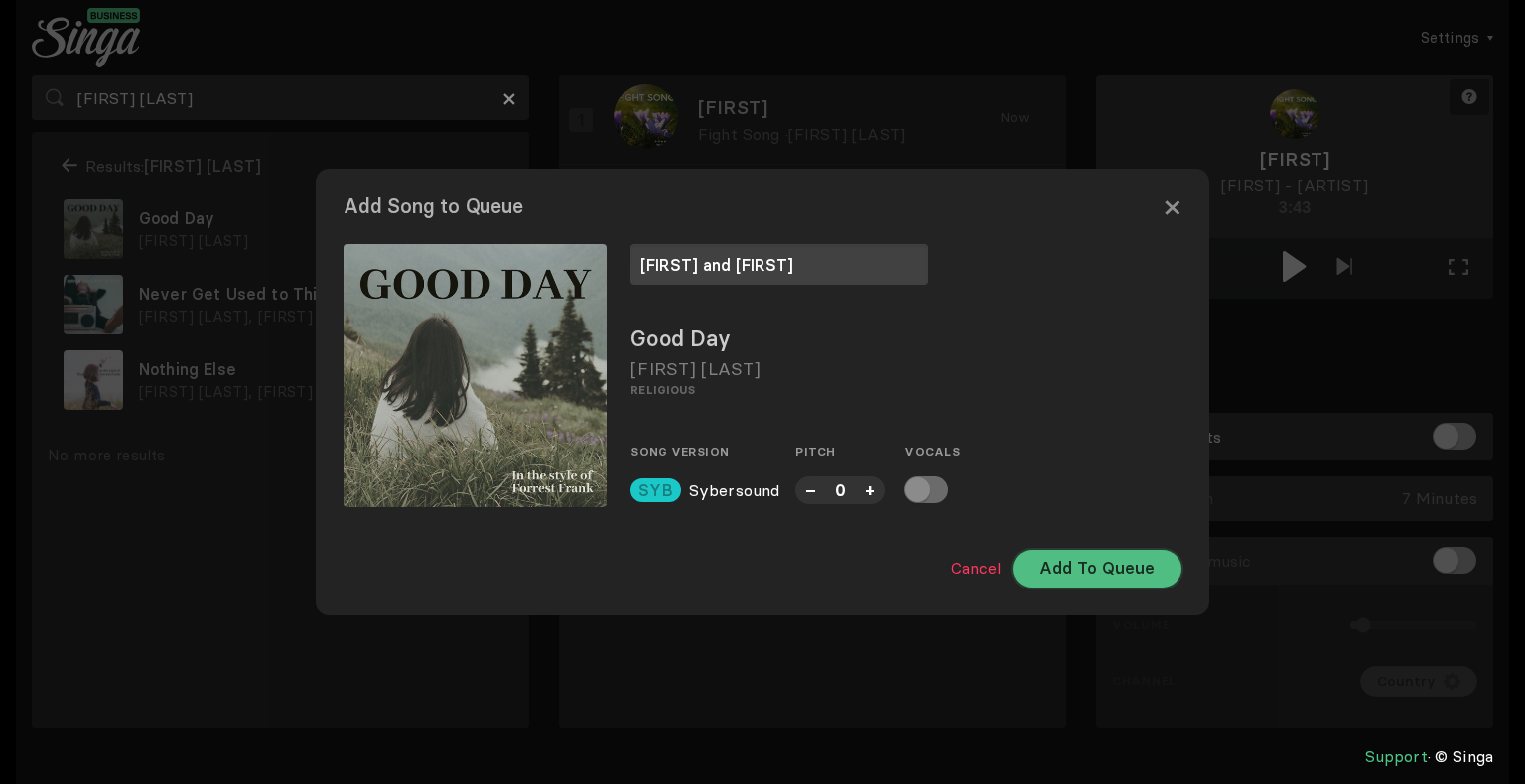click on "Add To Queue" at bounding box center [1097, 569] 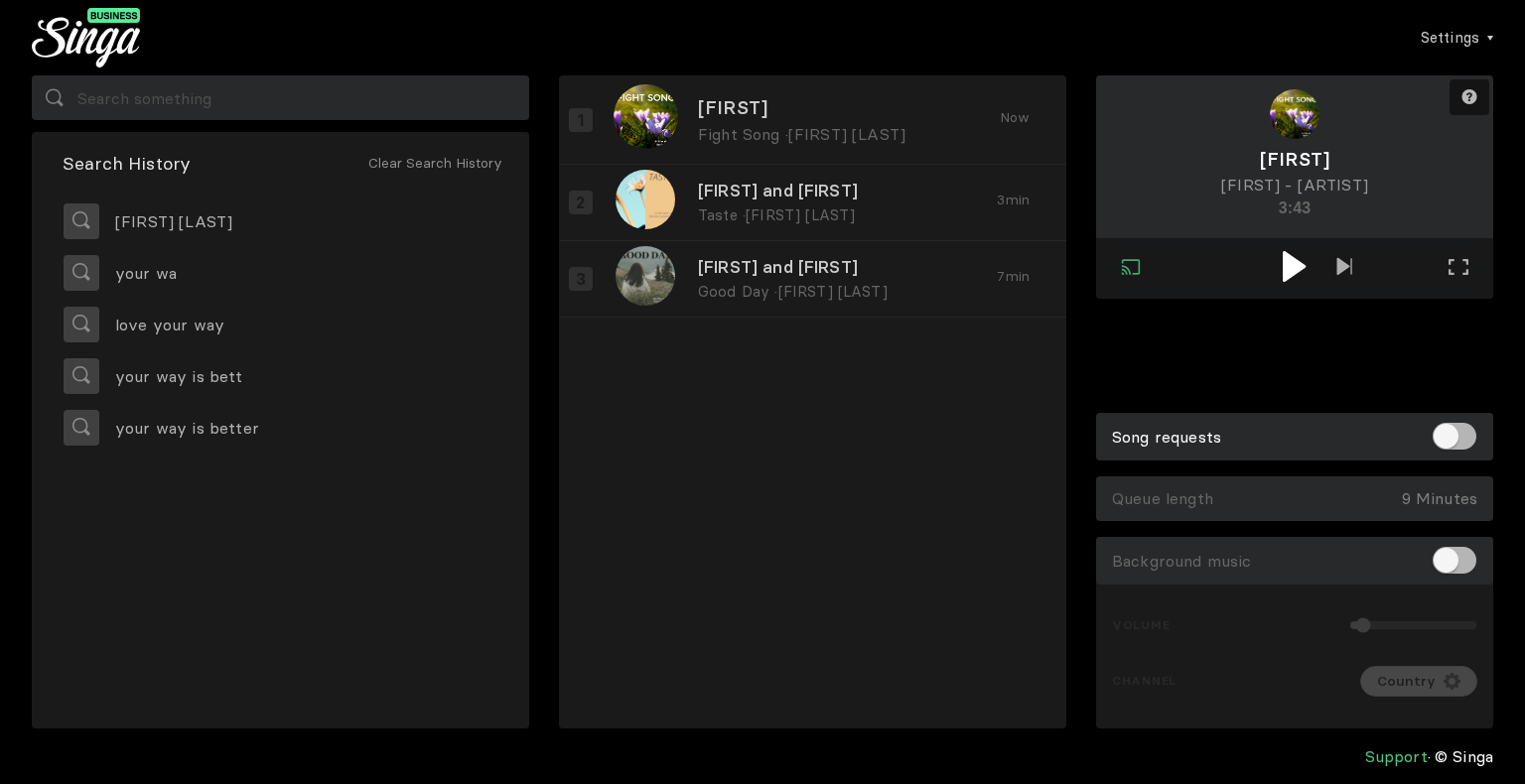 click at bounding box center (1294, 266) 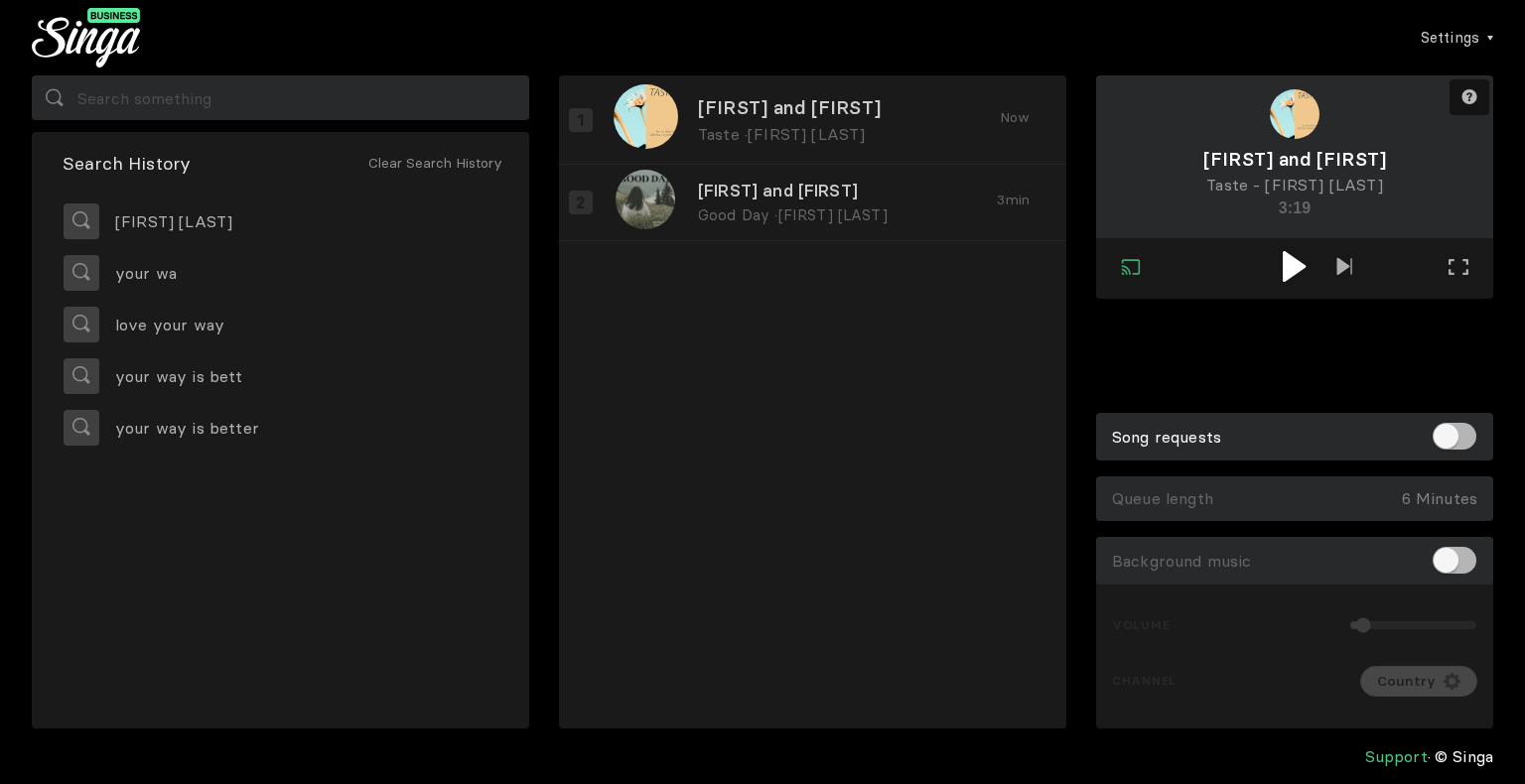 click at bounding box center (1295, 266) 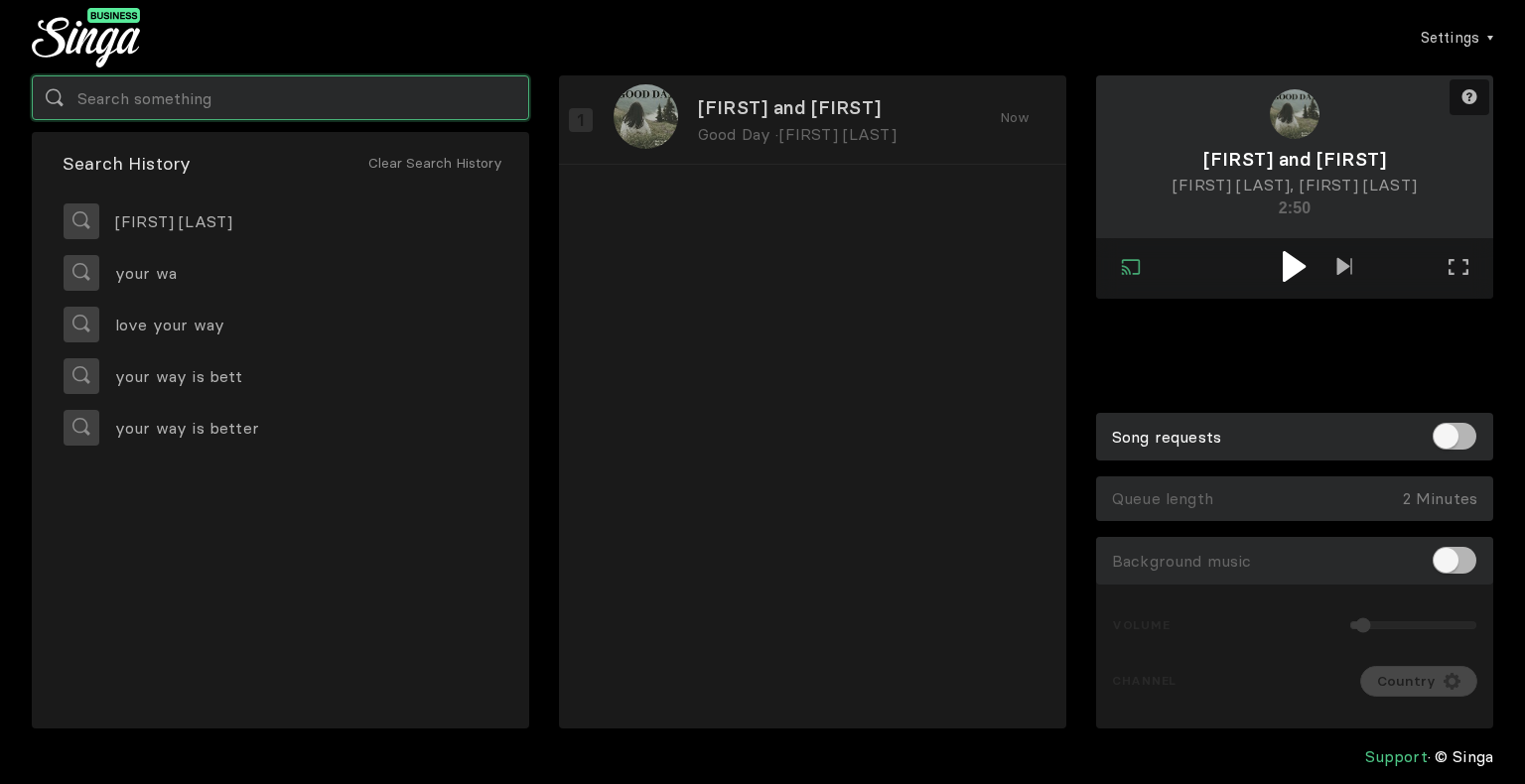 drag, startPoint x: 368, startPoint y: 107, endPoint x: 125, endPoint y: 114, distance: 243.1008 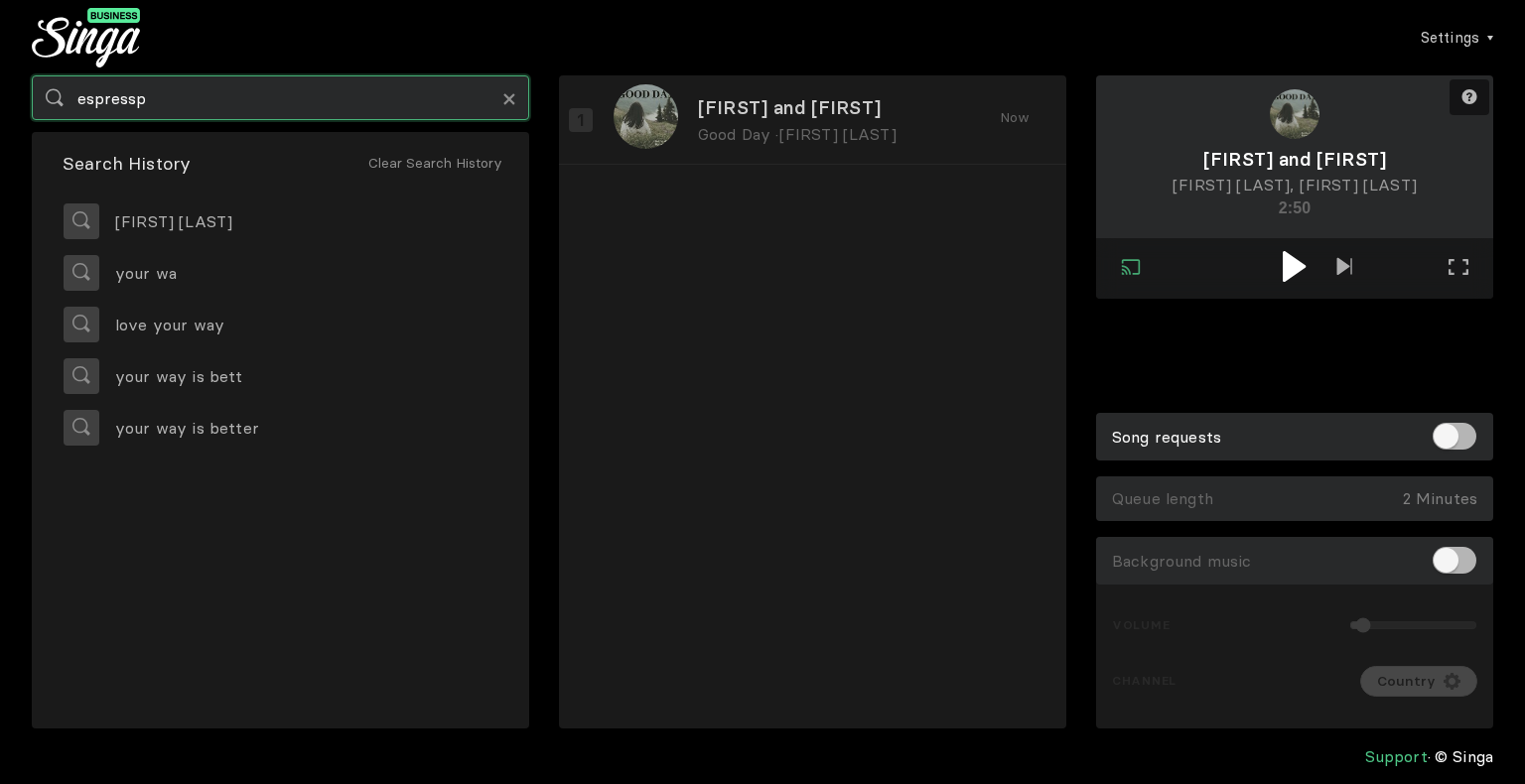 type on "espressp" 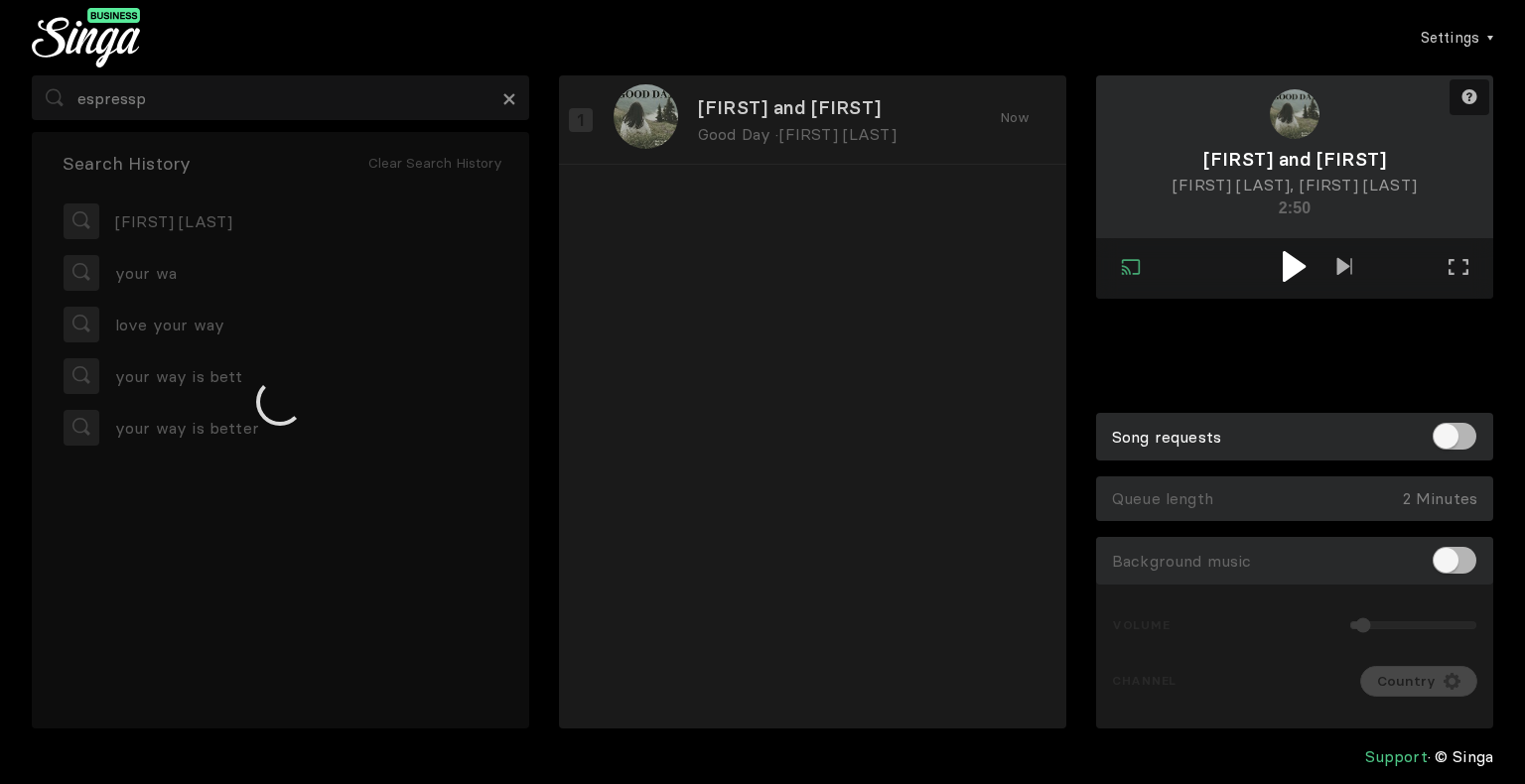 click at bounding box center [280, 402] 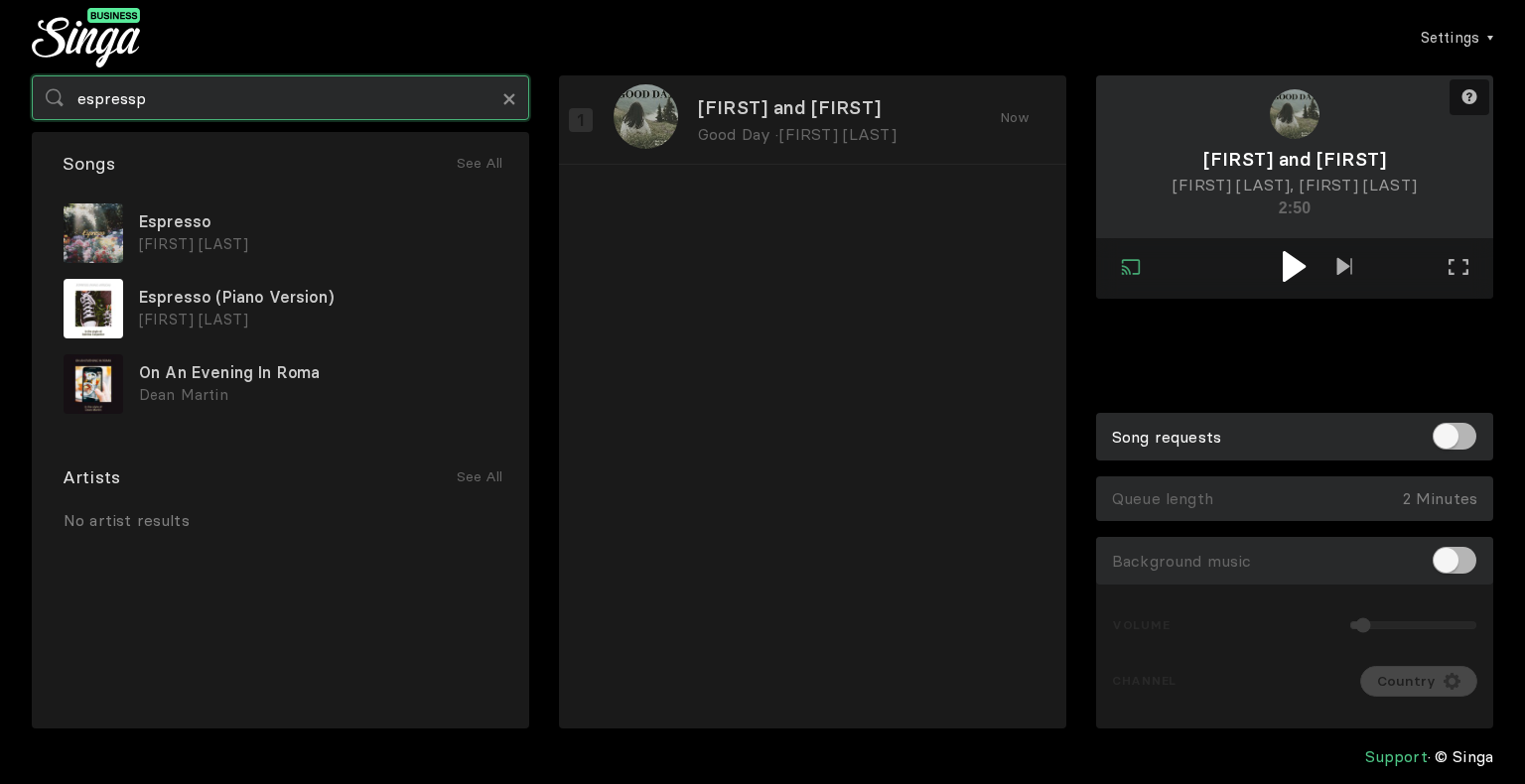 click on "espressp" at bounding box center (280, 97) 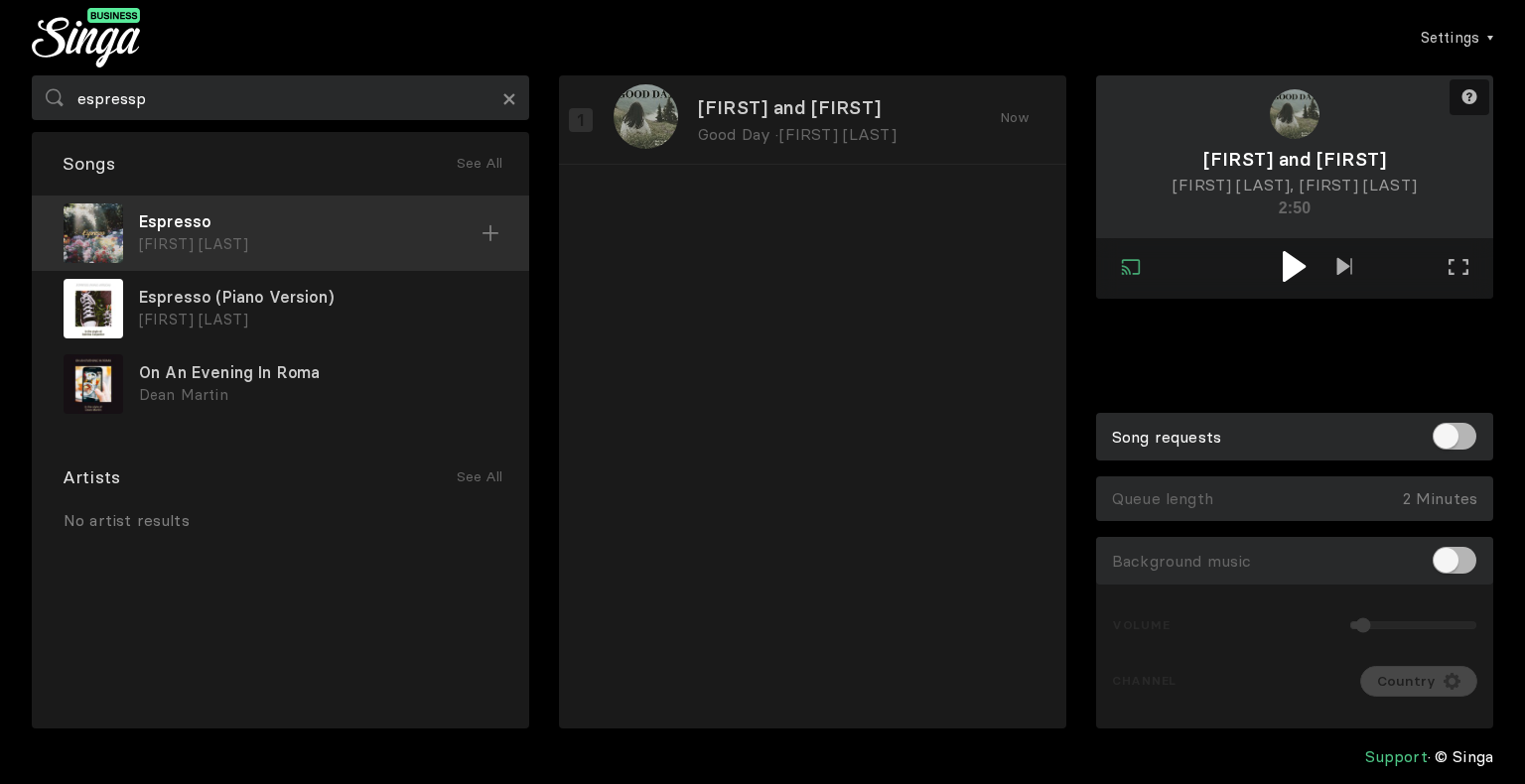 click at bounding box center (490, 233) 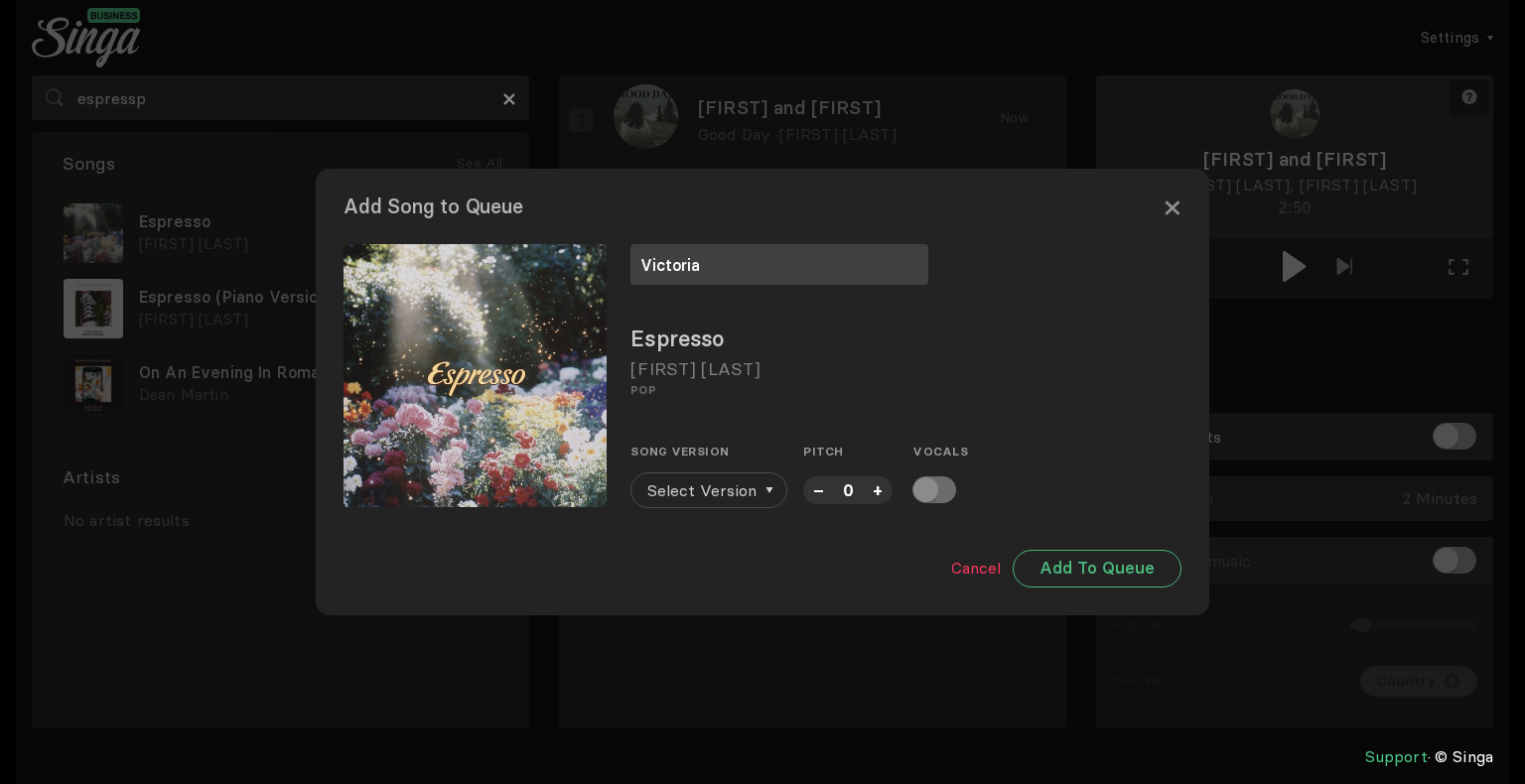 type on "Victoria" 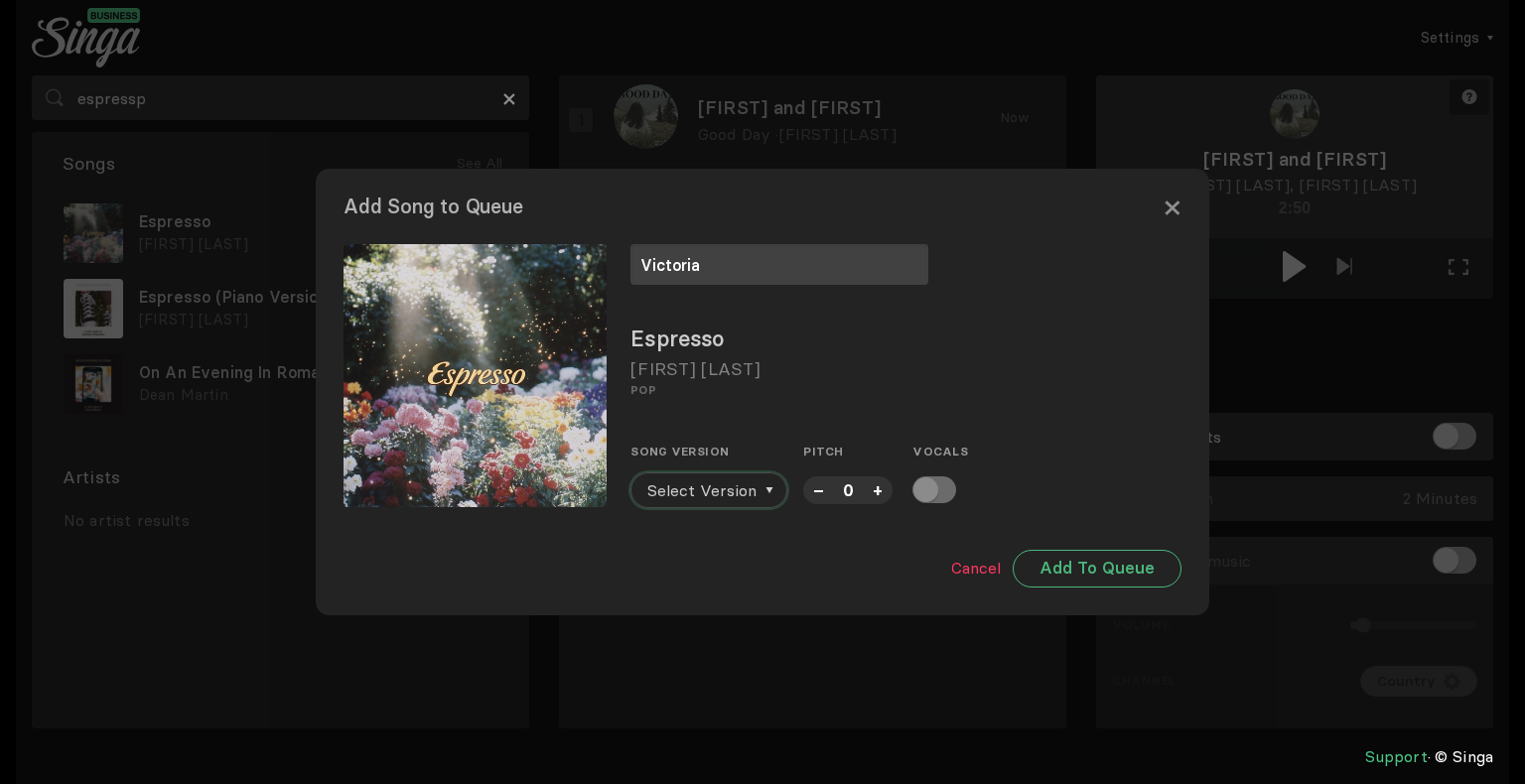 click on "Select Version" at bounding box center (702, 490) 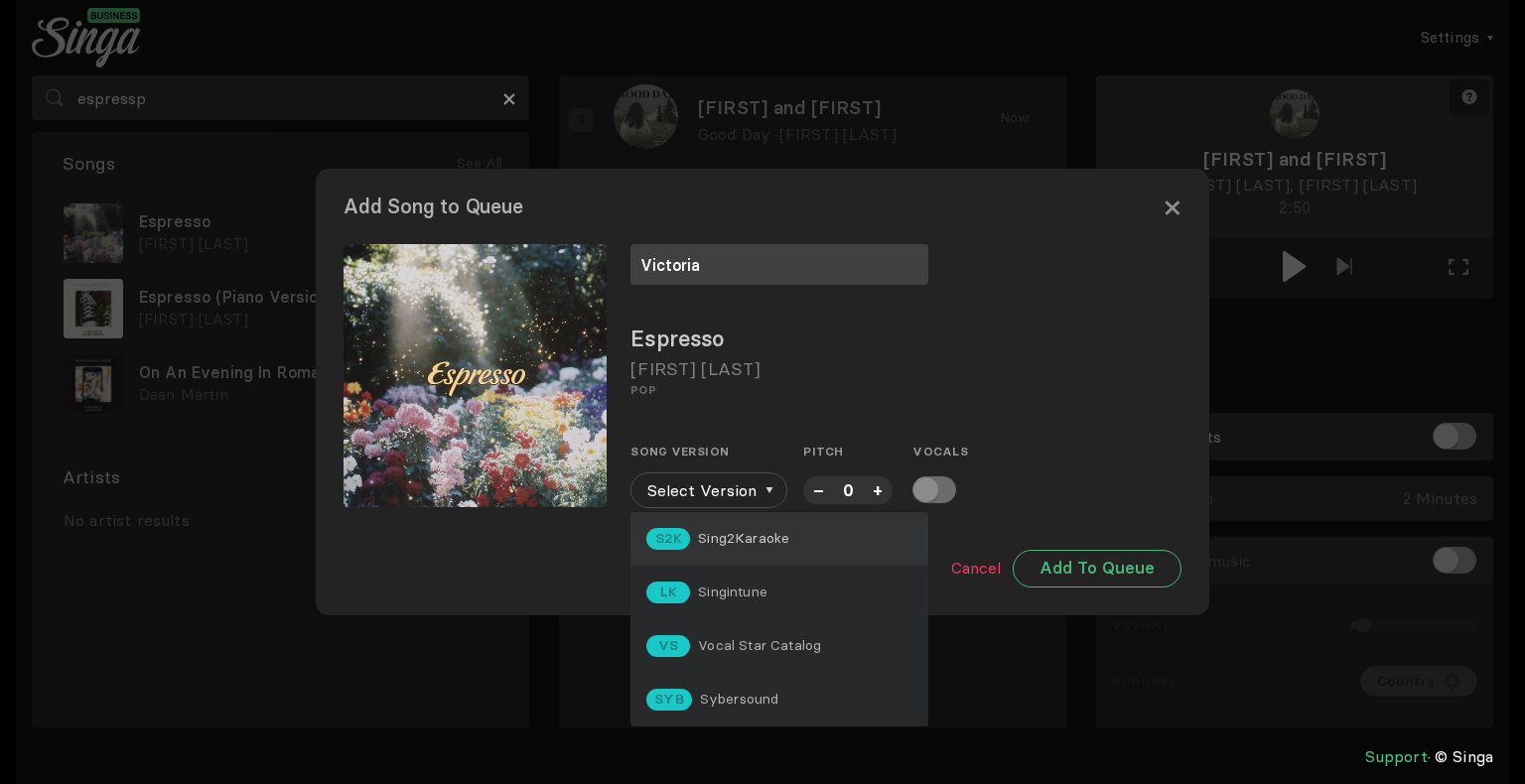 click on "S2K Sing2Karaoke" at bounding box center (779, 539) 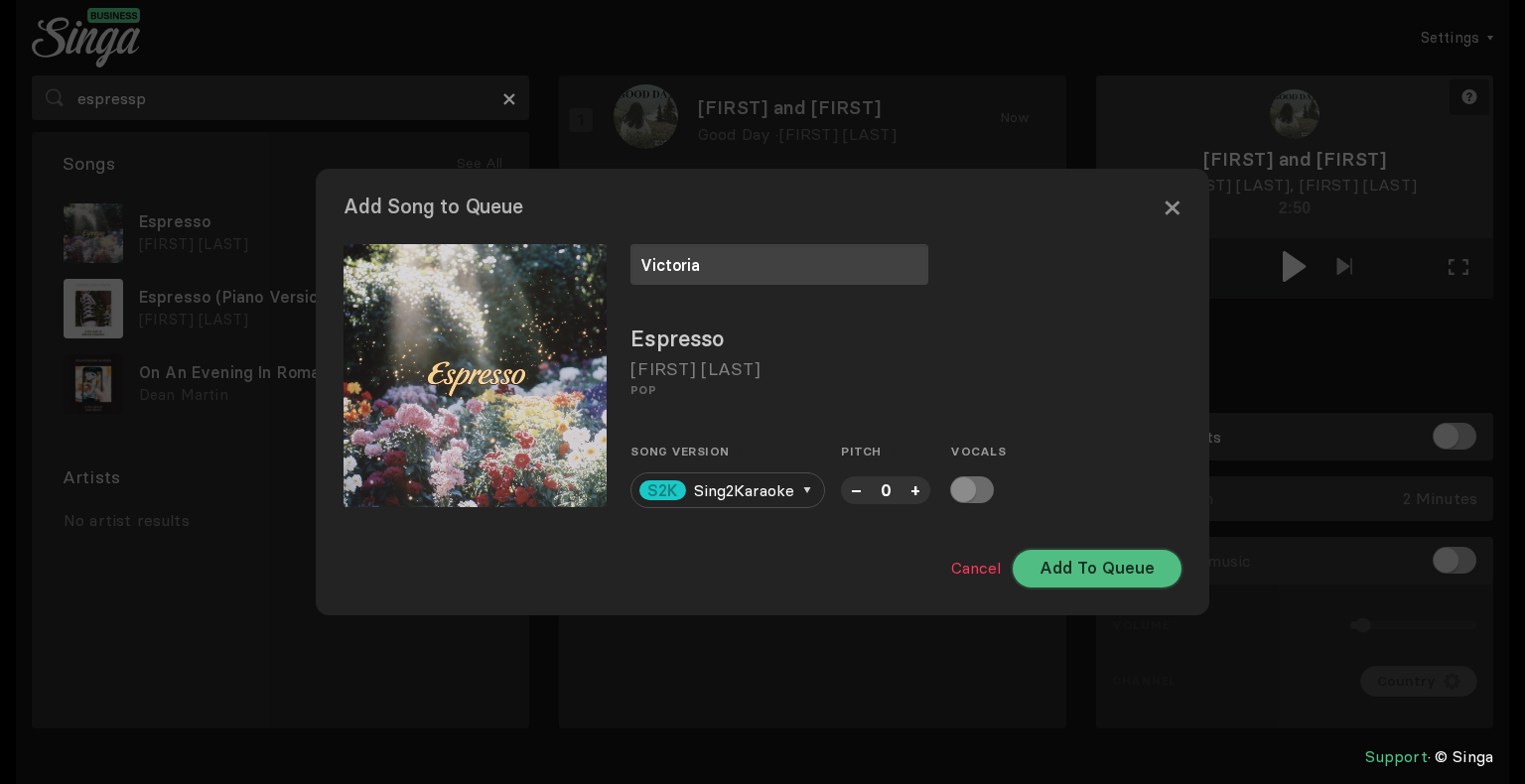 click on "Add To Queue" at bounding box center (1097, 569) 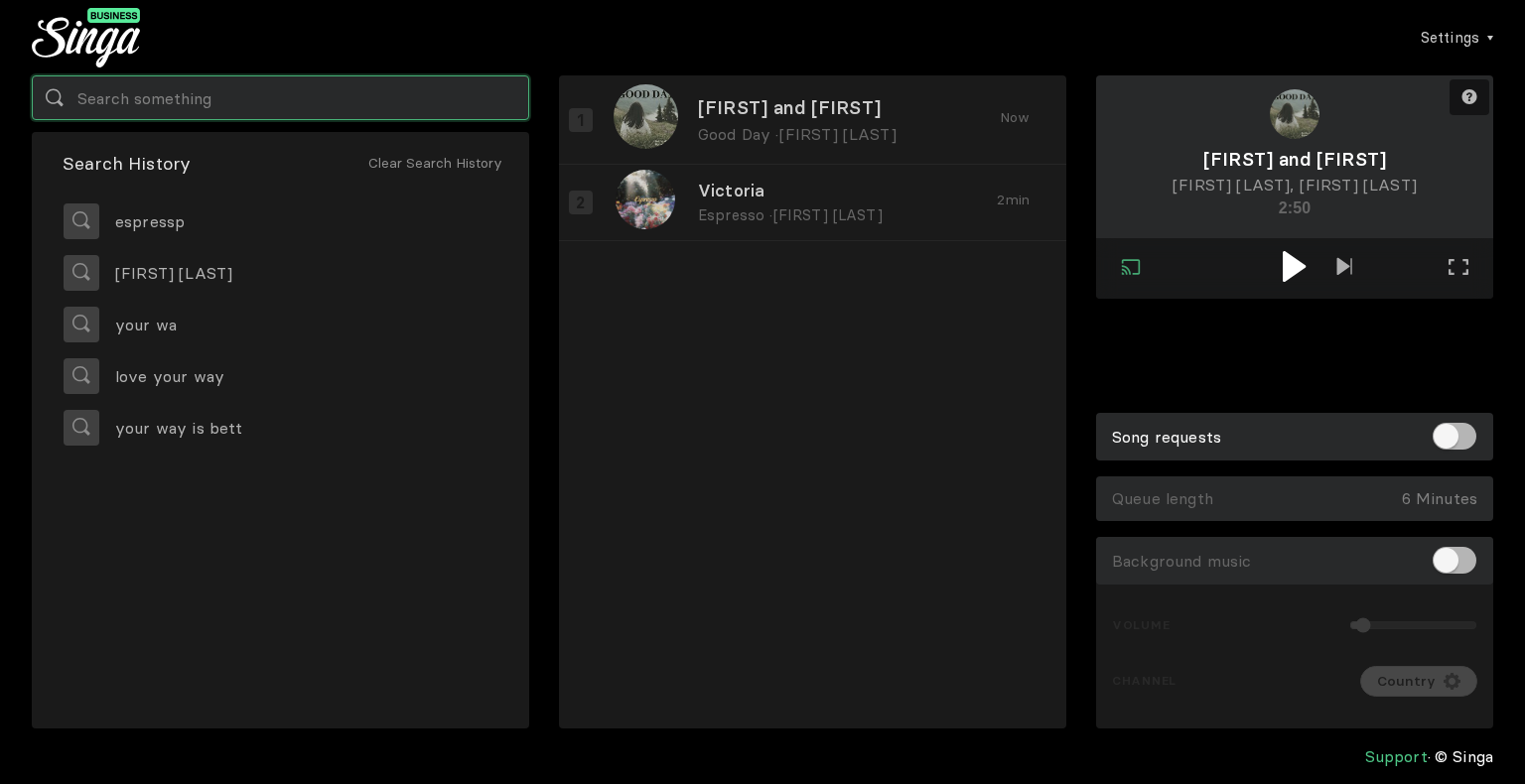 click at bounding box center [280, 97] 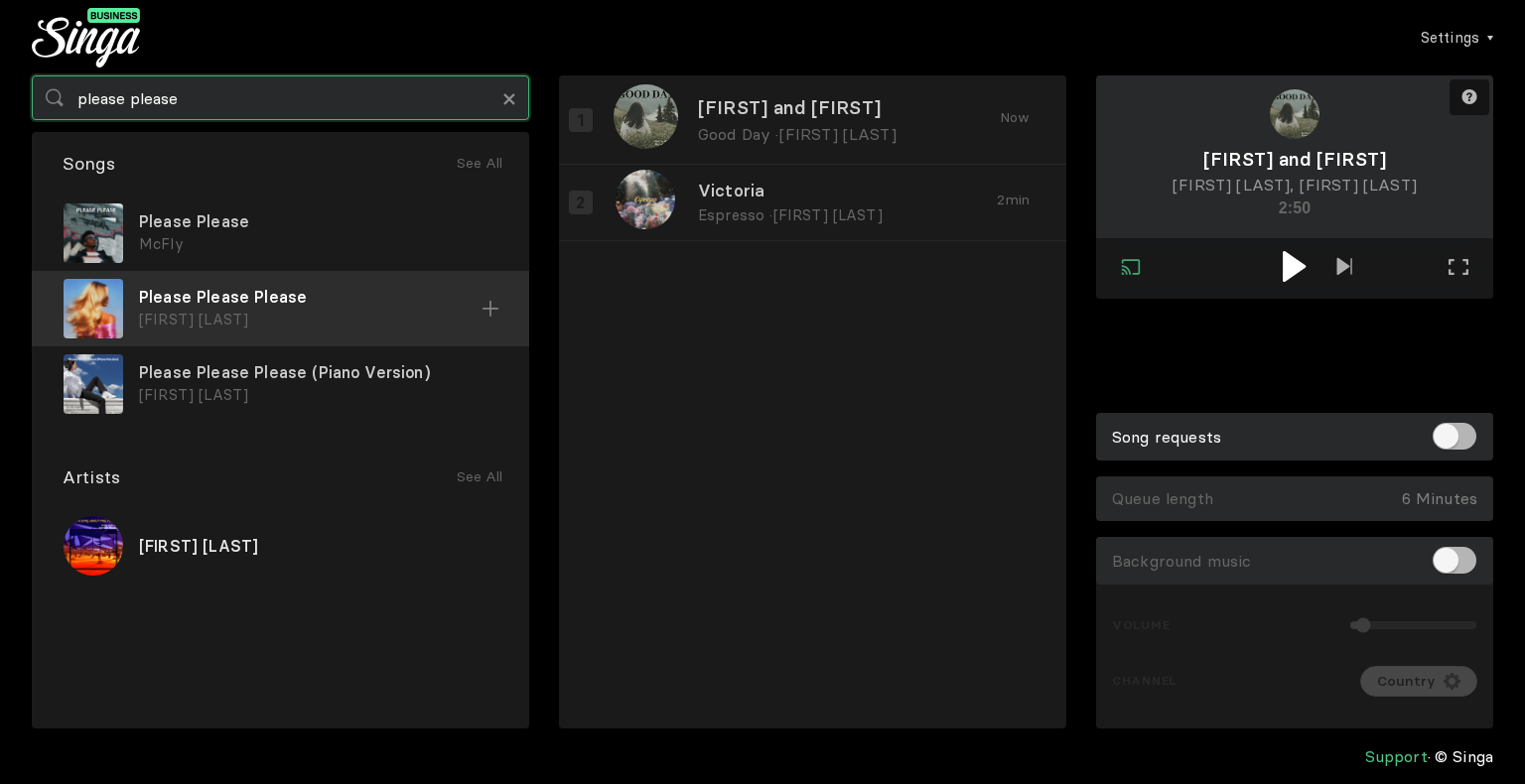 type on "please please" 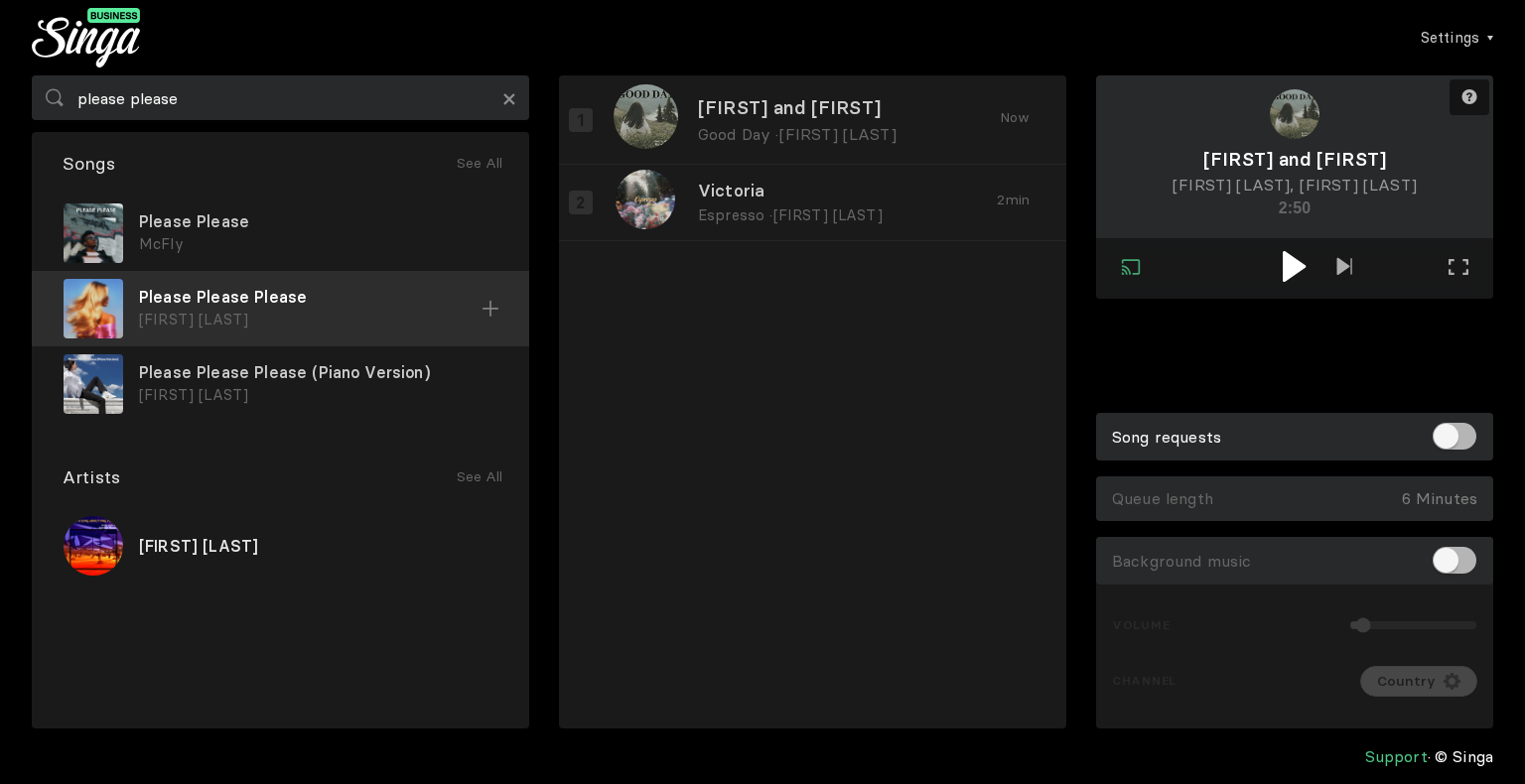 click at bounding box center [0, 0] 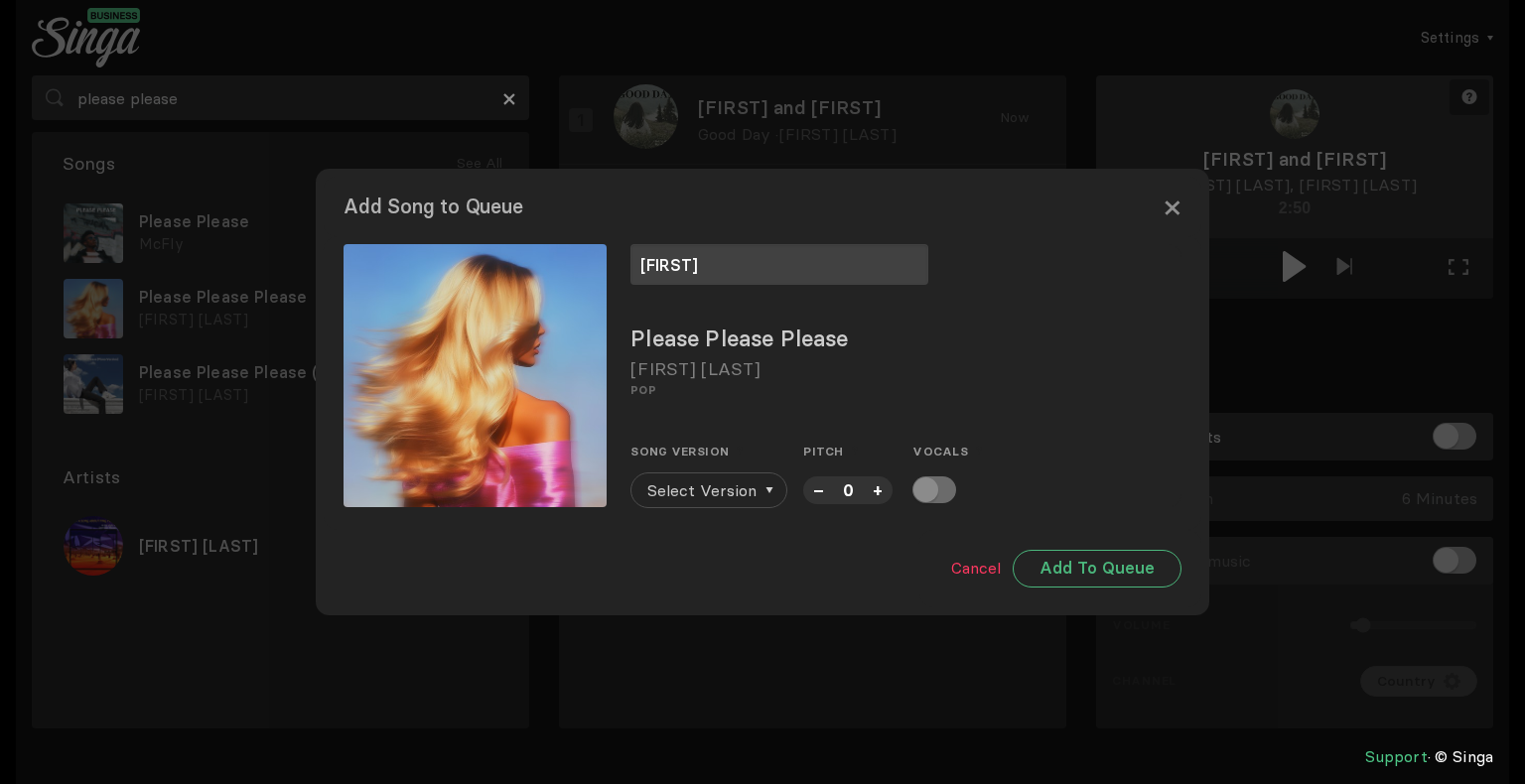 type on "[FIRST]" 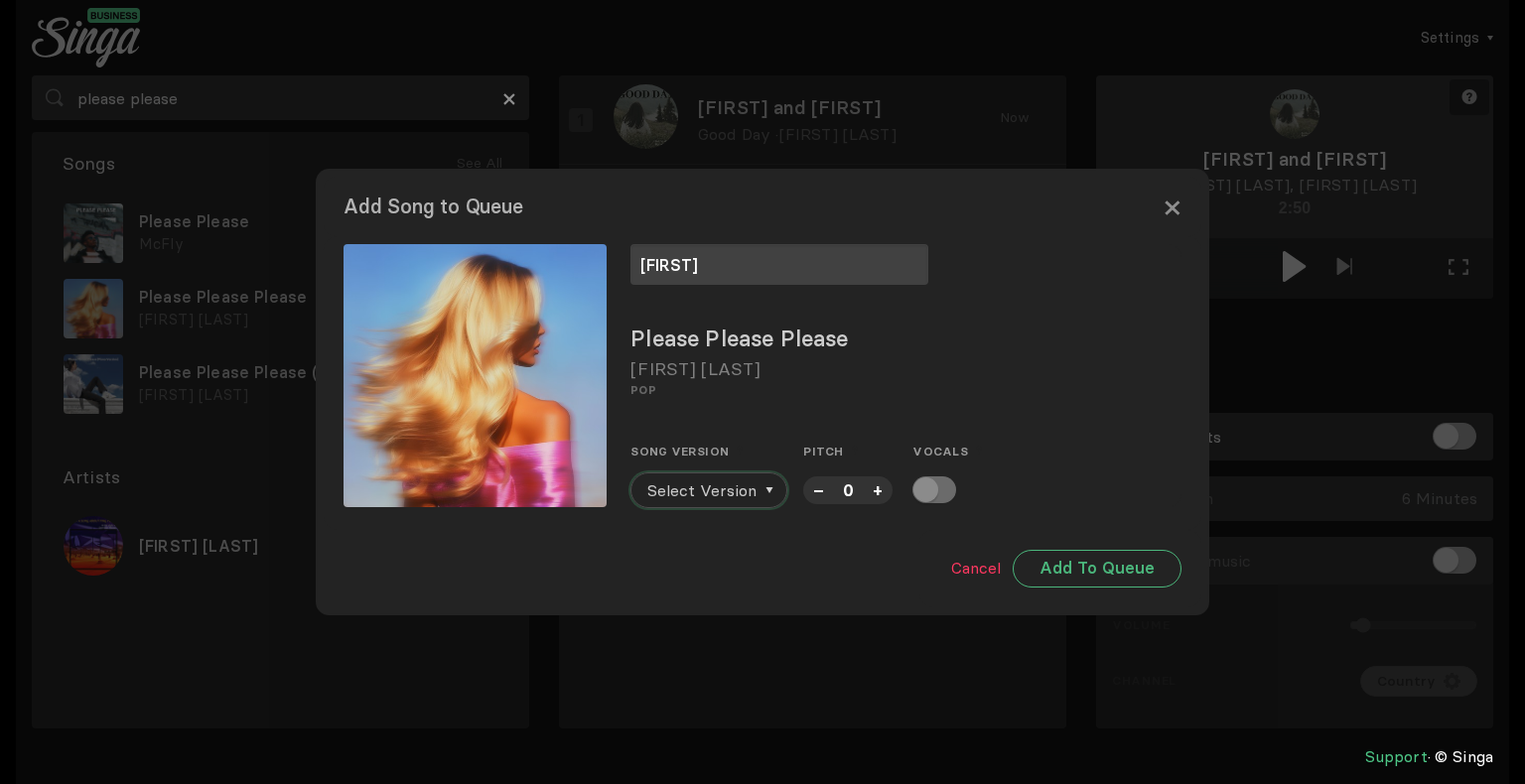 click on "Select Version" at bounding box center [702, 490] 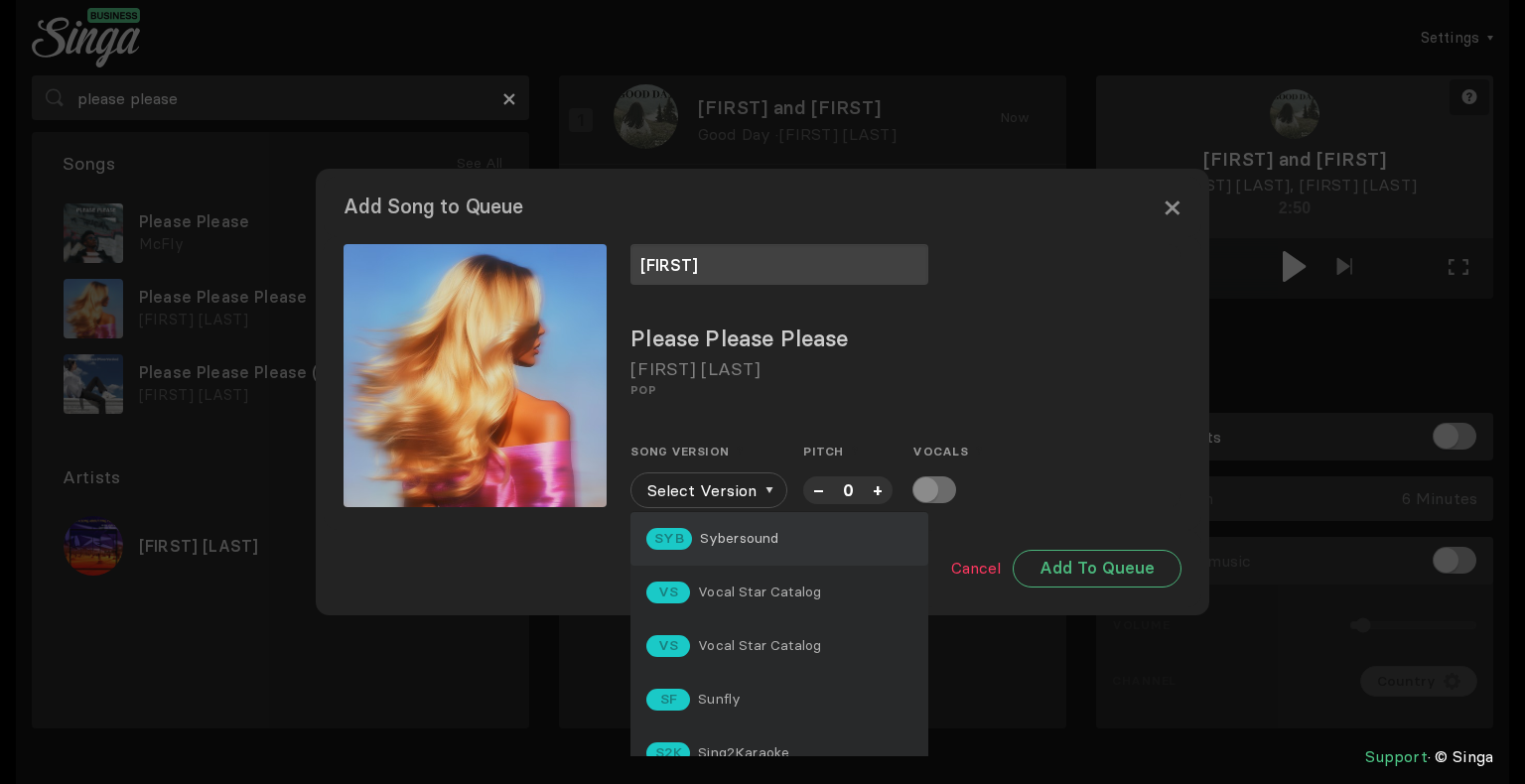 click on "Sybersound" at bounding box center [740, 538] 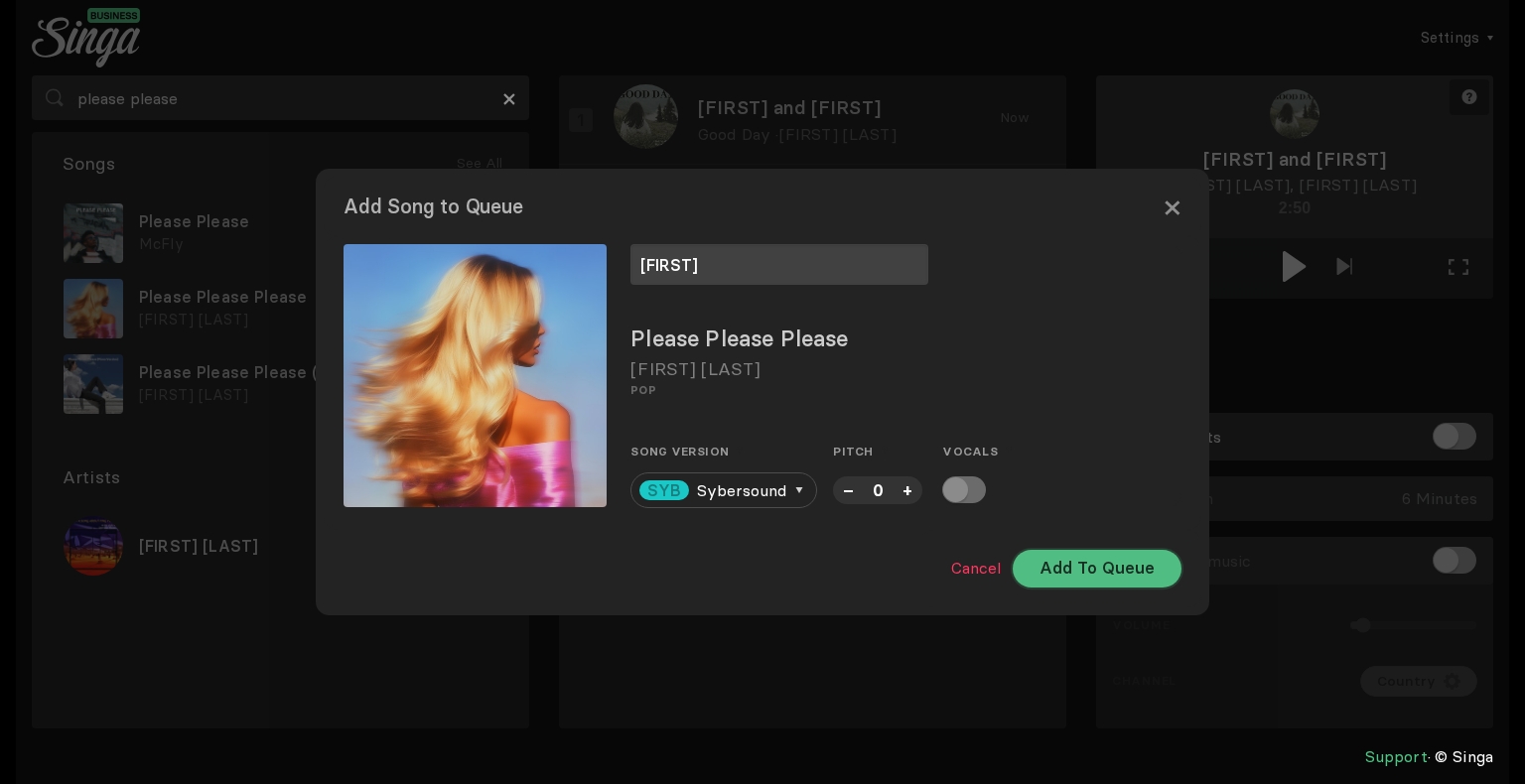 click on "Add To Queue" at bounding box center [1097, 569] 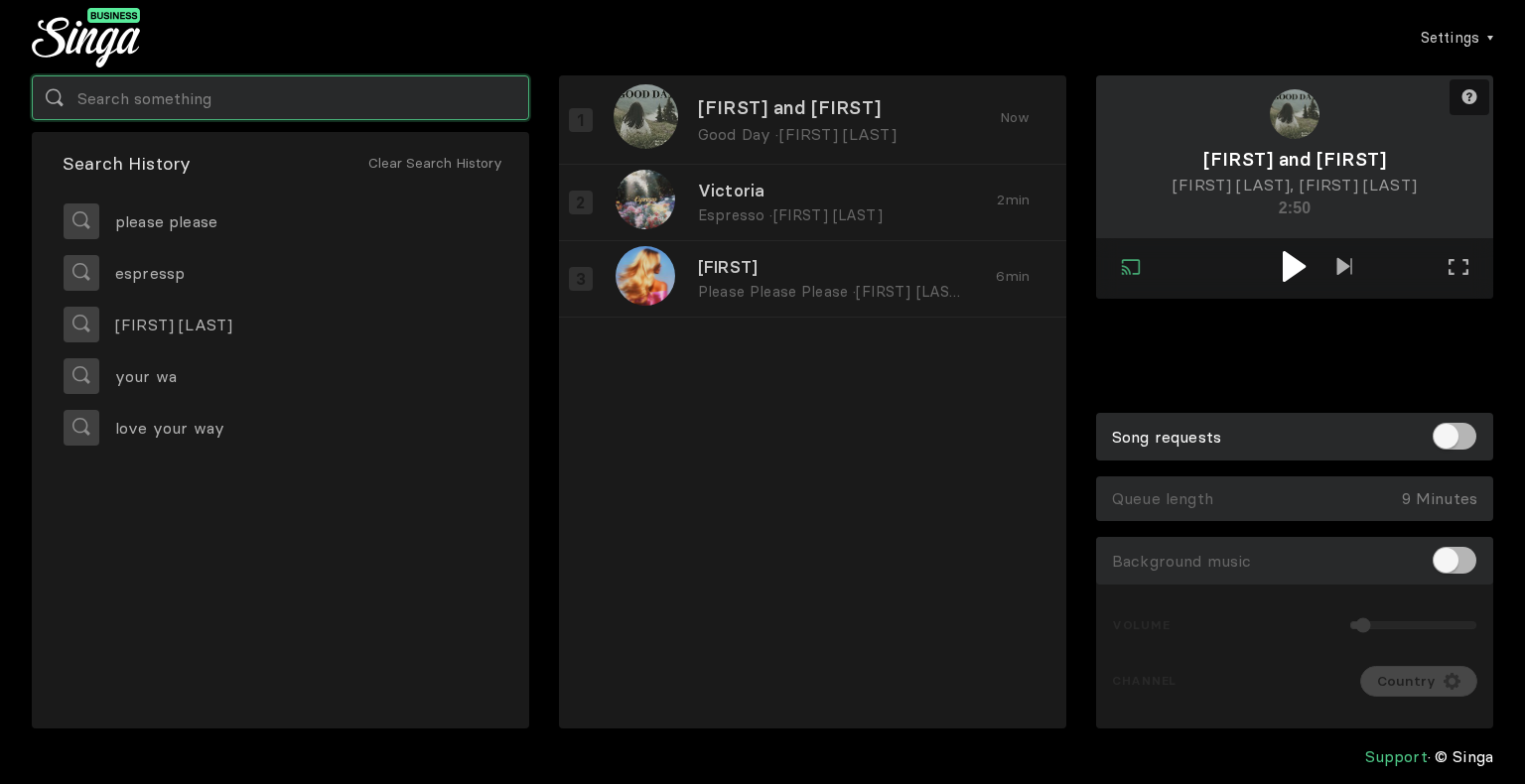 click at bounding box center [280, 97] 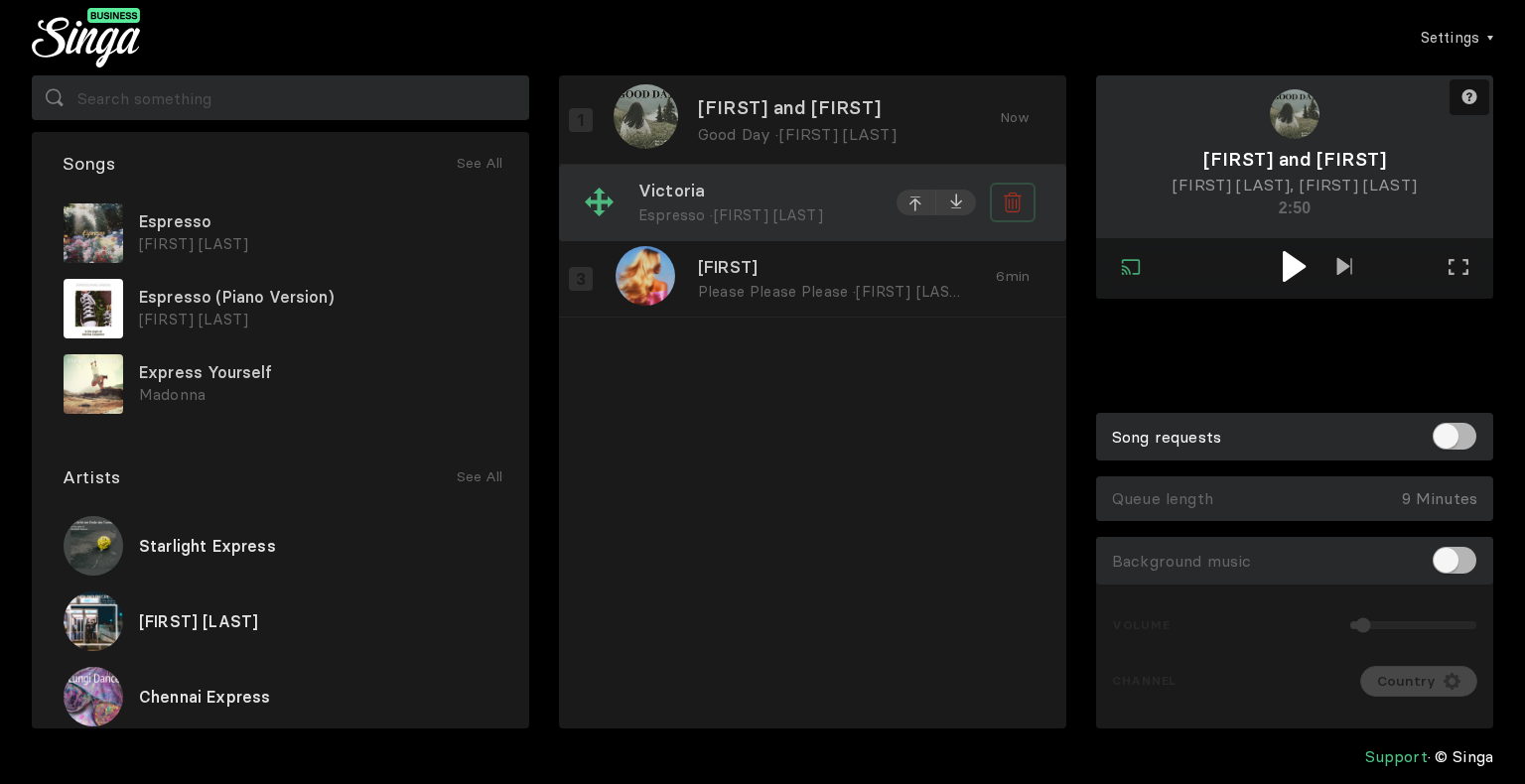 click at bounding box center [1013, 202] 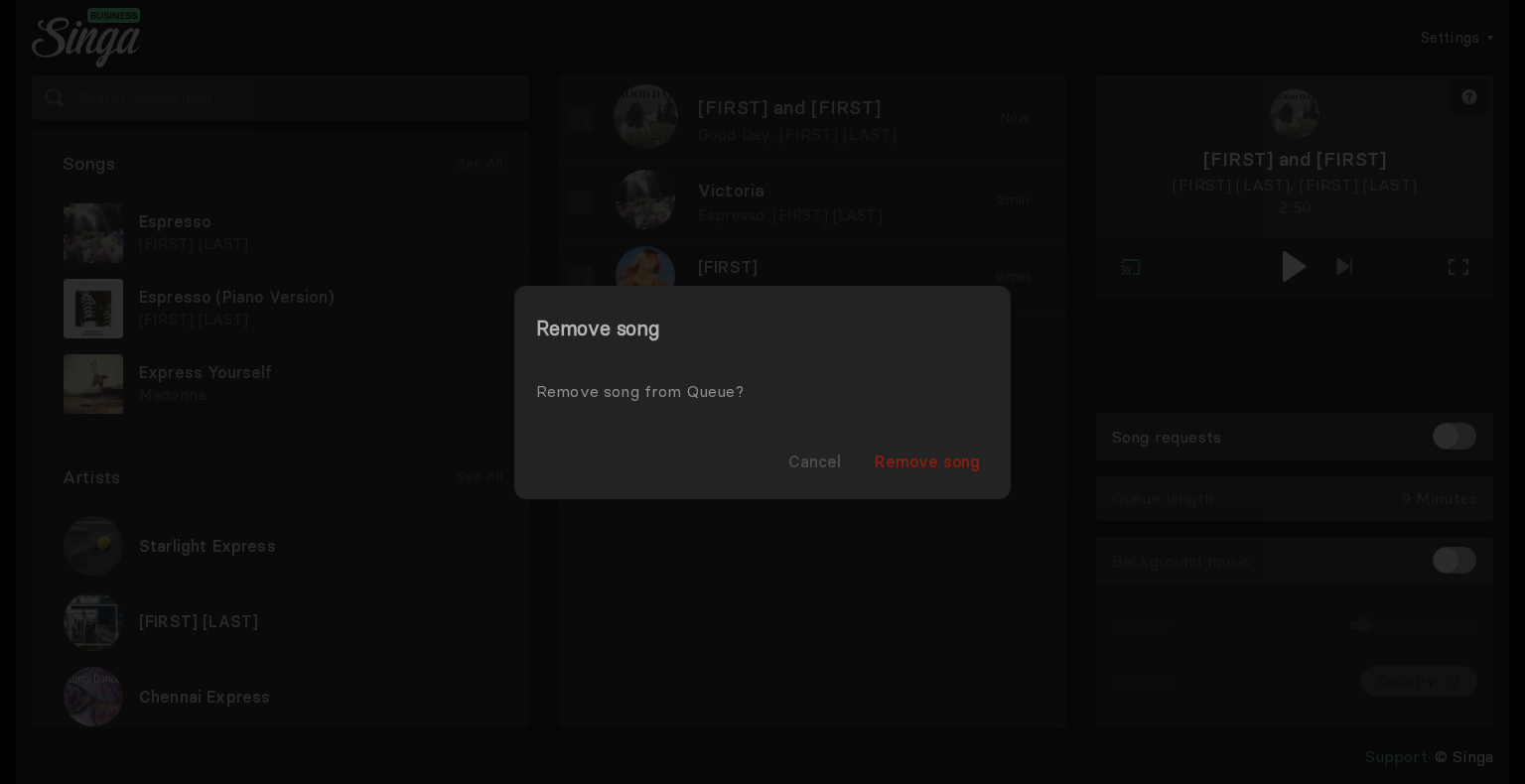 click on "Remove song" at bounding box center (927, 461) 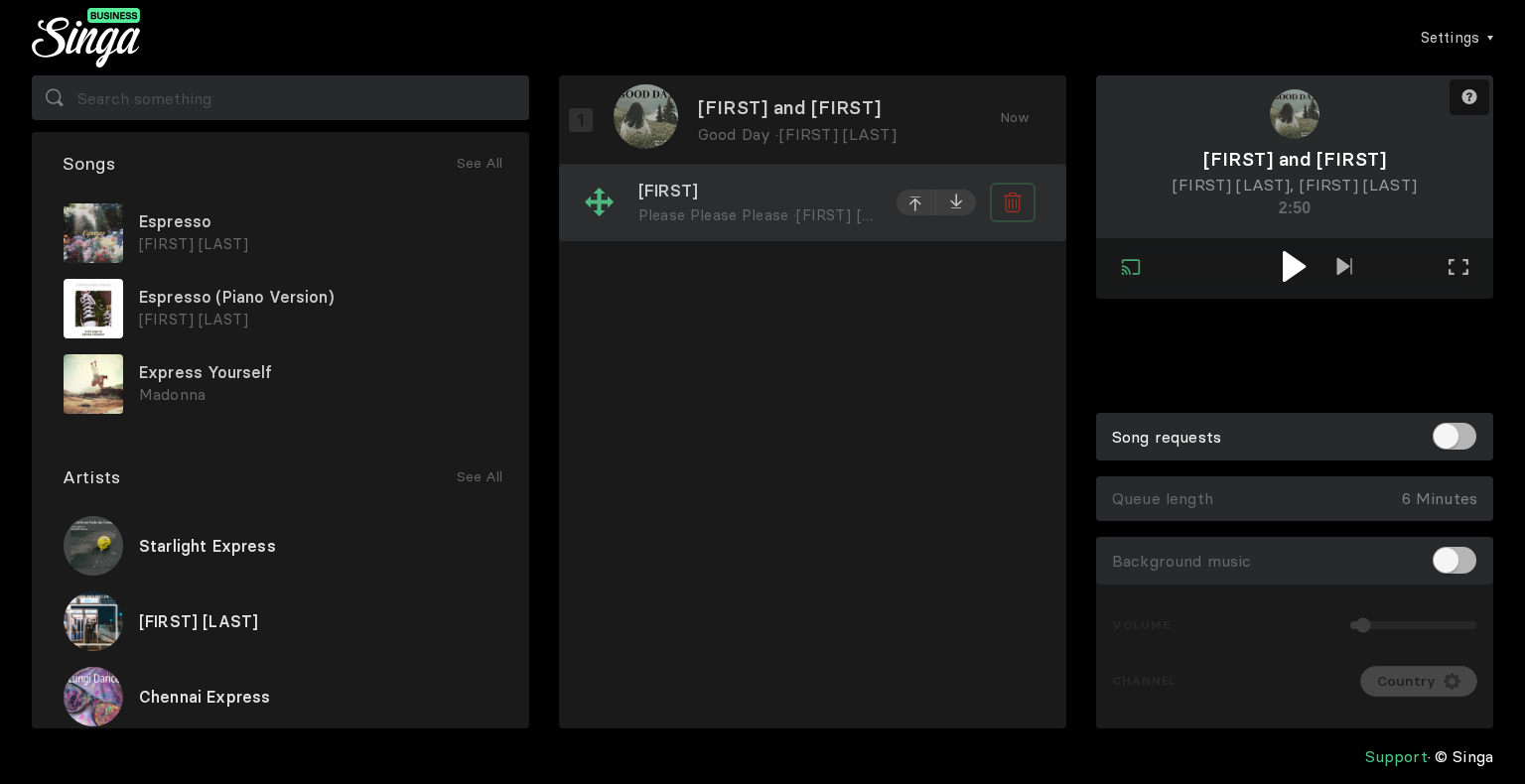 click at bounding box center (1016, 204) 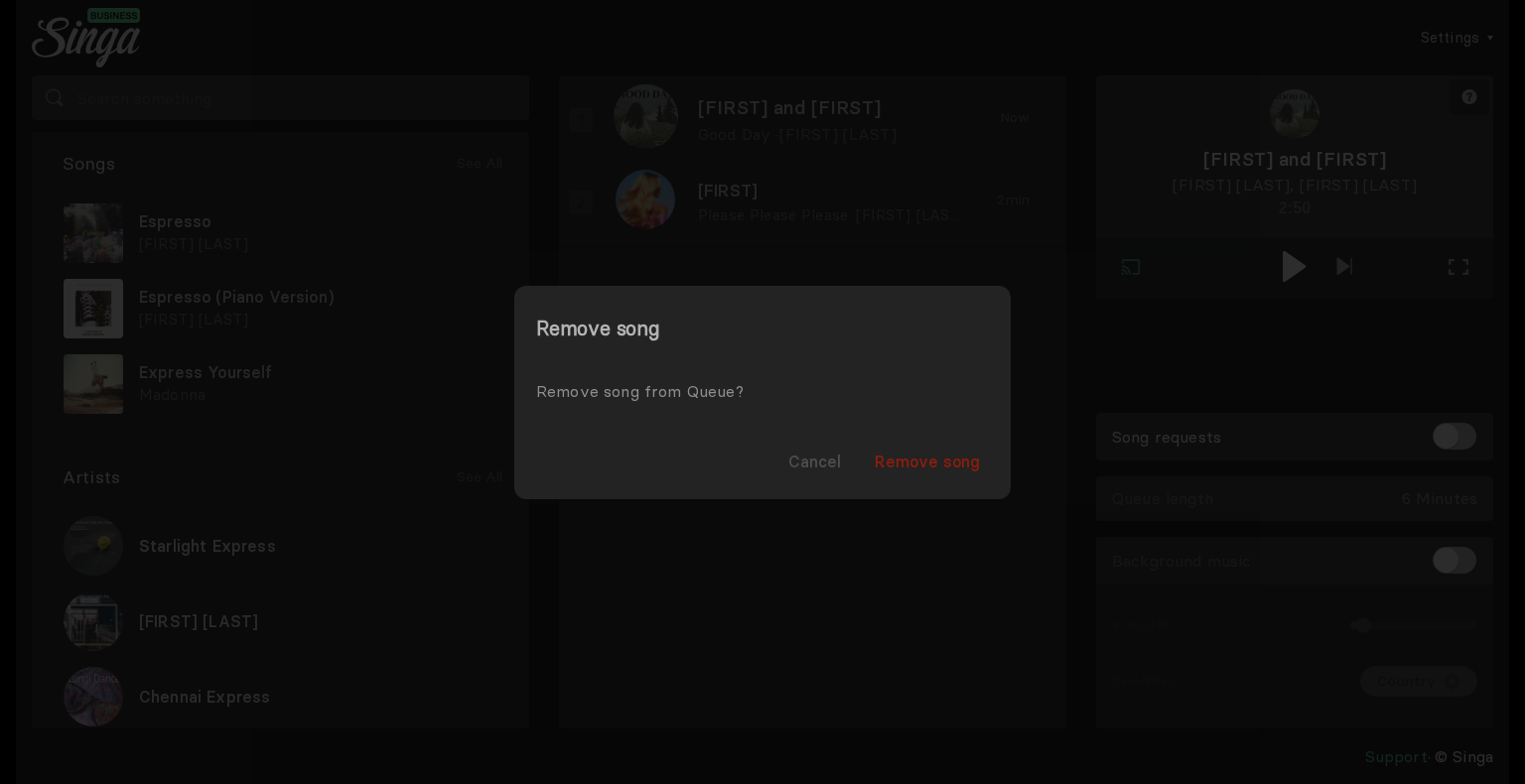 click on "Remove song" at bounding box center (927, 461) 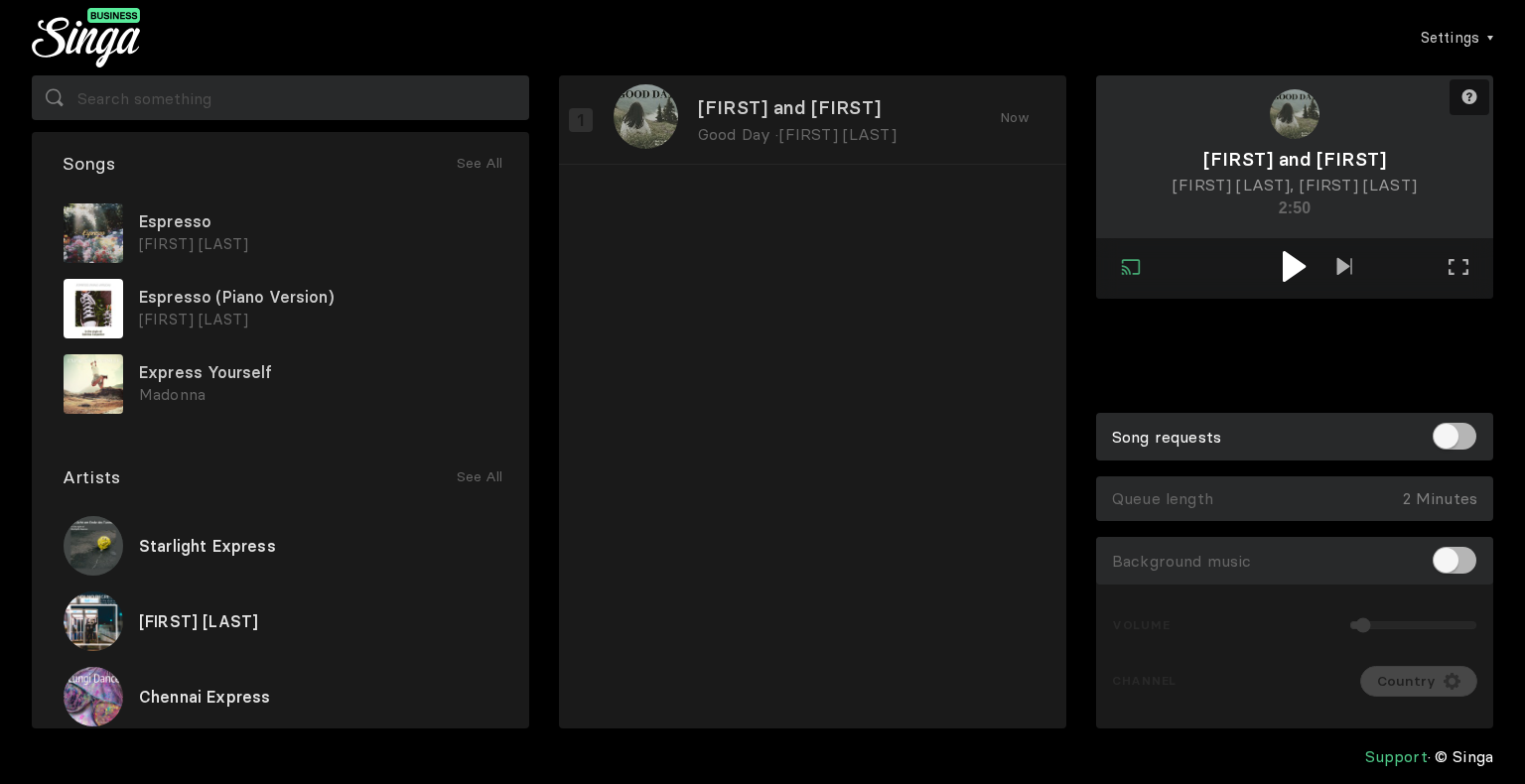 click at bounding box center (1294, 266) 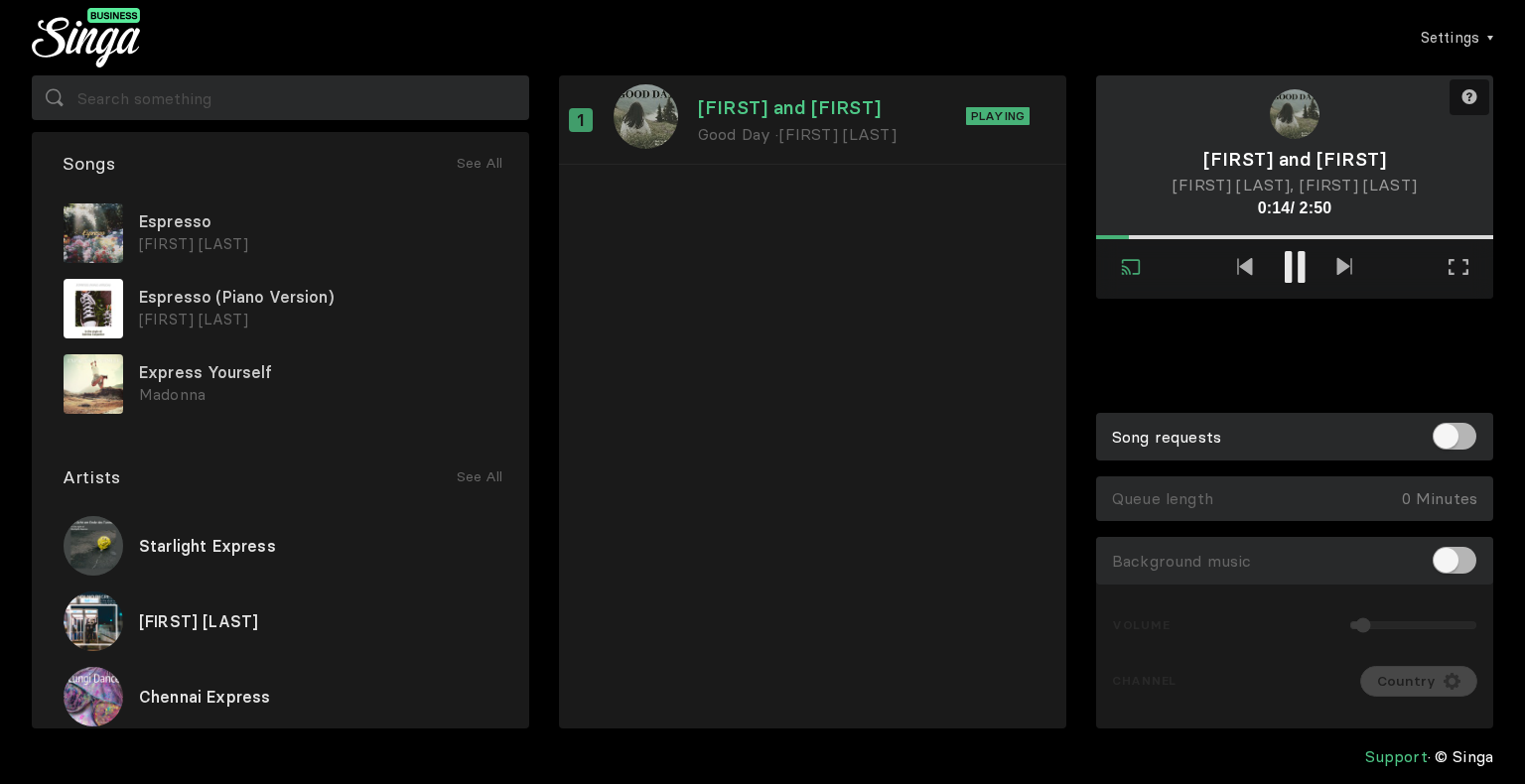 click on "Settings     Account Settings Song requests New Background Music Upgrade to Singa Business Pro Logout" at bounding box center [816, 38] 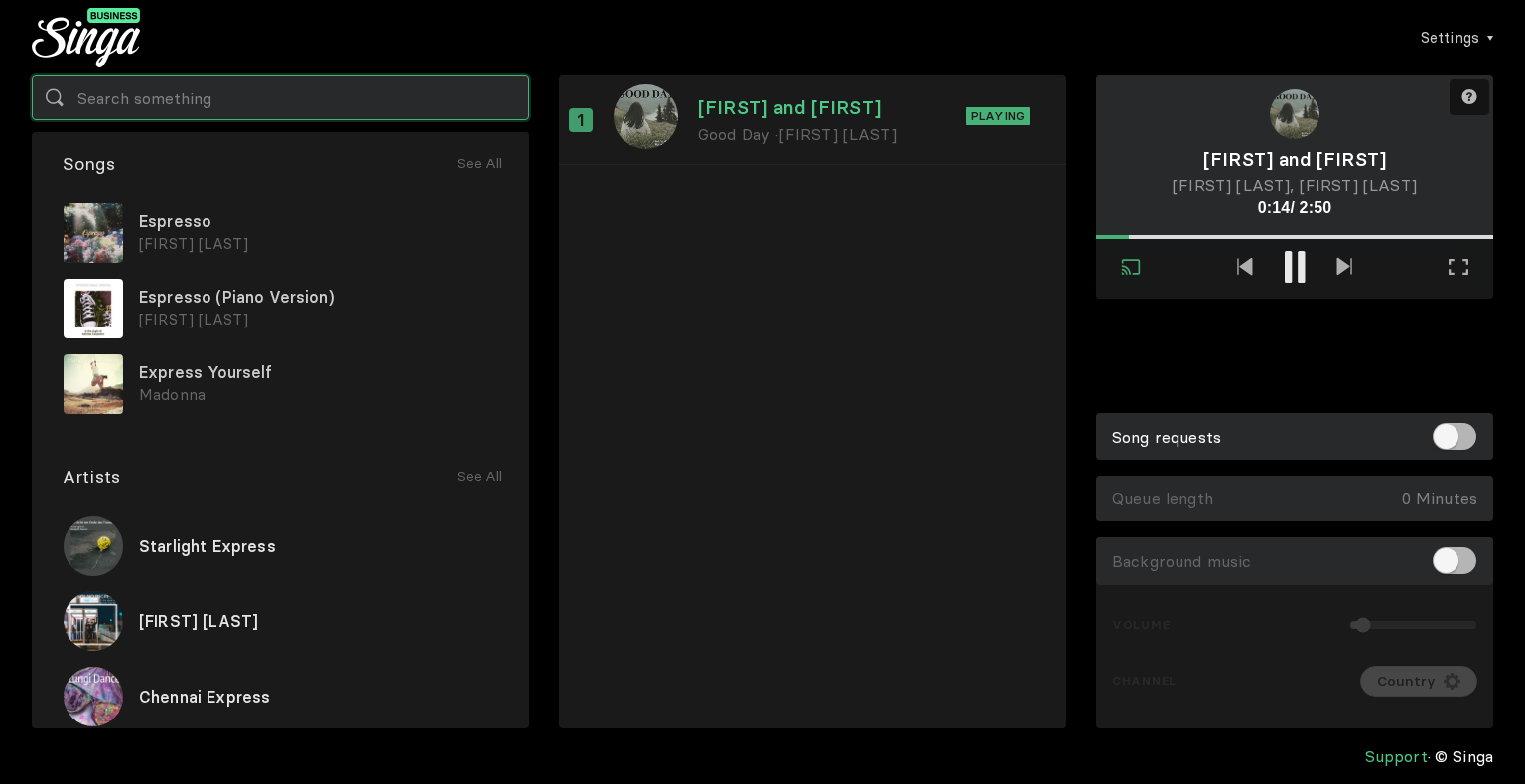 click at bounding box center (280, 97) 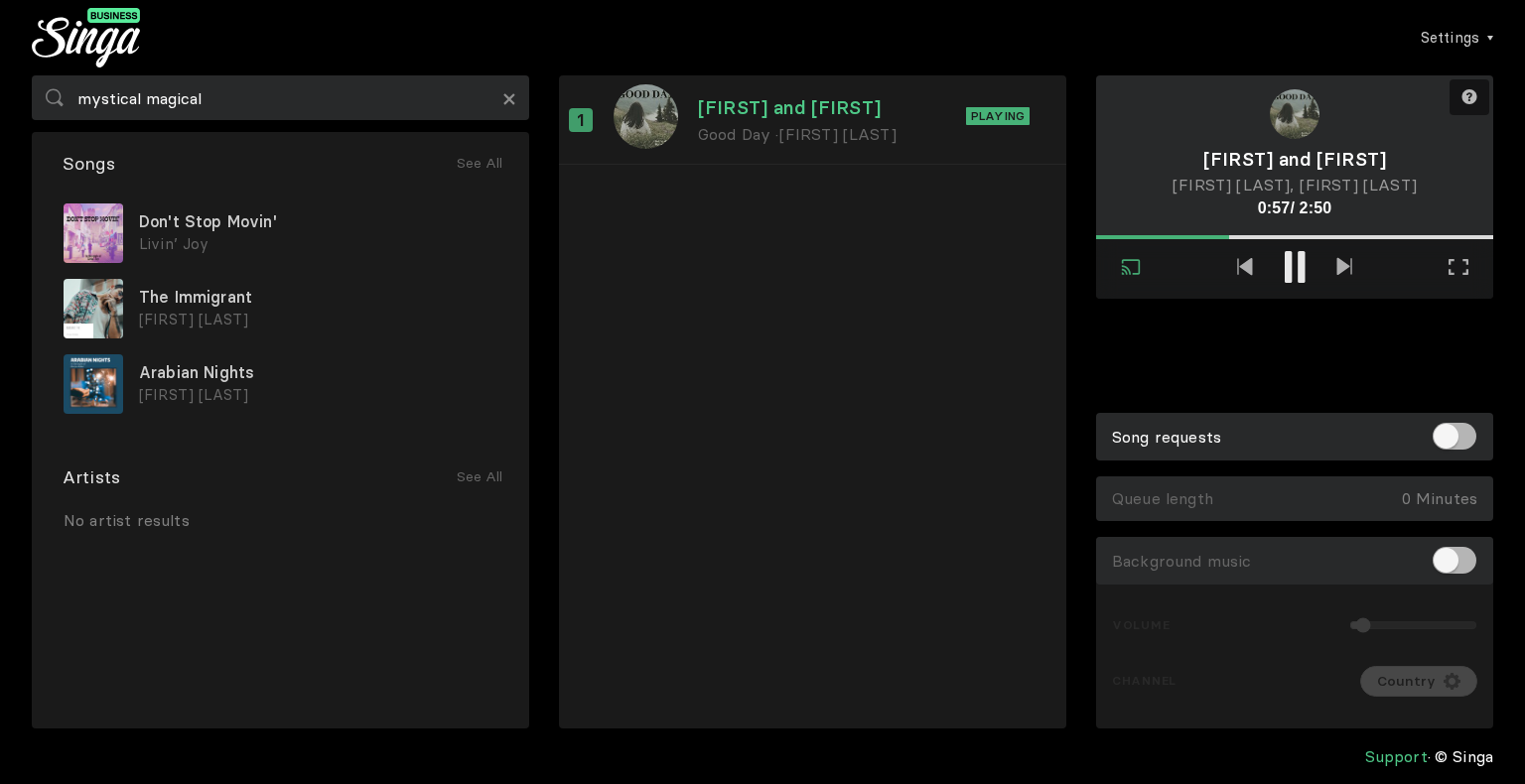 click on "[FIRST] [LAST] · [FIRST] [LAST] Playing" at bounding box center (812, 394) 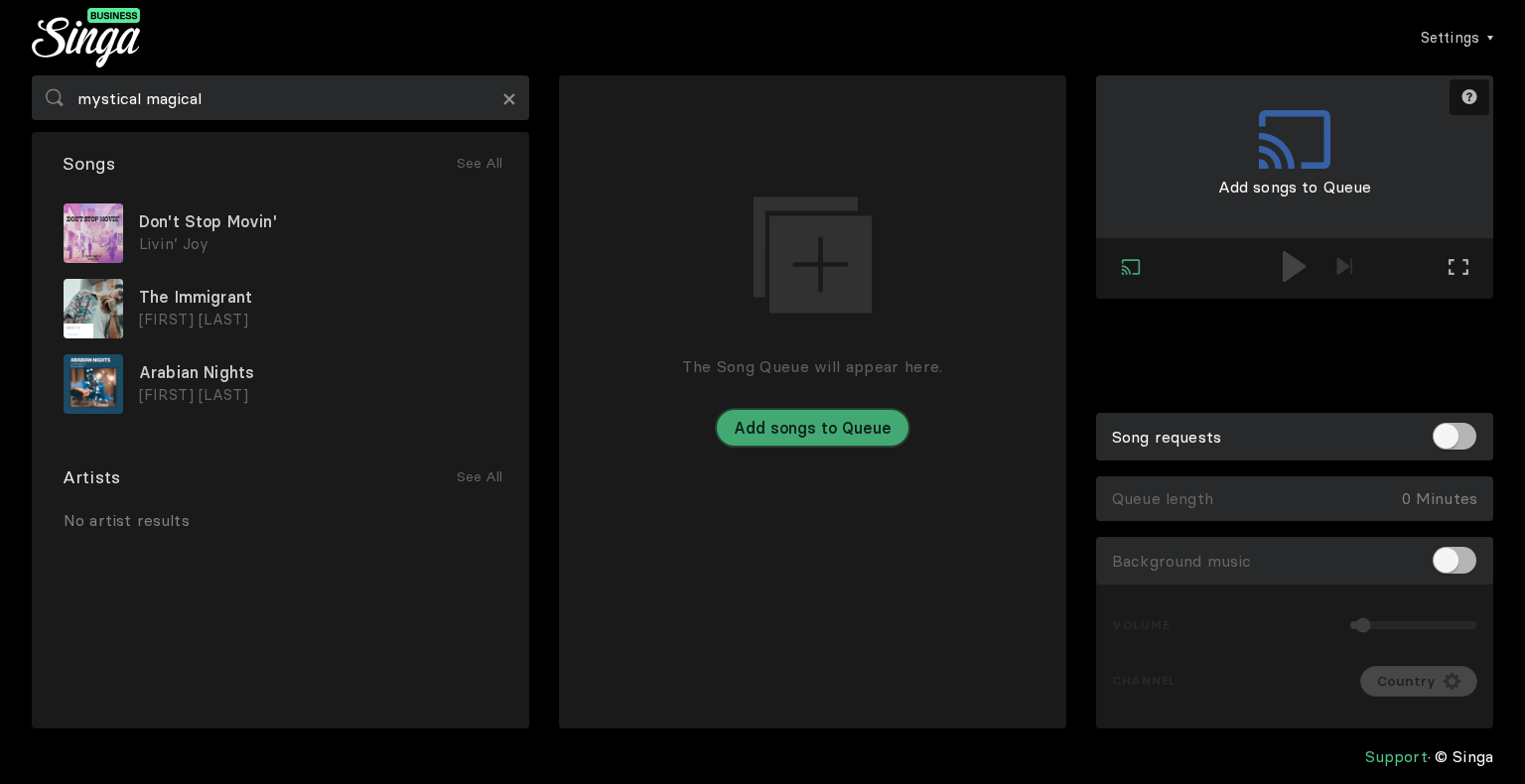 click on "Add songs to Queue" at bounding box center [812, 428] 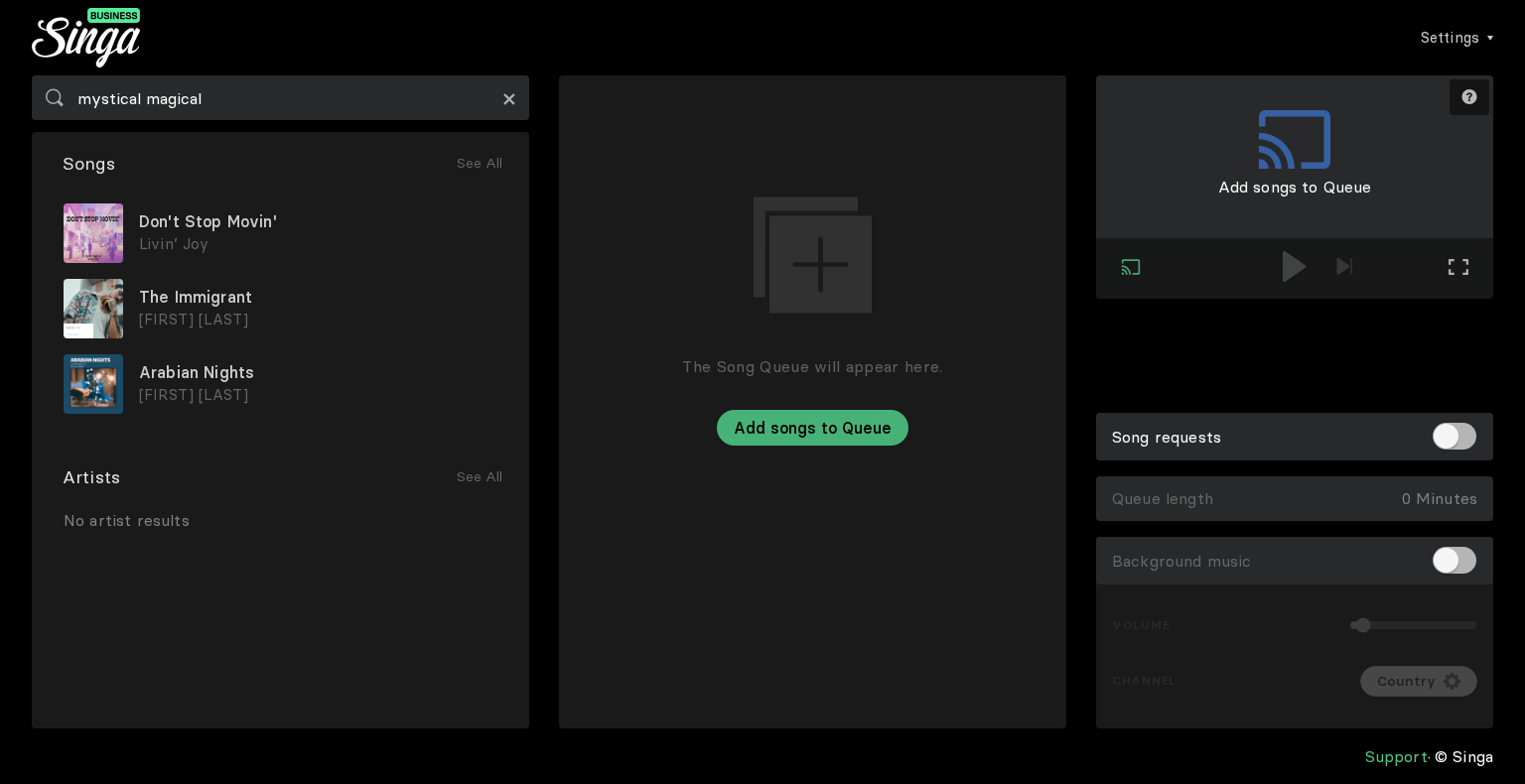 click on "×" at bounding box center (509, 98) 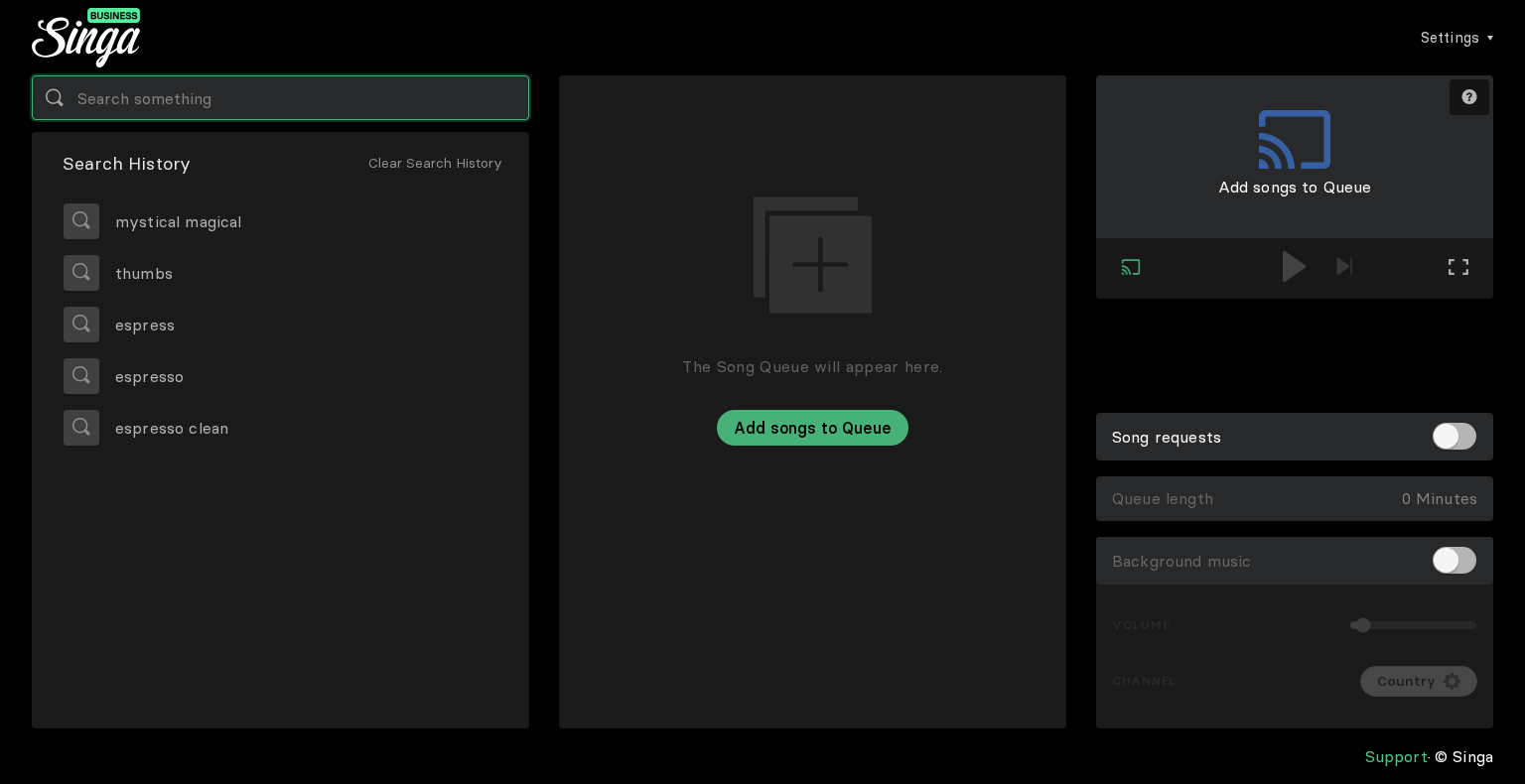 click at bounding box center [280, 97] 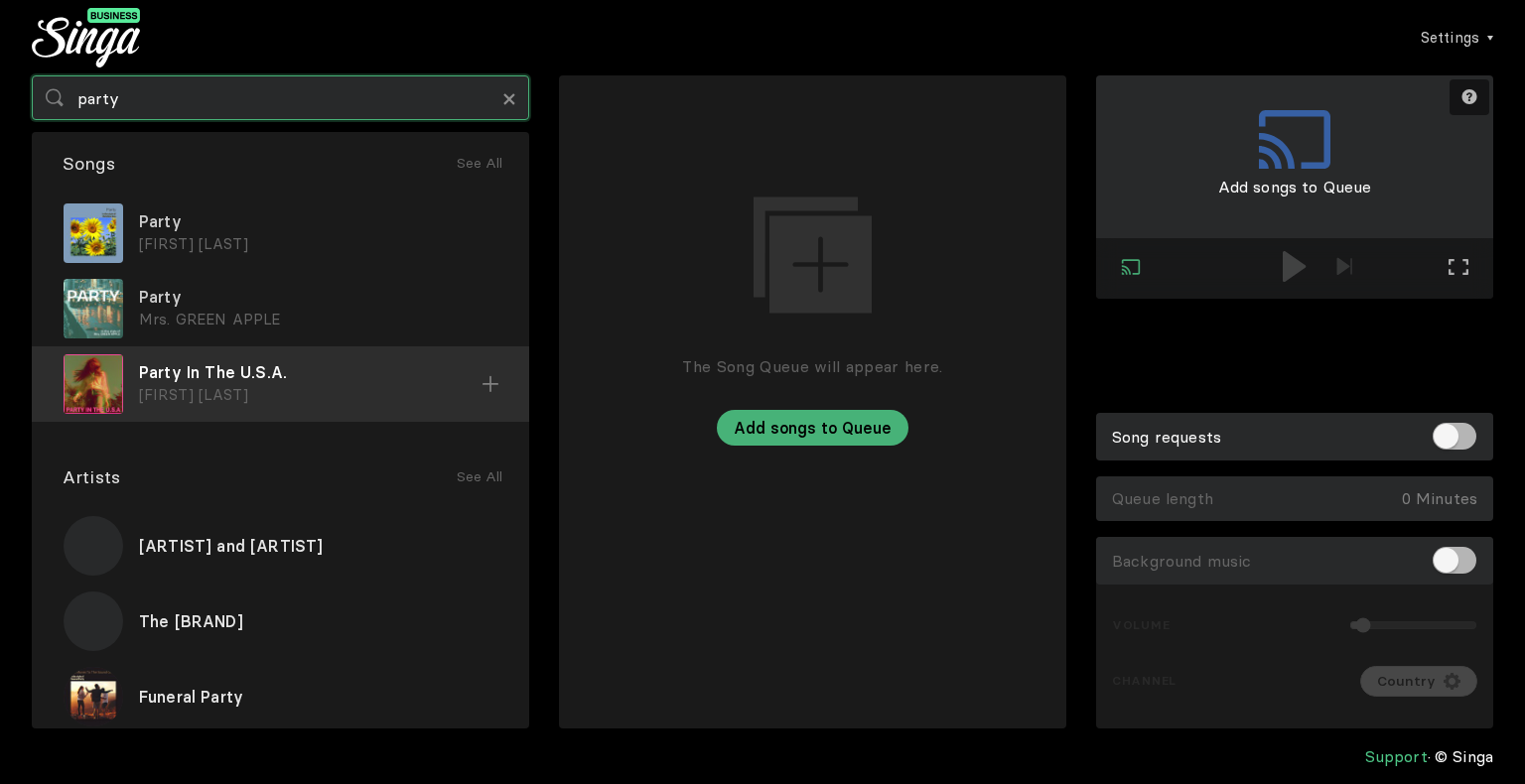 type on "party" 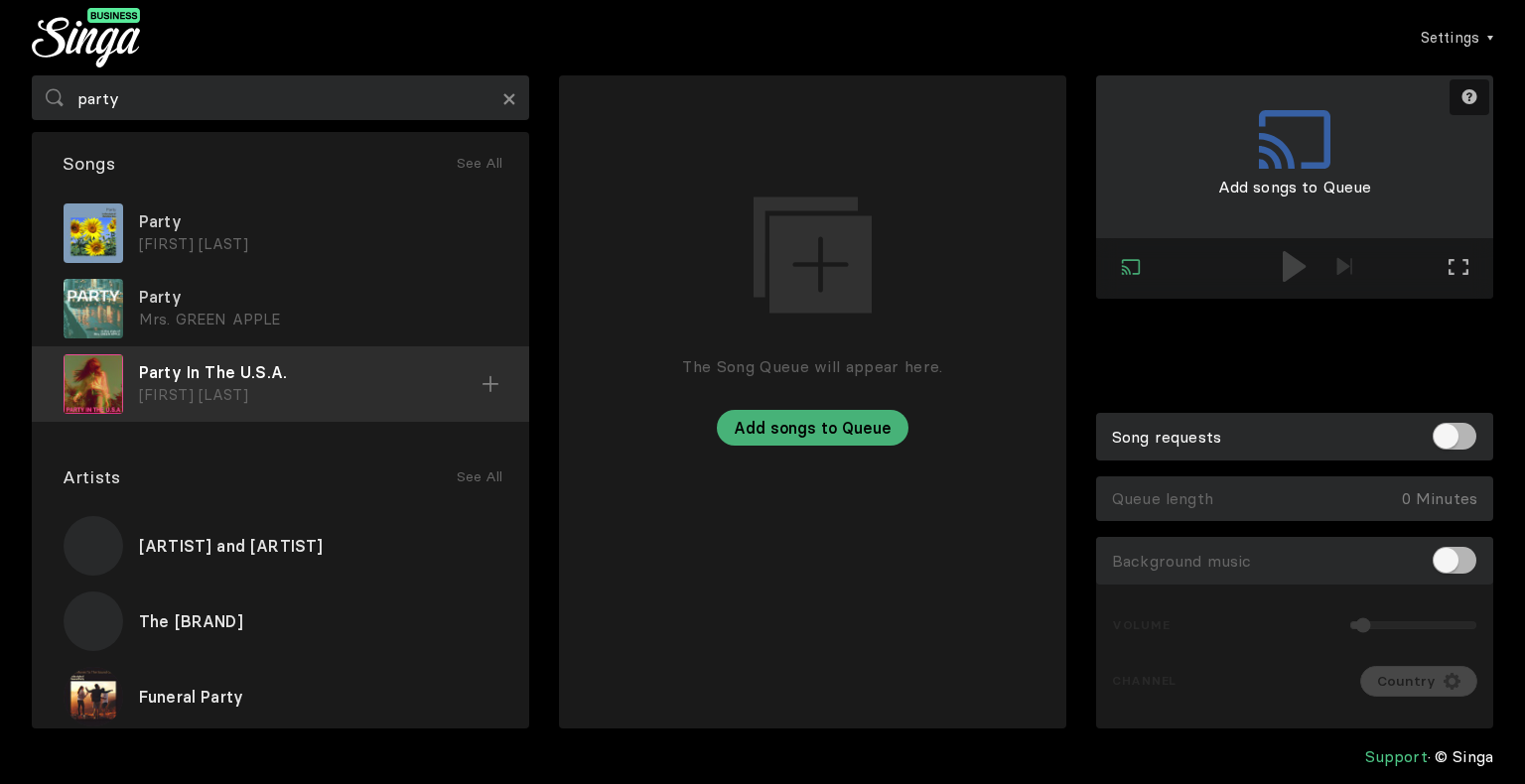 click at bounding box center [0, 0] 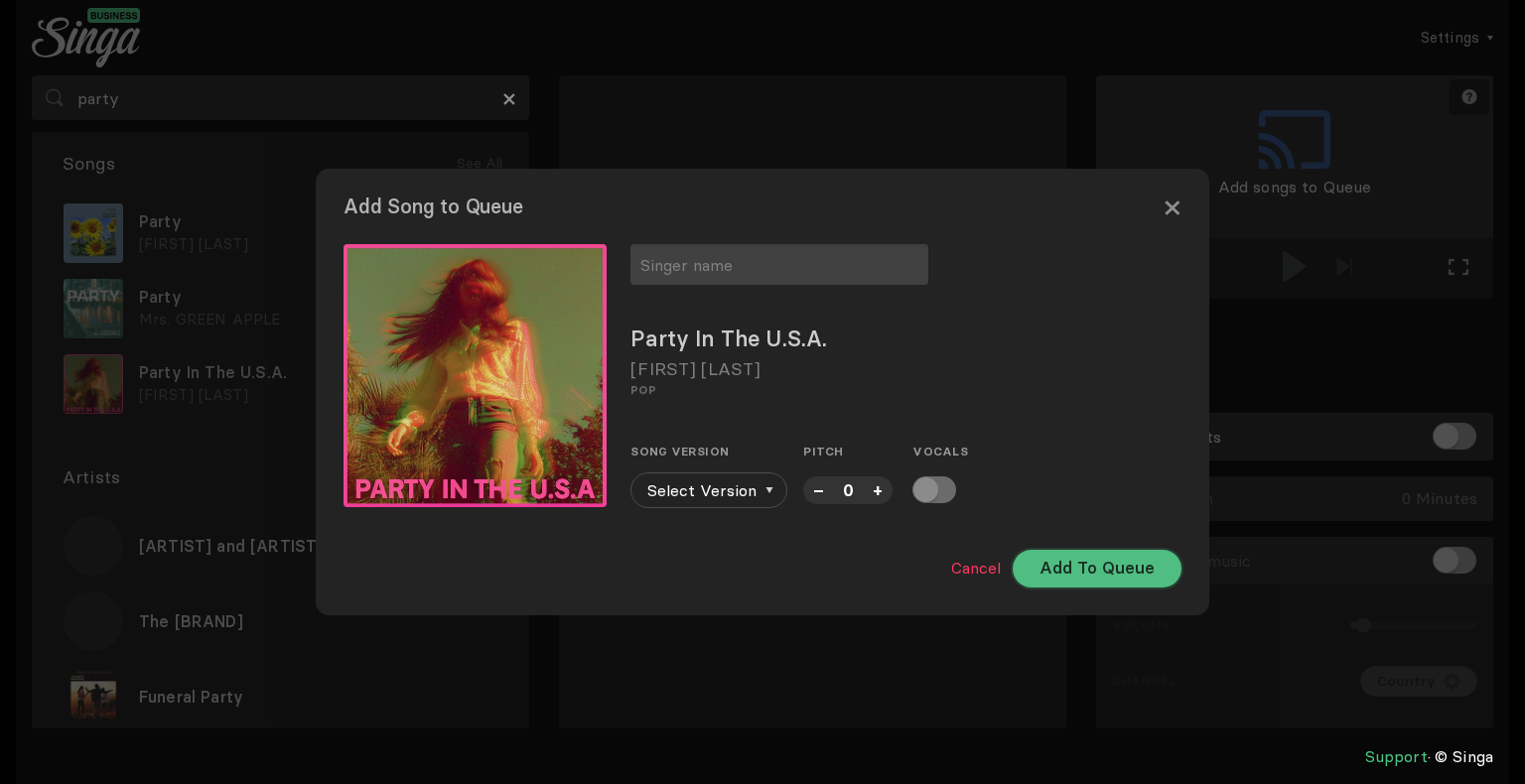drag, startPoint x: 1152, startPoint y: 570, endPoint x: 1083, endPoint y: 564, distance: 69.260378 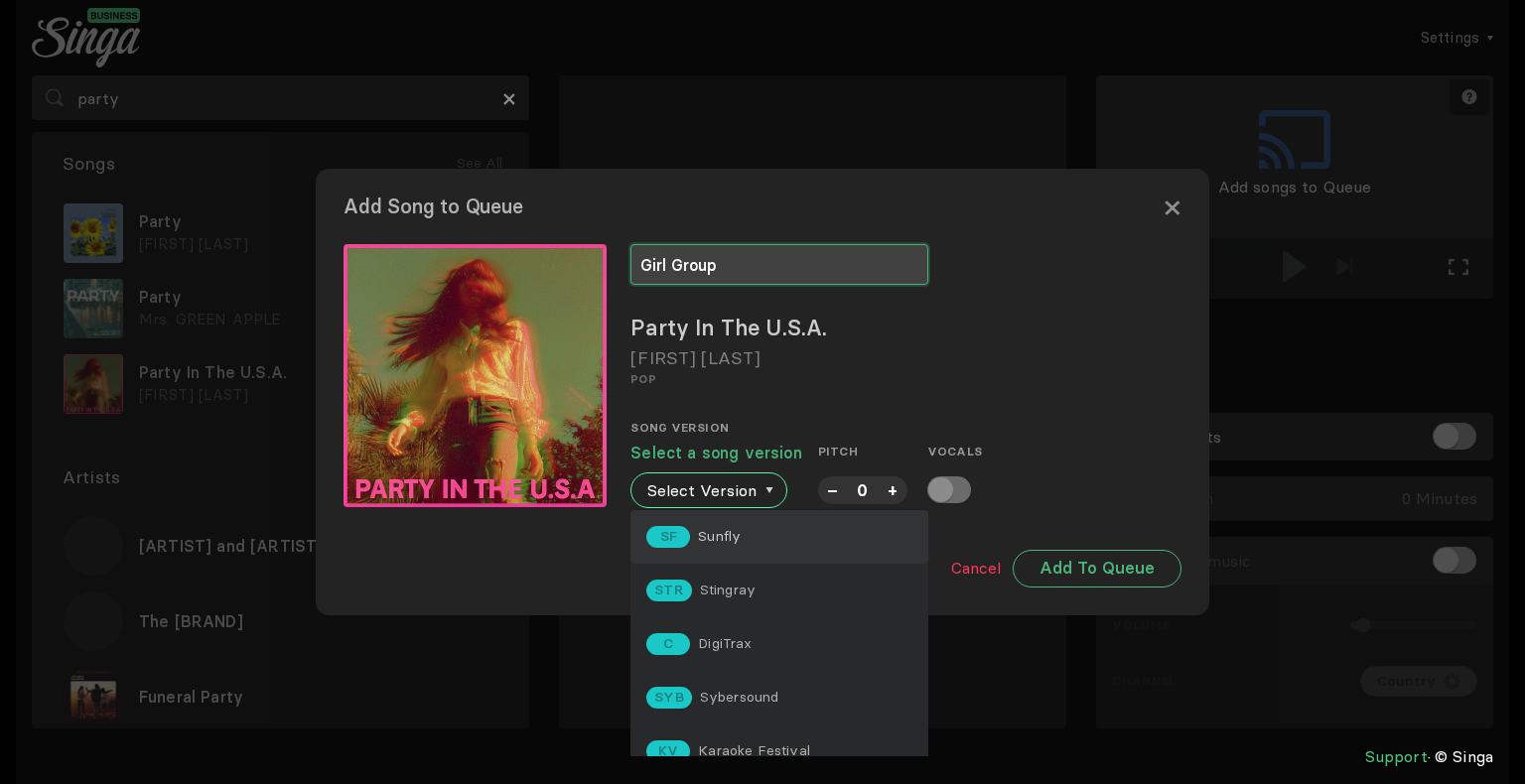 scroll, scrollTop: 0, scrollLeft: 0, axis: both 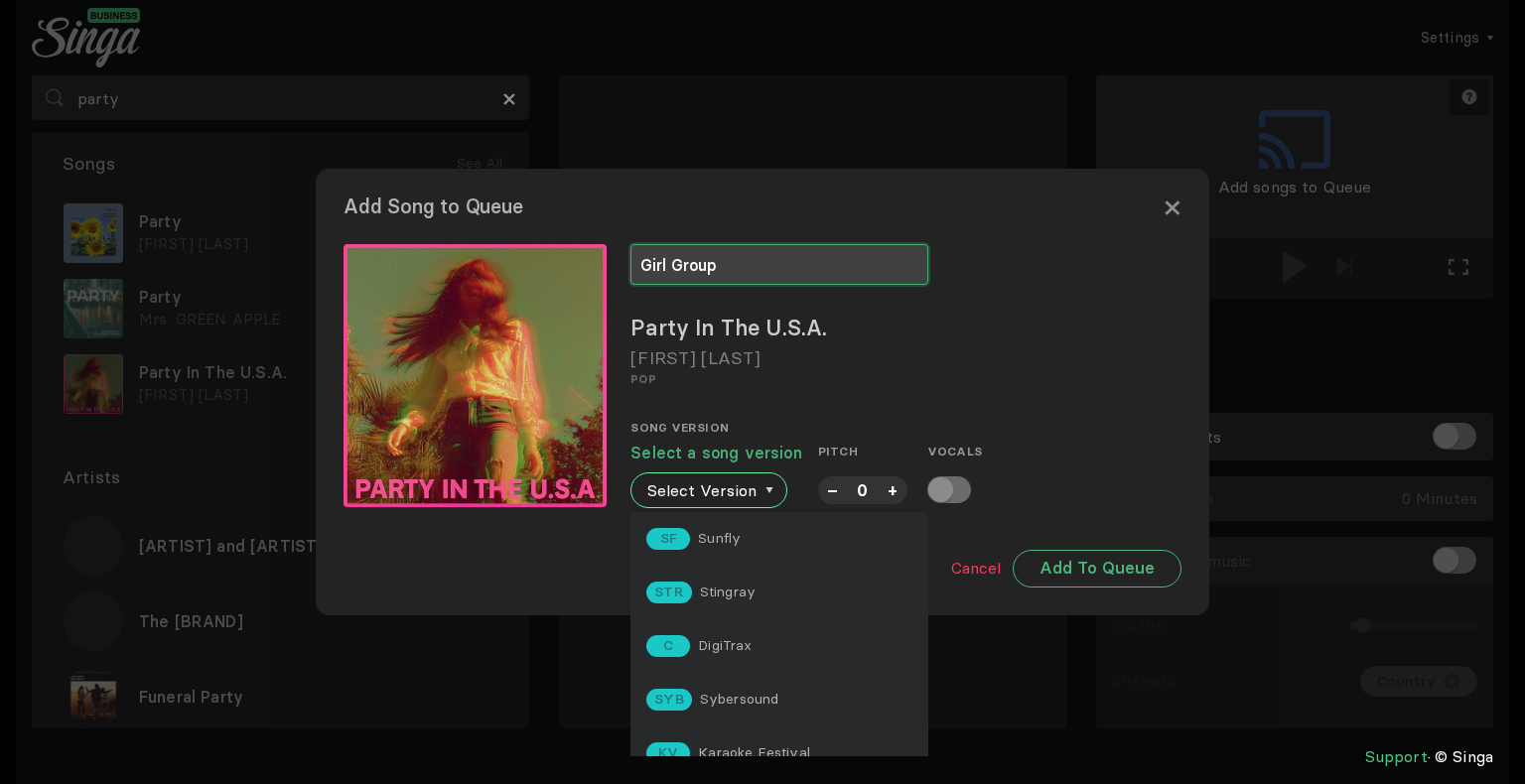 type on "Girl Group" 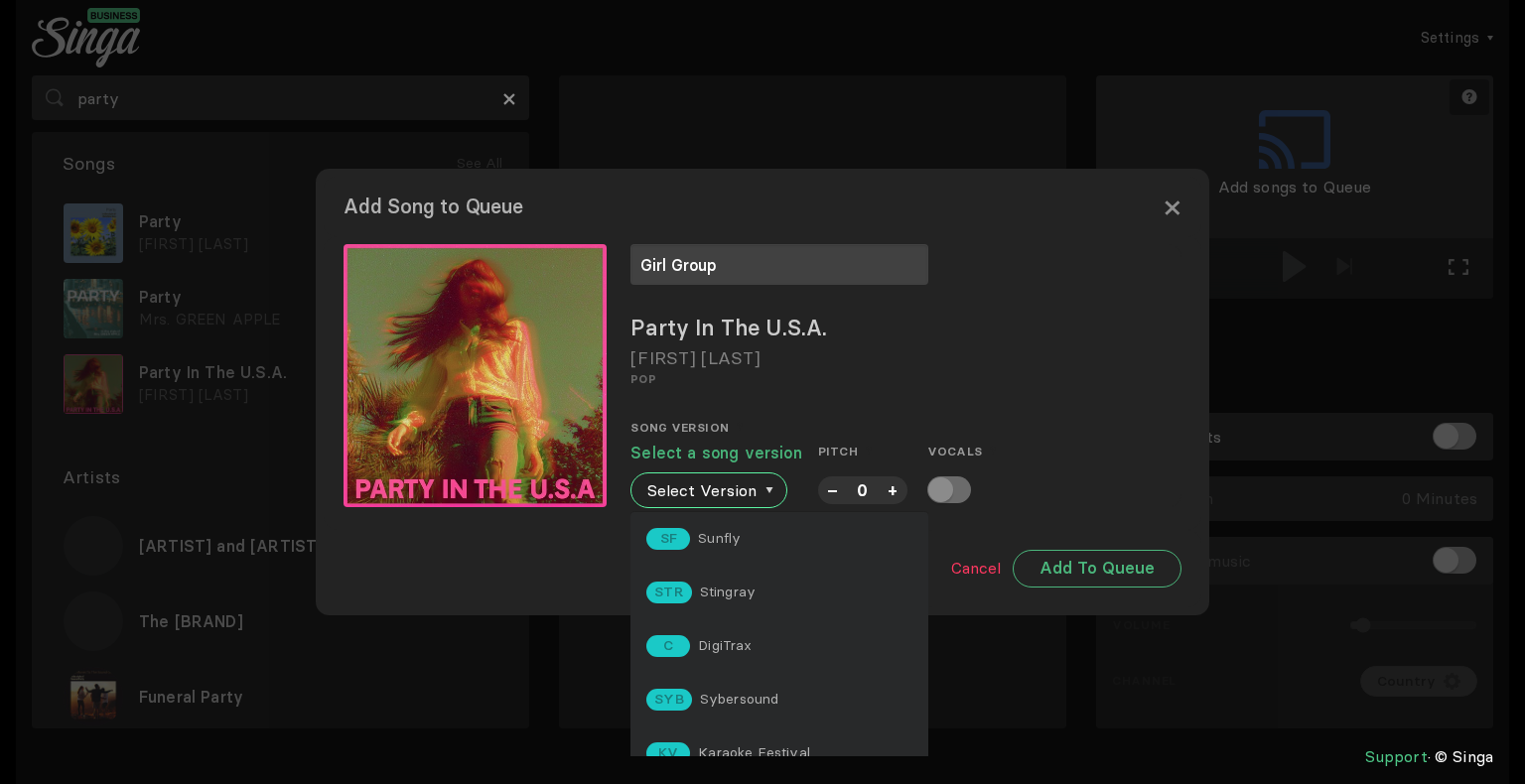 click on "Song version Some songs have multiple versions. Choose one of the versions to continue. Select a song version Select Version     SF Sunfly STR Stingray C DigiTrax SYB Sybersound KV Karaoke Festival LK Singintune PY Party Tyme KV Karaoke Festival Pitch Adjust the pitch of a song up or down in half steps. – 0 + Vocals This version has no help vocals available." at bounding box center [905, 460] 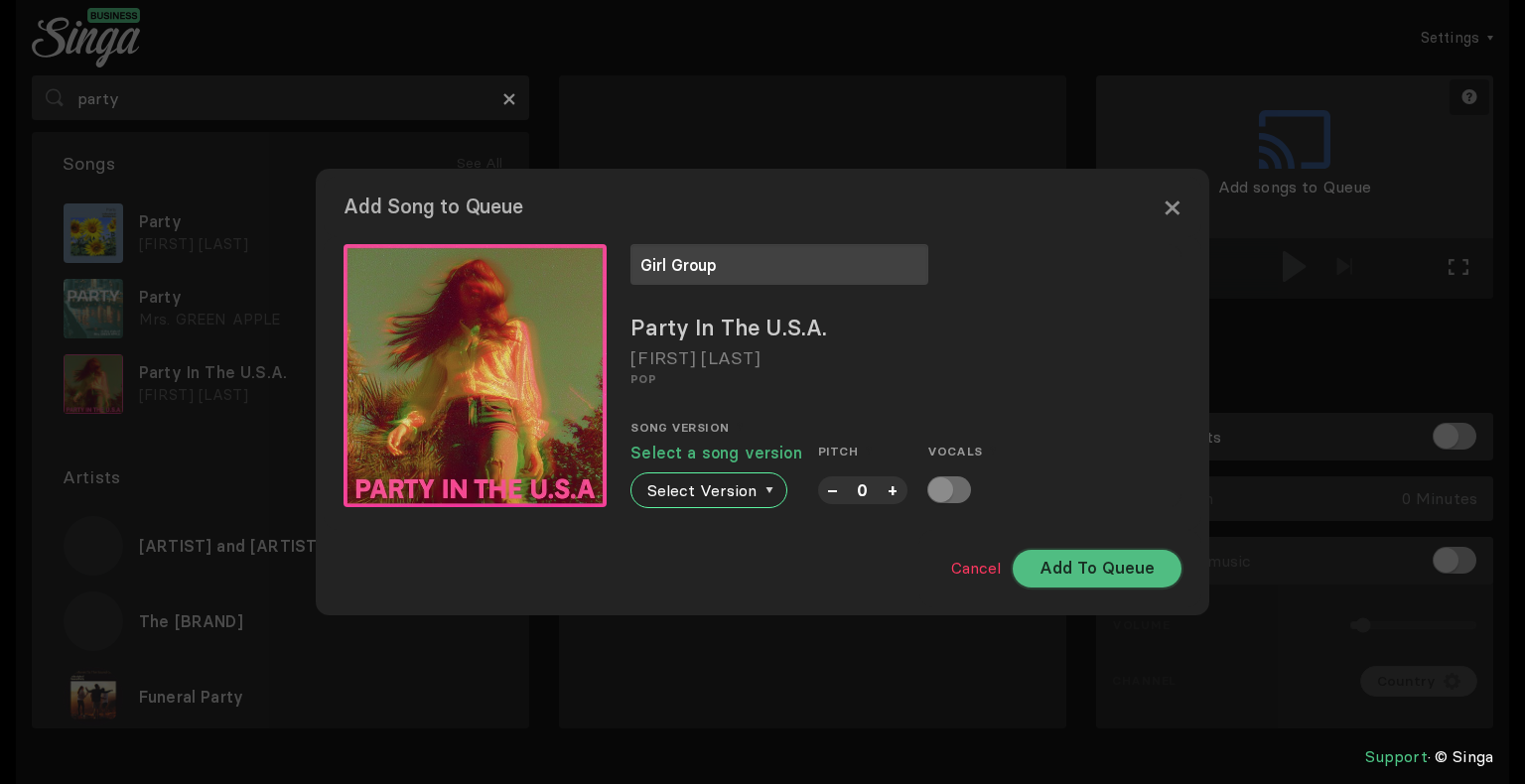 click on "Add To Queue" at bounding box center (1097, 569) 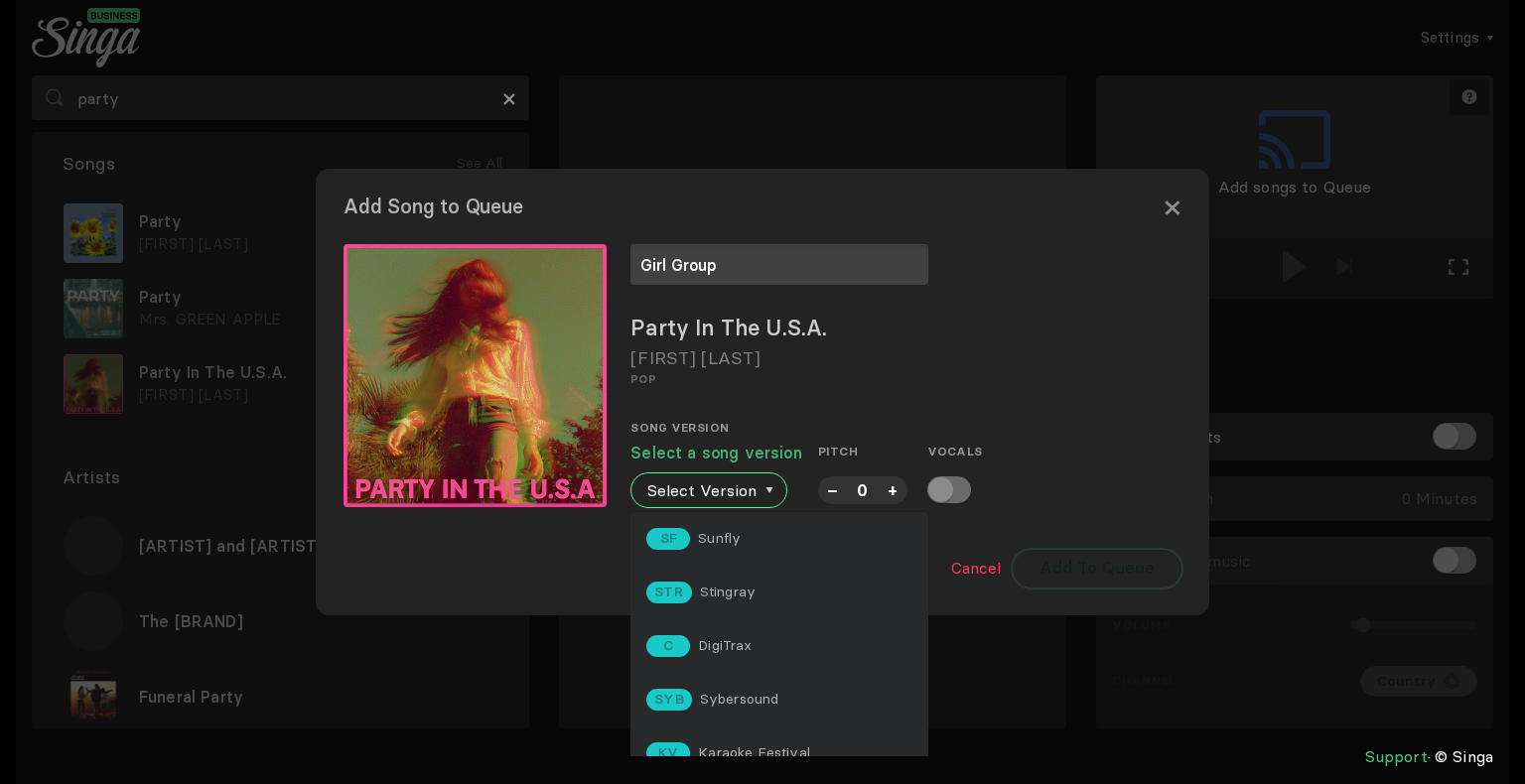 scroll, scrollTop: 4, scrollLeft: 0, axis: vertical 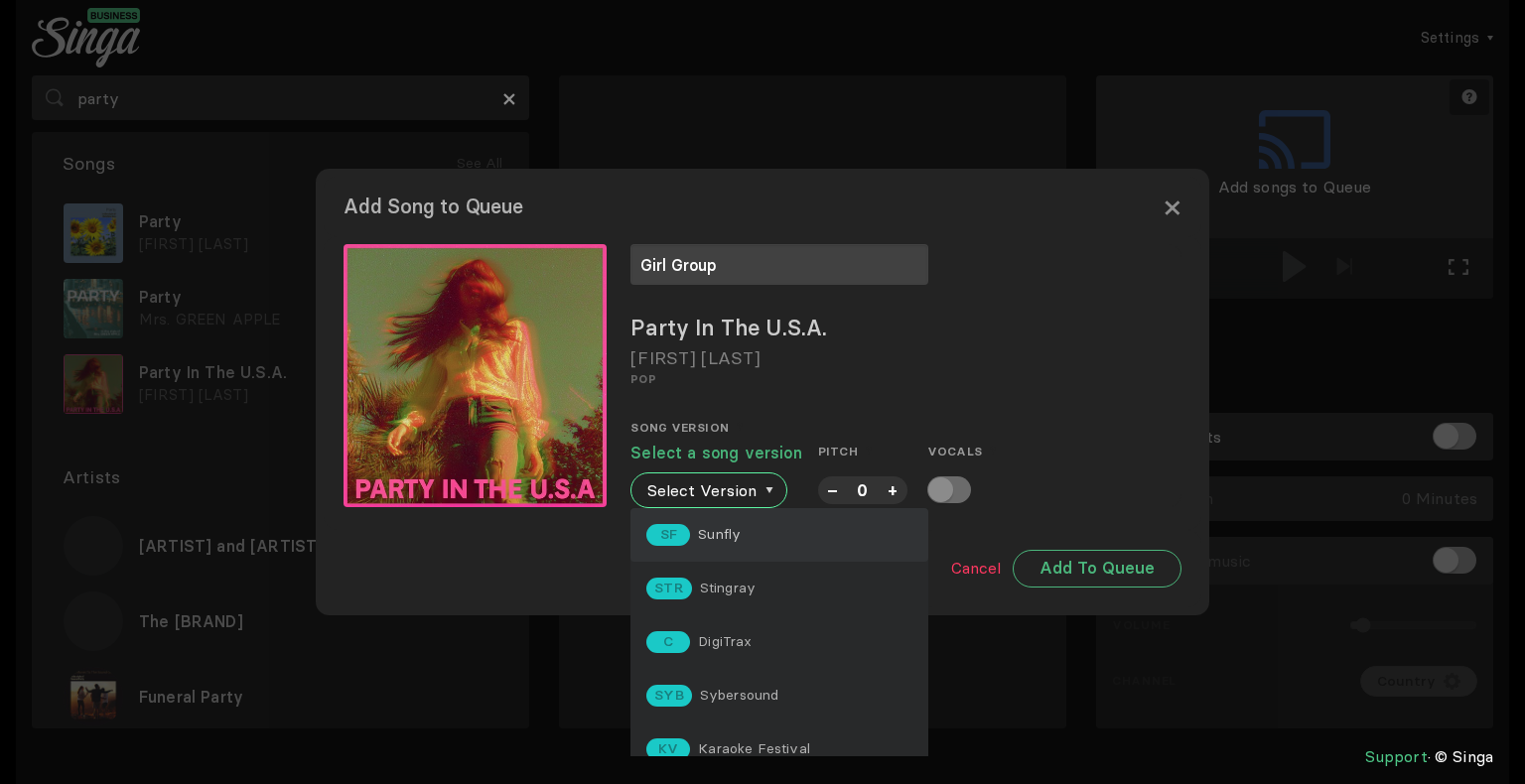 click on "SF Sunfly" at bounding box center (779, 535) 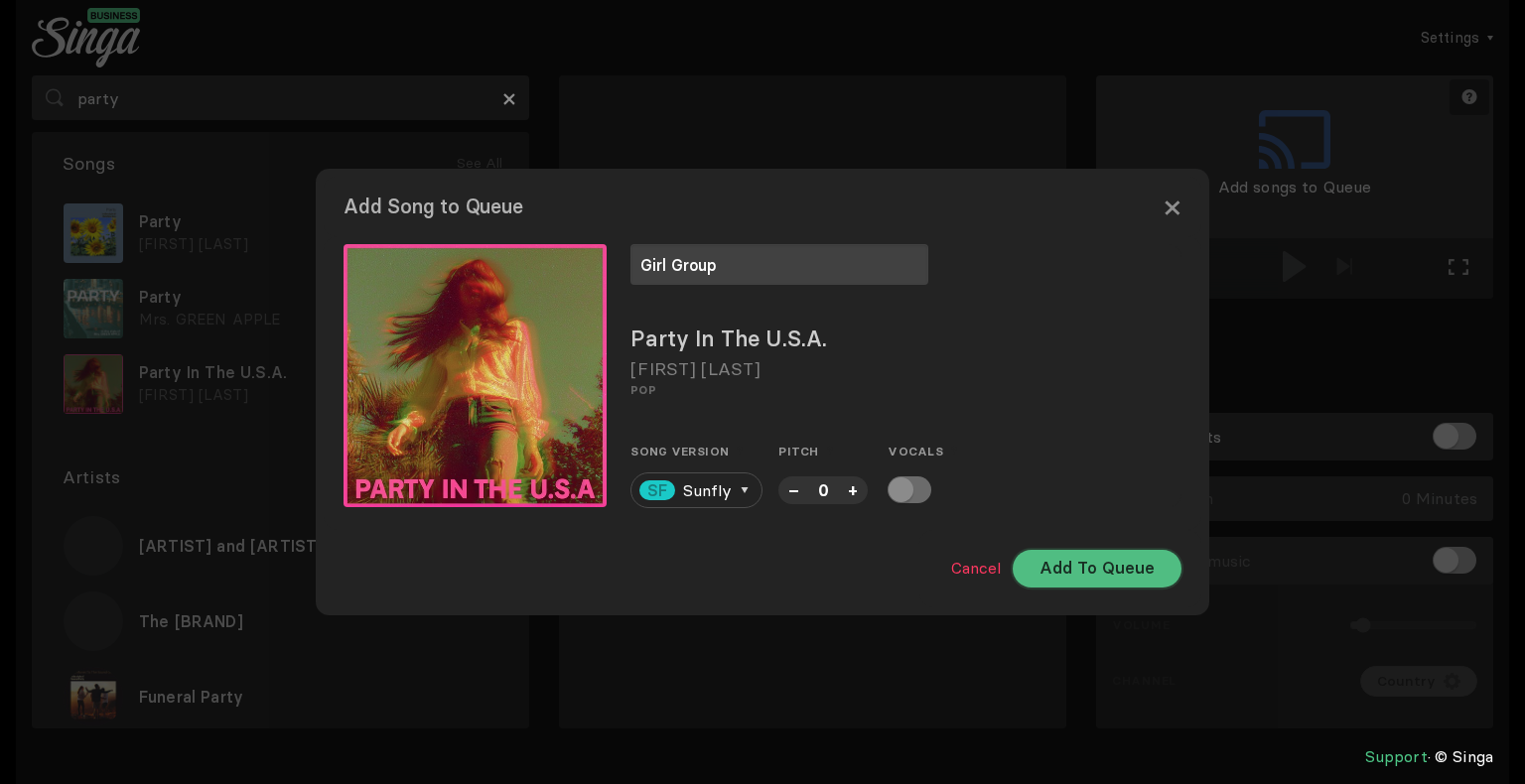 click on "Add To Queue" at bounding box center [1097, 569] 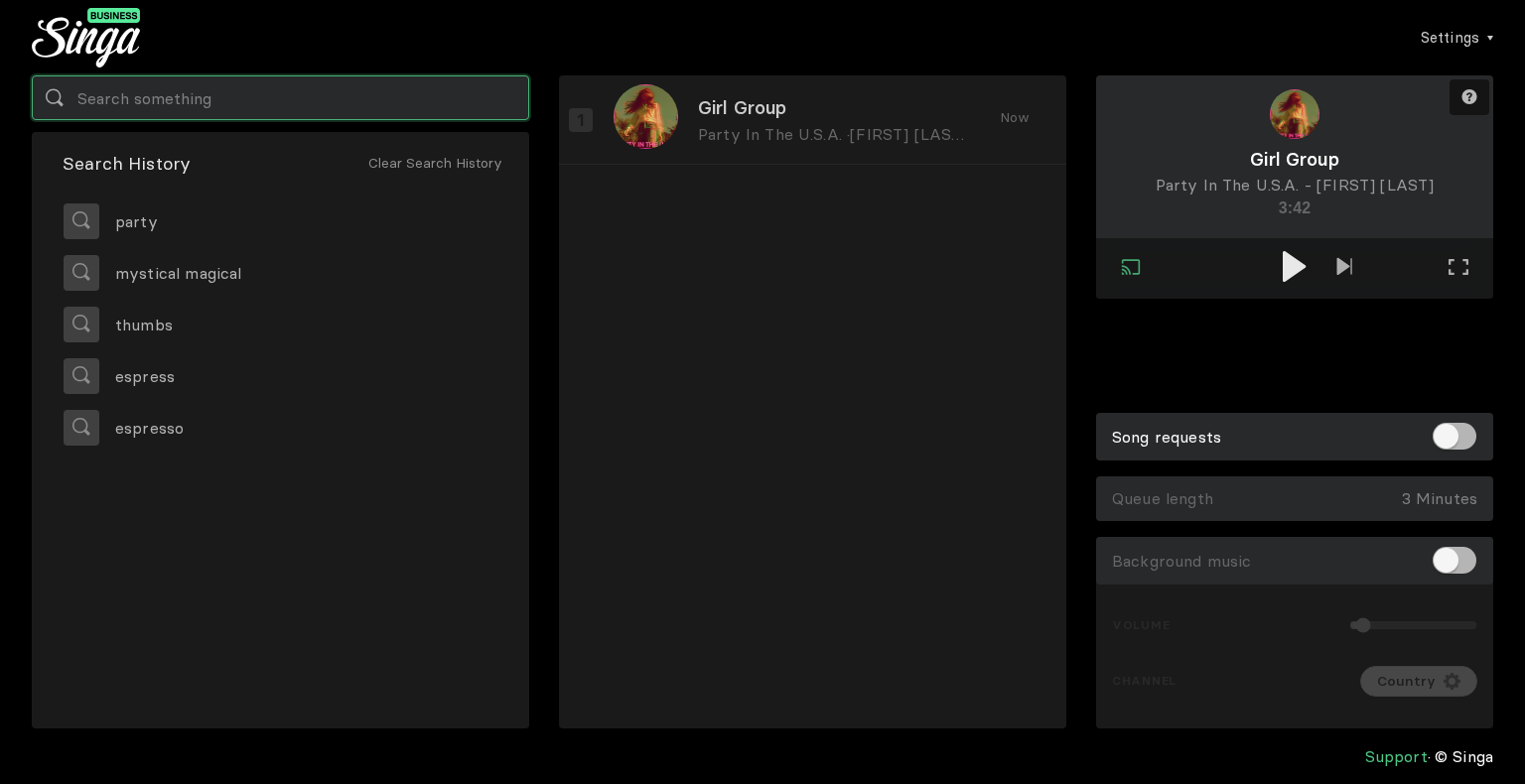click at bounding box center (280, 97) 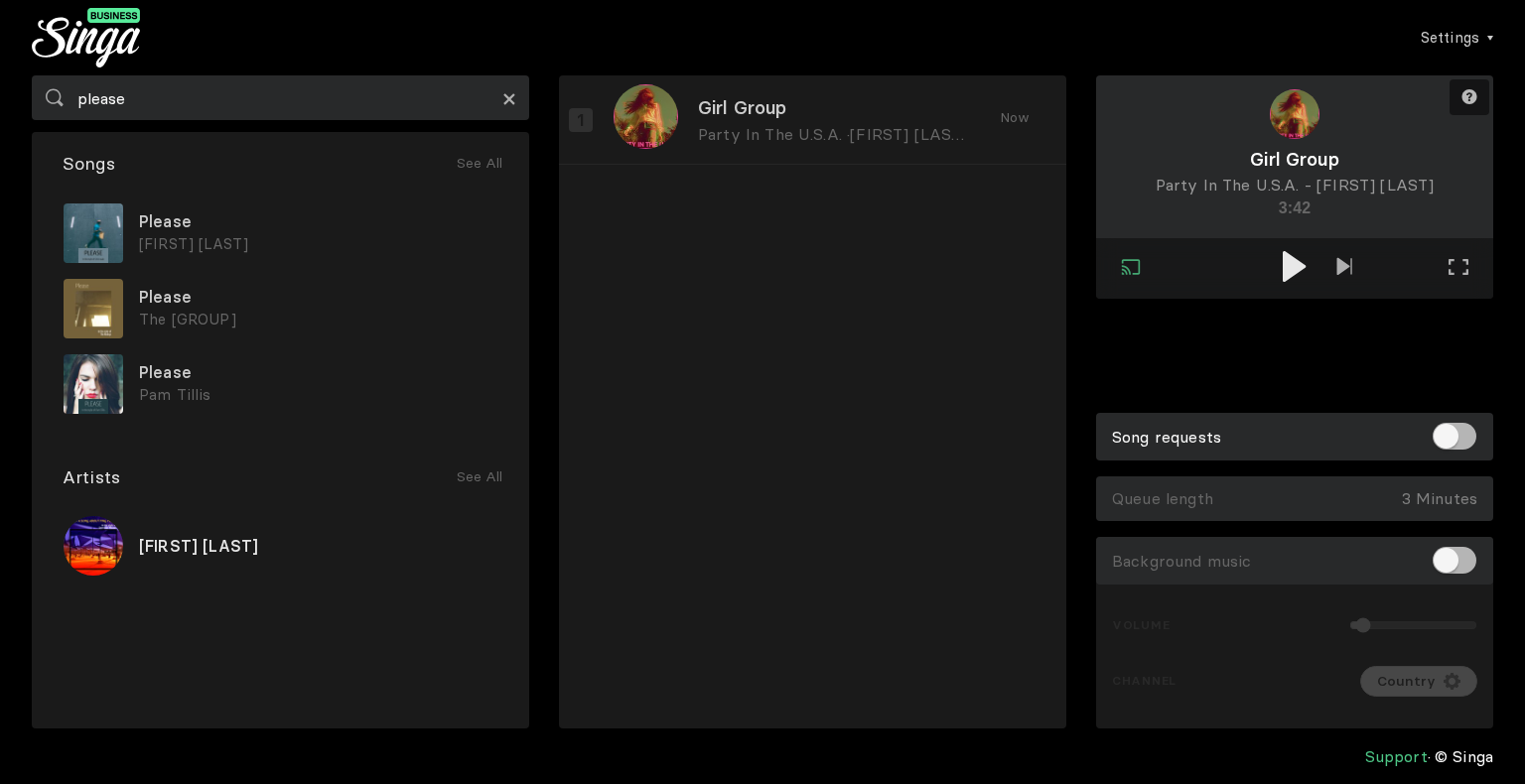 click on "×" at bounding box center [509, 98] 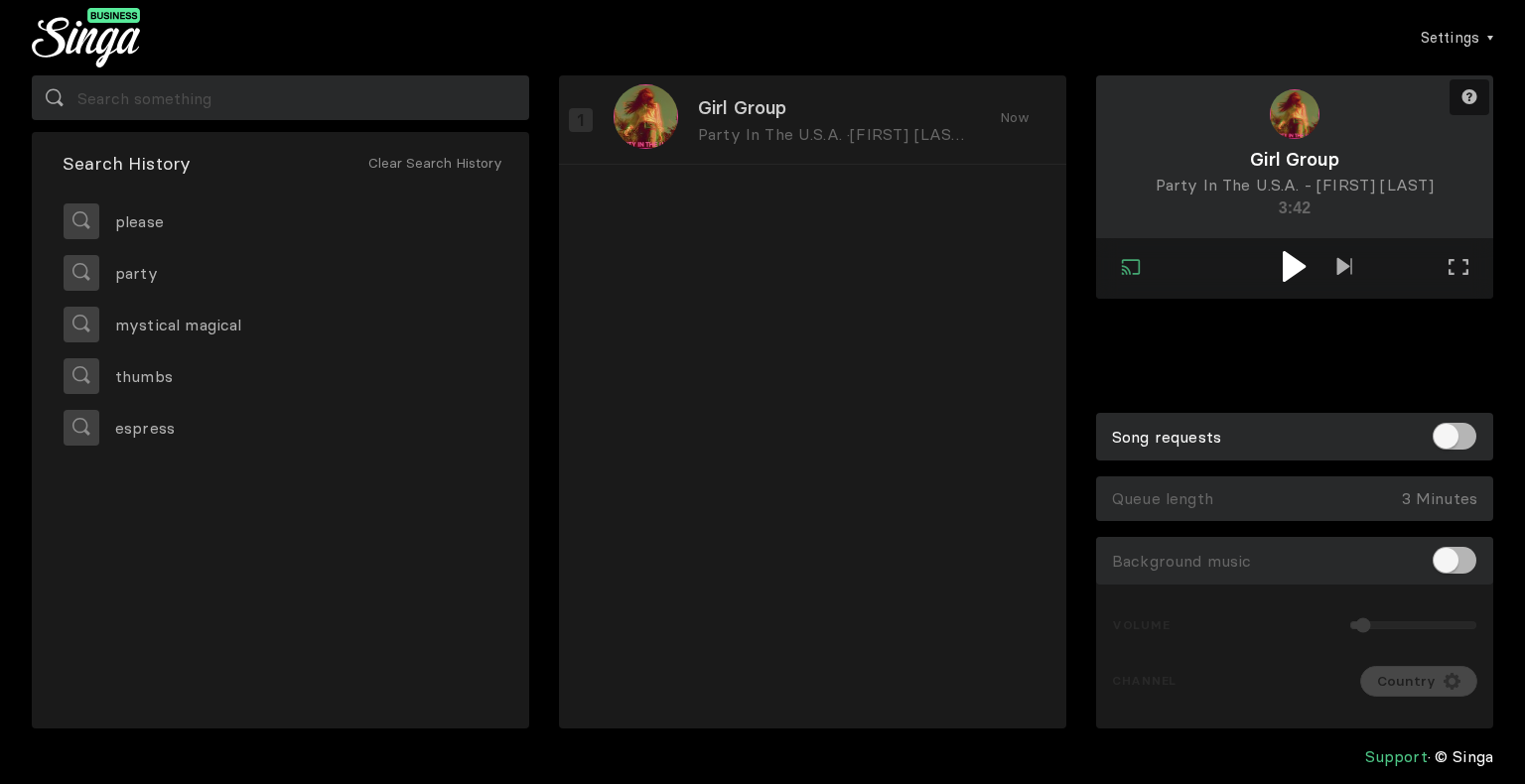 click at bounding box center (1294, 266) 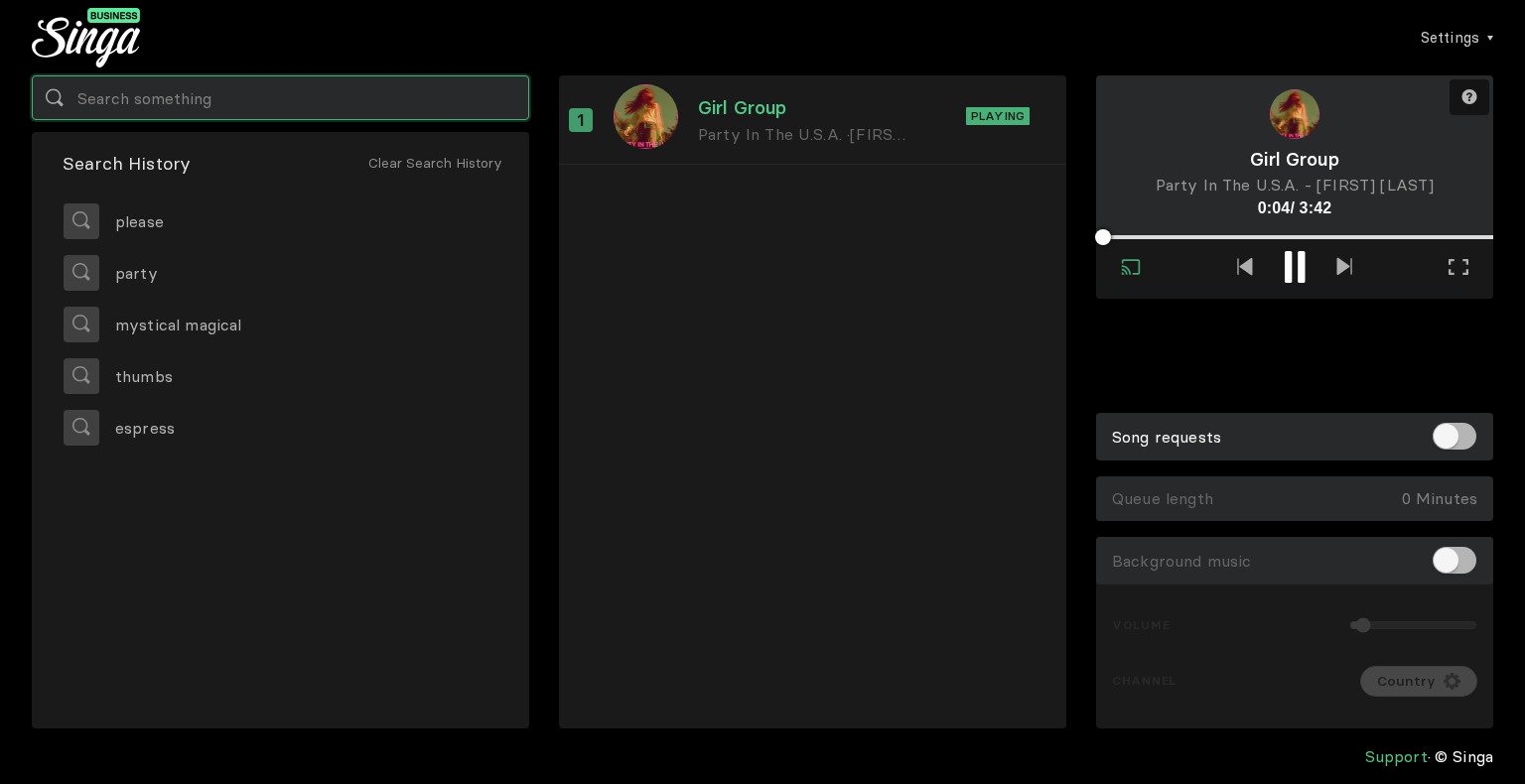 click at bounding box center [280, 97] 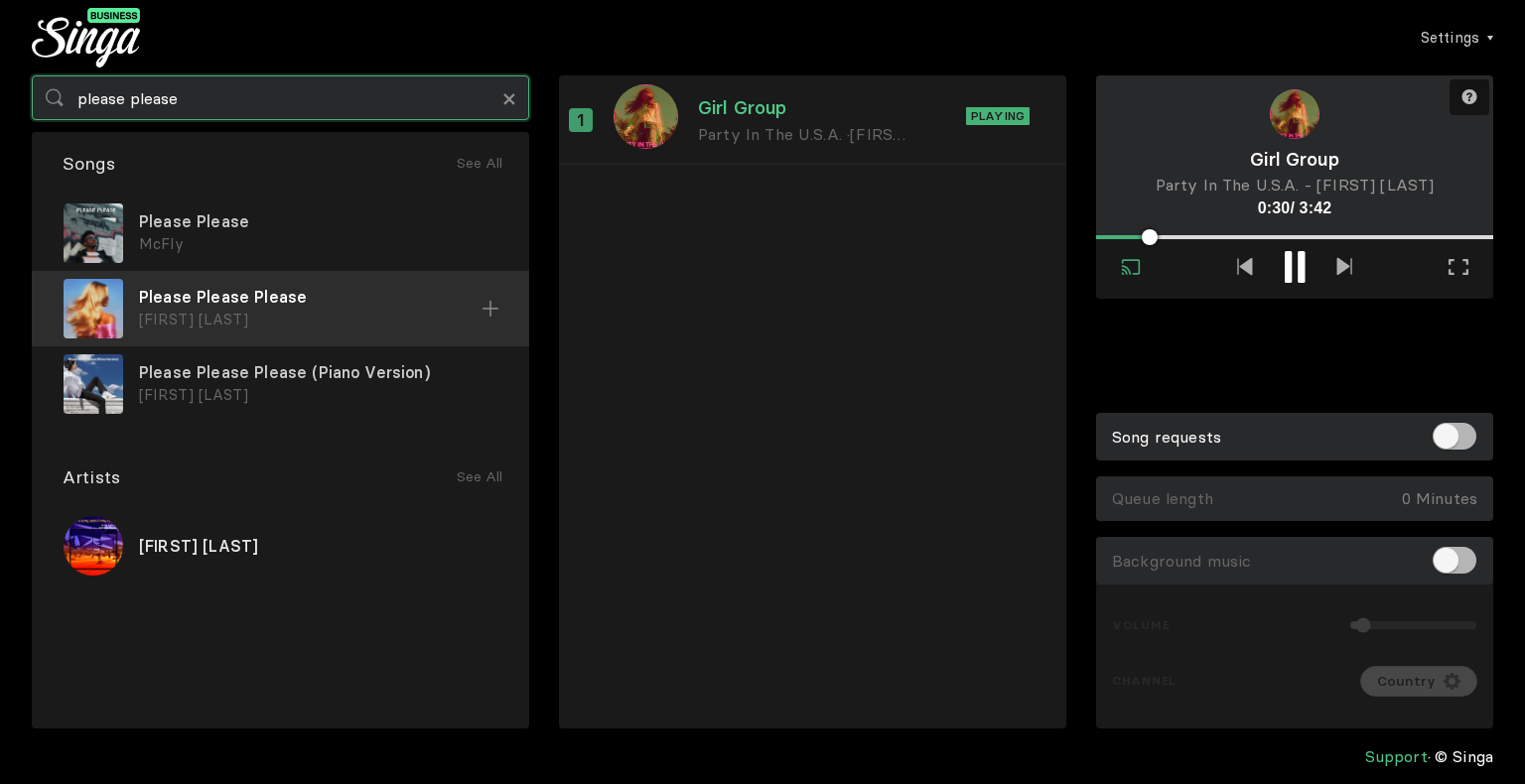 type on "please please" 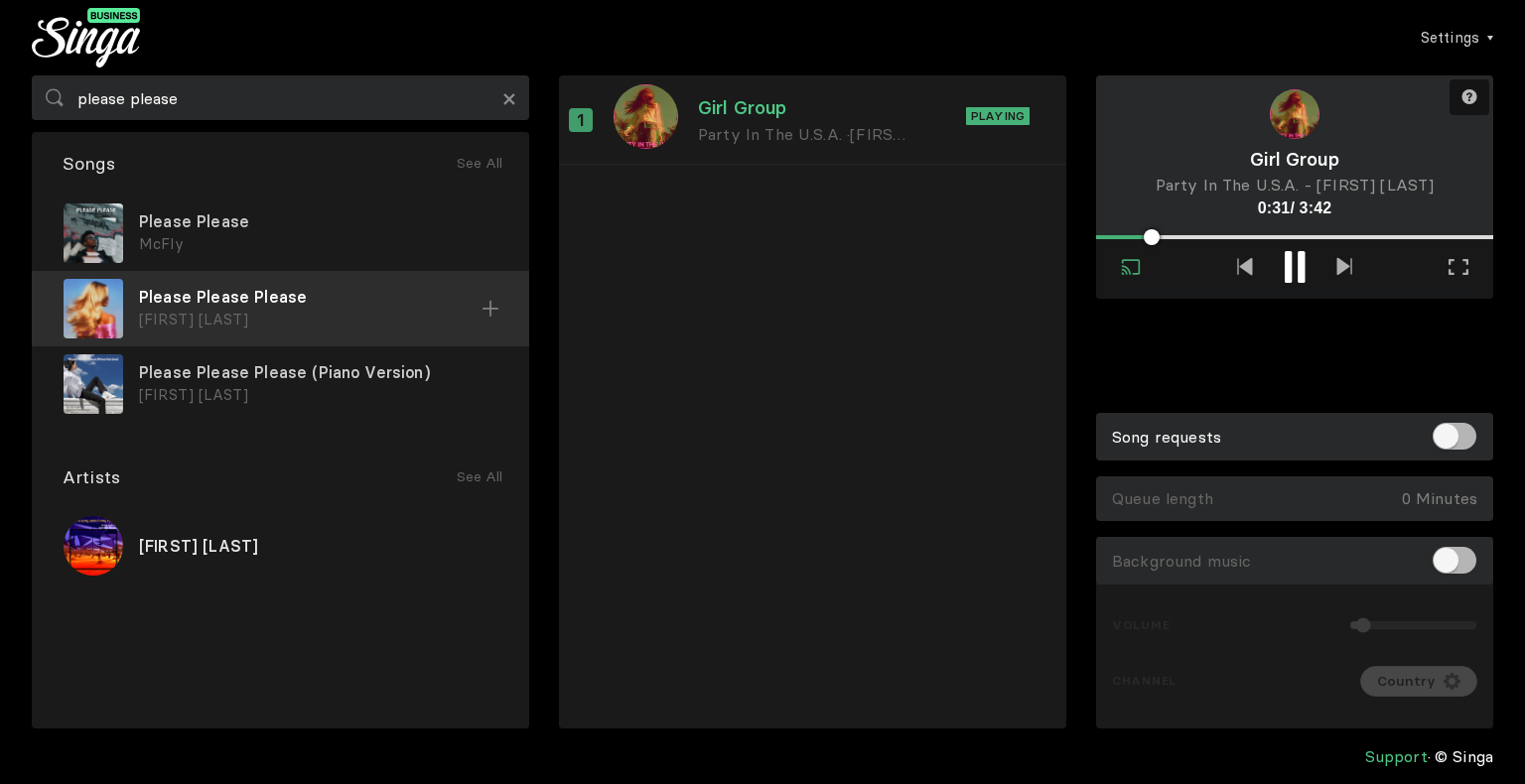 click at bounding box center (0, 0) 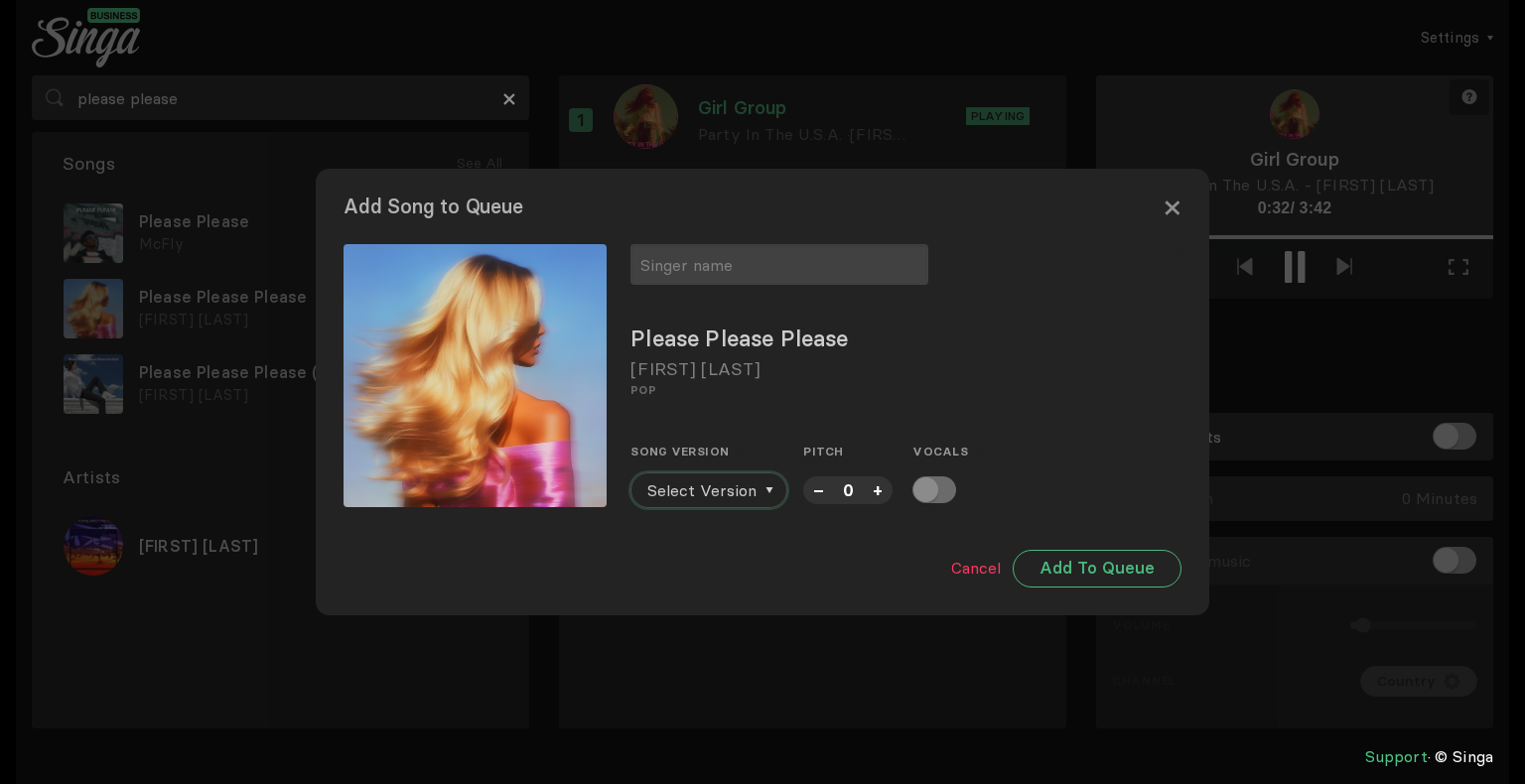 click on "Select Version" at bounding box center (702, 490) 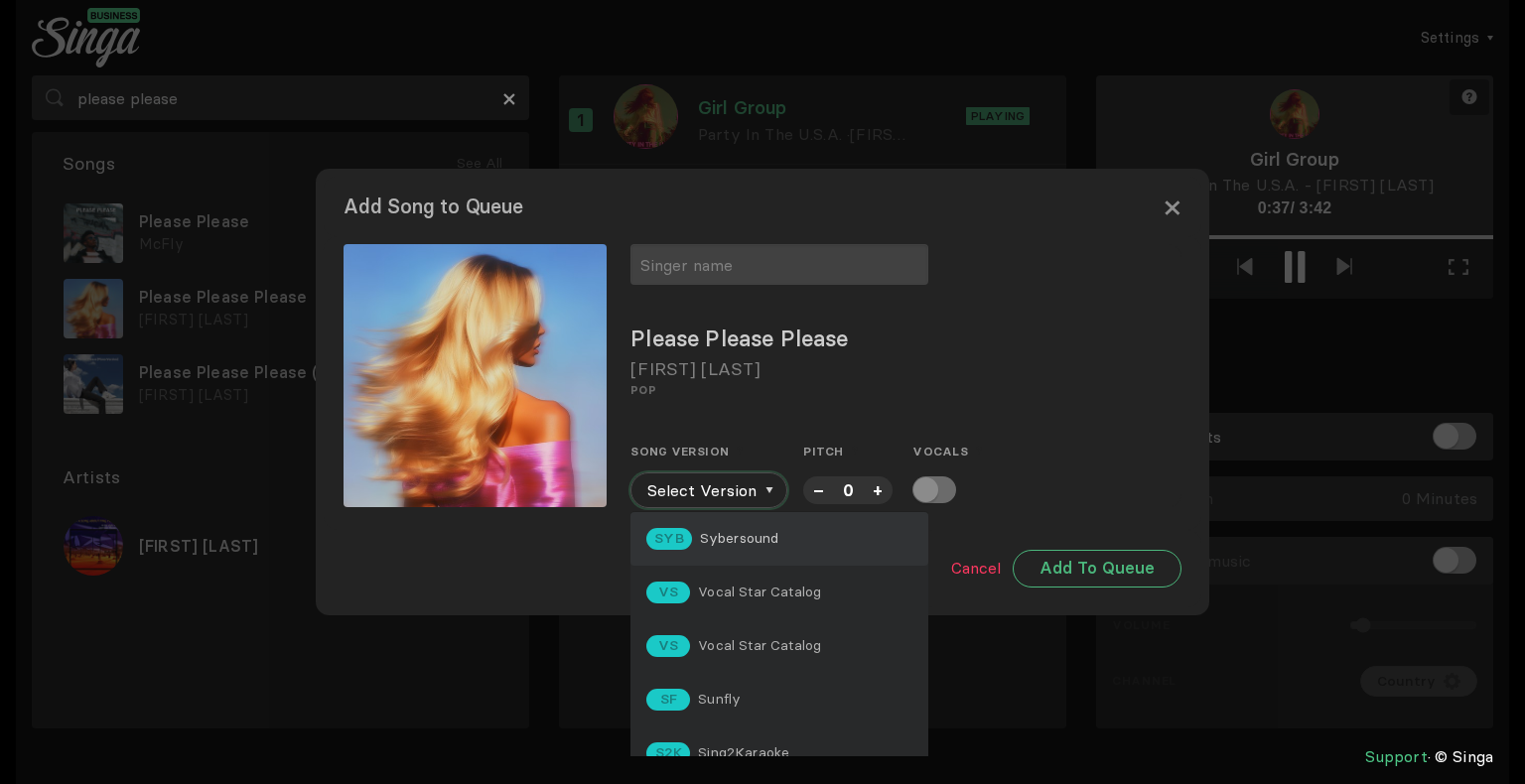 scroll, scrollTop: 76, scrollLeft: 0, axis: vertical 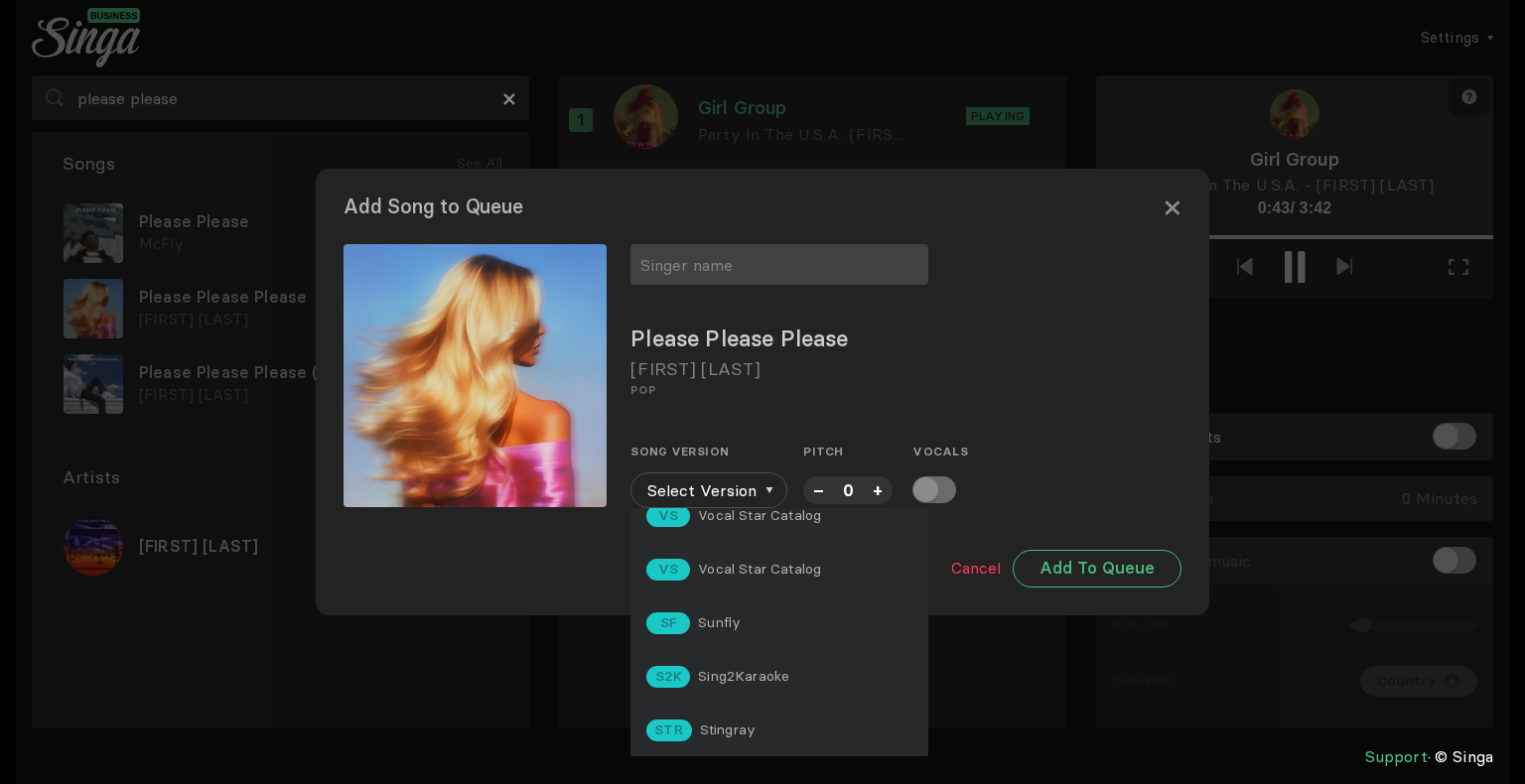 drag, startPoint x: 741, startPoint y: 617, endPoint x: 725, endPoint y: 681, distance: 65.96969 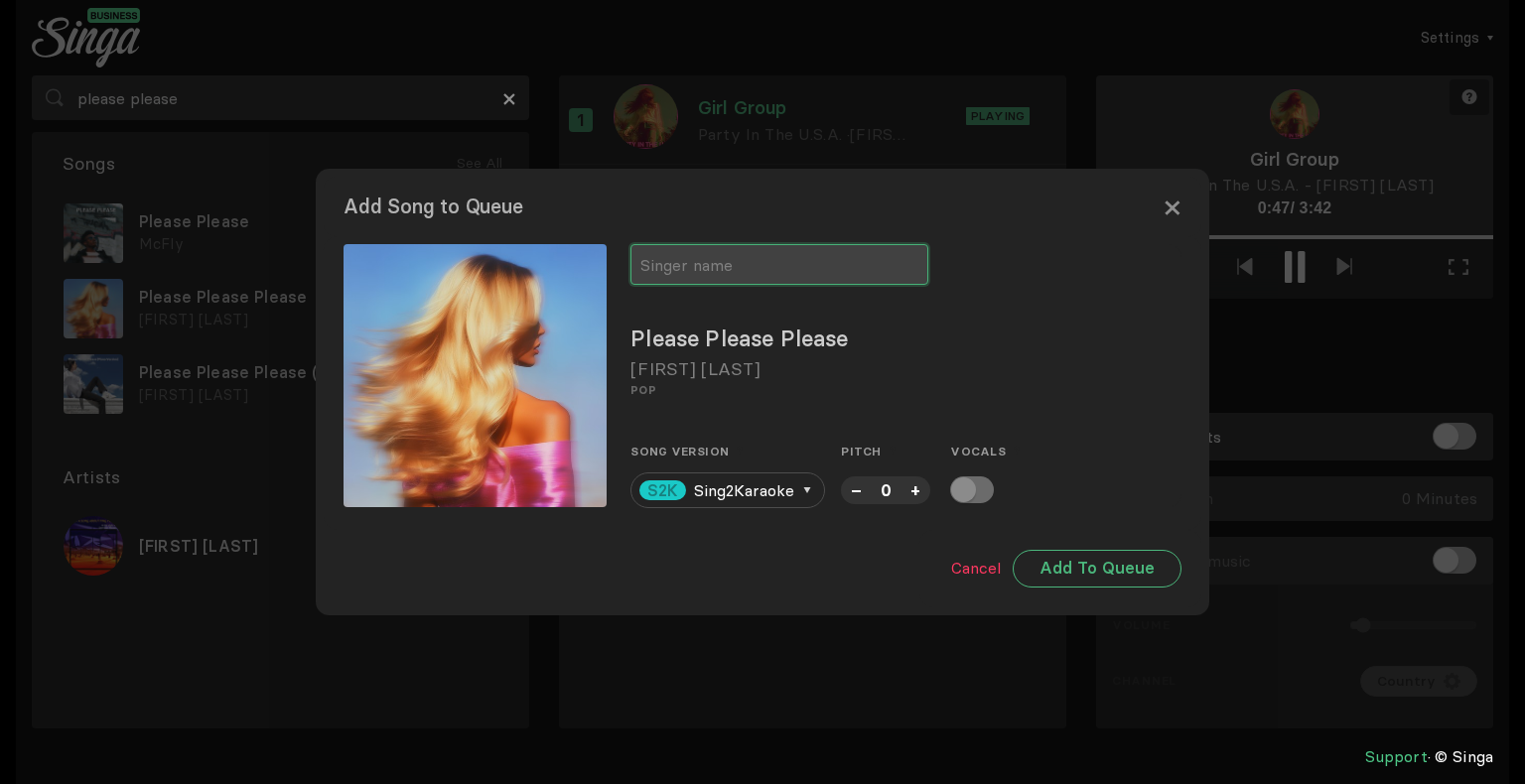 click at bounding box center [779, 264] 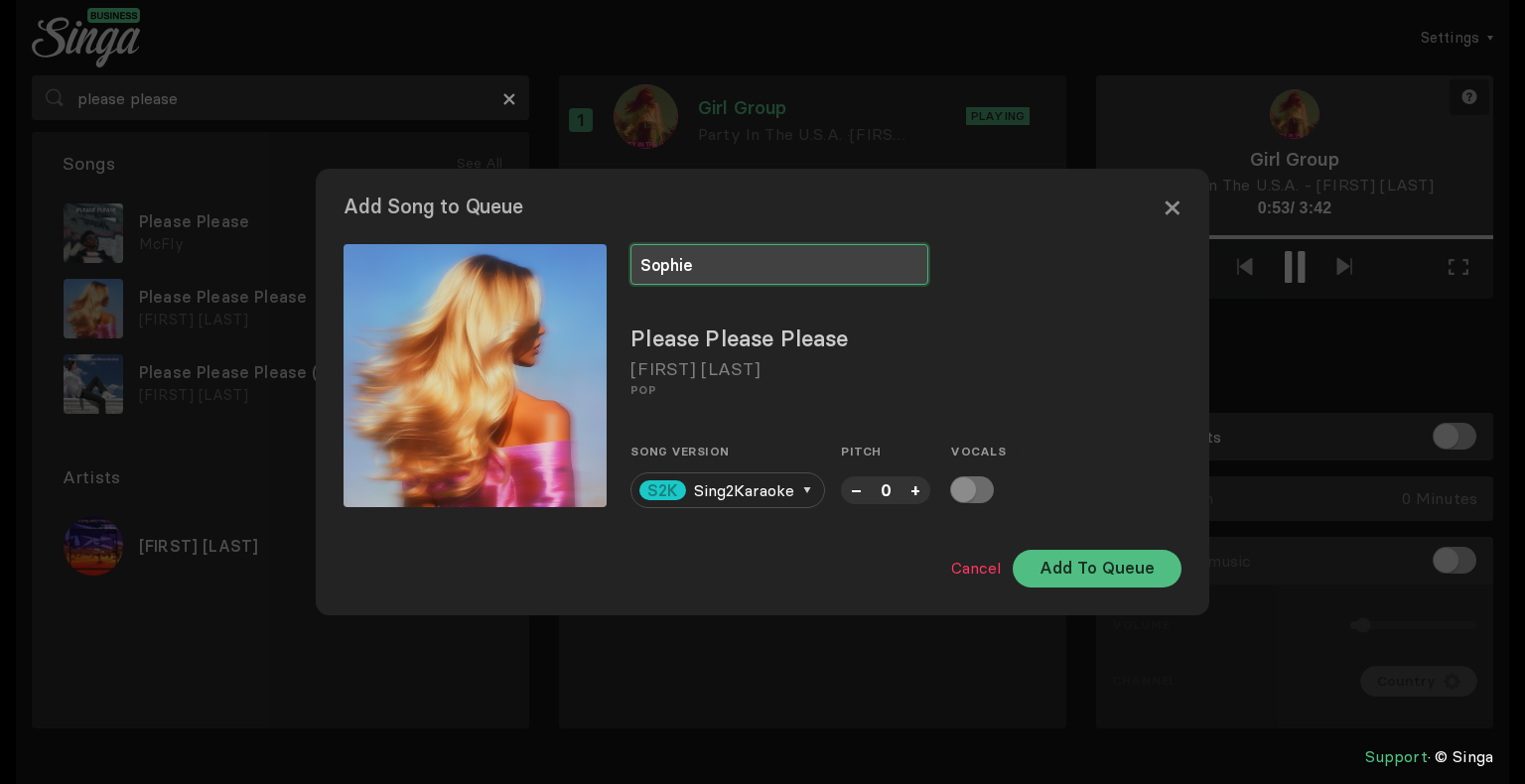 type on "Sophie" 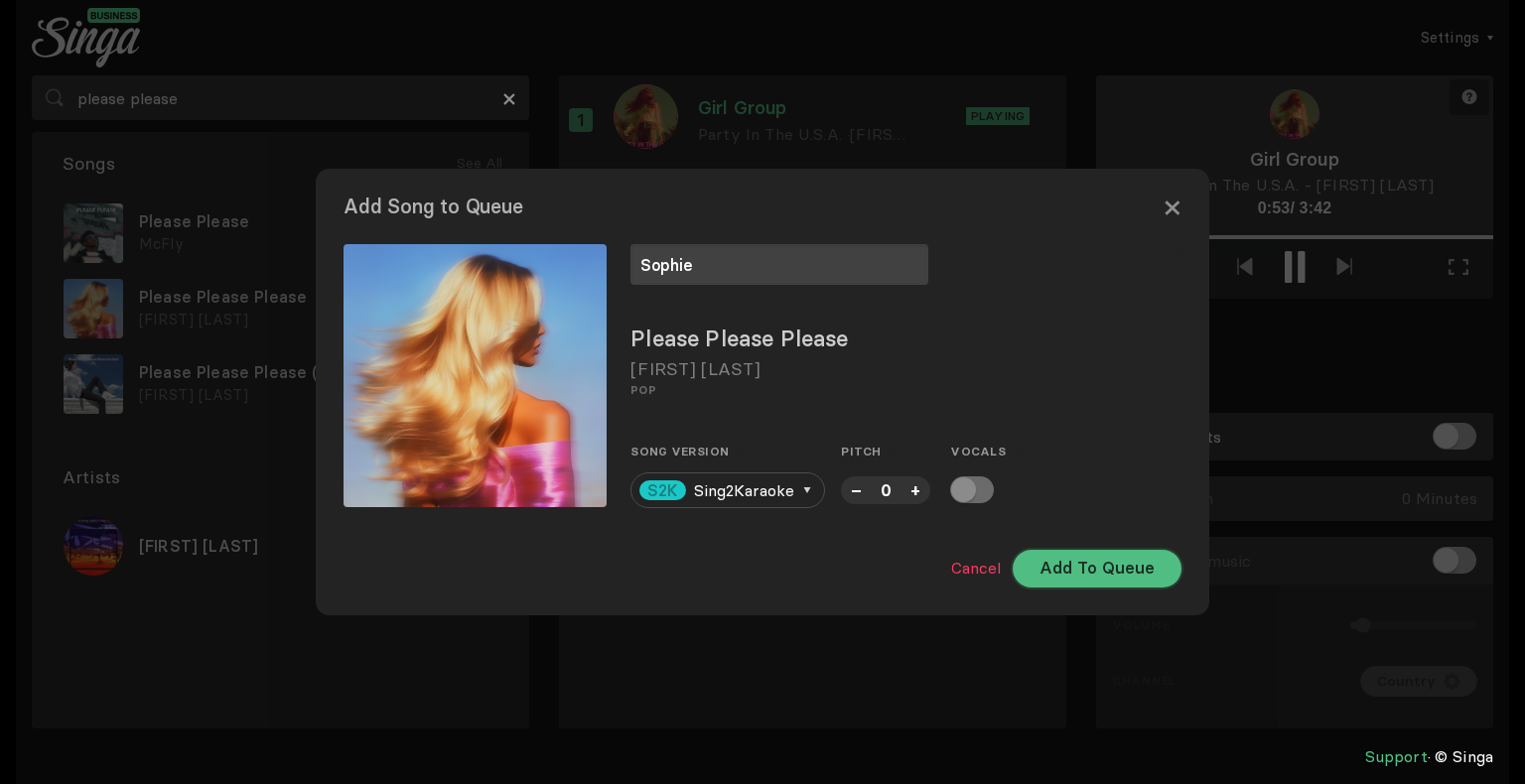 click on "Add To Queue" at bounding box center (1097, 569) 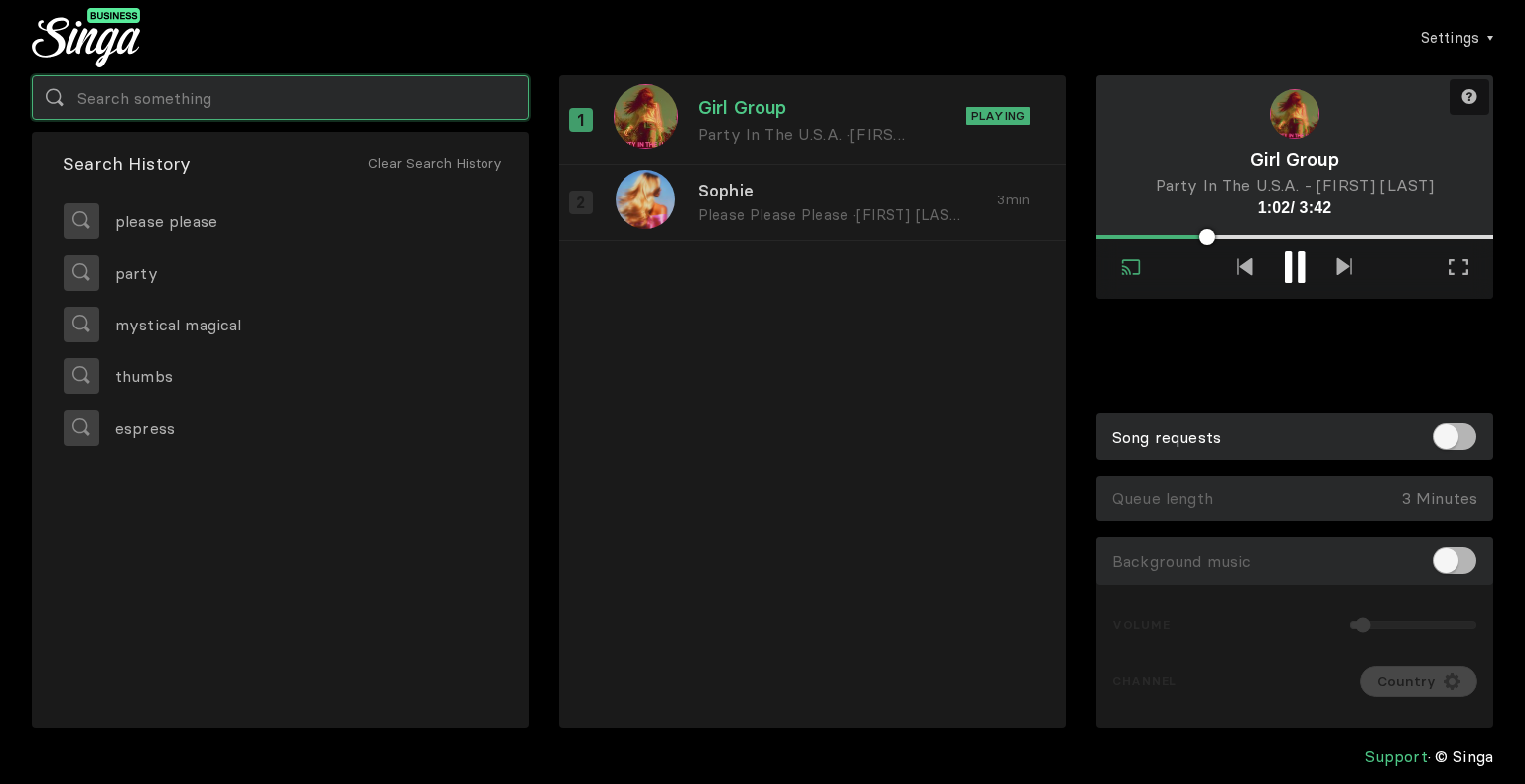 click at bounding box center [280, 97] 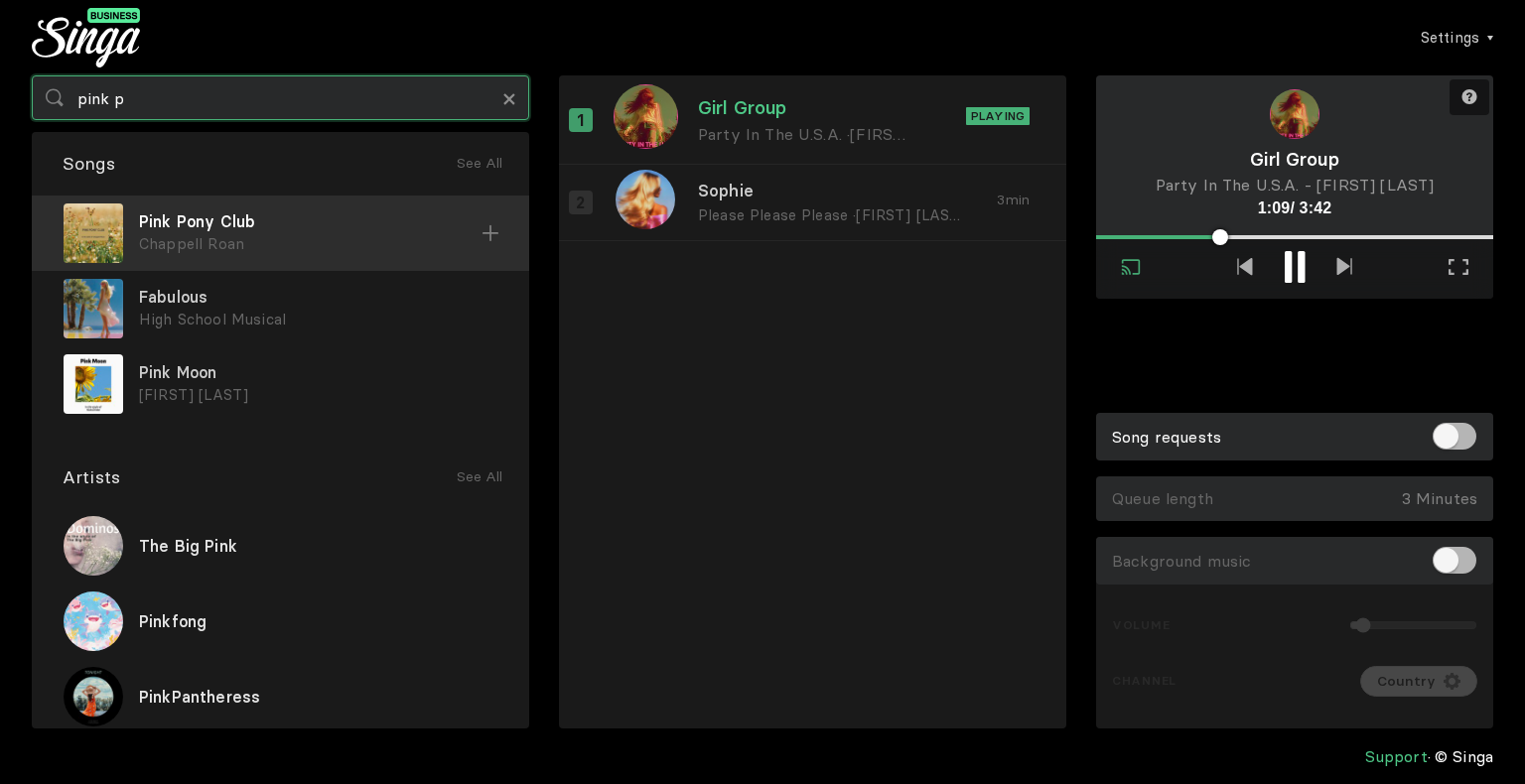 type on "pink p" 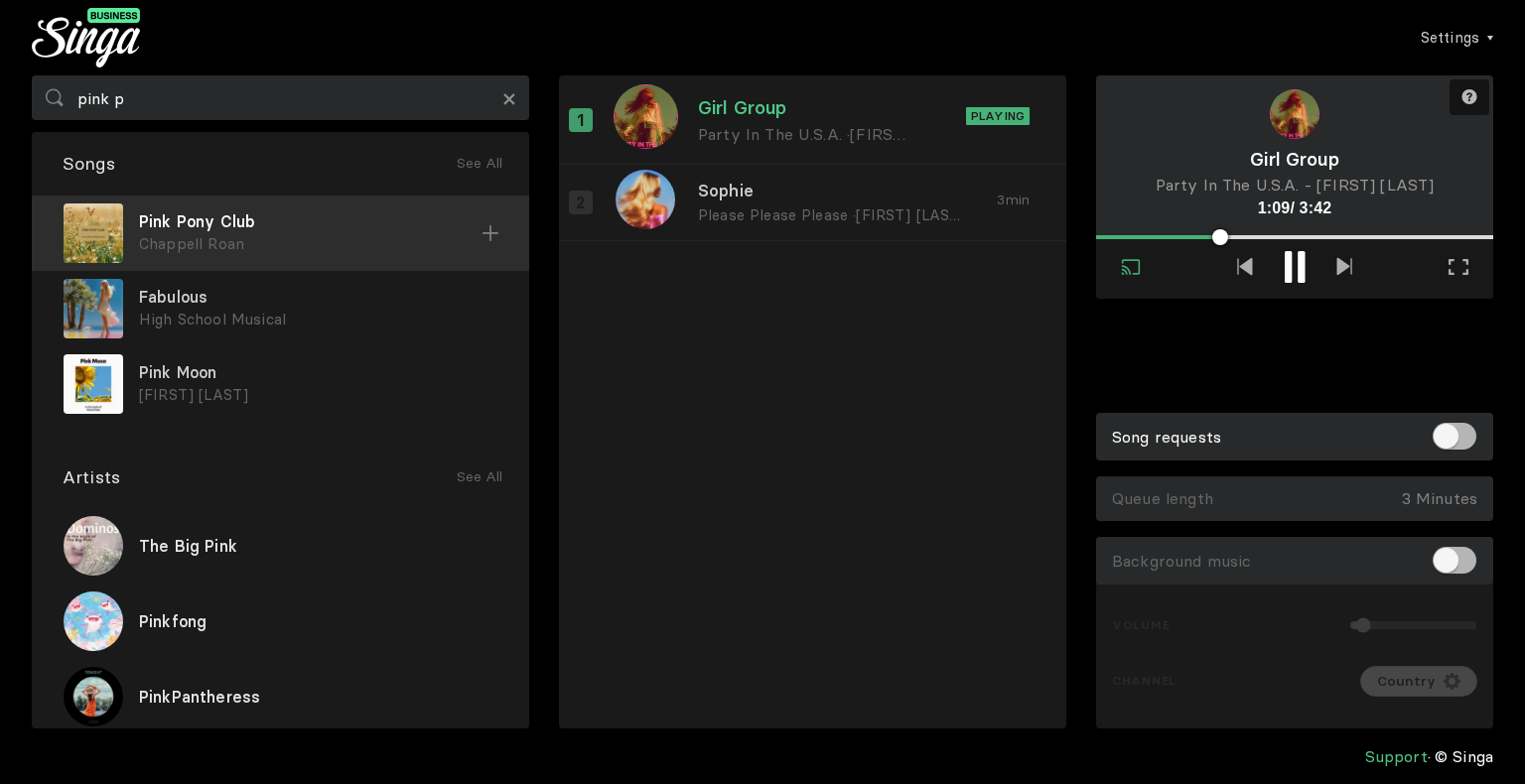 click at bounding box center [490, 232] 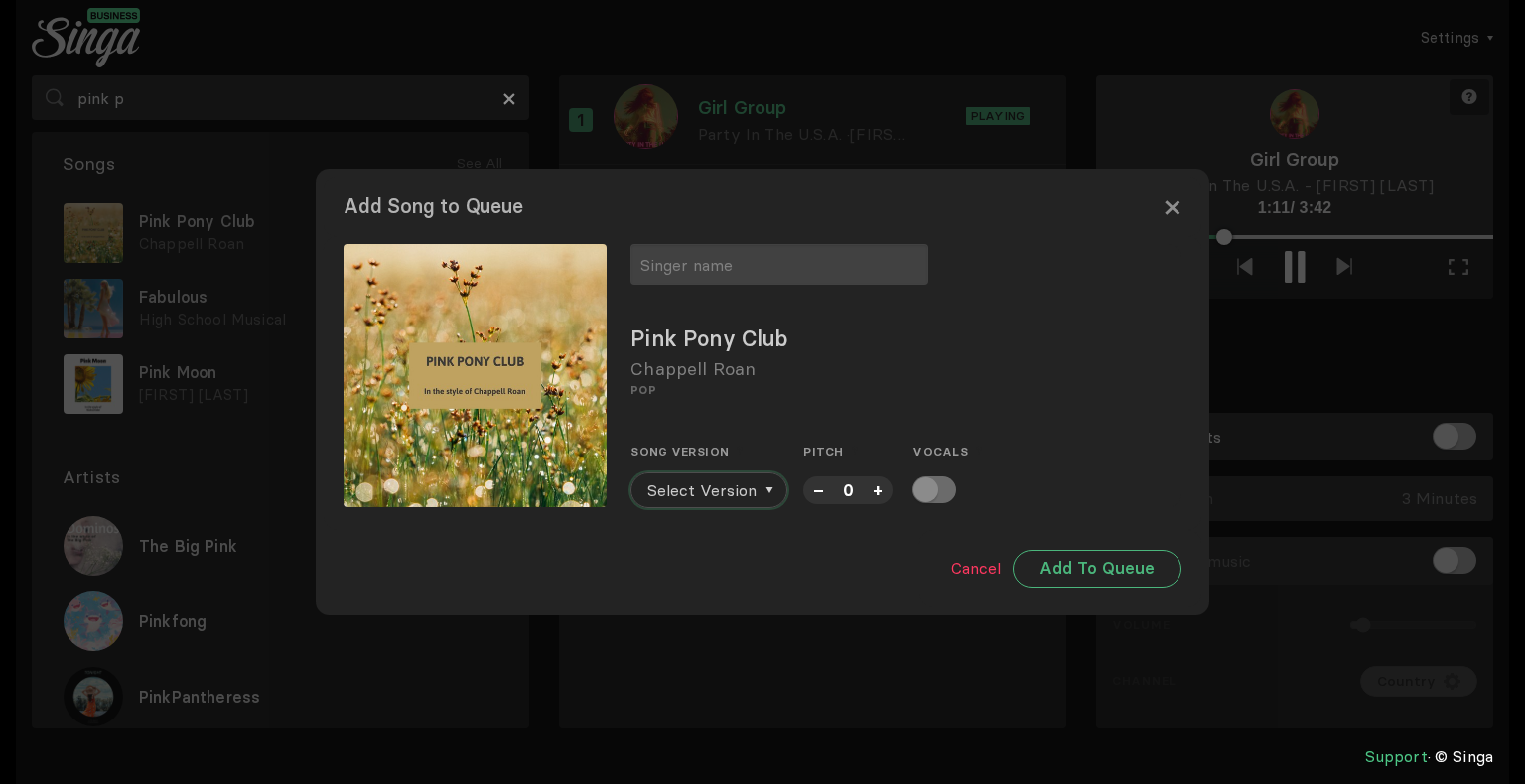 click on "Select Version" at bounding box center (702, 490) 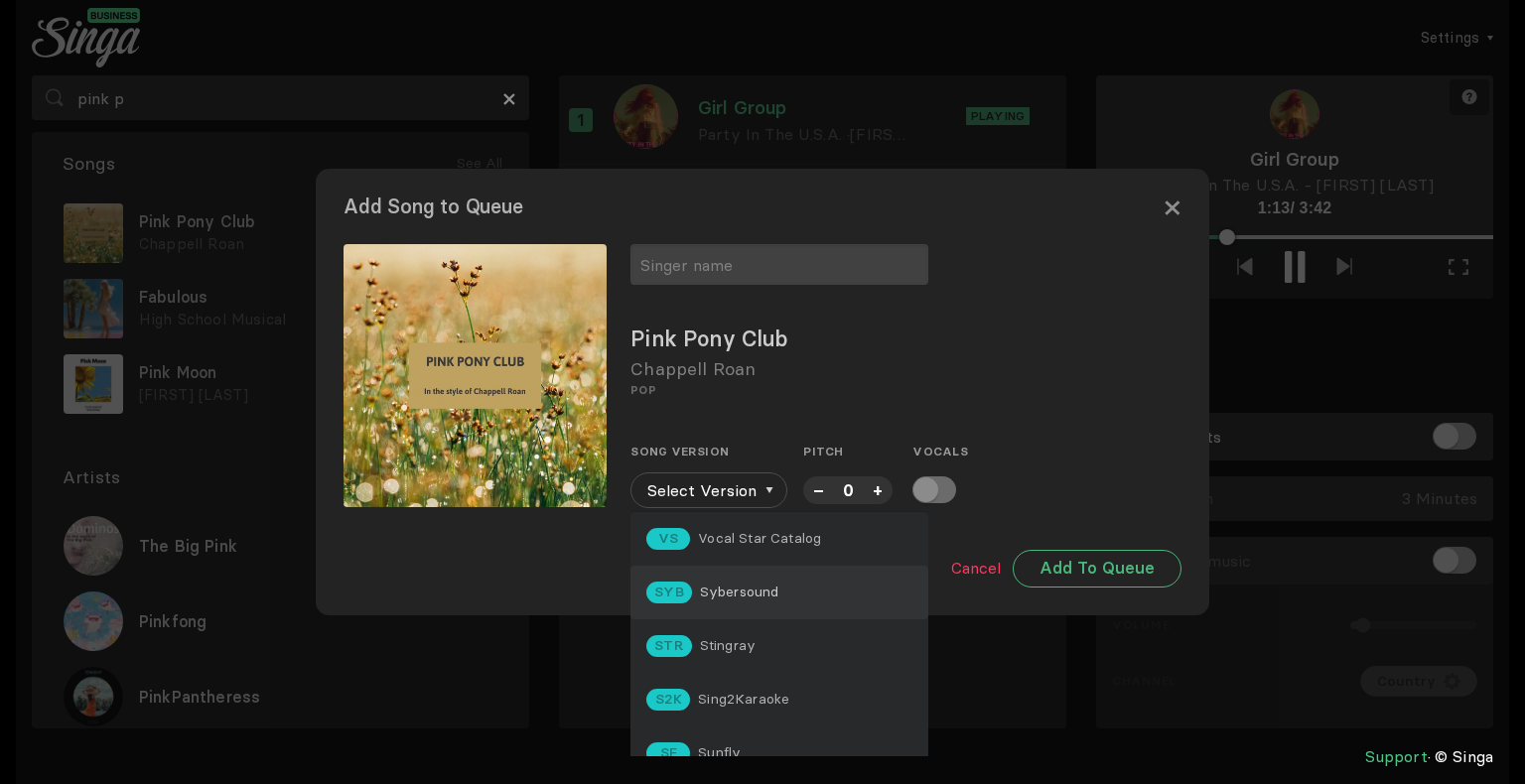 click on "Sybersound" at bounding box center (760, 538) 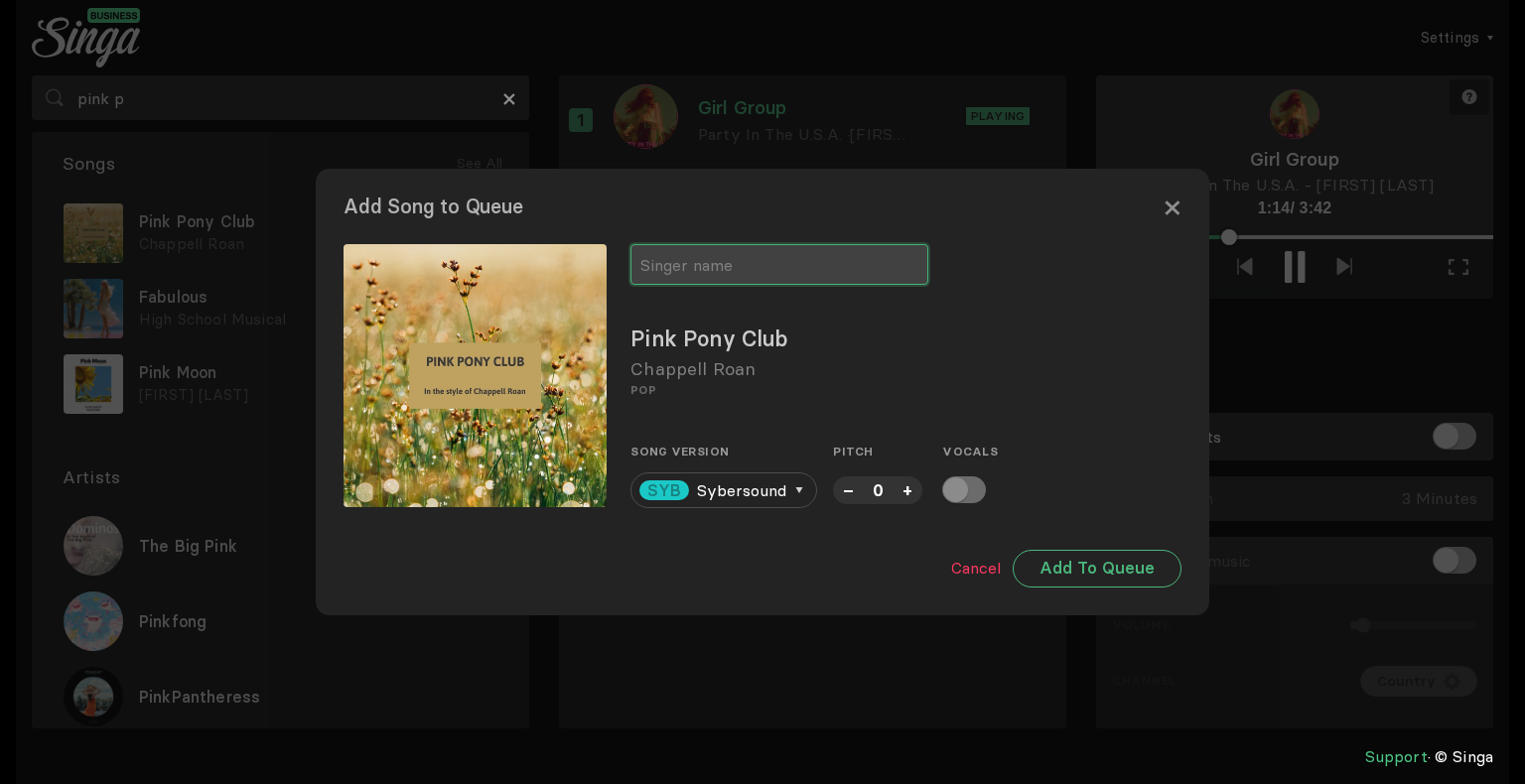 click at bounding box center [779, 264] 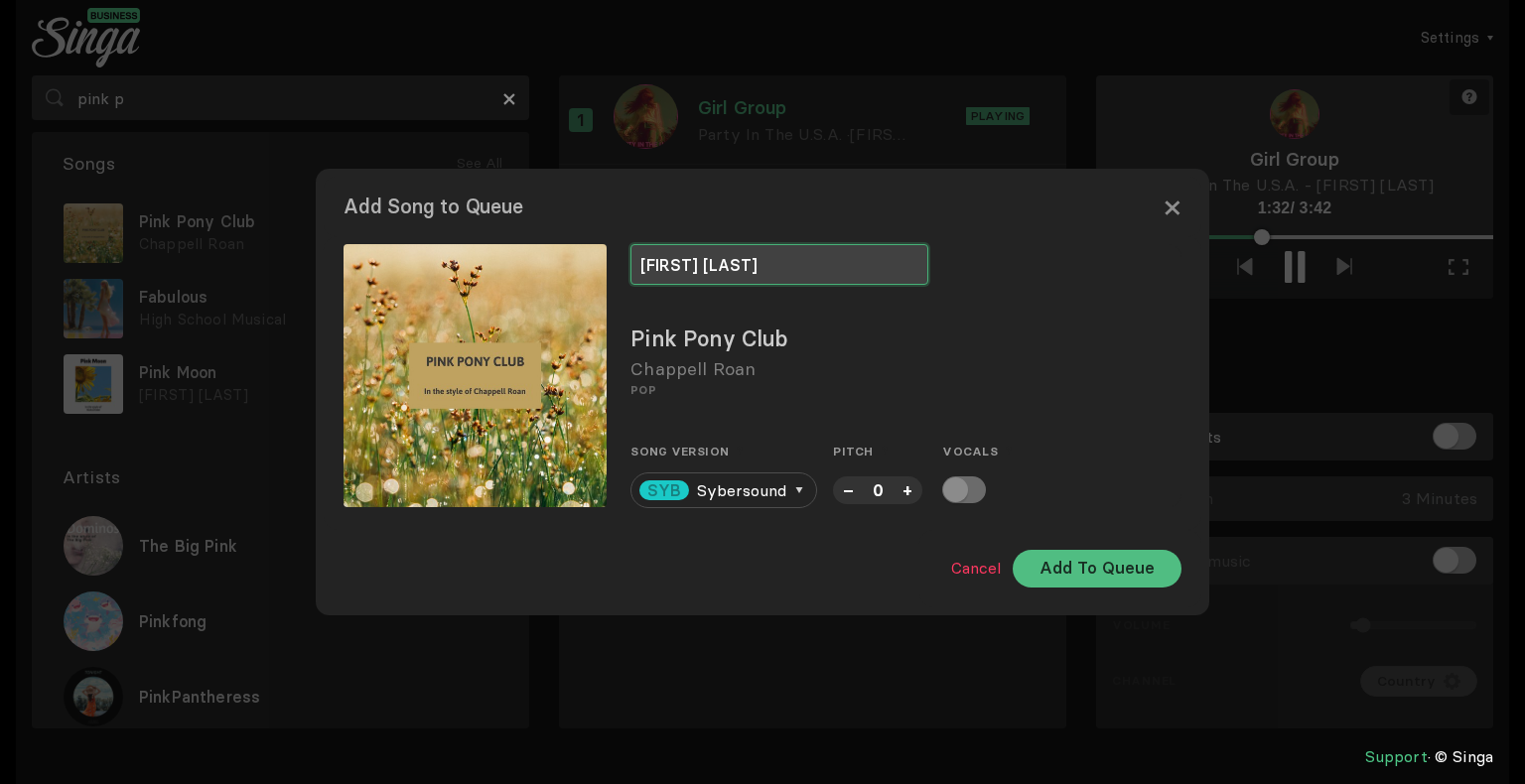 type on "[FIRST] [LAST]" 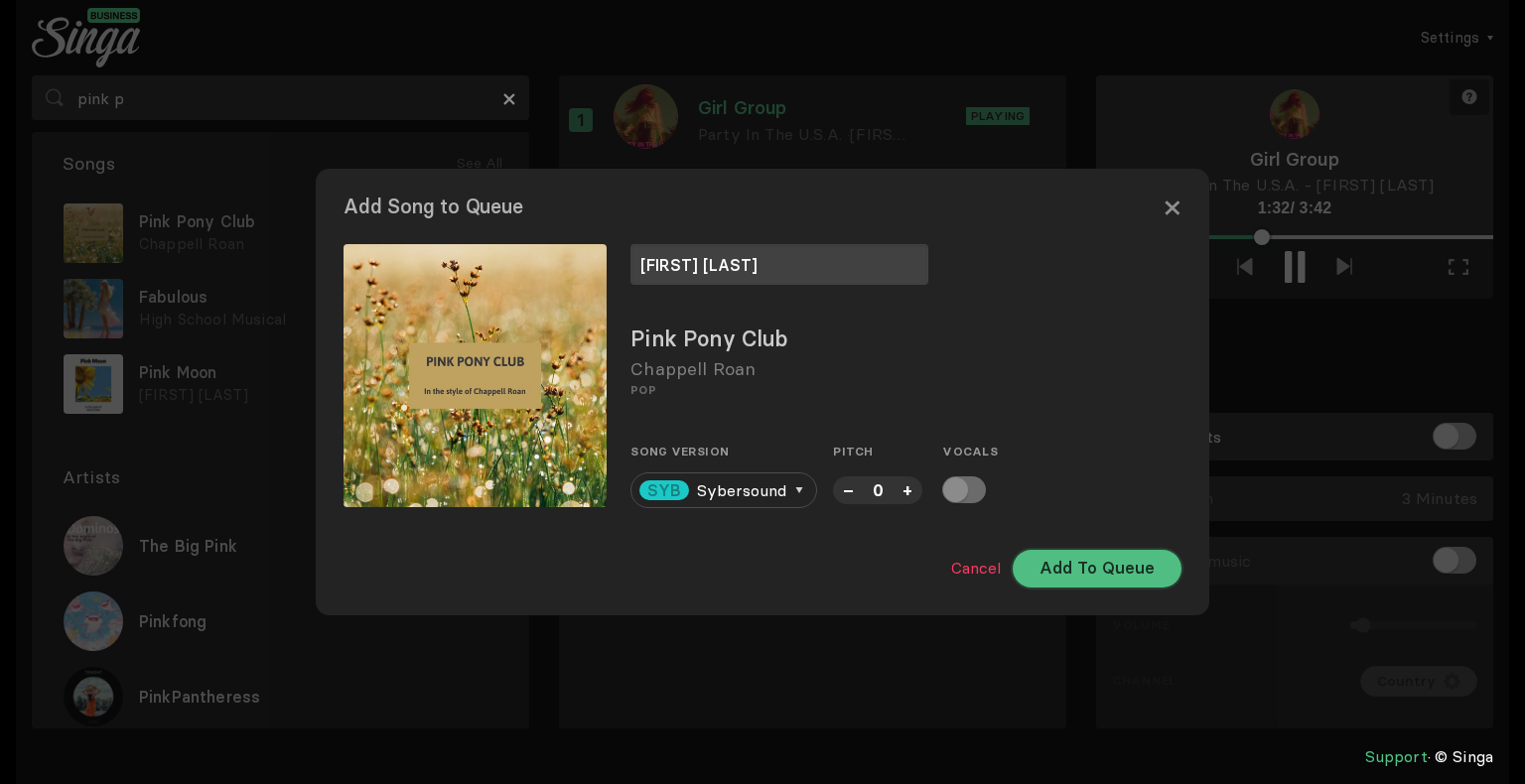 click on "Add To Queue" at bounding box center [1097, 569] 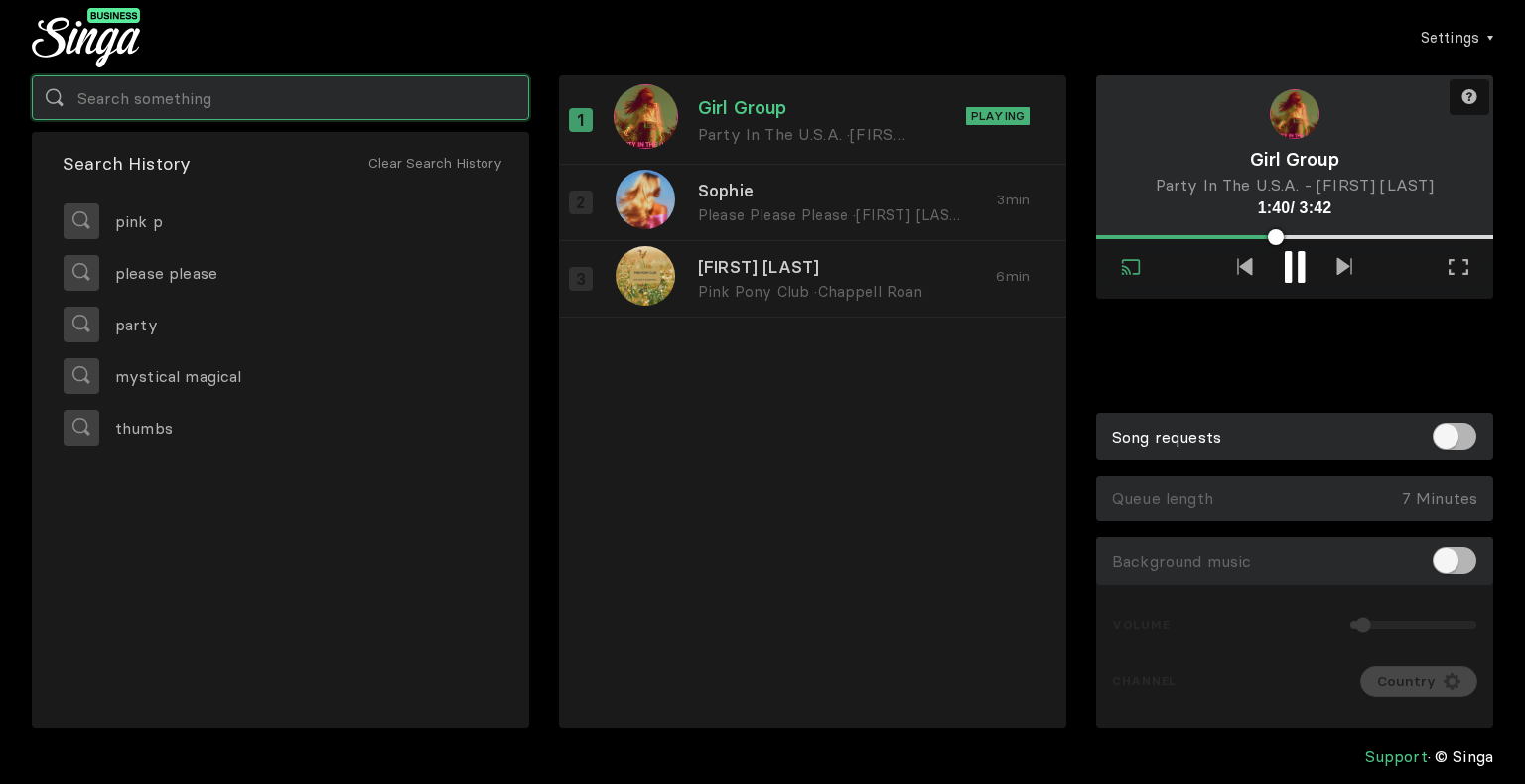 click at bounding box center (280, 97) 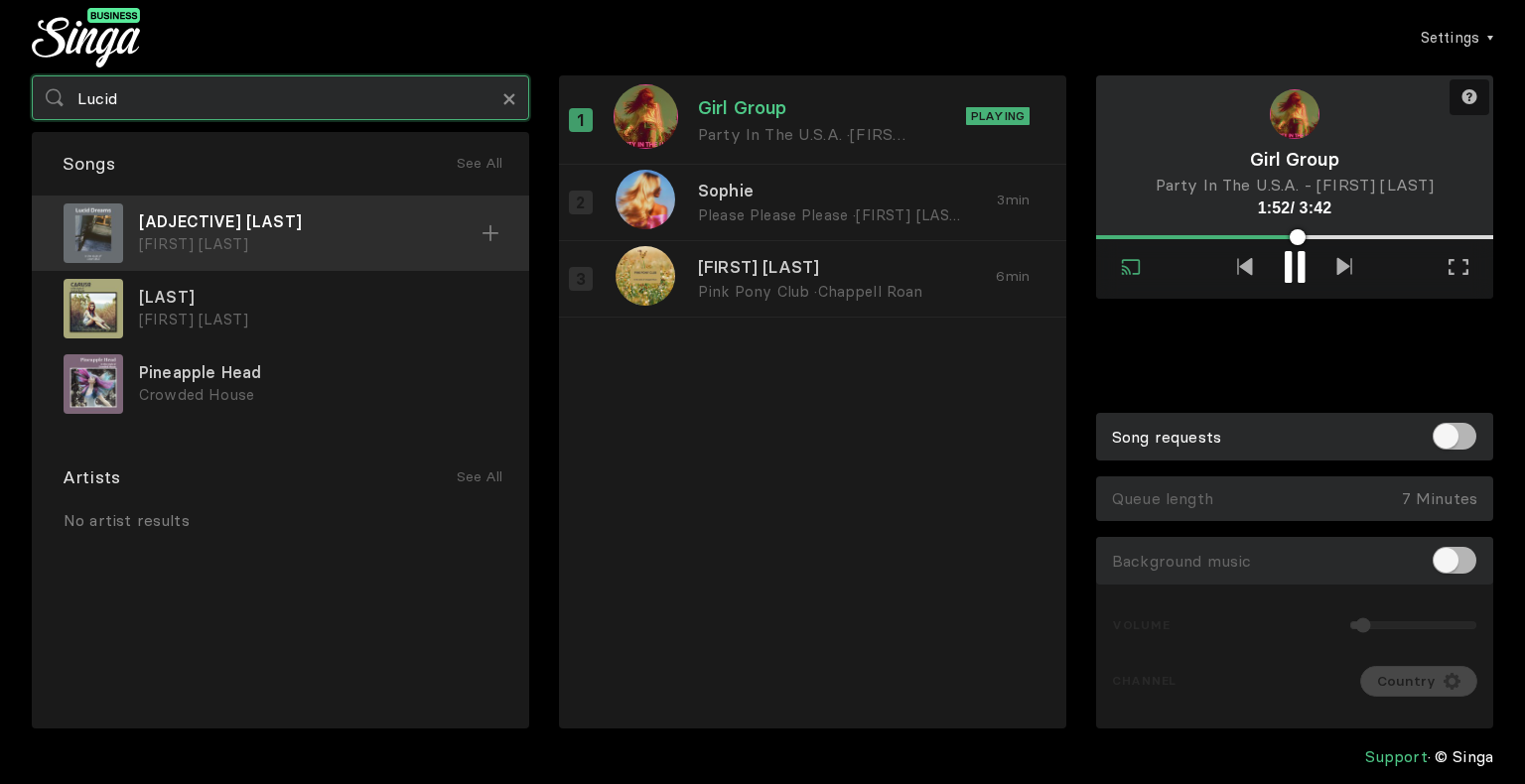 type on "Lucid" 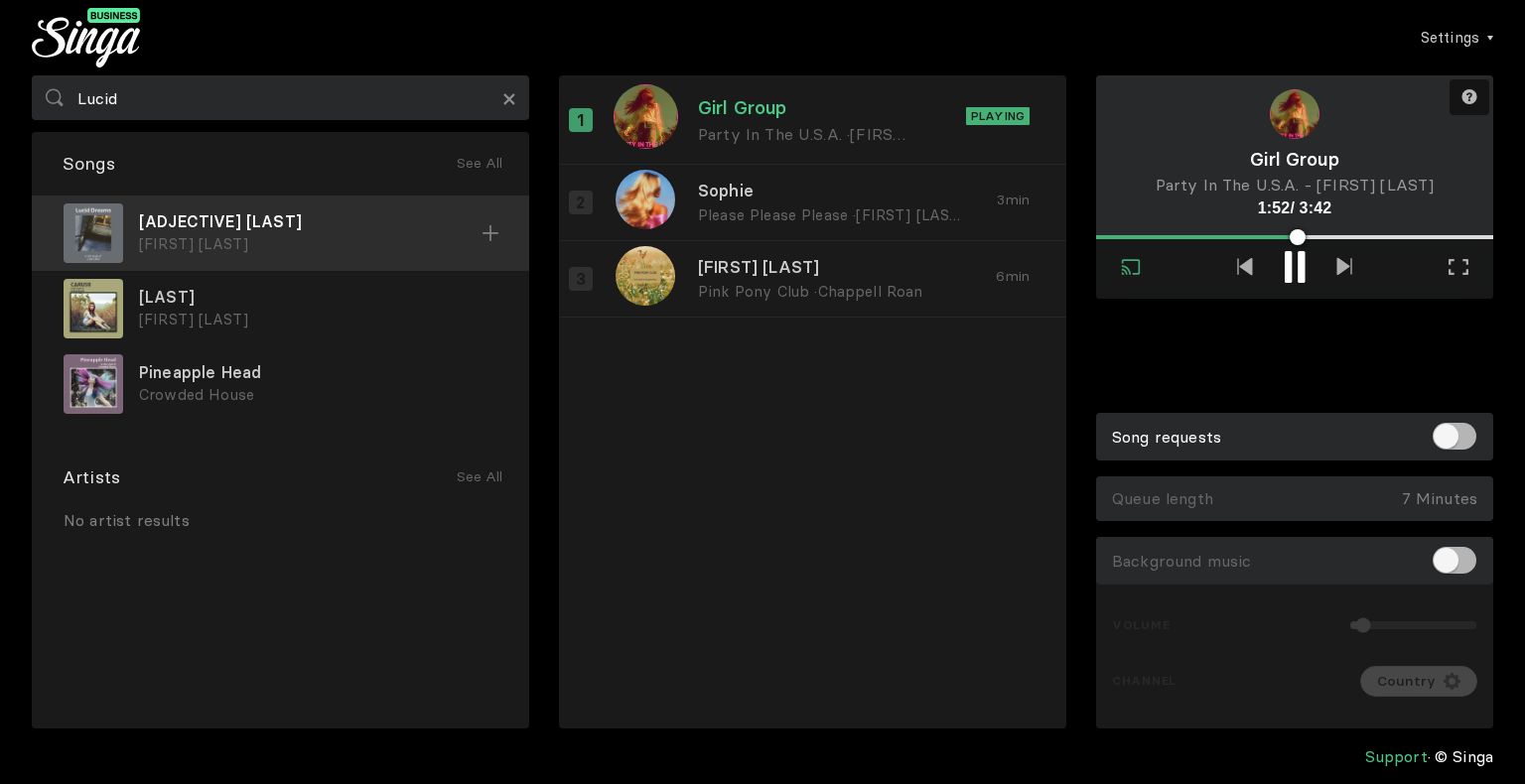 click at bounding box center (490, 233) 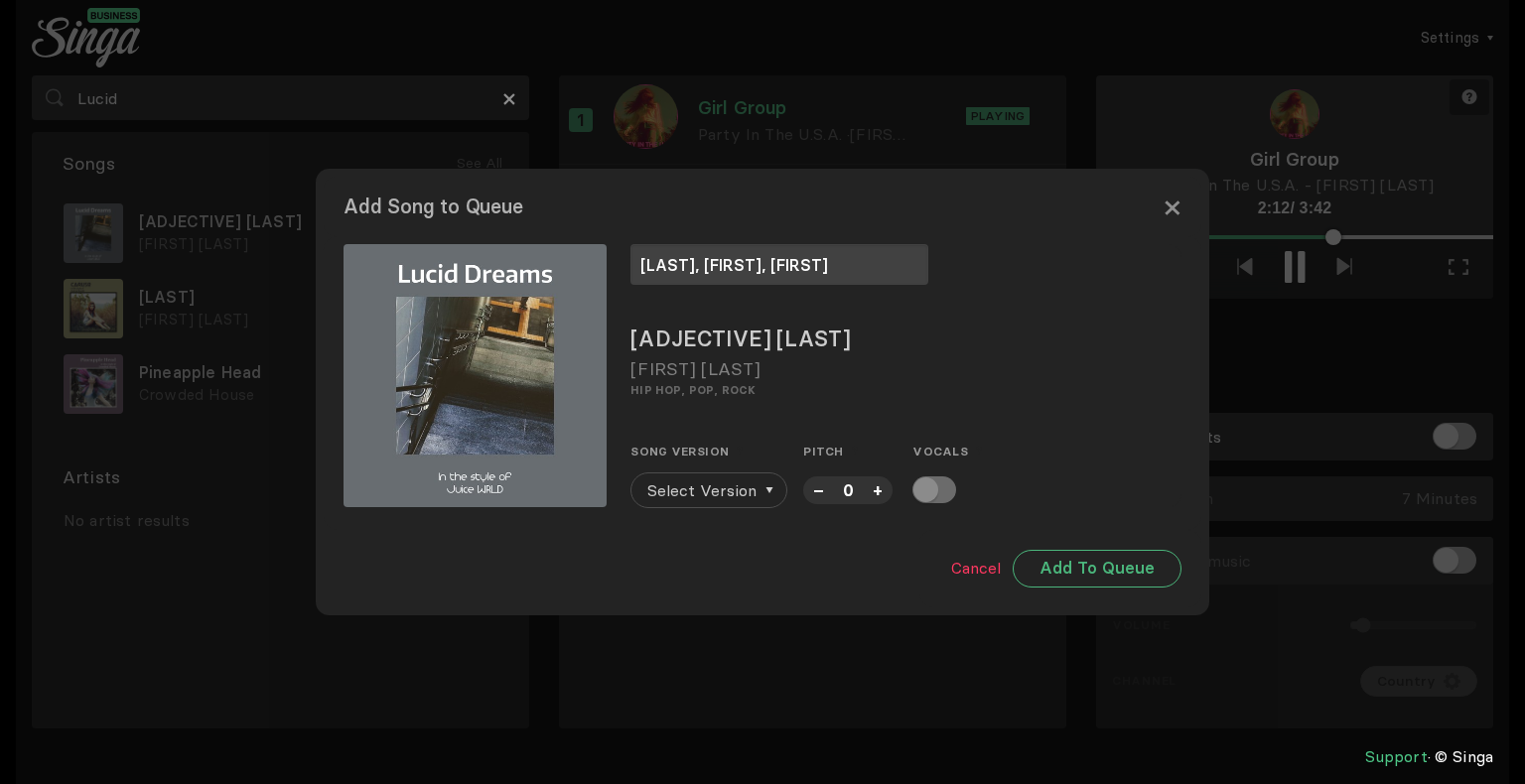 type on "[LAST], [FIRST], [FIRST]" 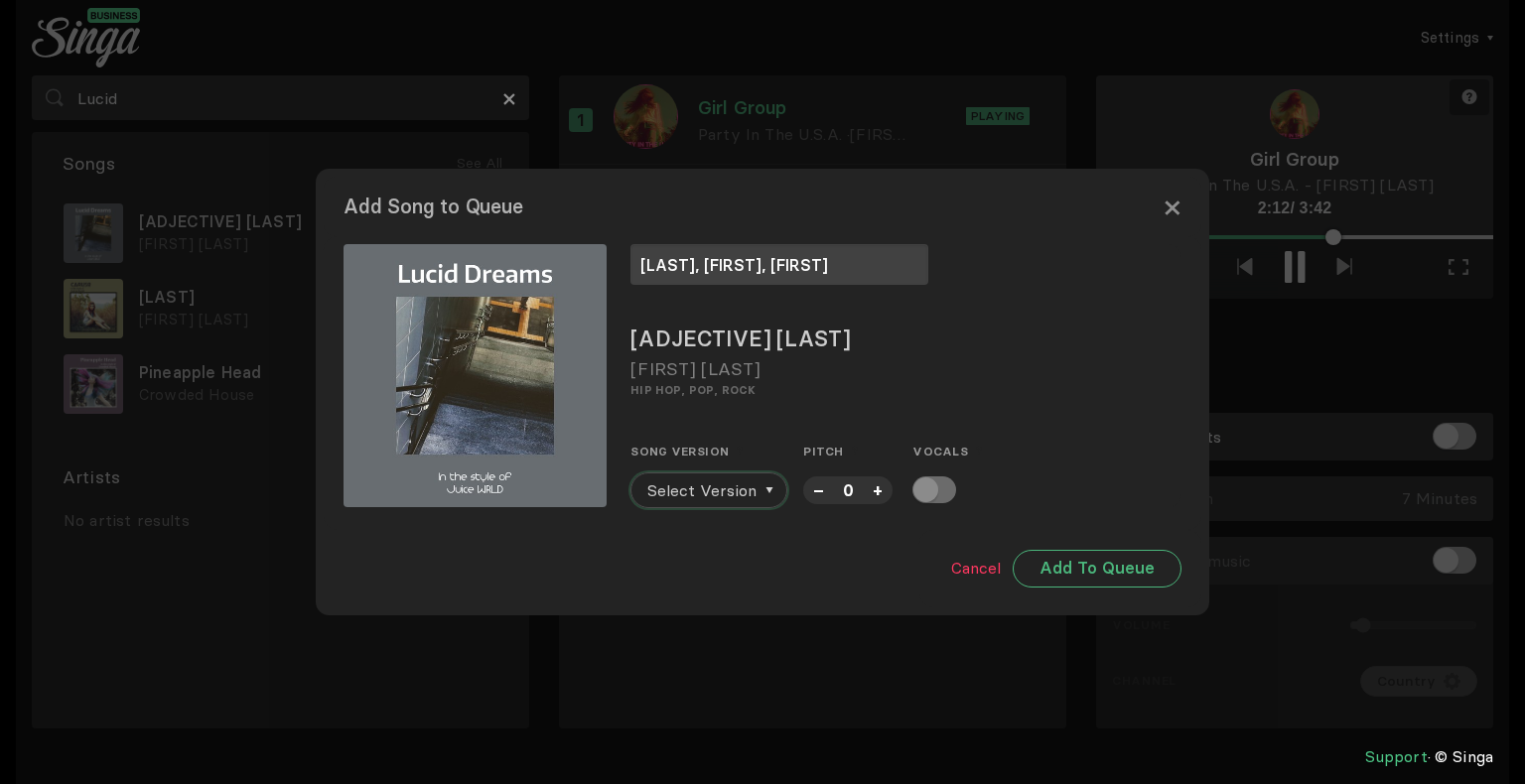 click on "Select Version" at bounding box center (702, 490) 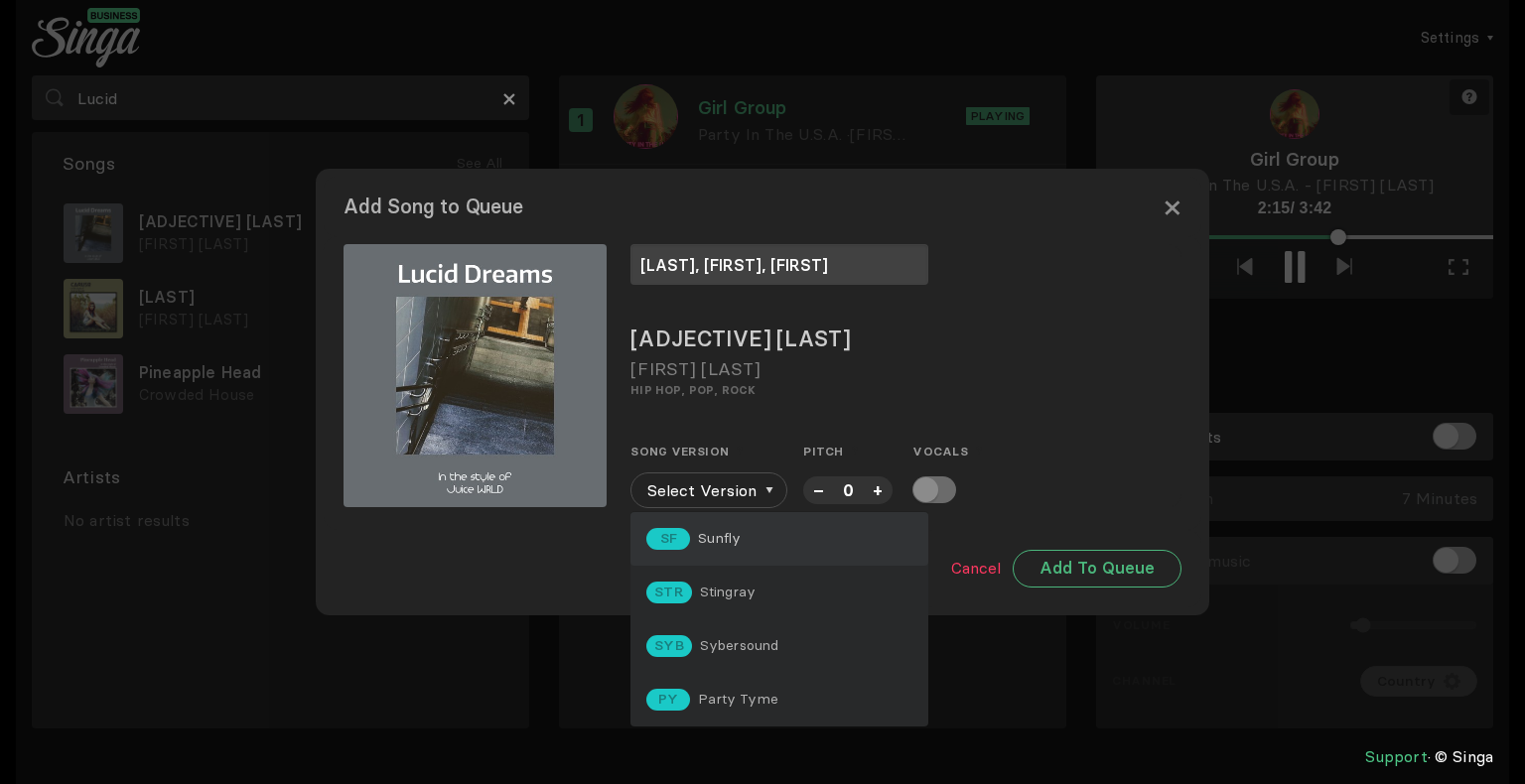 click on "SF Sunfly" at bounding box center [779, 539] 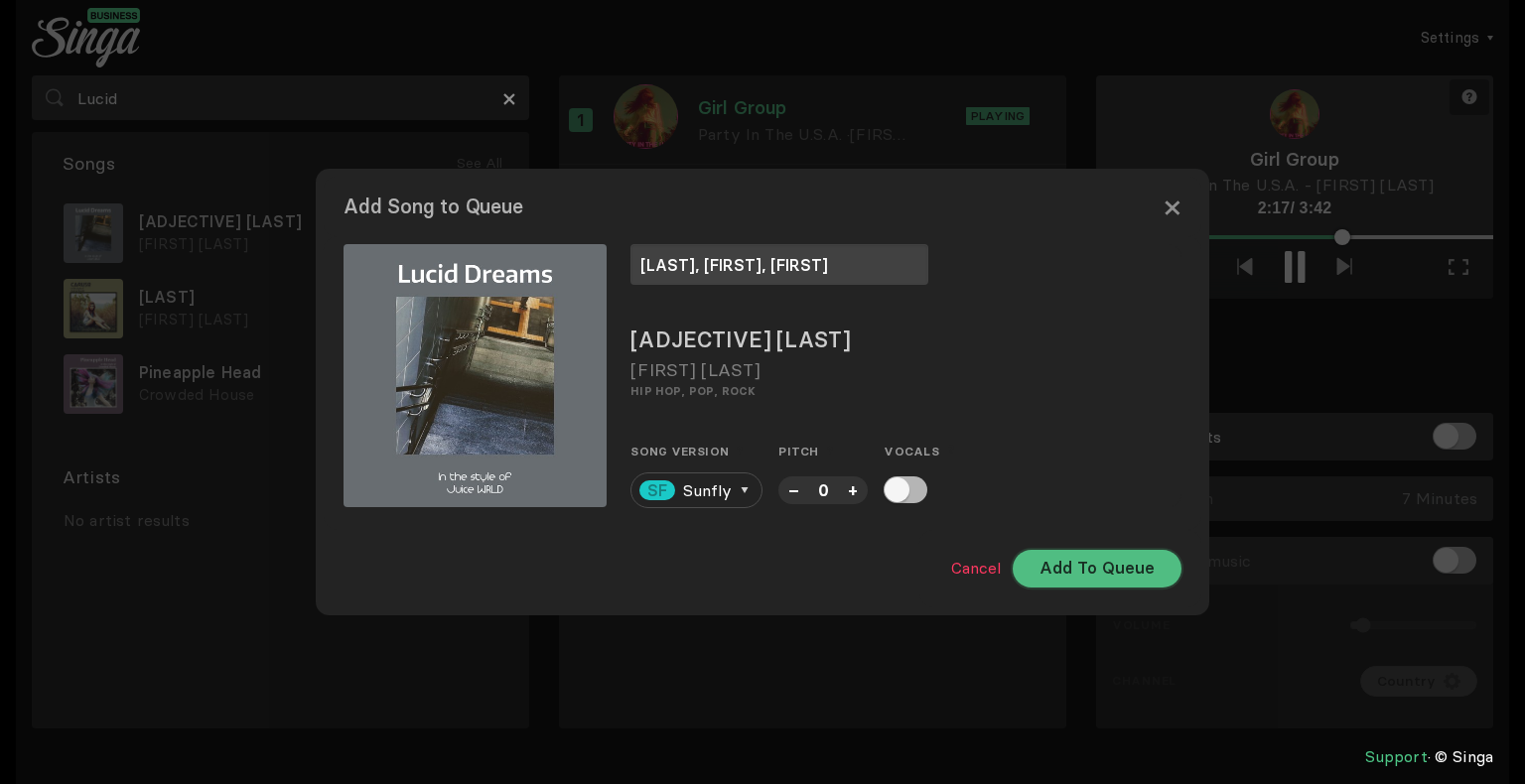 click on "Add To Queue" at bounding box center [1097, 569] 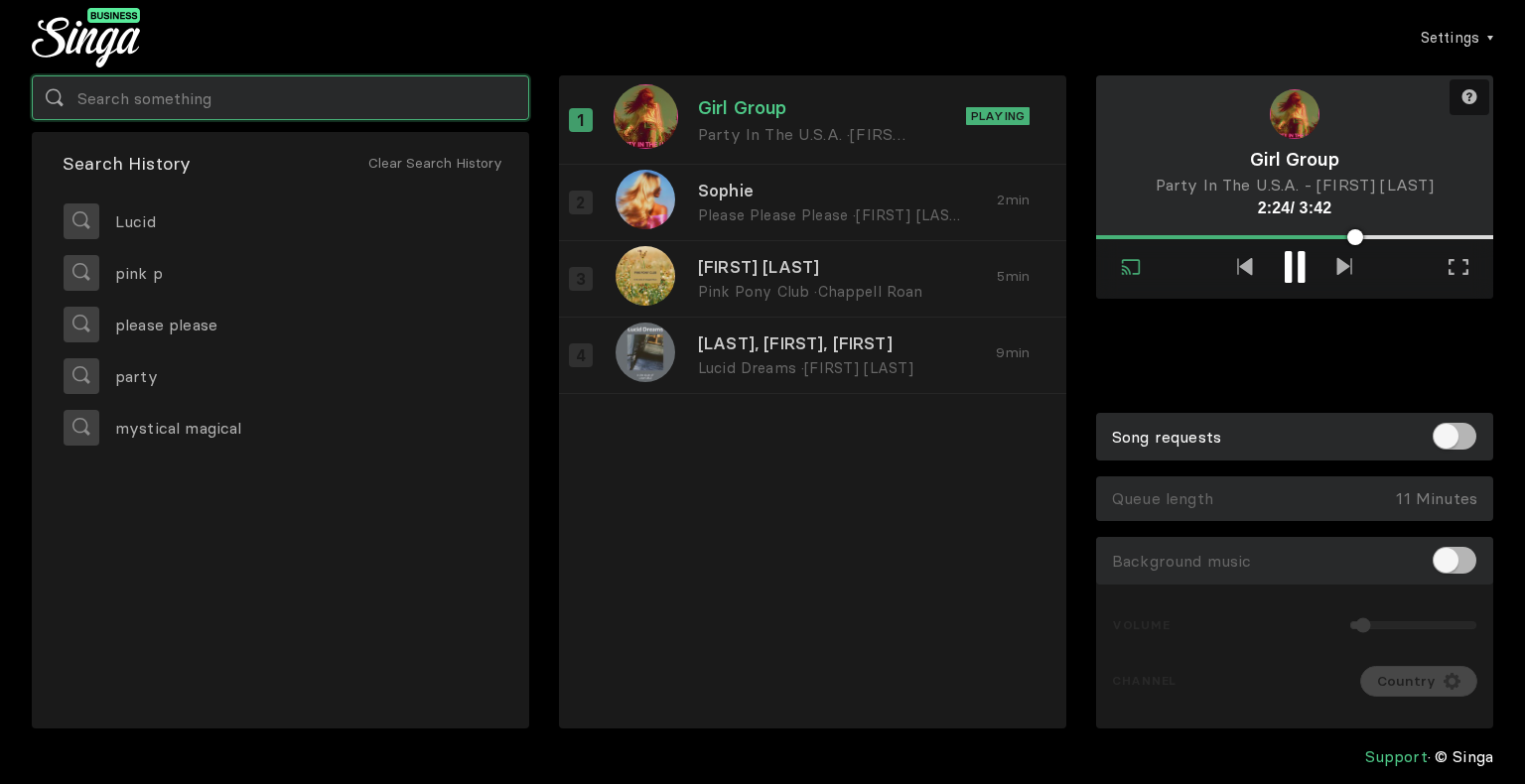 click at bounding box center (280, 97) 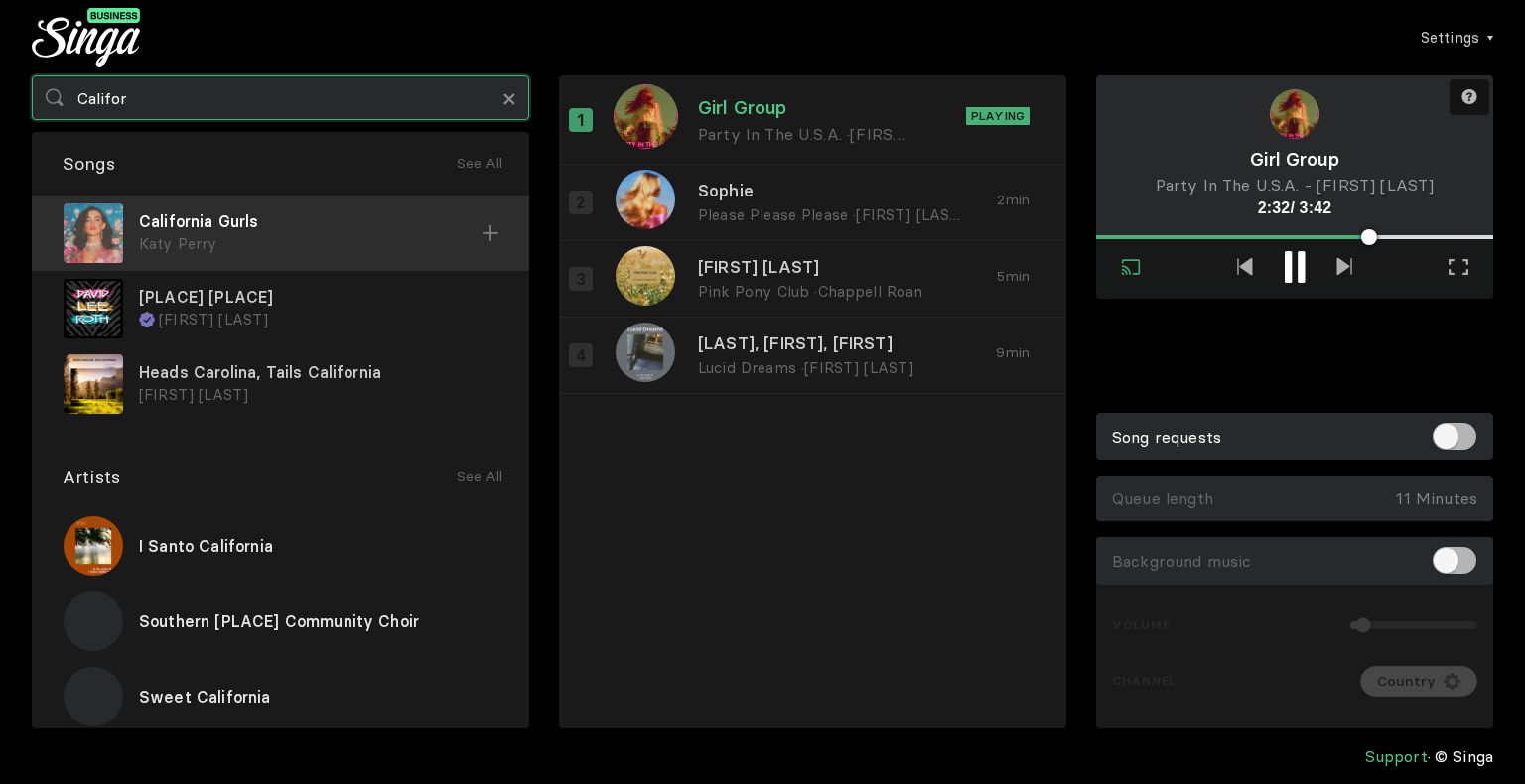 type on "Califor" 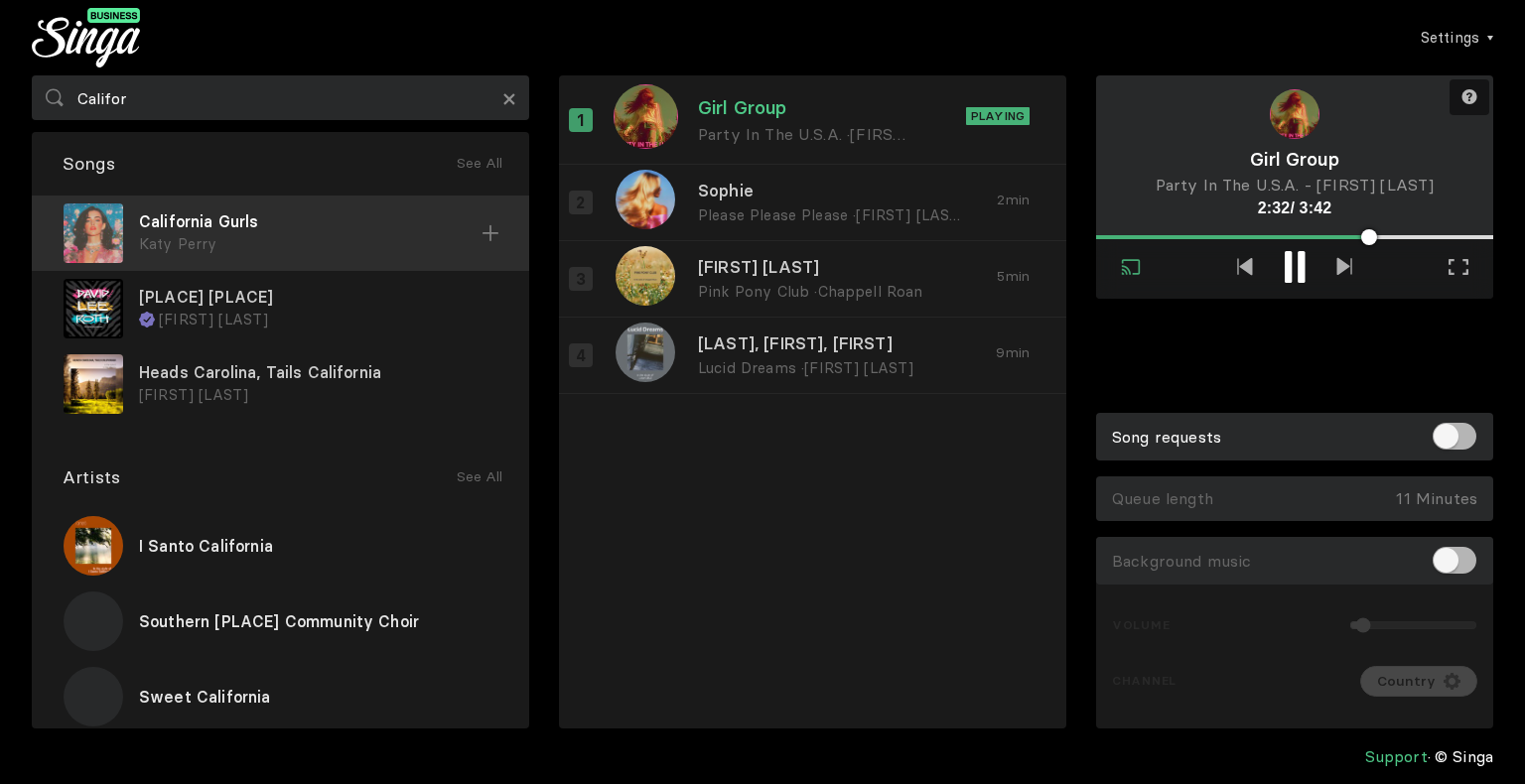click at bounding box center (490, 233) 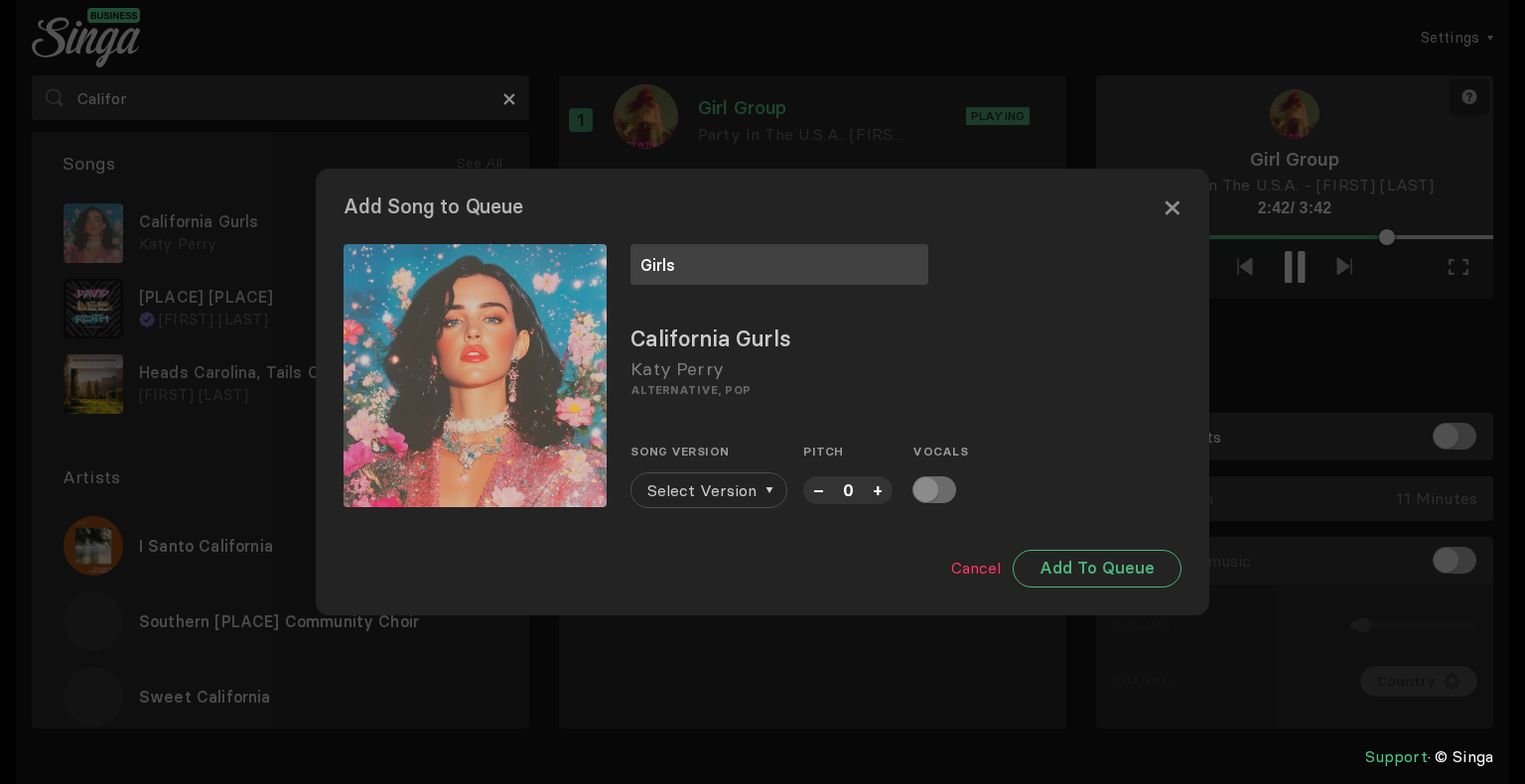 type on "Girls" 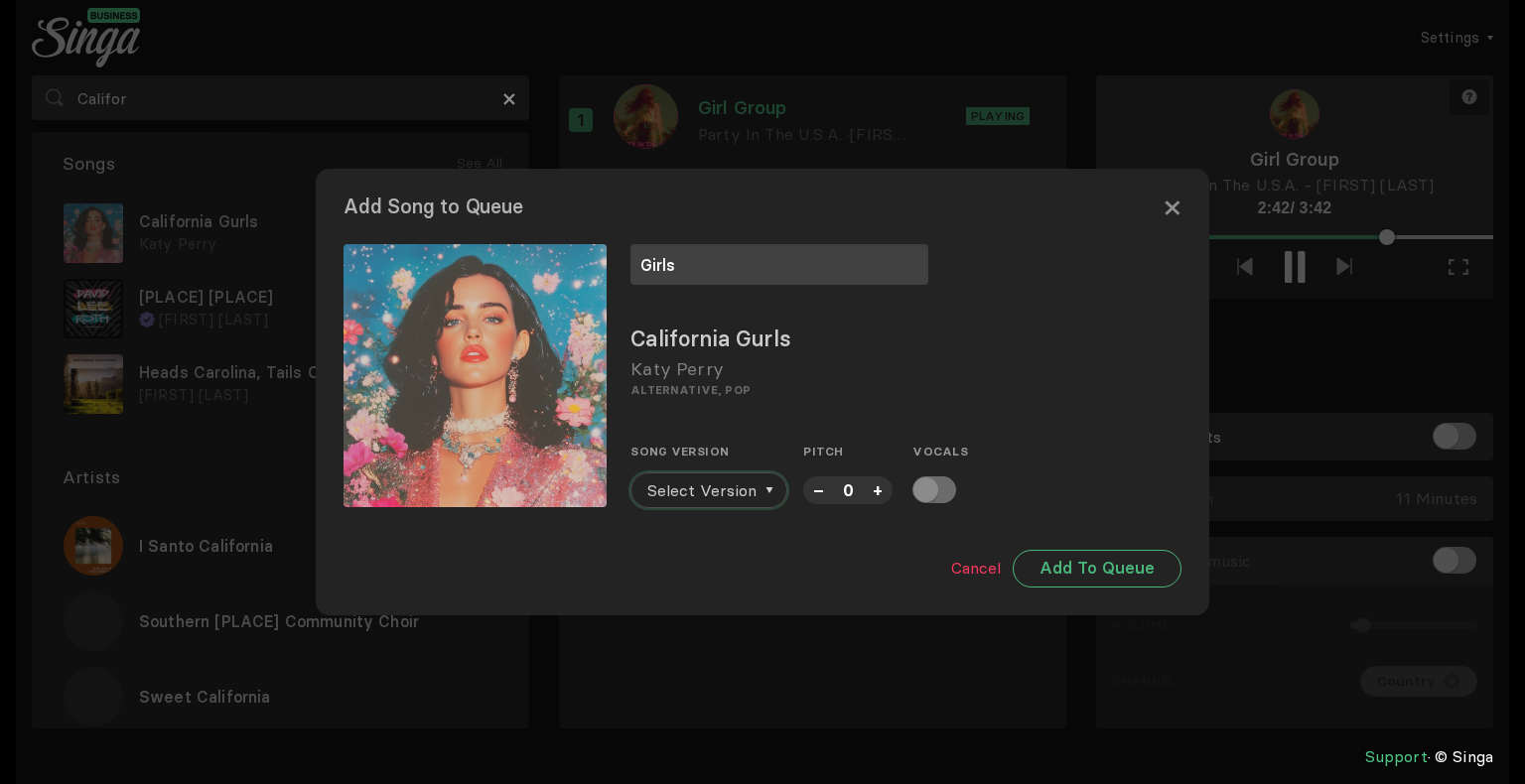 click on "Select Version" at bounding box center [702, 490] 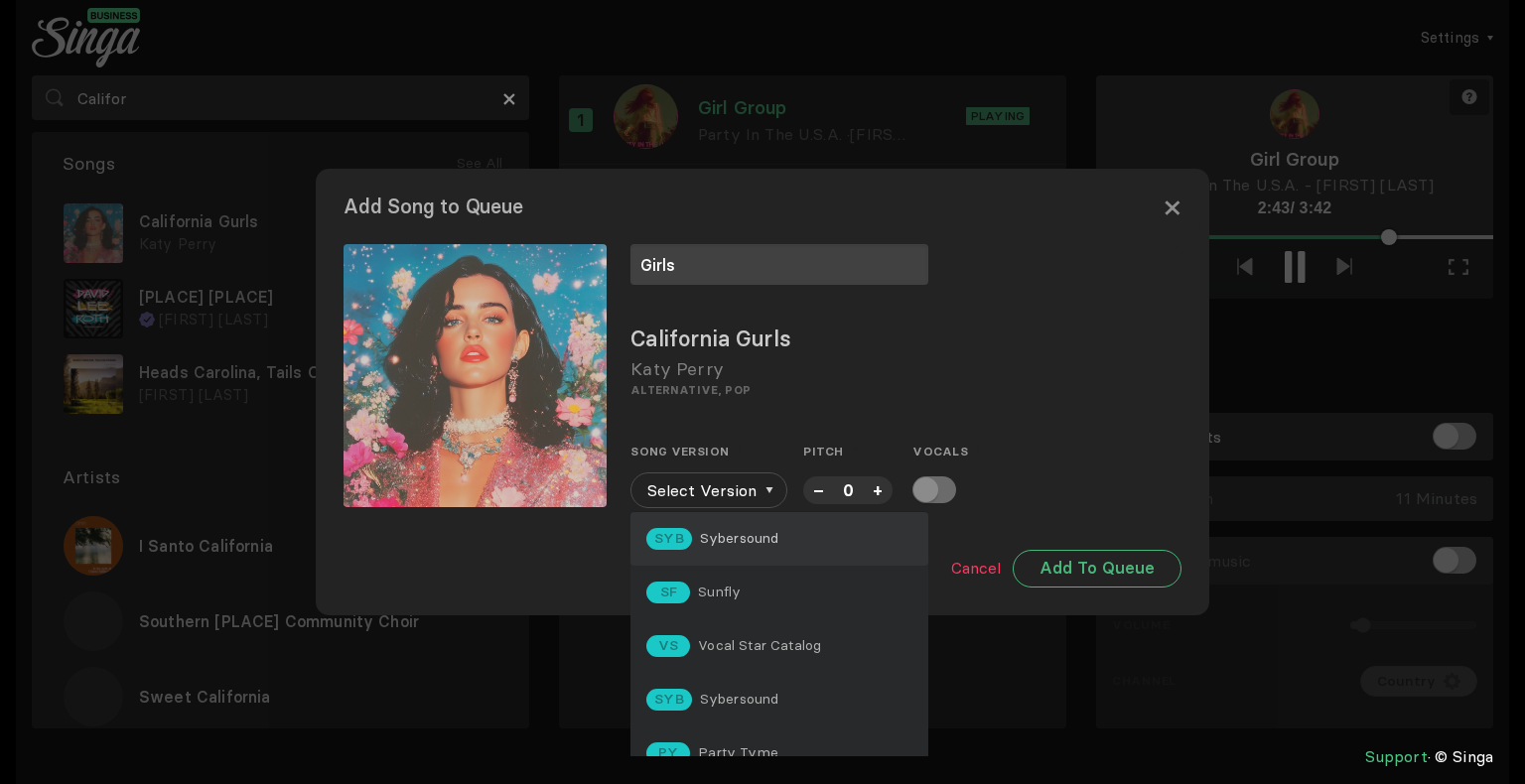 click on "Sybersound" at bounding box center [740, 538] 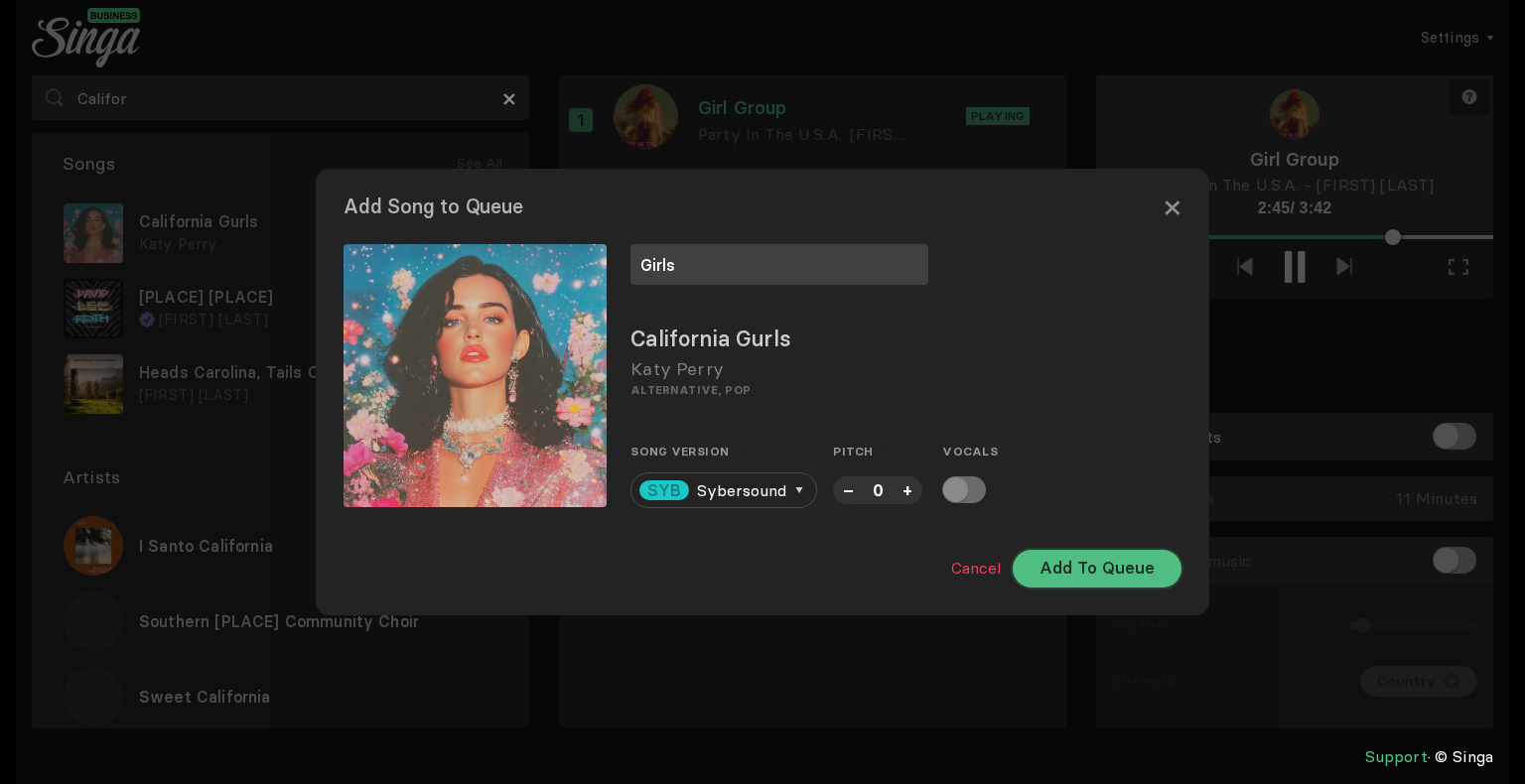 click on "Add To Queue" at bounding box center [1097, 569] 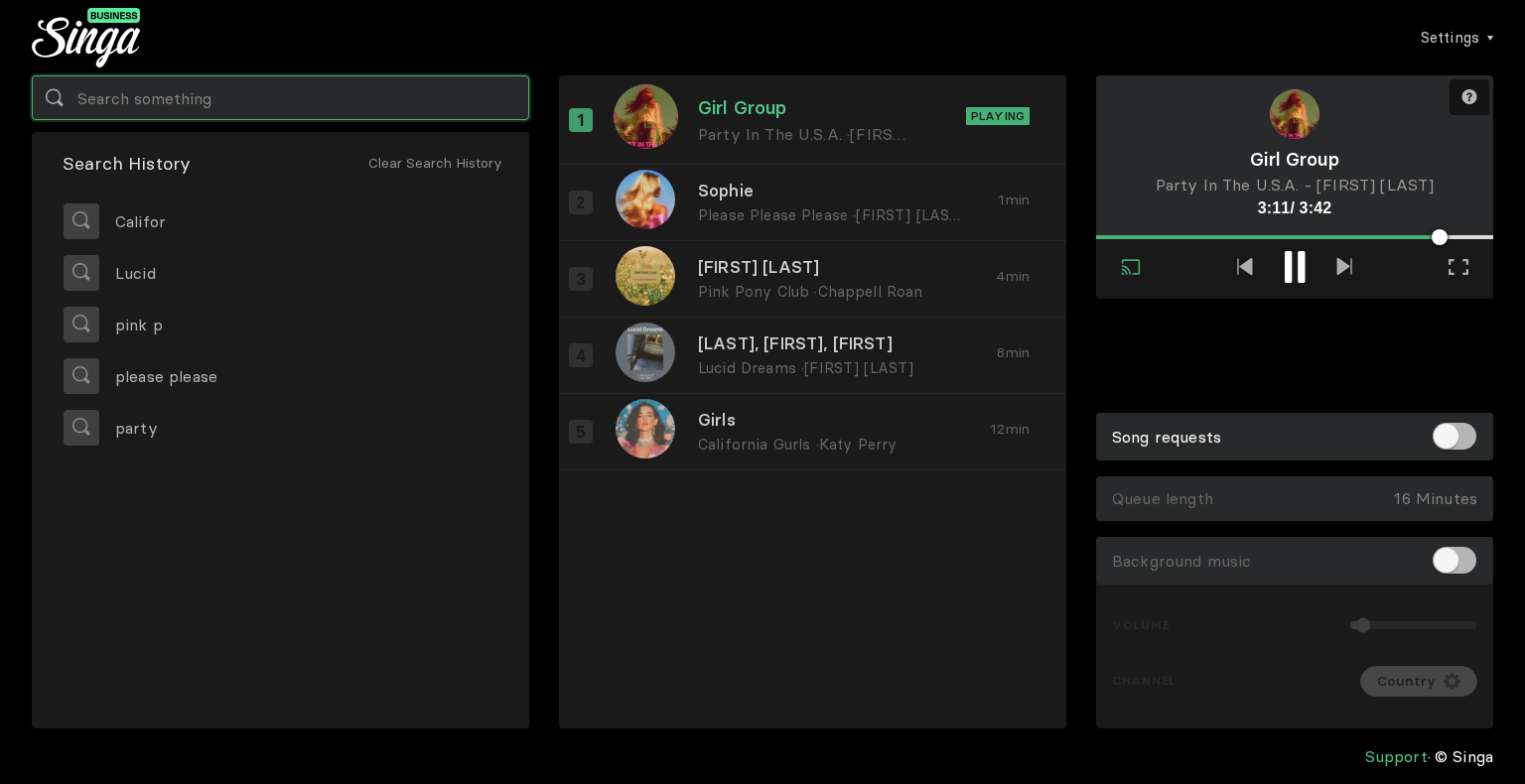 click at bounding box center (280, 97) 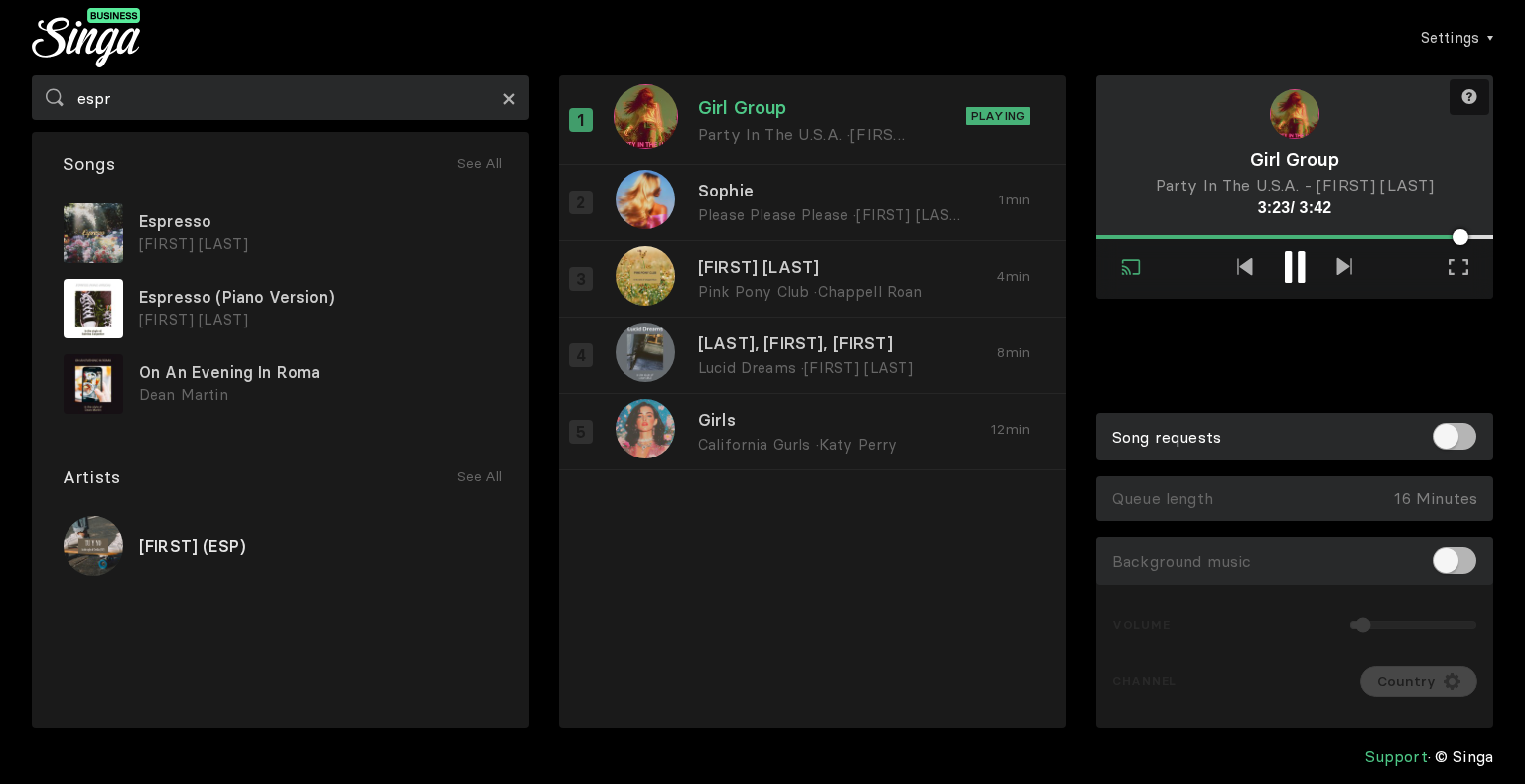 click on "×" at bounding box center [509, 98] 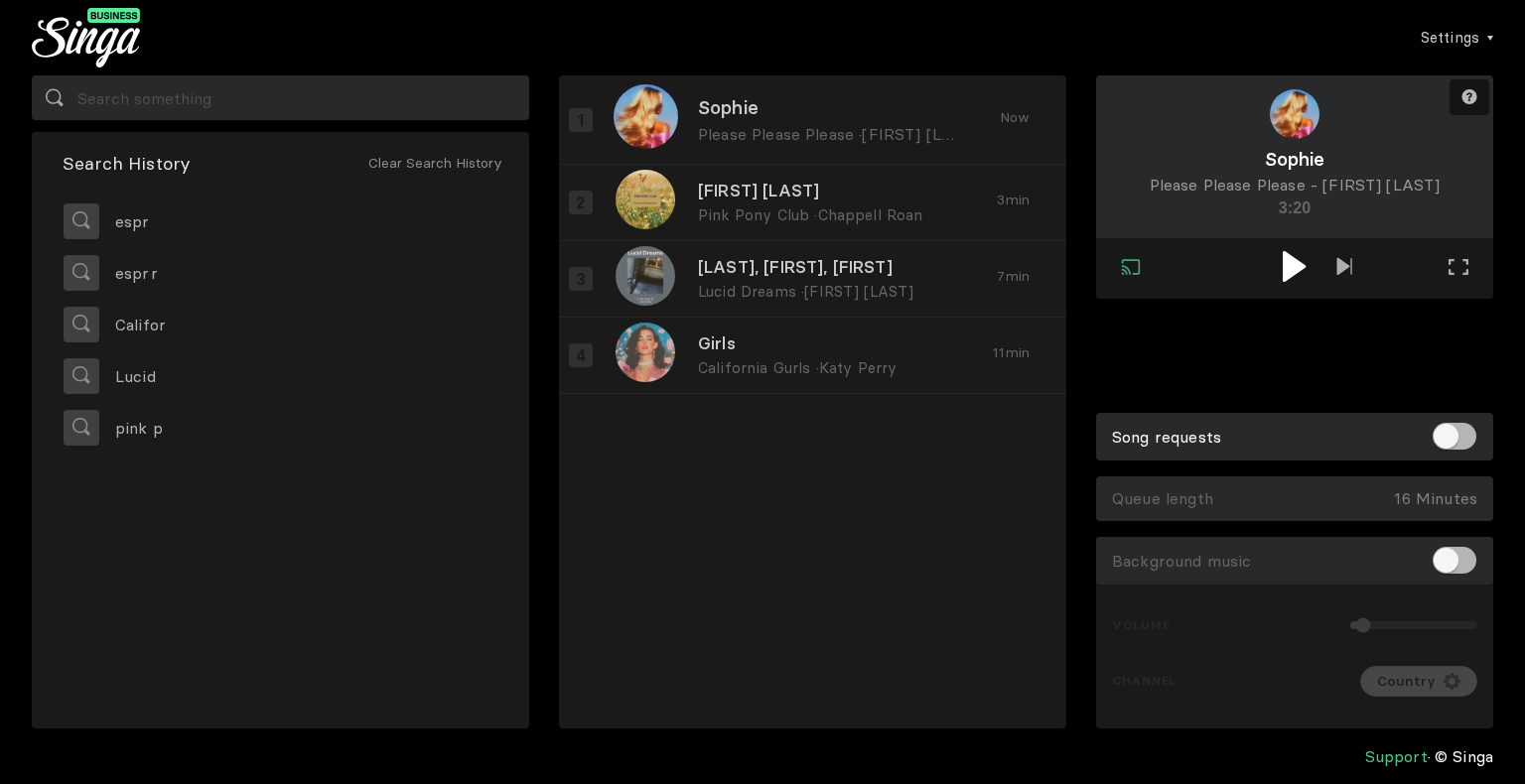 drag, startPoint x: 1346, startPoint y: 234, endPoint x: 944, endPoint y: 478, distance: 470.25525 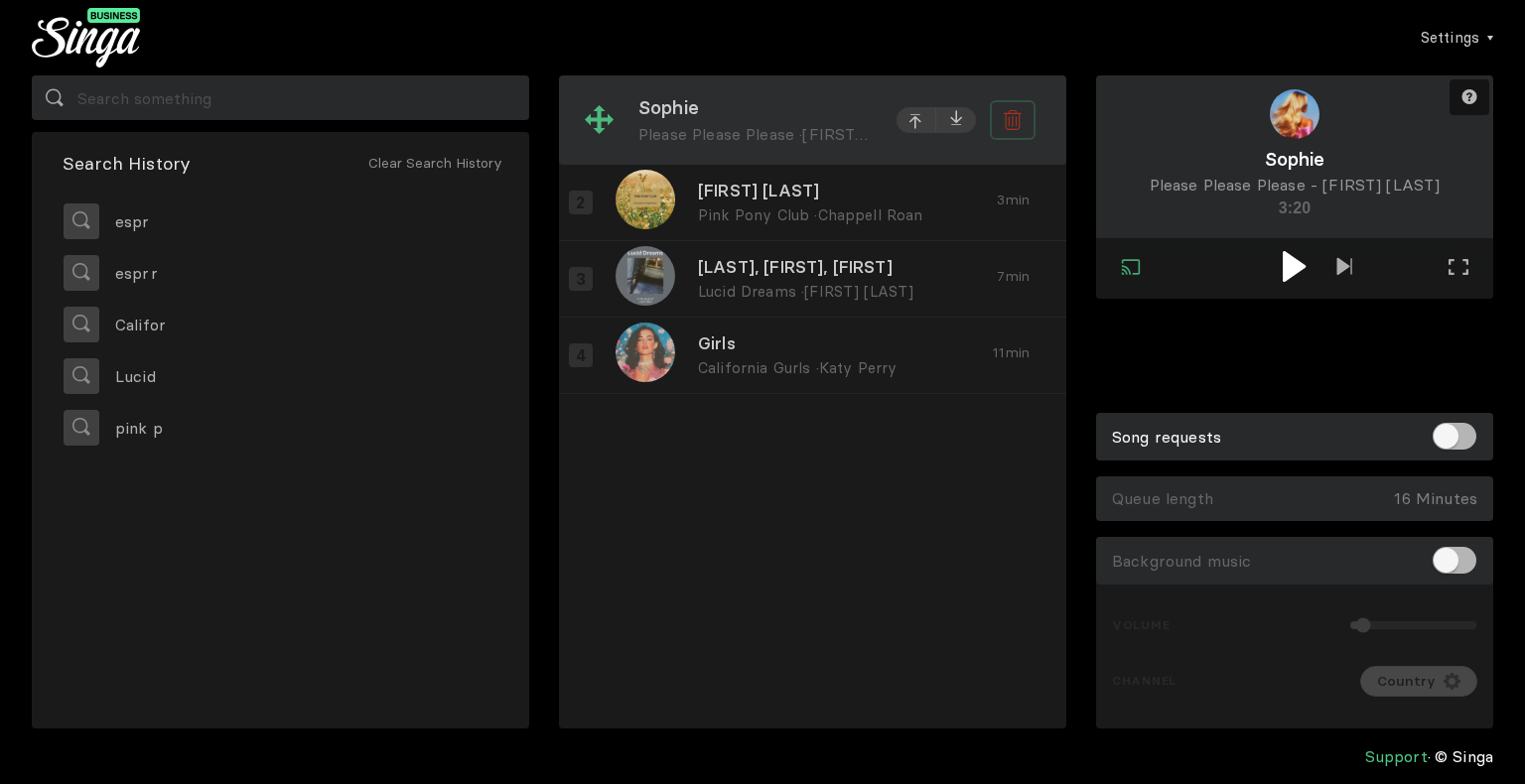 click at bounding box center [1013, 120] 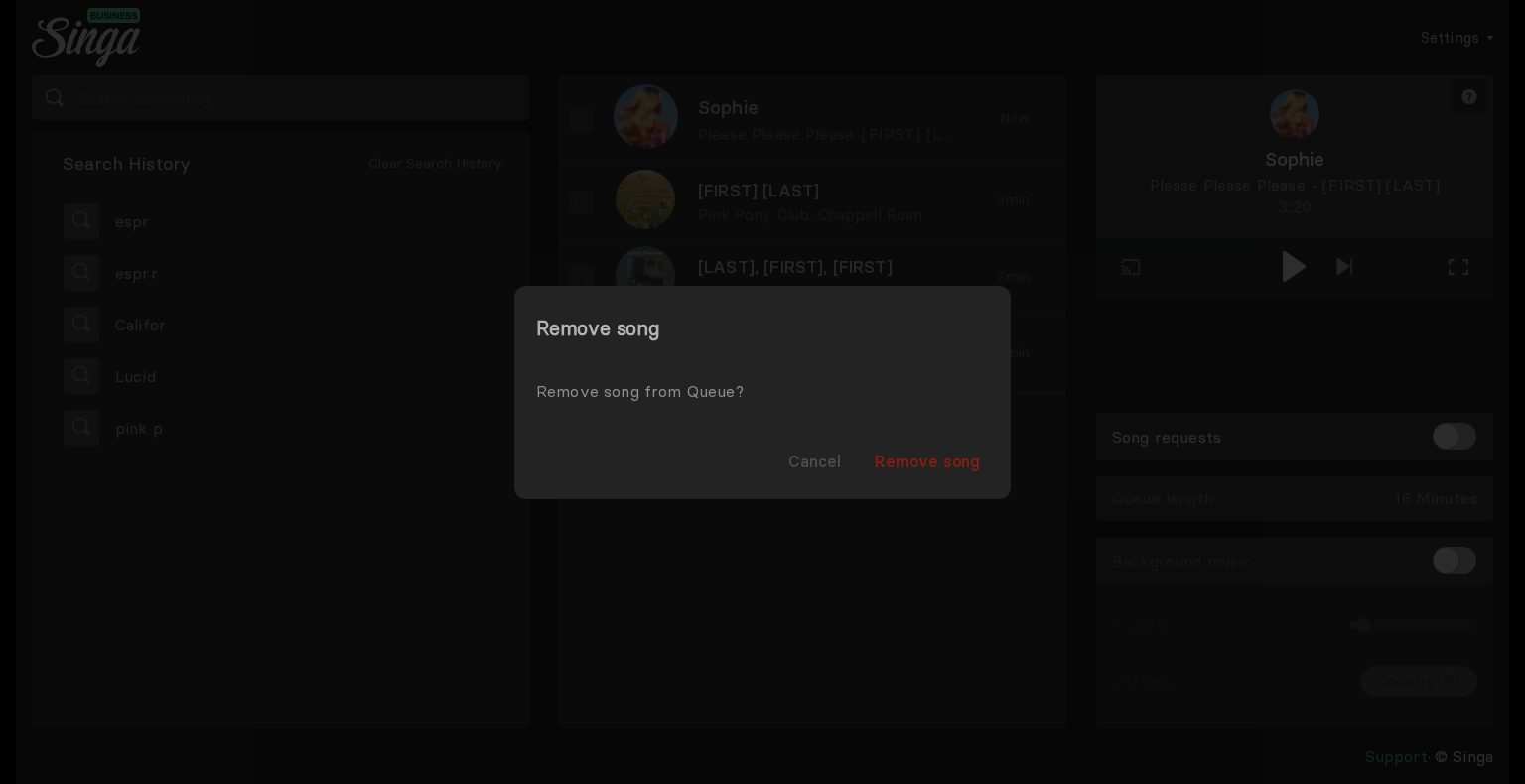 click on "Remove song" at bounding box center [927, 461] 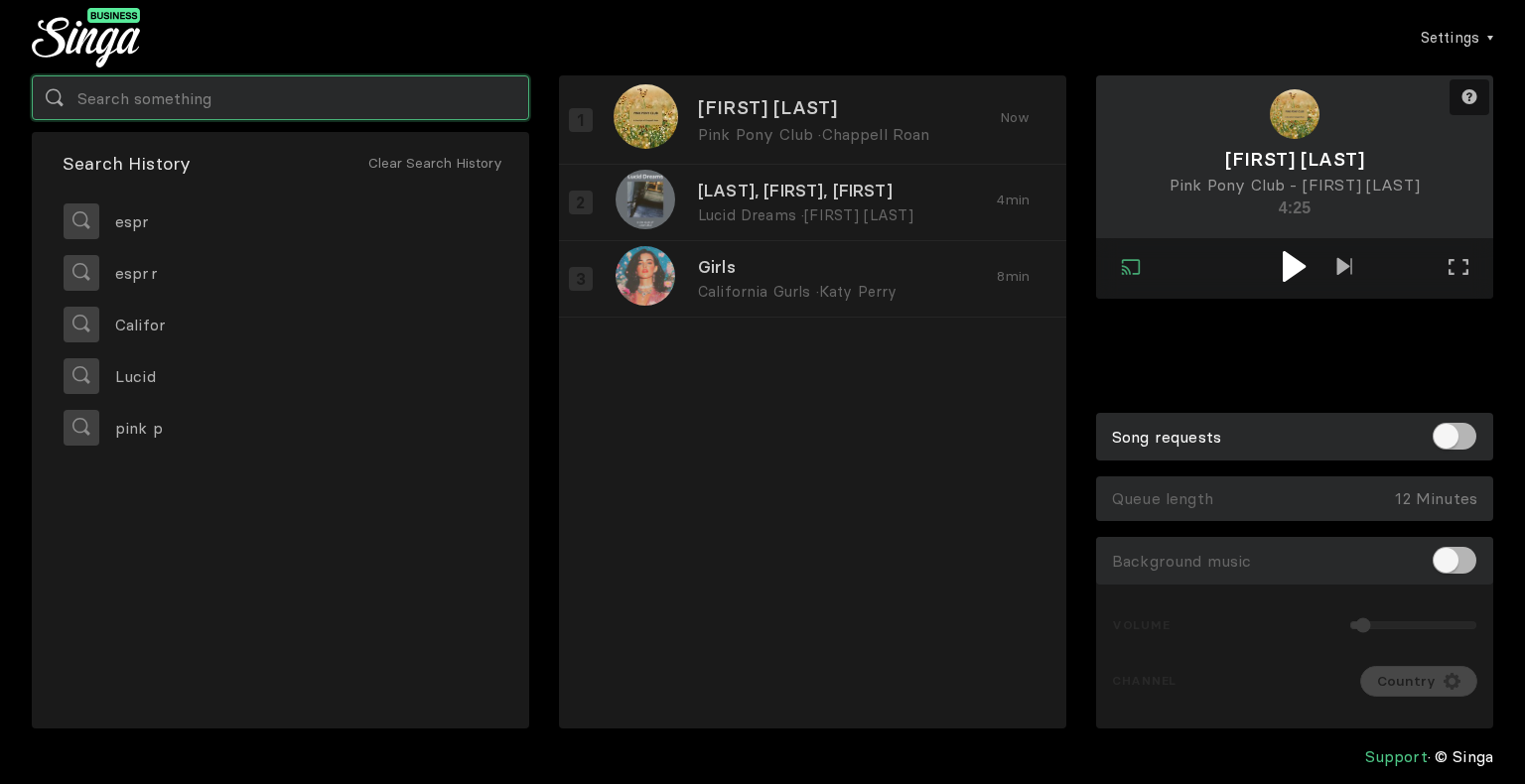 click at bounding box center (280, 97) 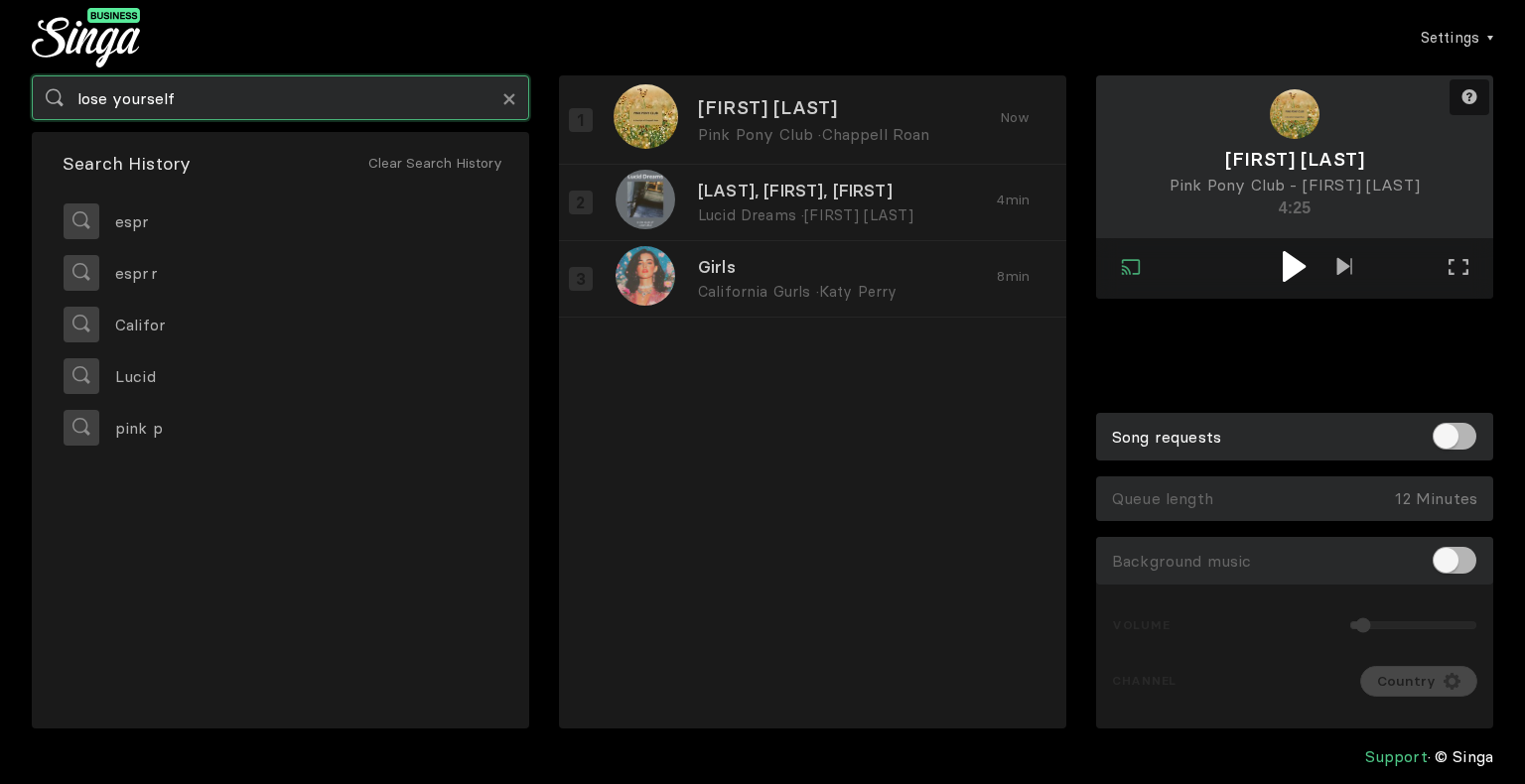 type on "lose yourself" 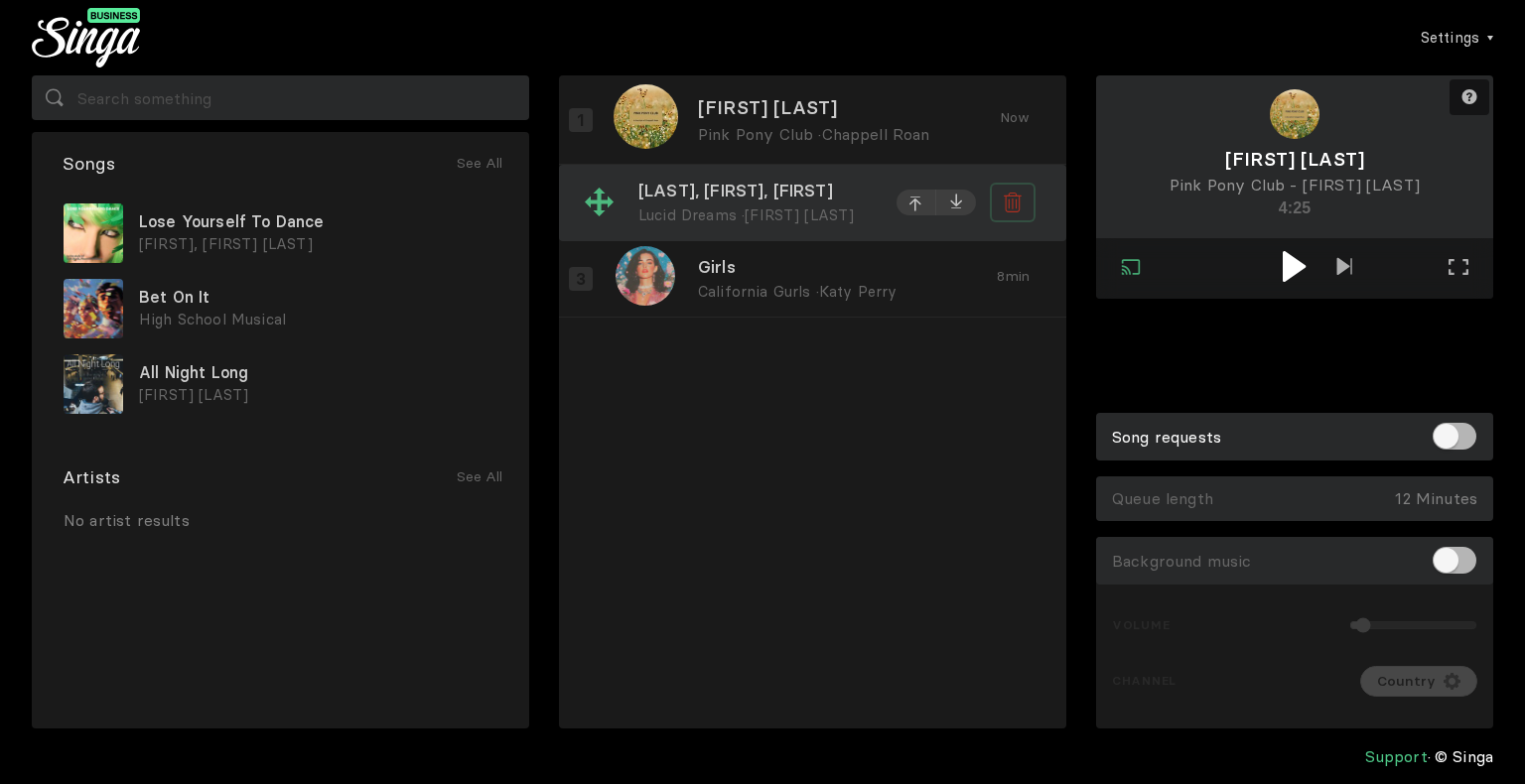 click at bounding box center (1016, 121) 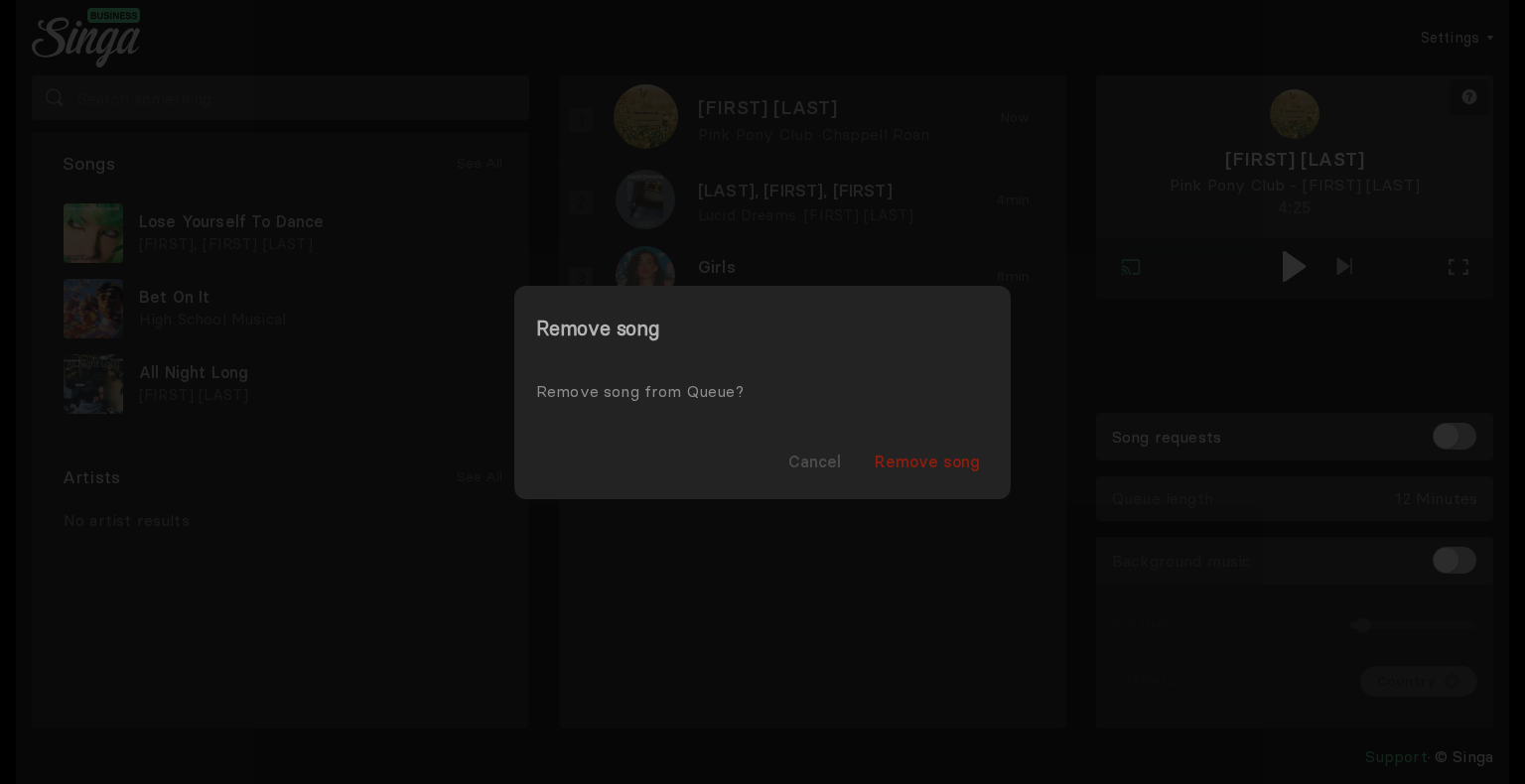 click on "Remove song" at bounding box center [927, 461] 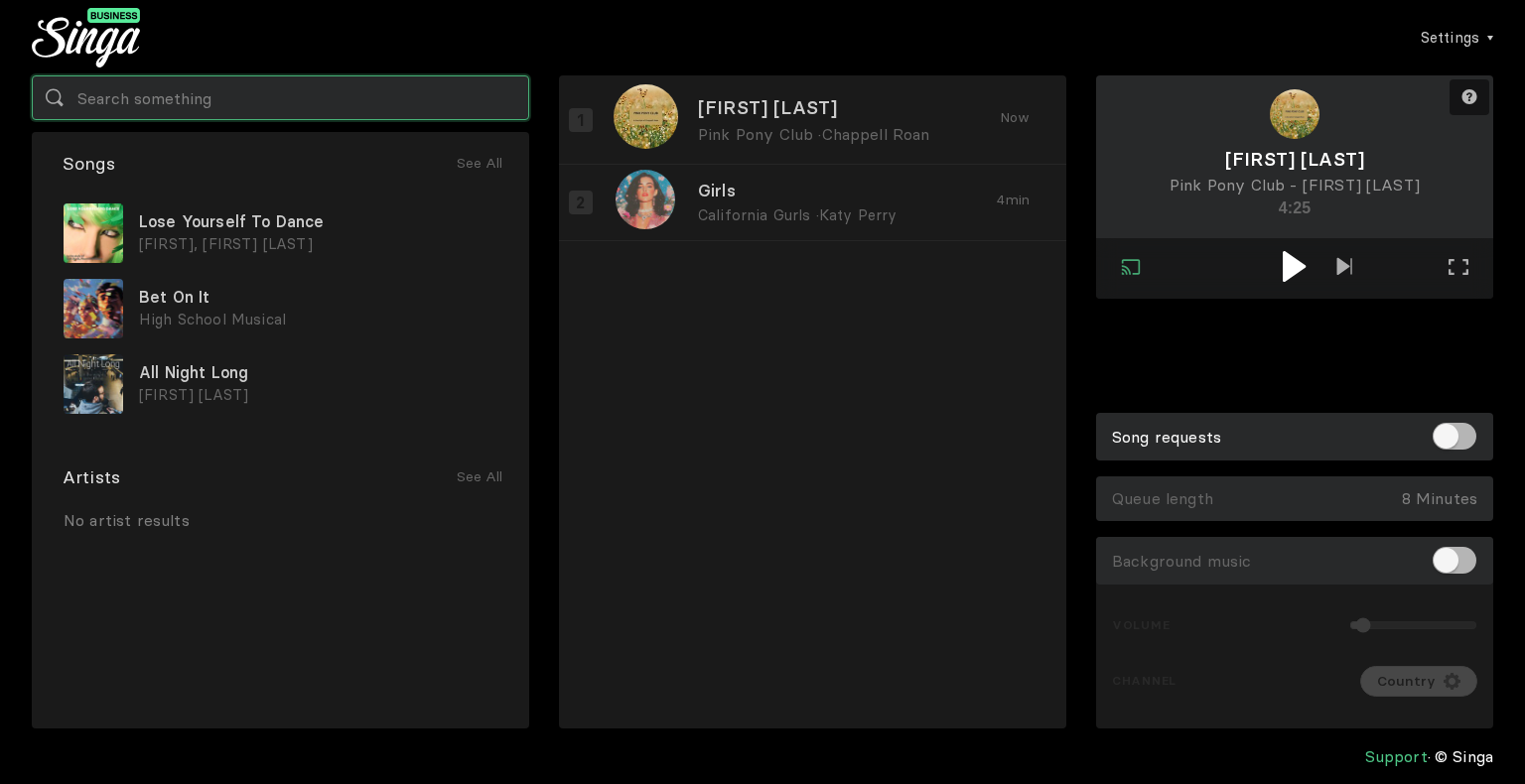 click at bounding box center [280, 97] 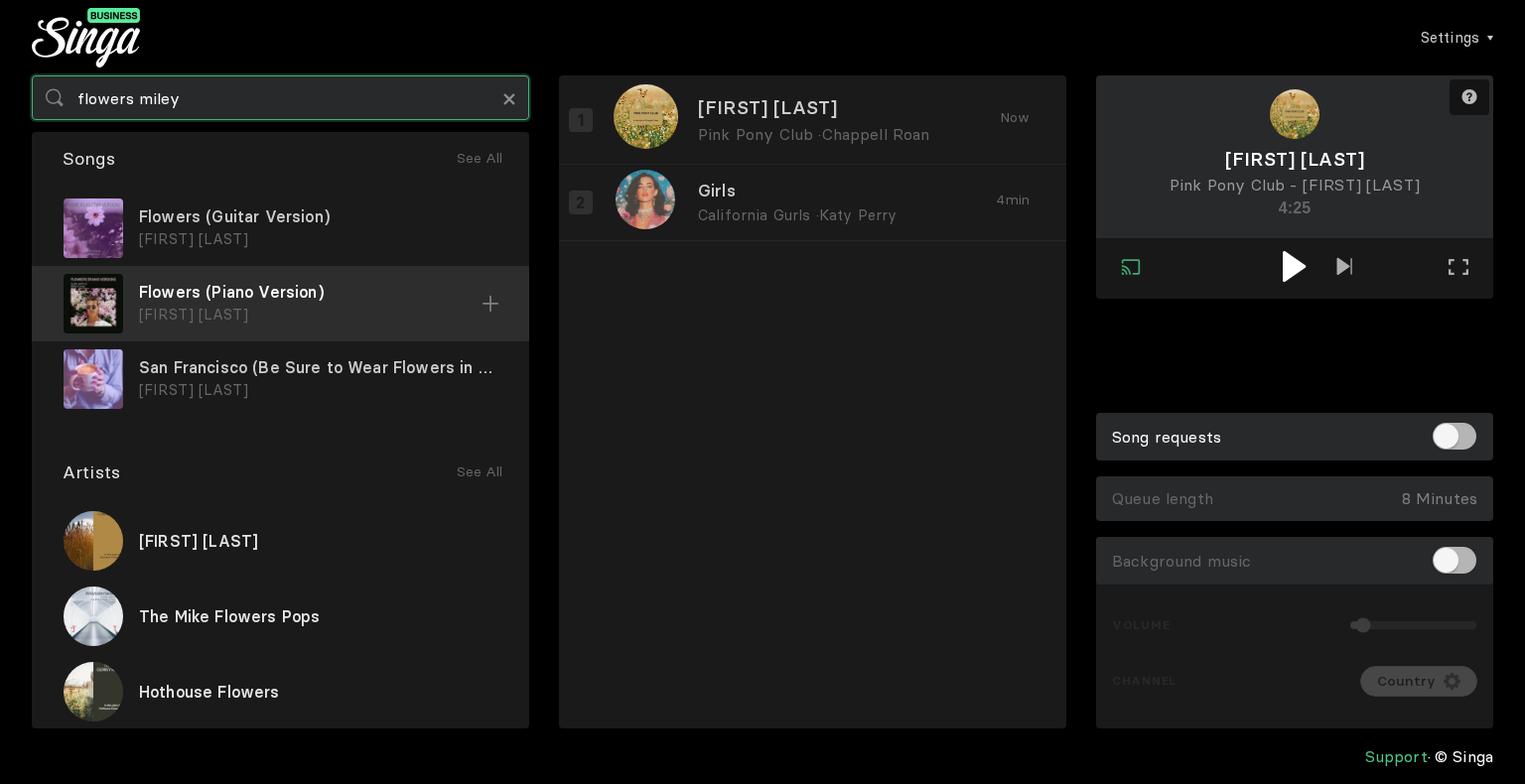 scroll, scrollTop: 0, scrollLeft: 0, axis: both 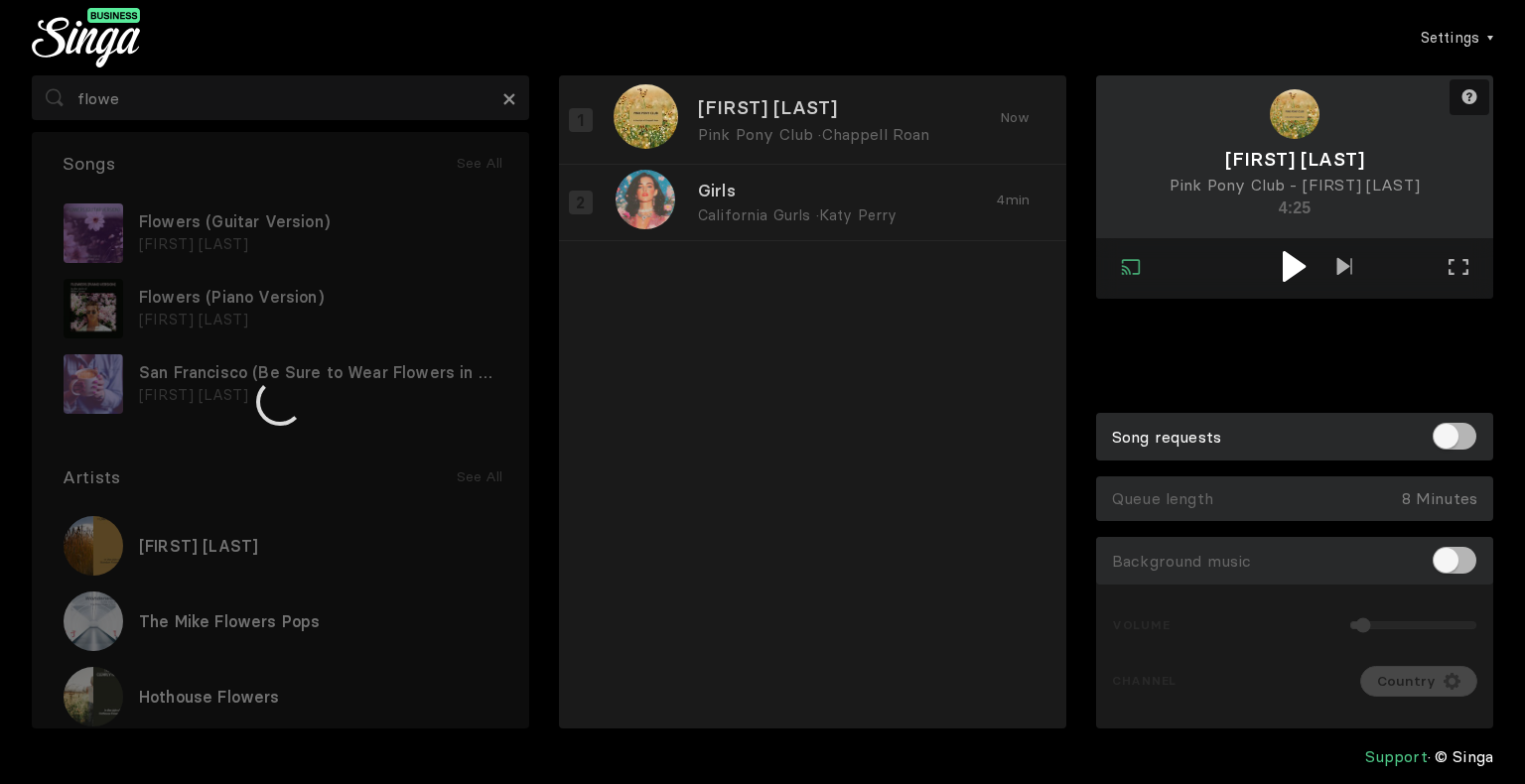 click at bounding box center (280, 402) 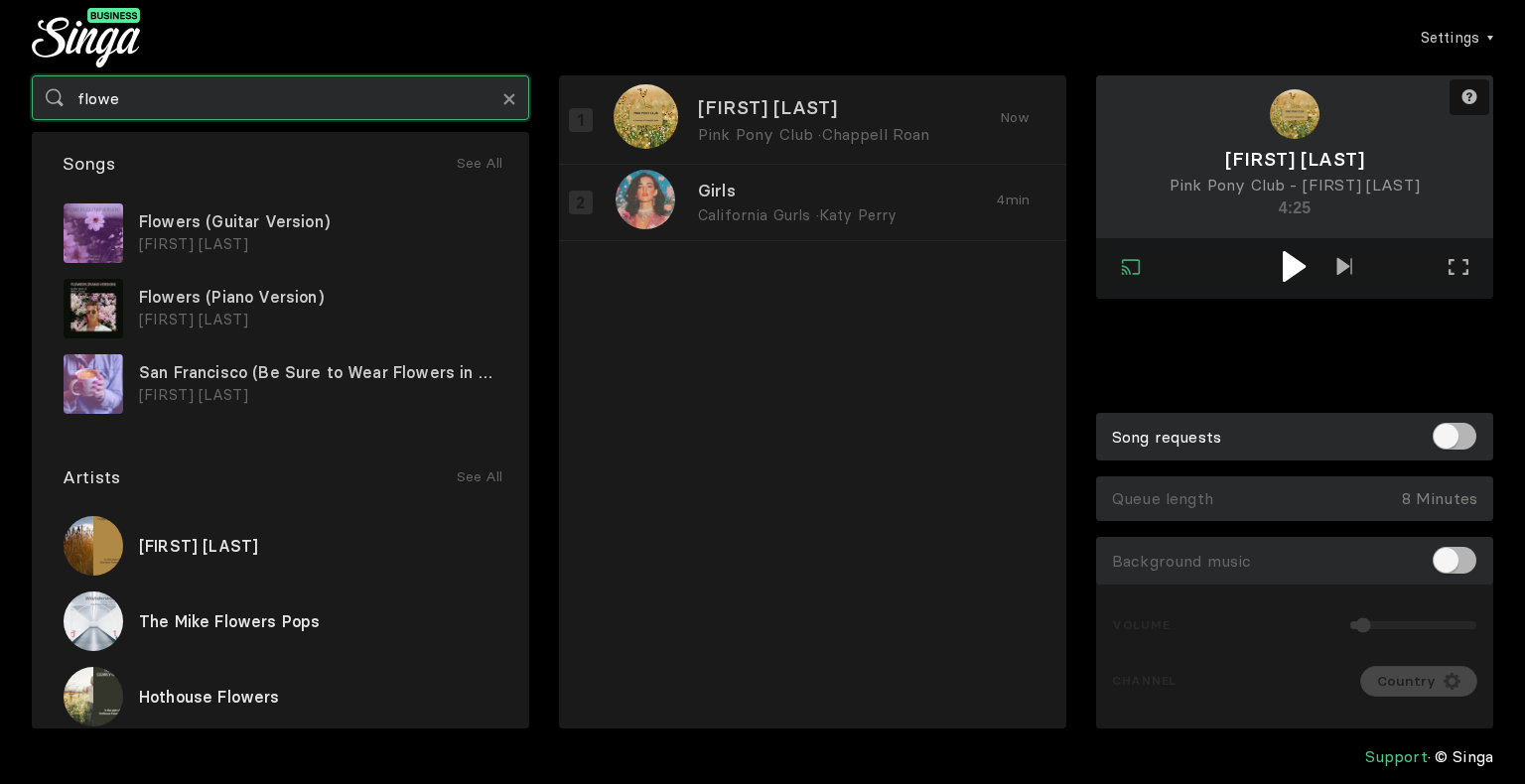 click on "flowe" at bounding box center [280, 97] 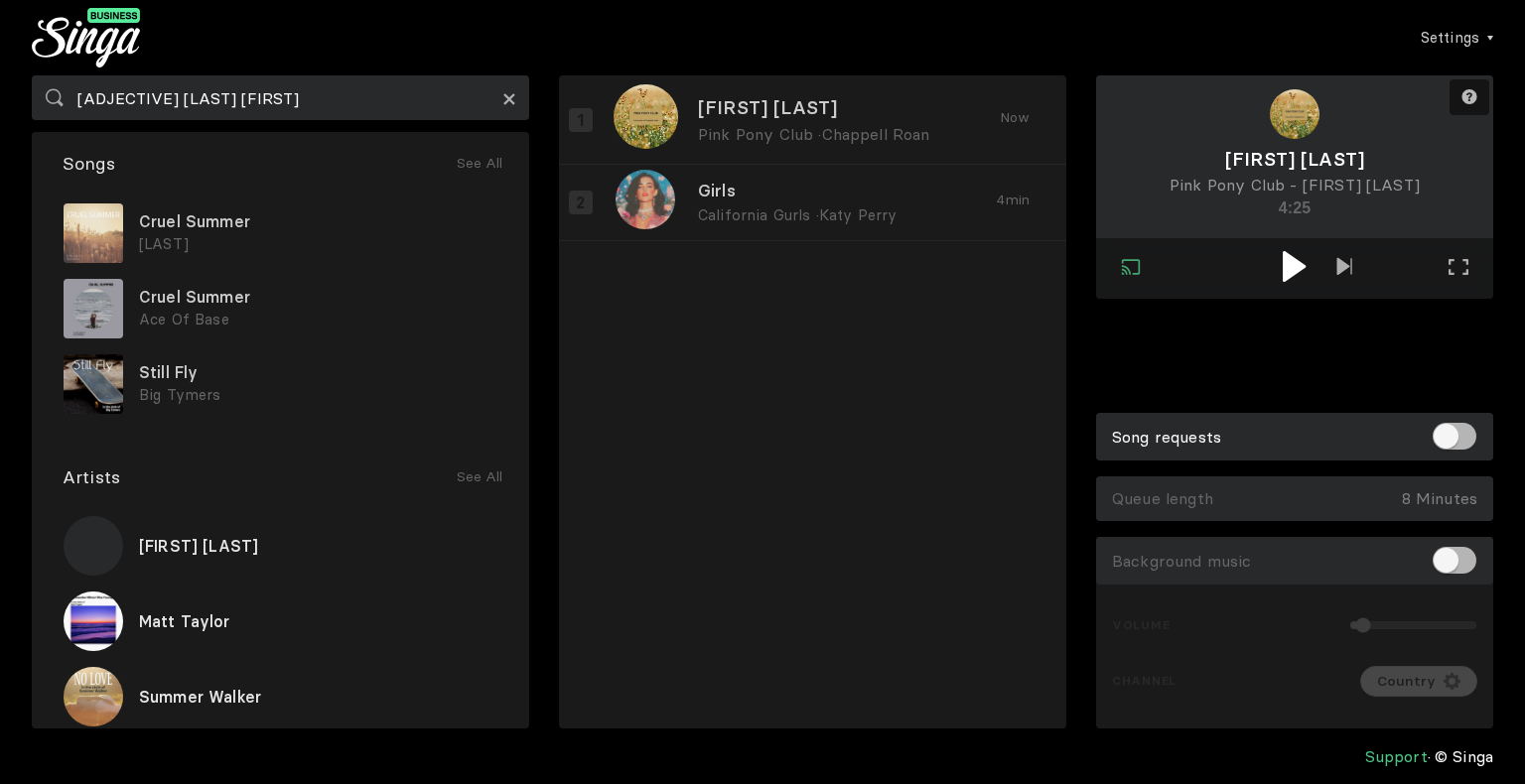 click on "×" at bounding box center (509, 98) 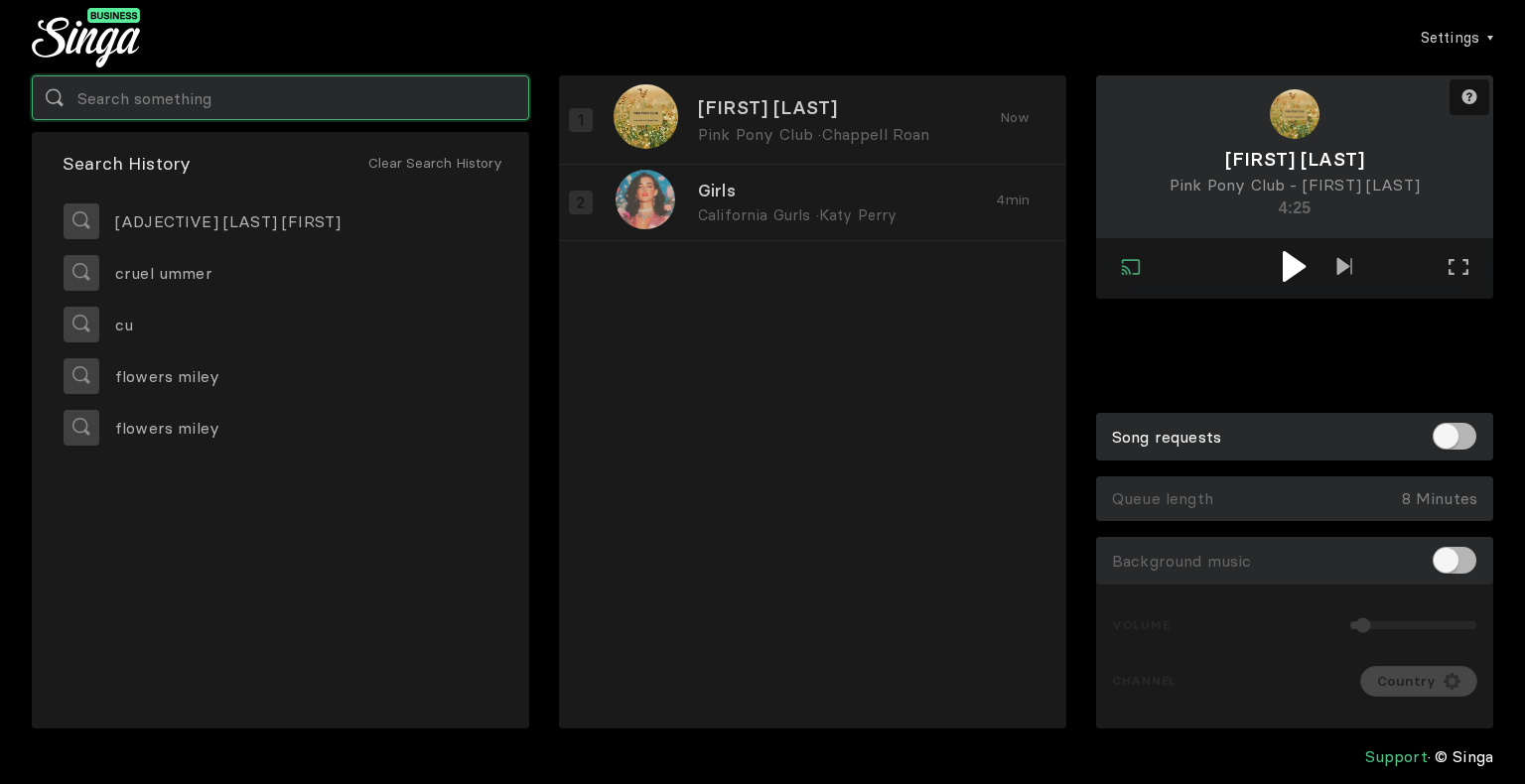 click at bounding box center (280, 97) 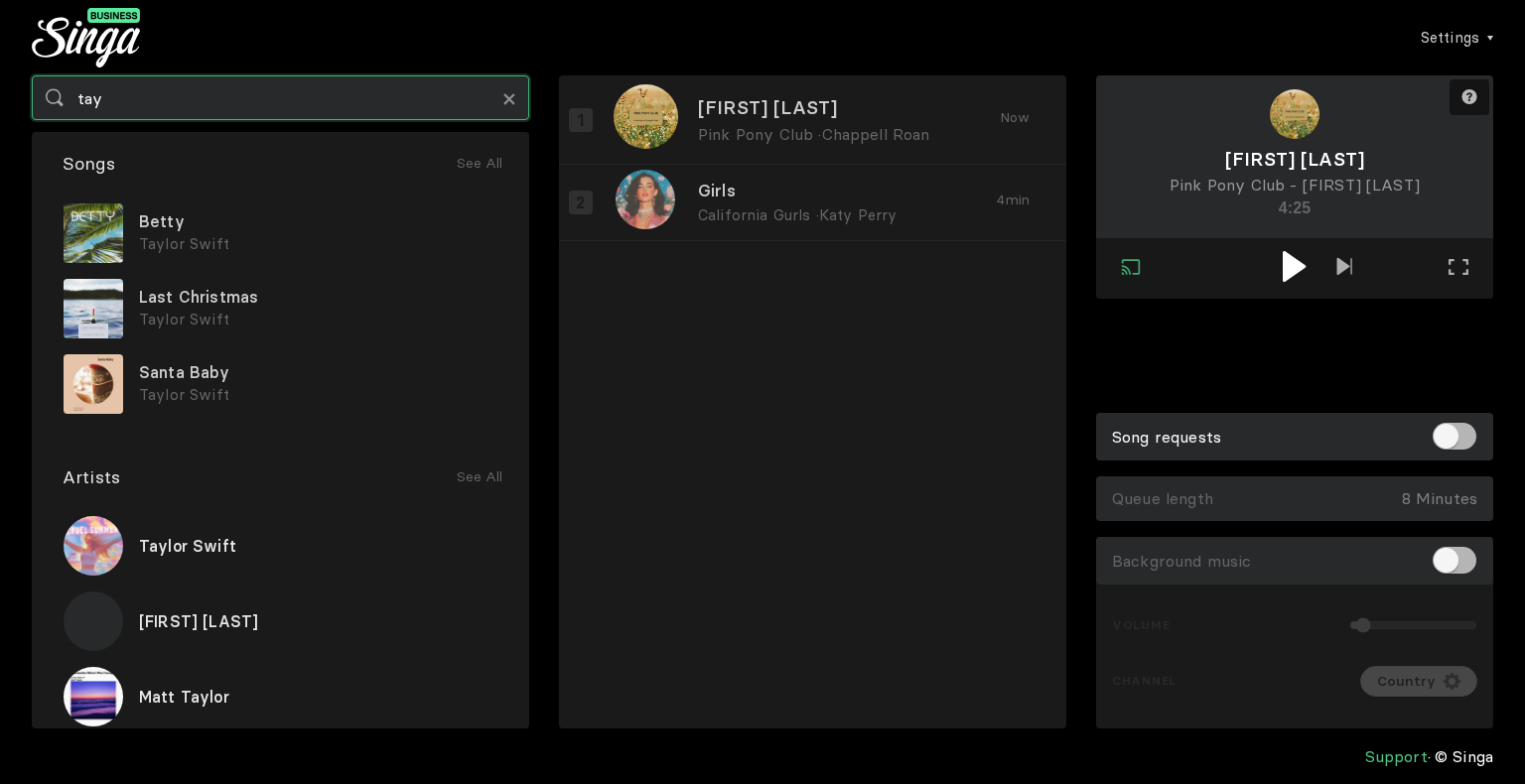 type on "ta" 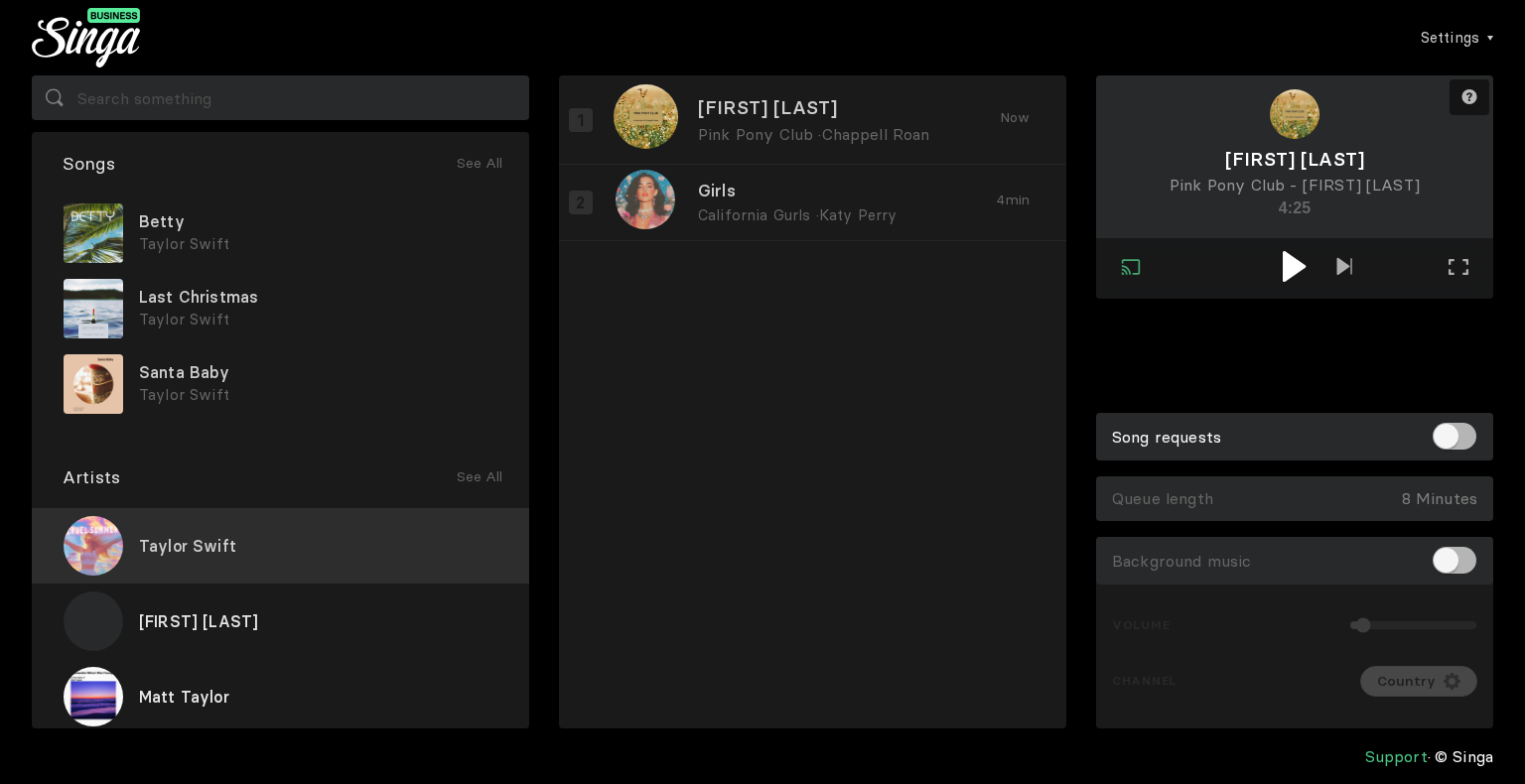 click on "Taylor Swift" at bounding box center [188, 546] 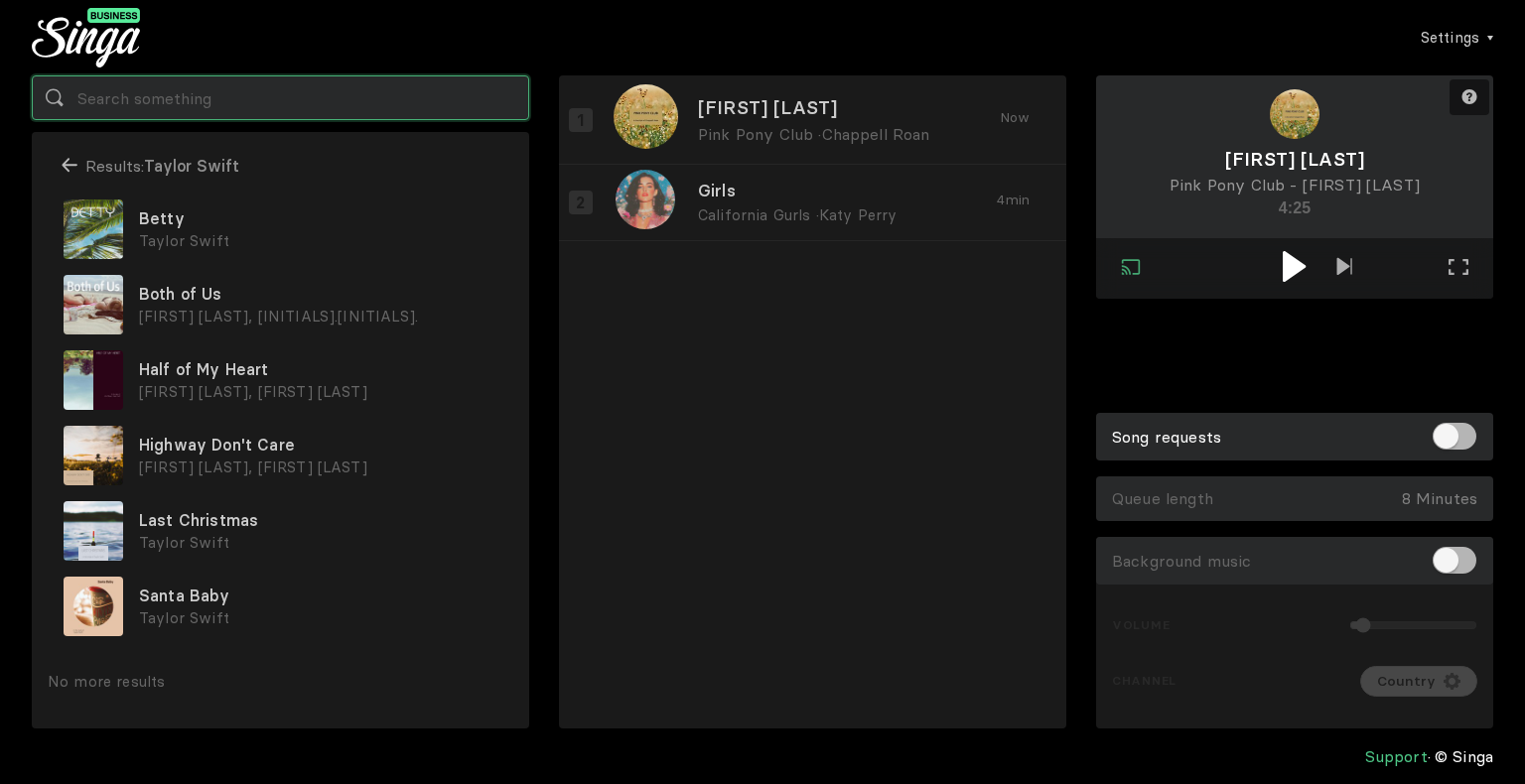 drag, startPoint x: 345, startPoint y: 58, endPoint x: 247, endPoint y: 101, distance: 107.01869 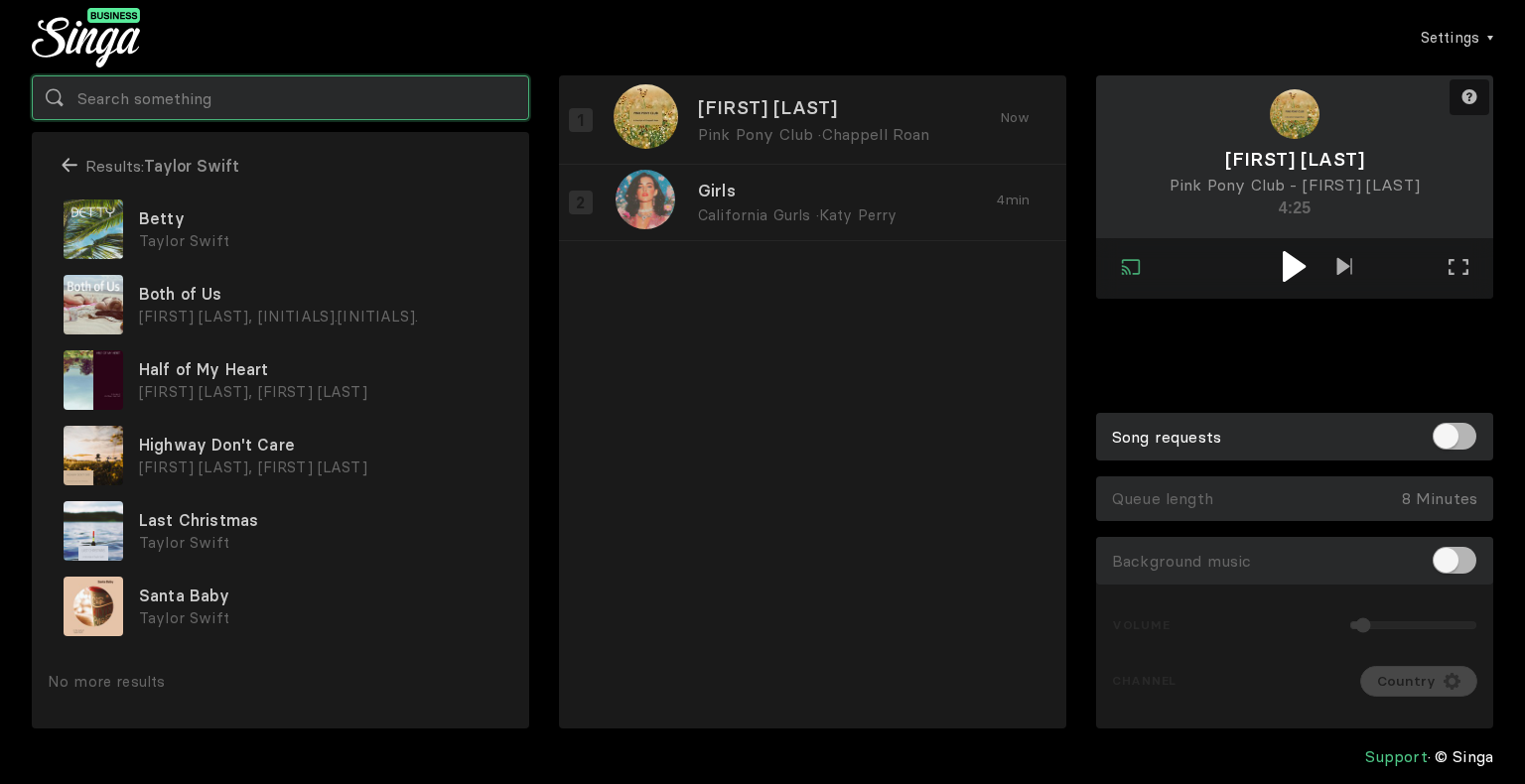 click at bounding box center [280, 97] 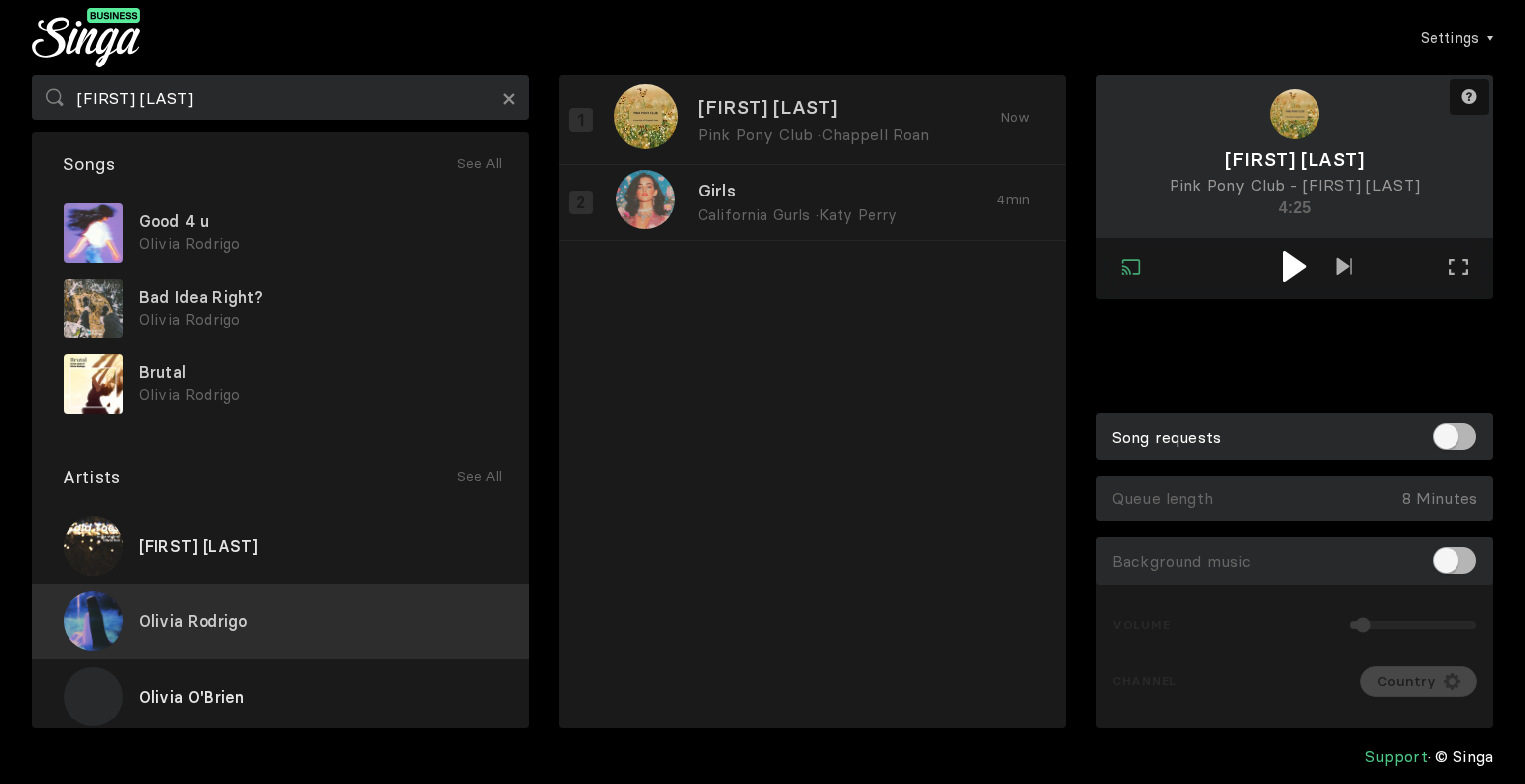 click on "Olivia Rodrigo" at bounding box center [199, 546] 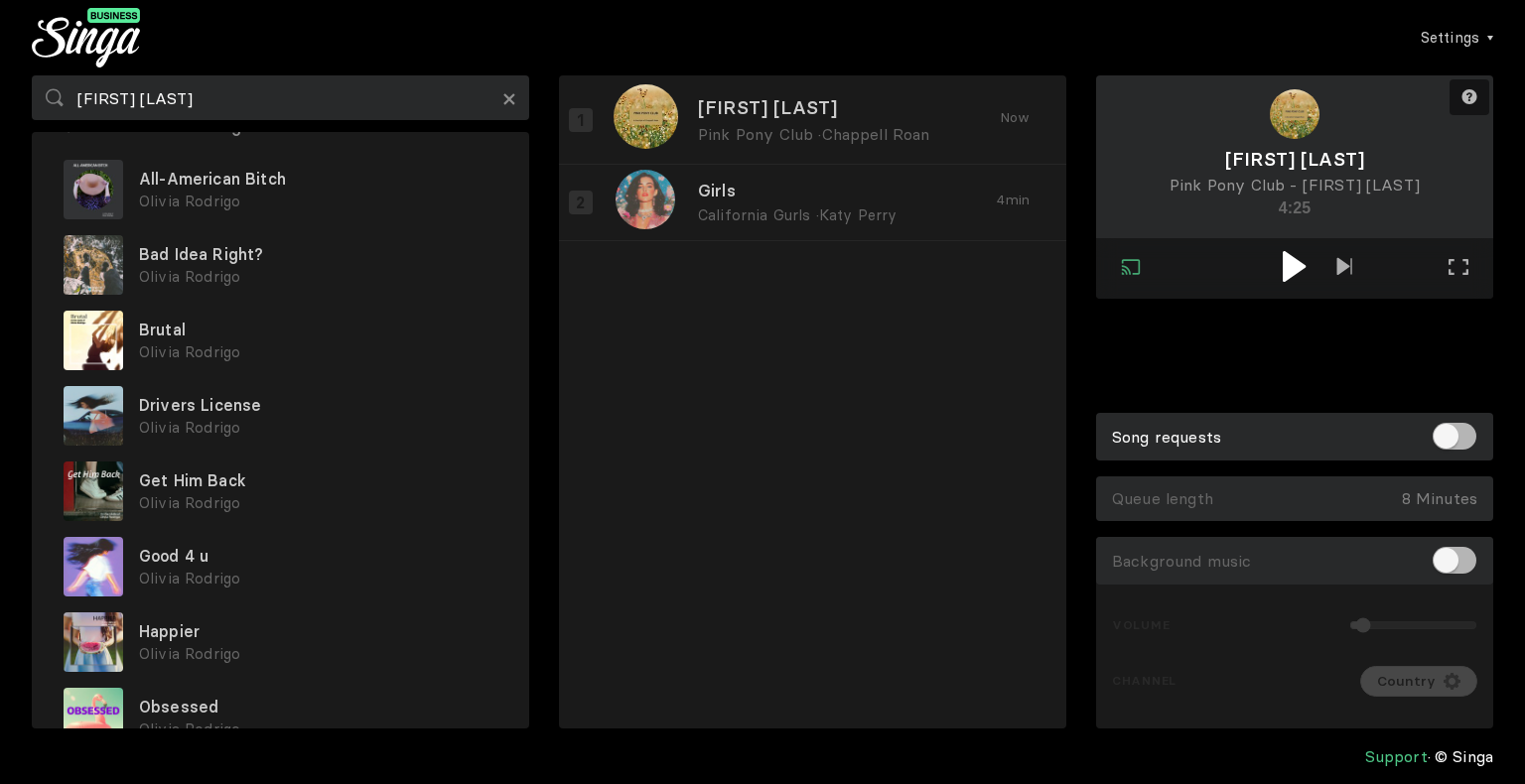 scroll, scrollTop: 0, scrollLeft: 0, axis: both 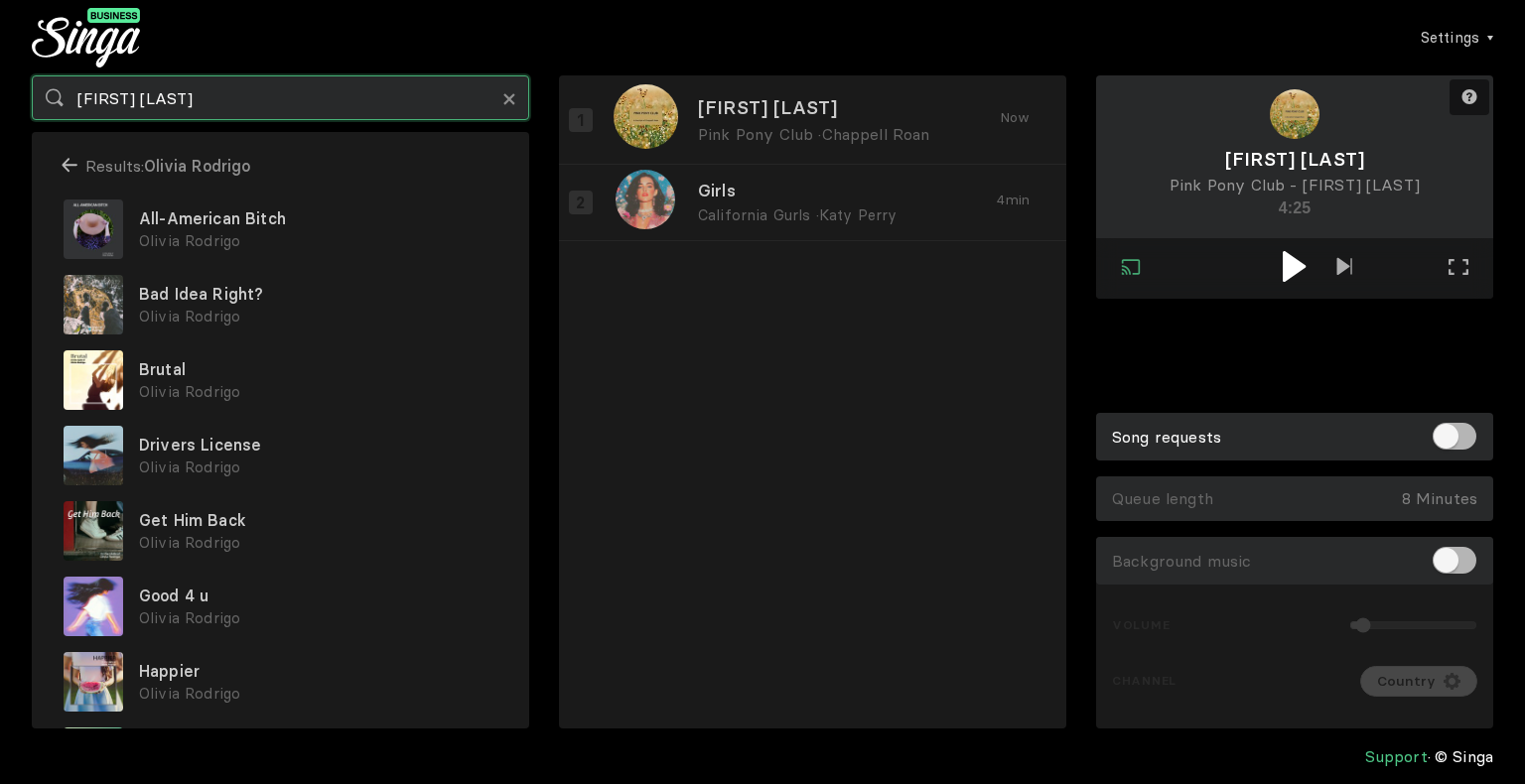 click on "[FIRST] [LAST]" at bounding box center [280, 97] 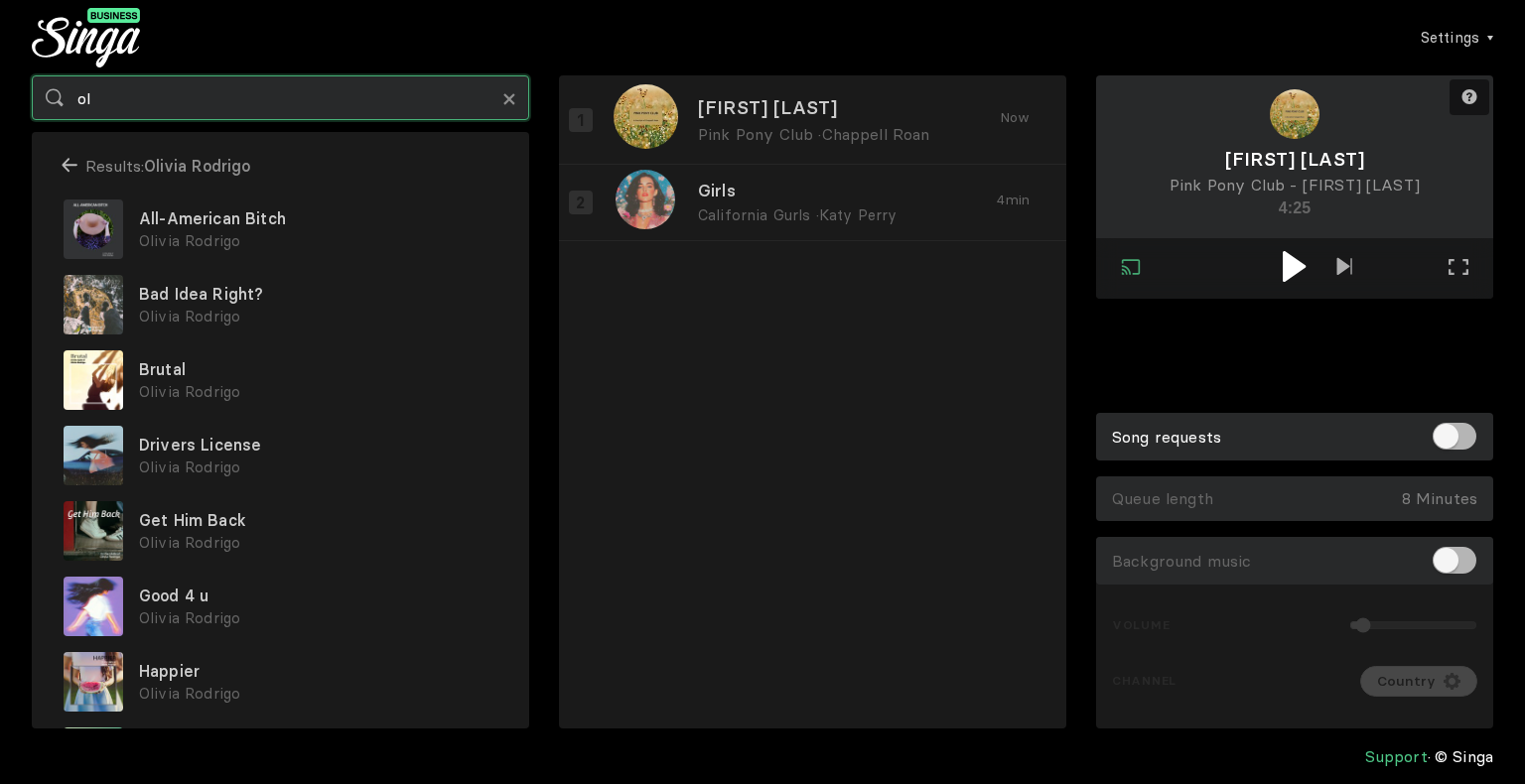 type on "o" 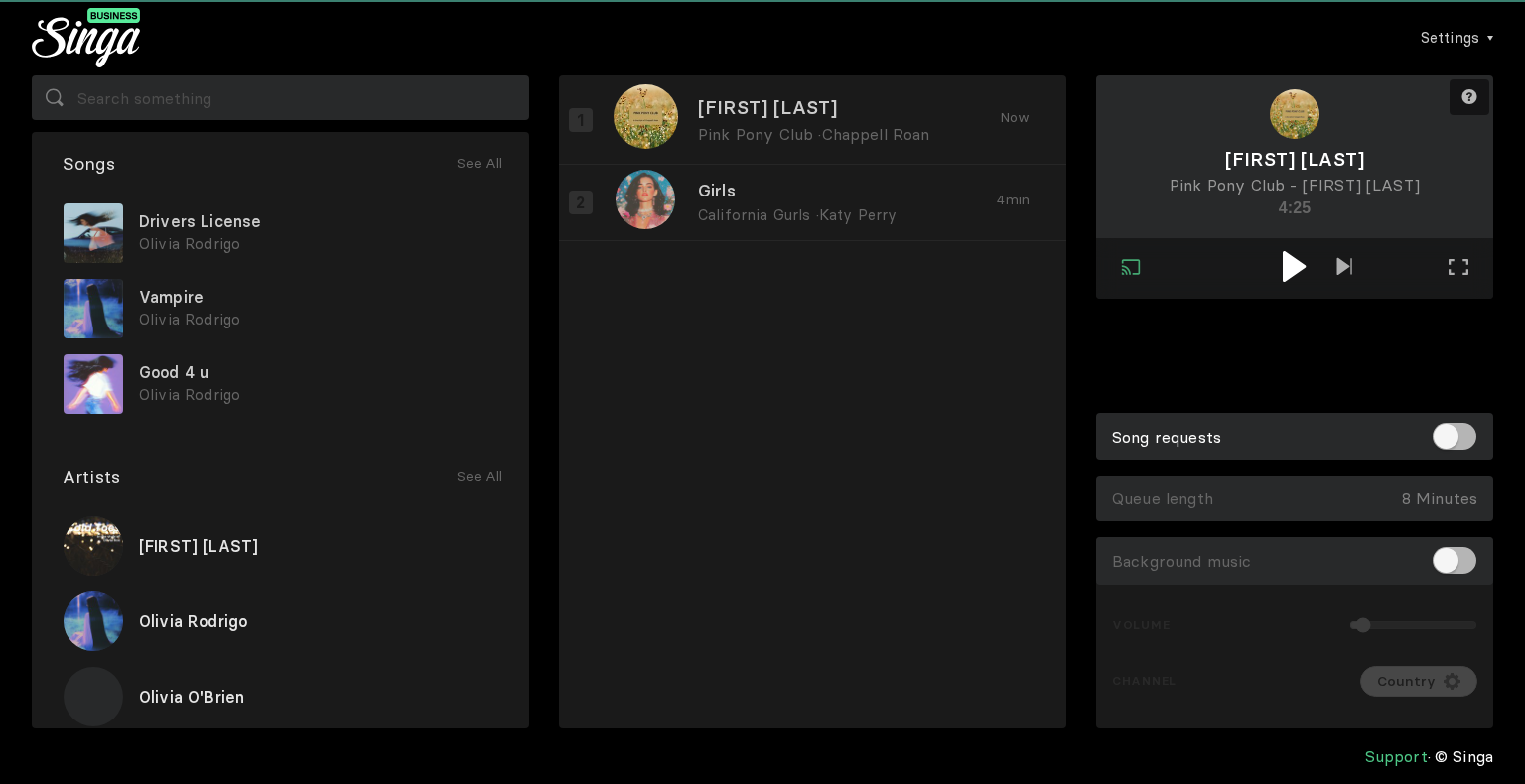 click at bounding box center [1294, 266] 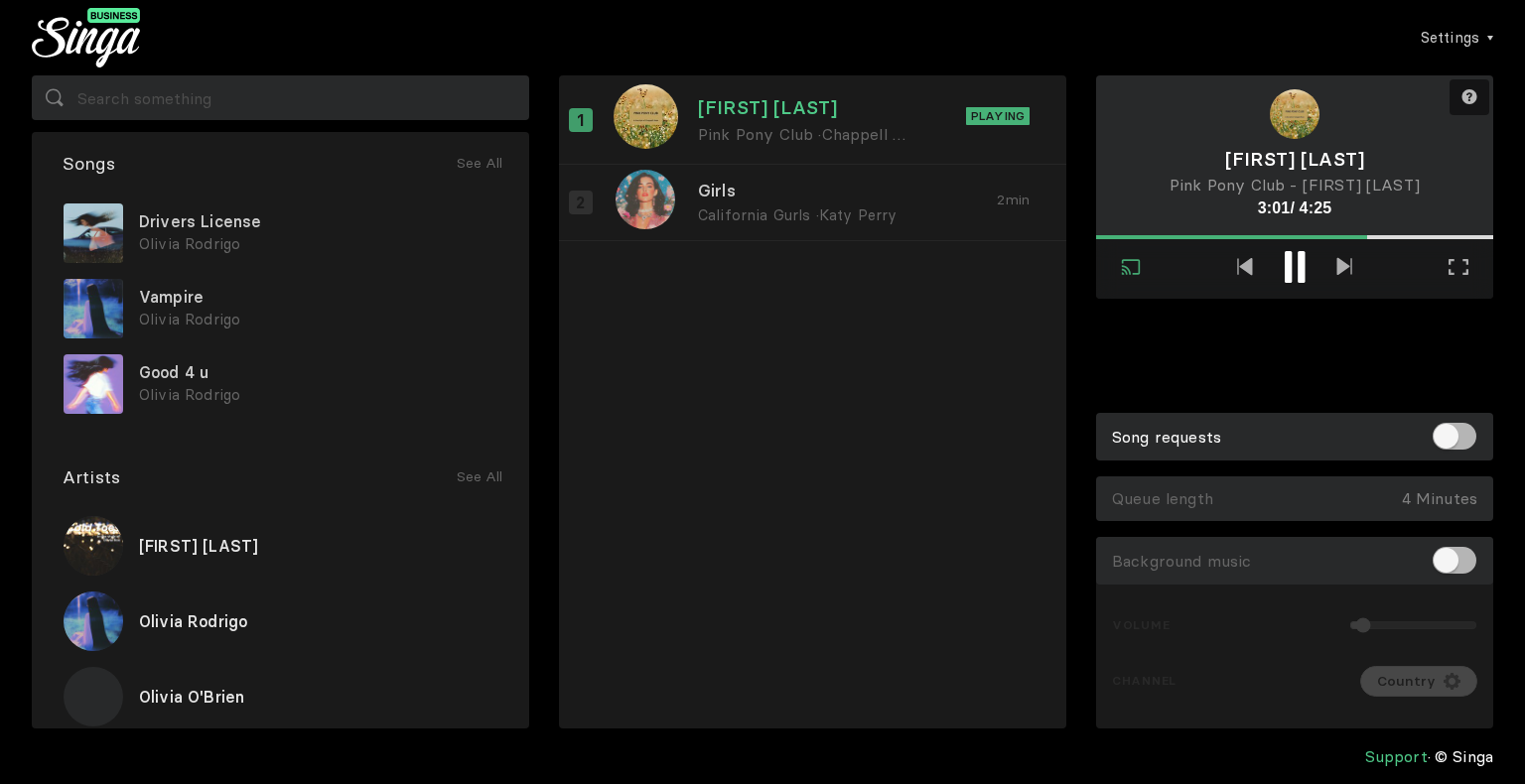 click on "Need help? Connected Exit external screen Full screen Exit full screen [FIRST] [FIRST] Pink Pony Club - [FIRST] [LAST] 3:01 / 4:25 Song requests Queue length 4 Minutes Empty Queue Background music Volume Channel Country" at bounding box center (1295, 402) 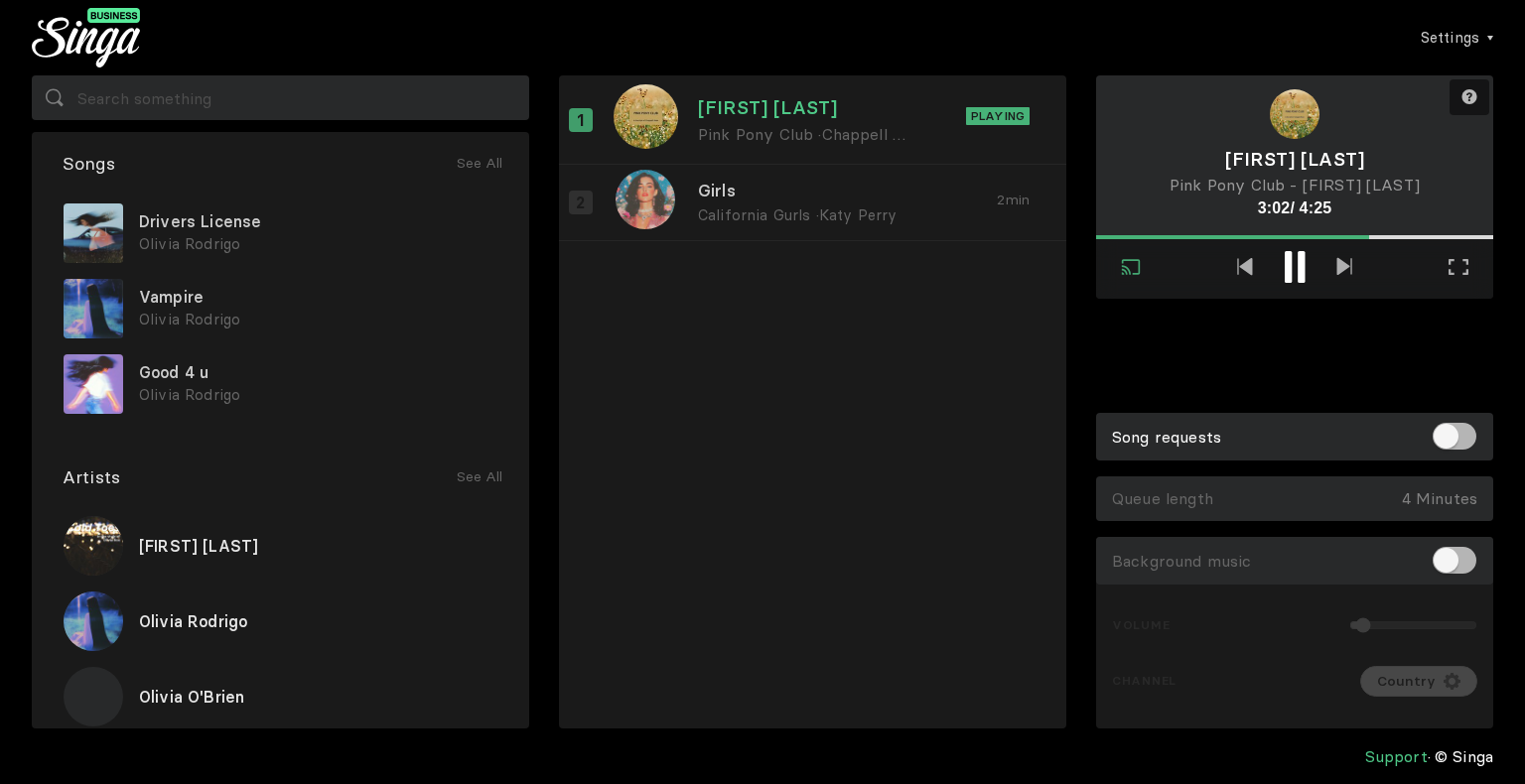 click on "Need help? Connected Exit external screen Full screen Exit full screen [FIRST] [FIRST] Pink Pony Club - [FIRST] [LAST] 3:02 / 4:25 Song requests Queue length 4 Minutes Empty Queue Background music Volume Channel Country" at bounding box center (1295, 402) 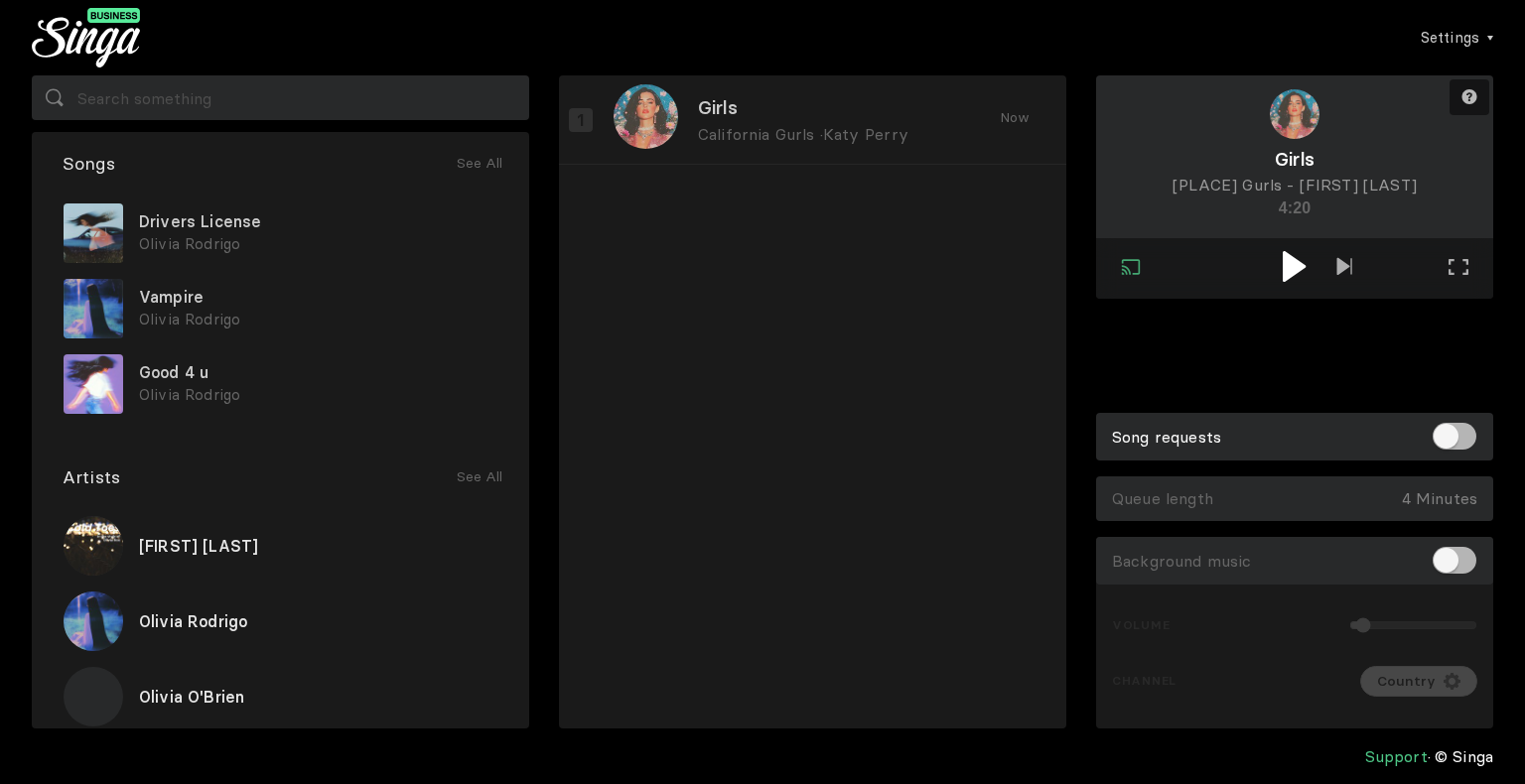 click on "Need help? Connected Exit external screen Full screen Exit full screen Girls California Gurls - [FIRST] 4:20  Song requests     Queue length  4 Minutes Empty Queue Background music     Volume Channel Country" at bounding box center [1295, 402] 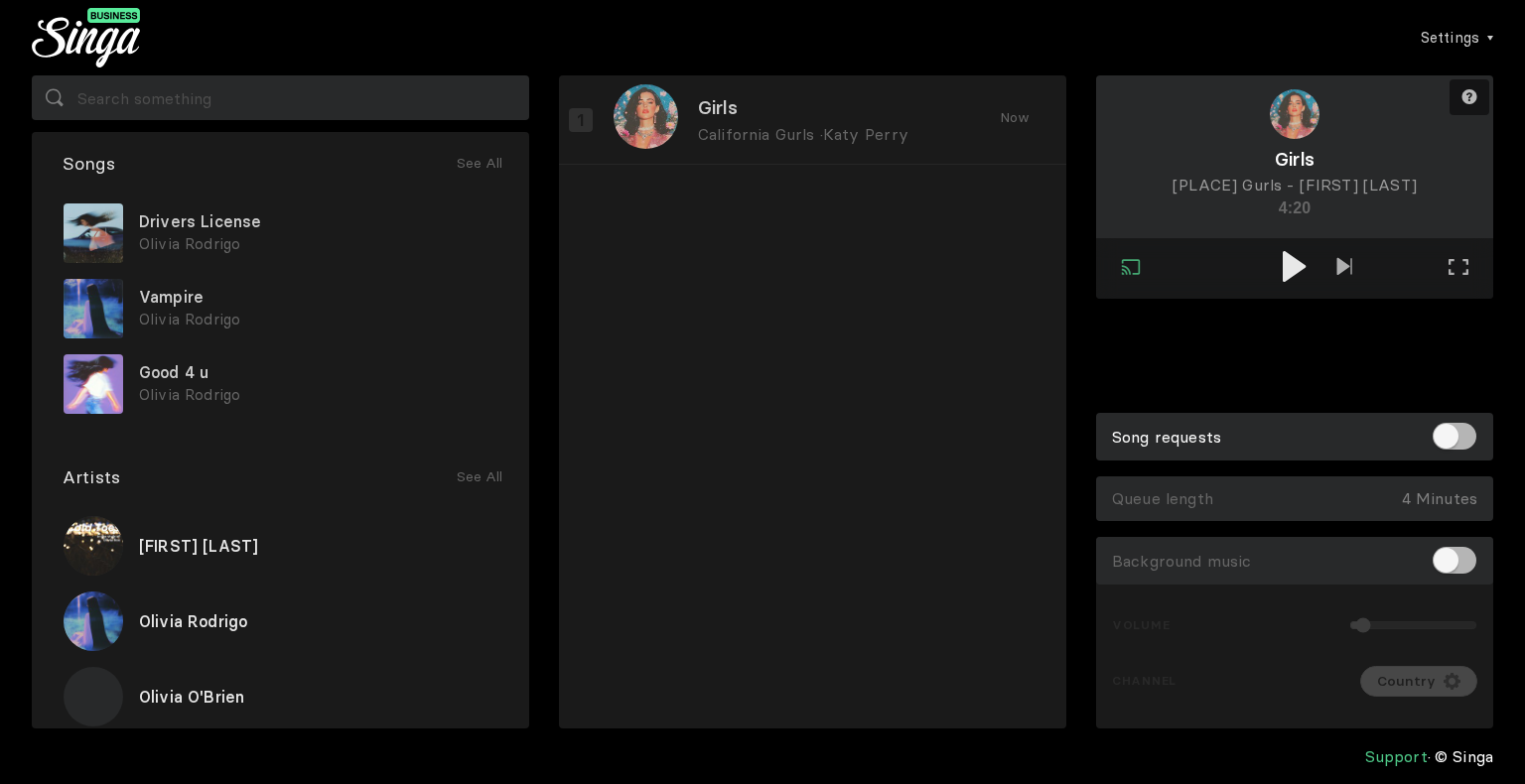 drag, startPoint x: 1287, startPoint y: 256, endPoint x: 1325, endPoint y: 344, distance: 95.85406 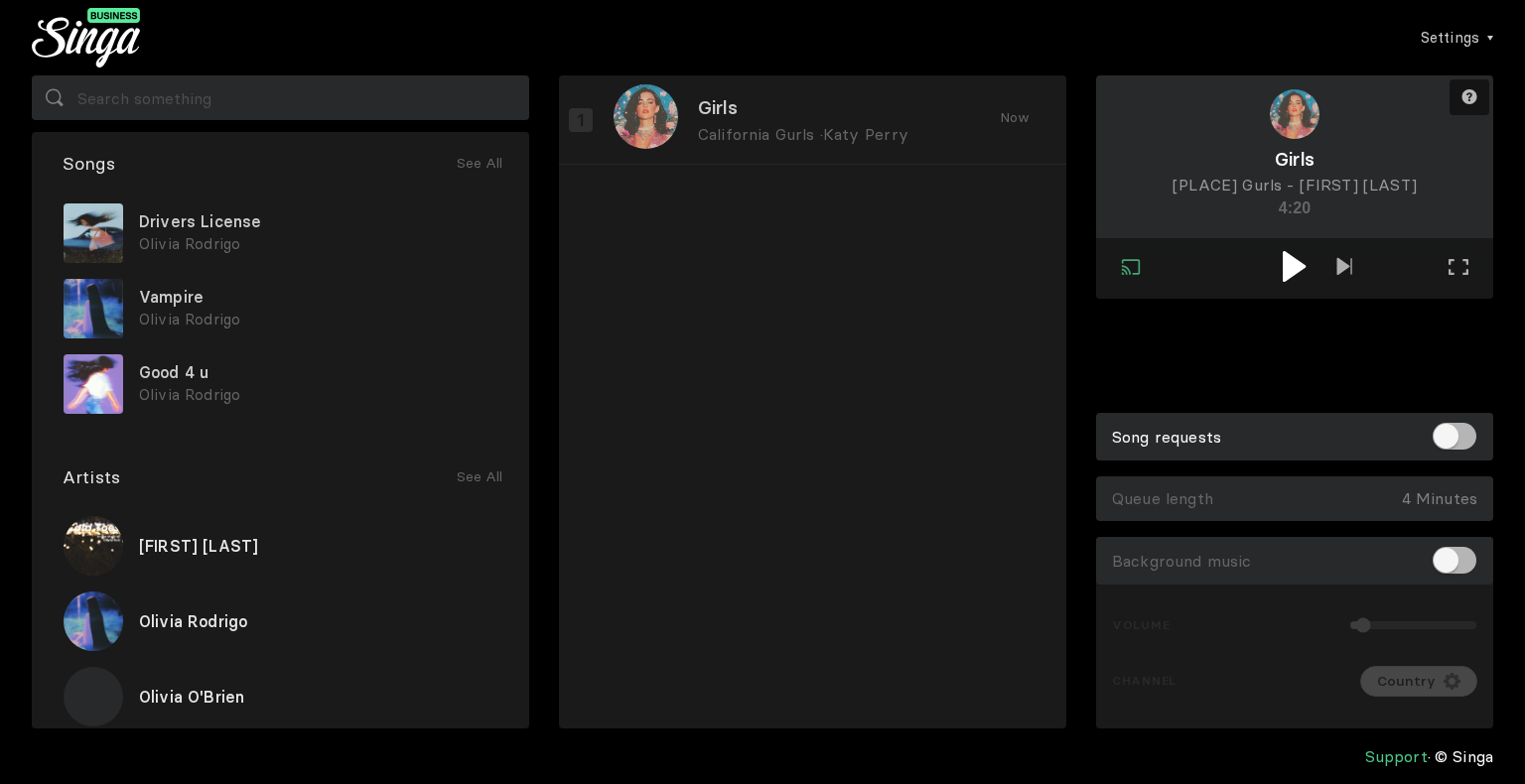 drag, startPoint x: 1325, startPoint y: 344, endPoint x: 1287, endPoint y: 272, distance: 81.41253 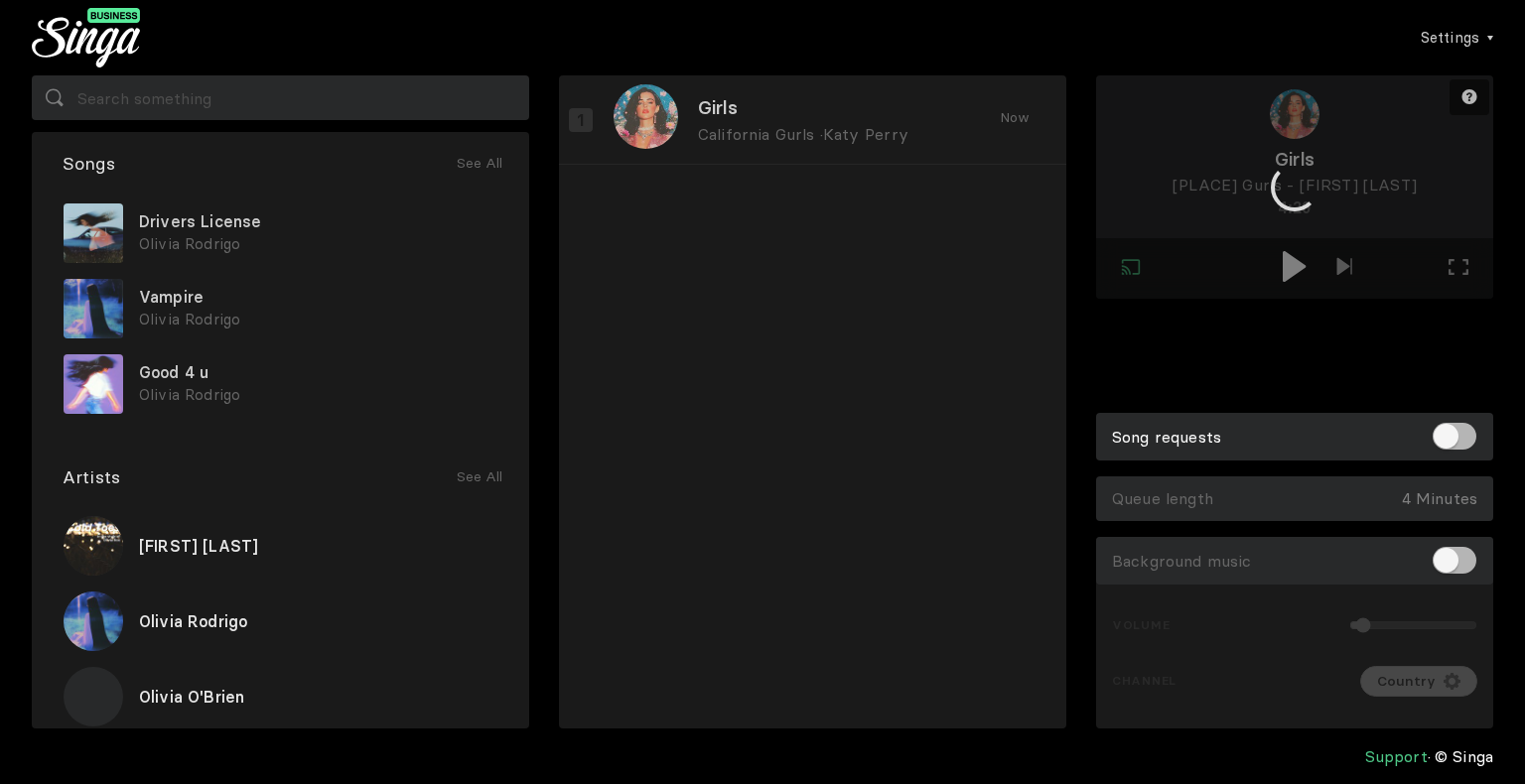 click at bounding box center [1295, 187] 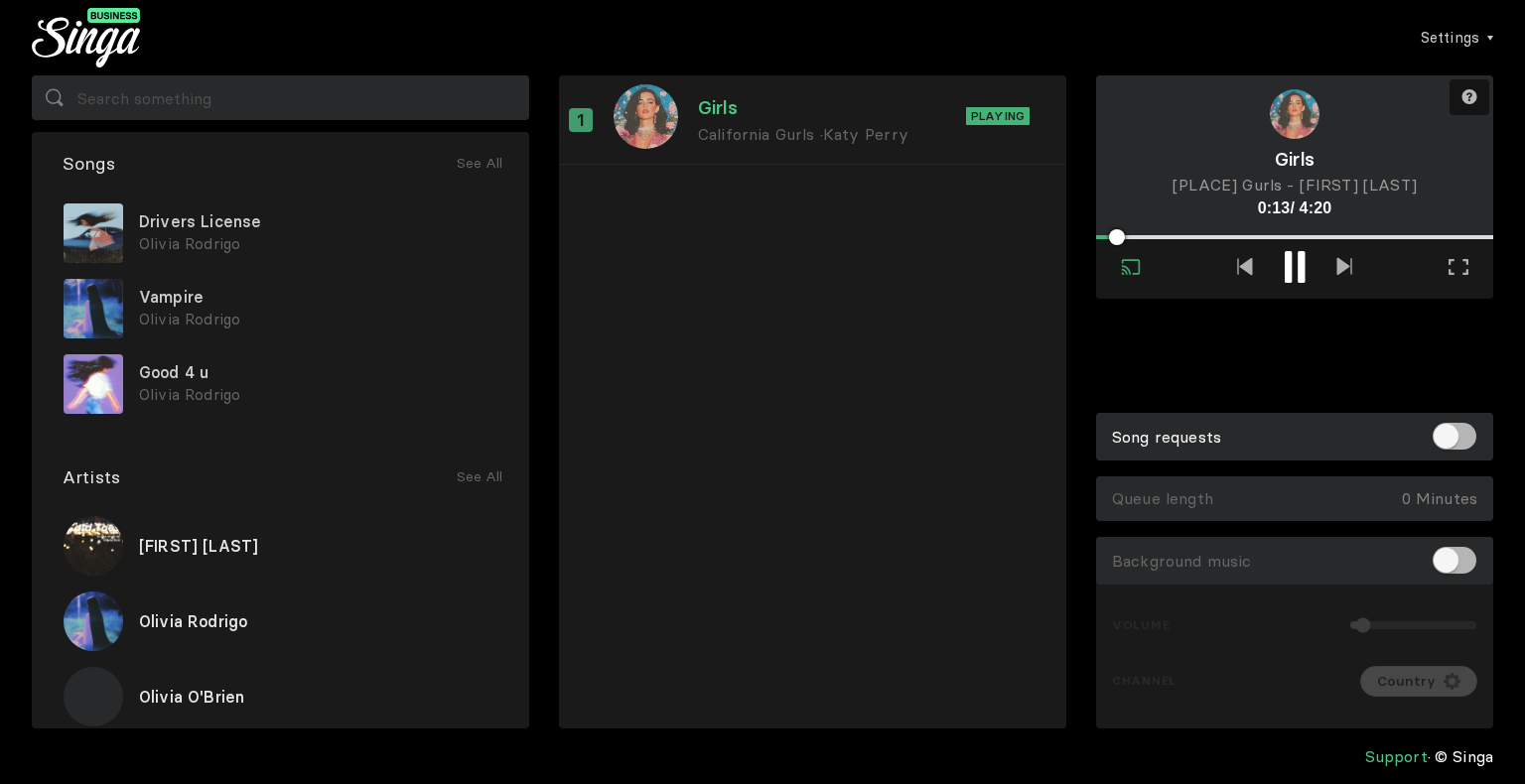click at bounding box center [1295, 269] 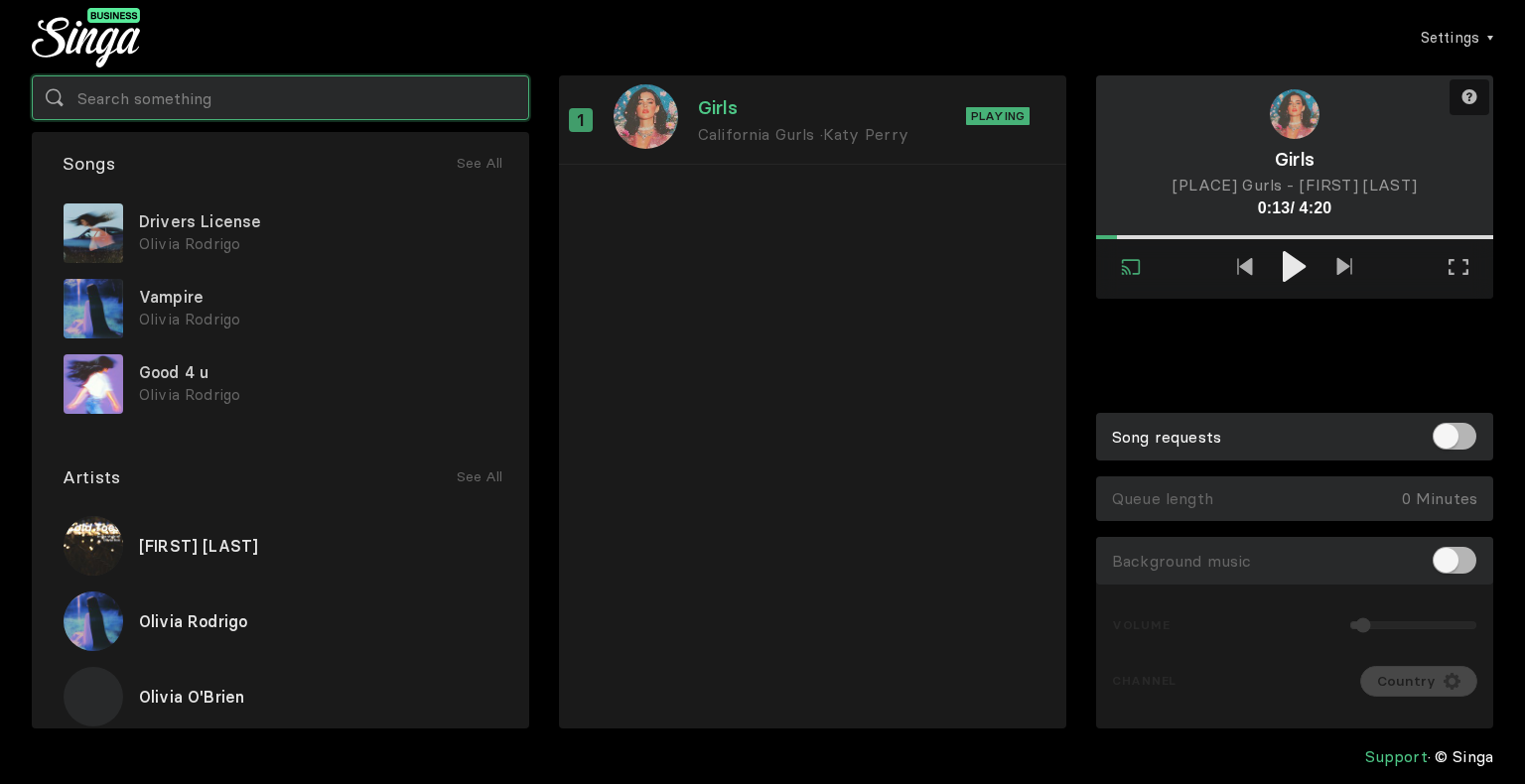 click at bounding box center [280, 97] 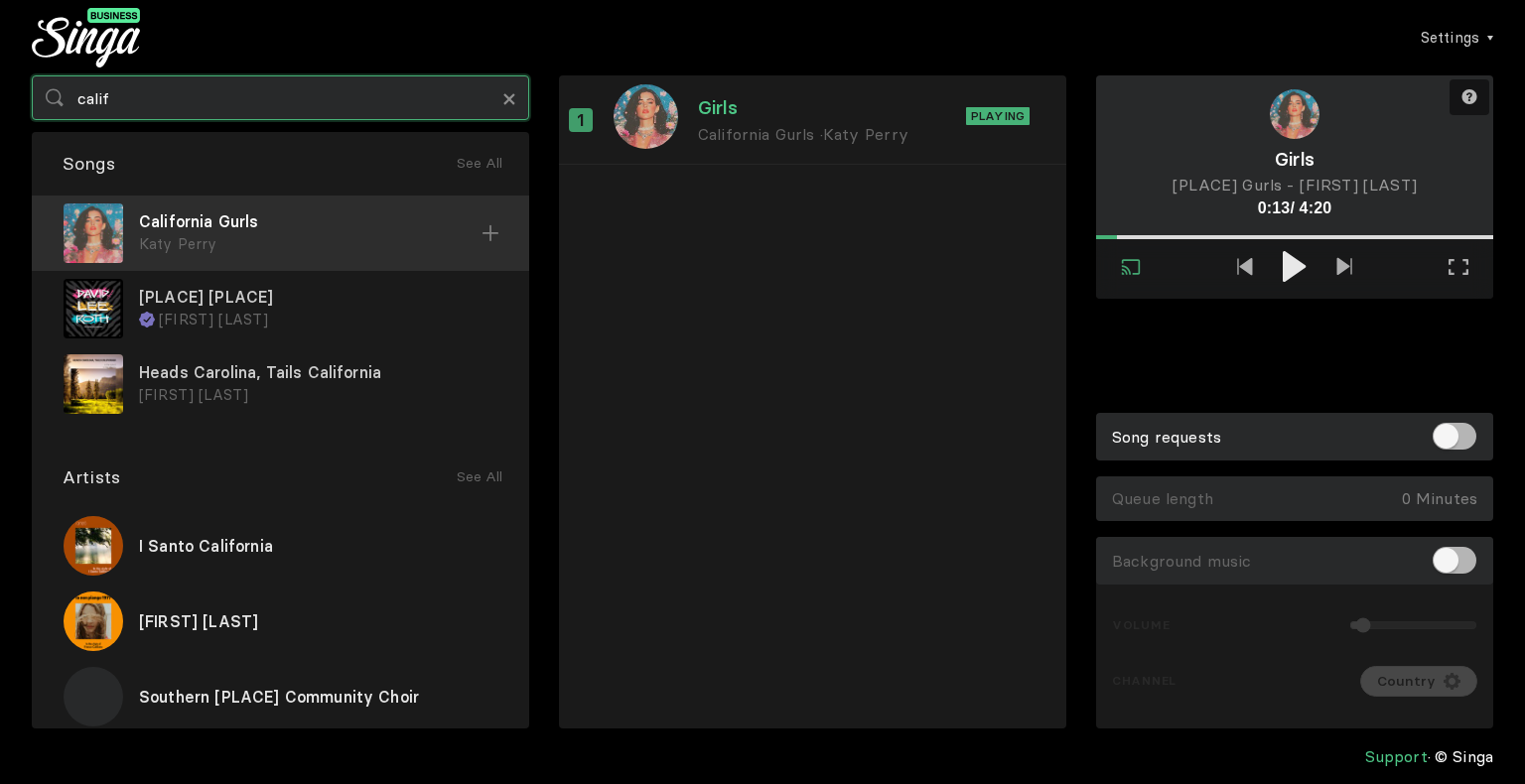 type on "calif" 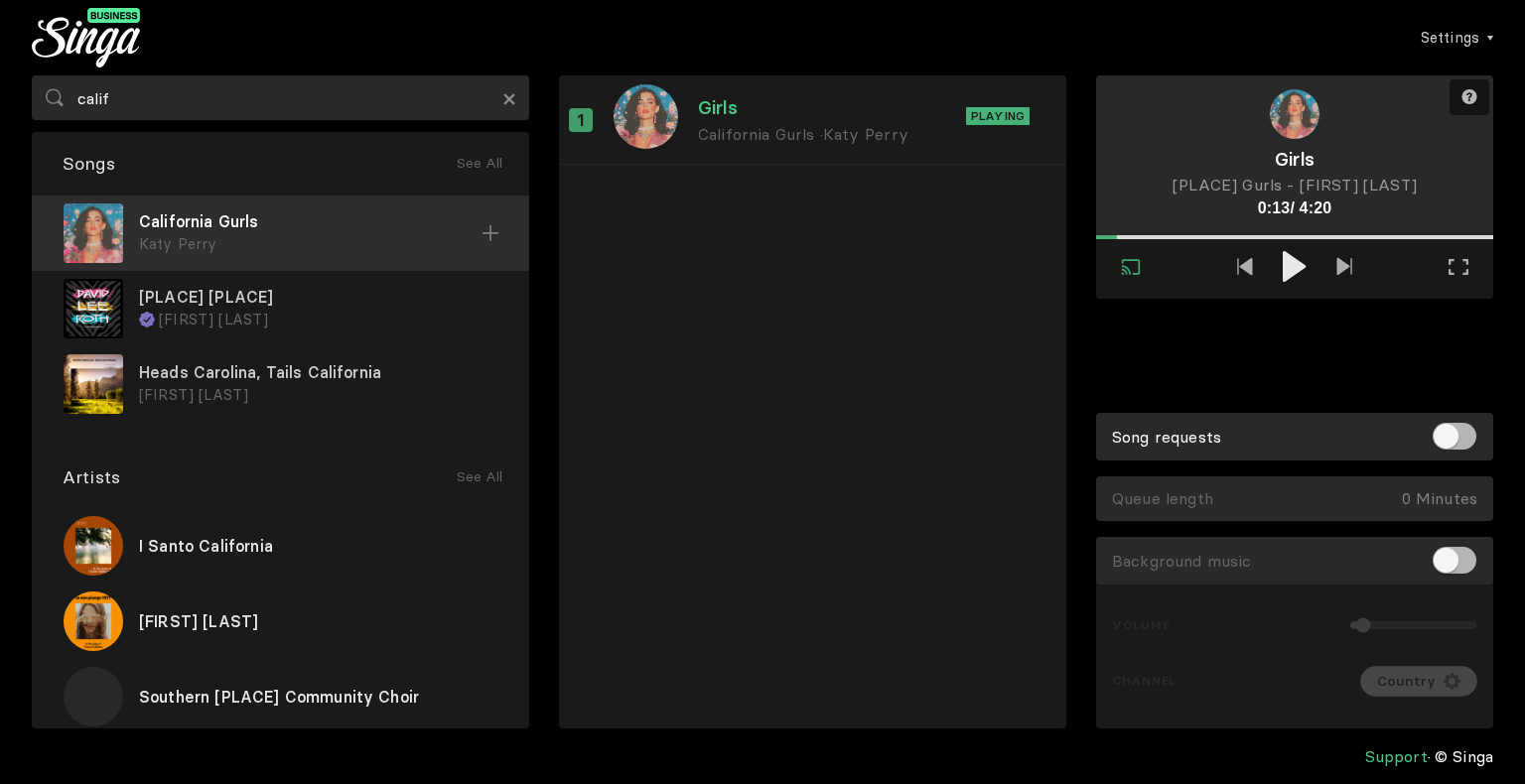 click at bounding box center [490, 233] 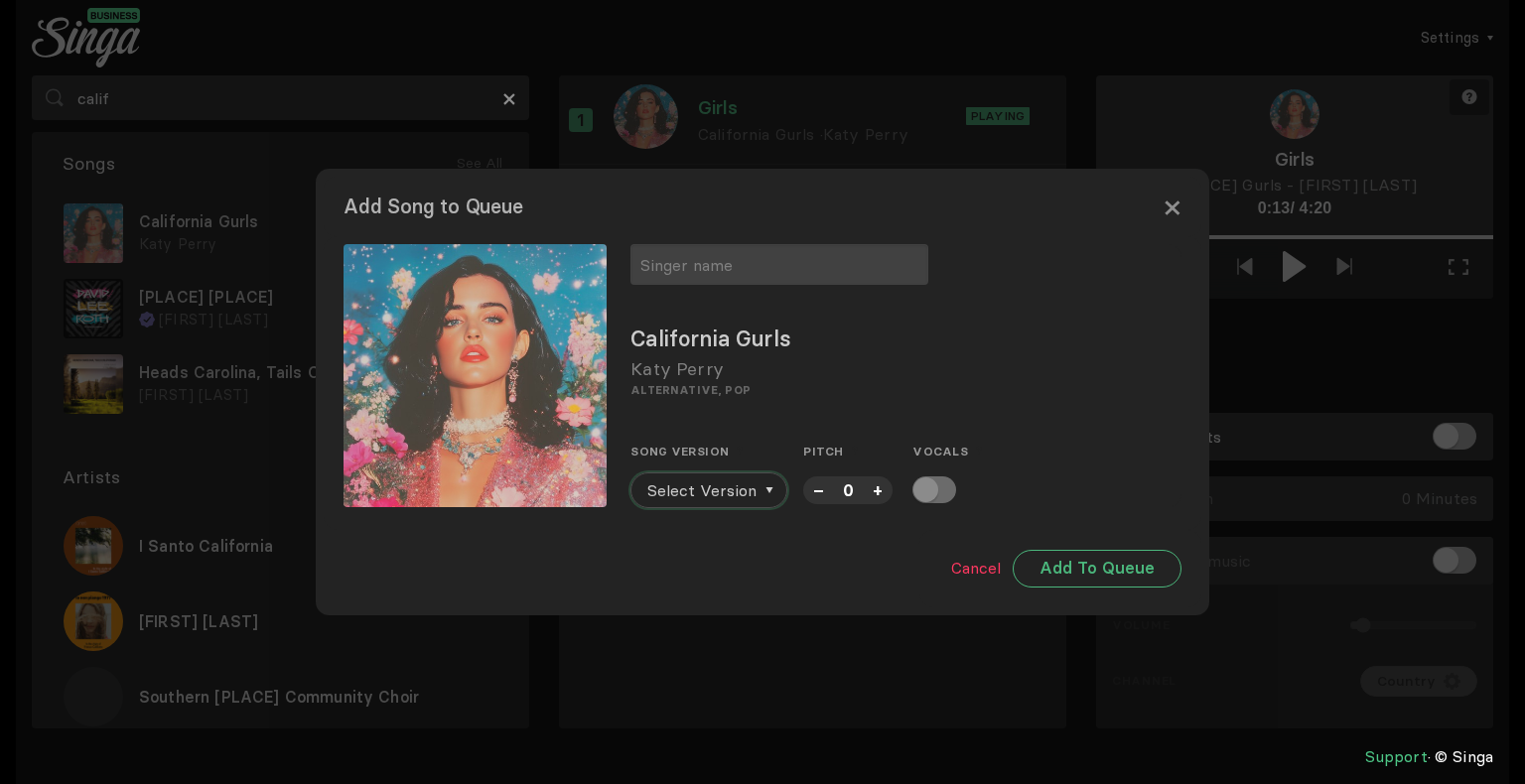 click on "Select Version" at bounding box center [702, 490] 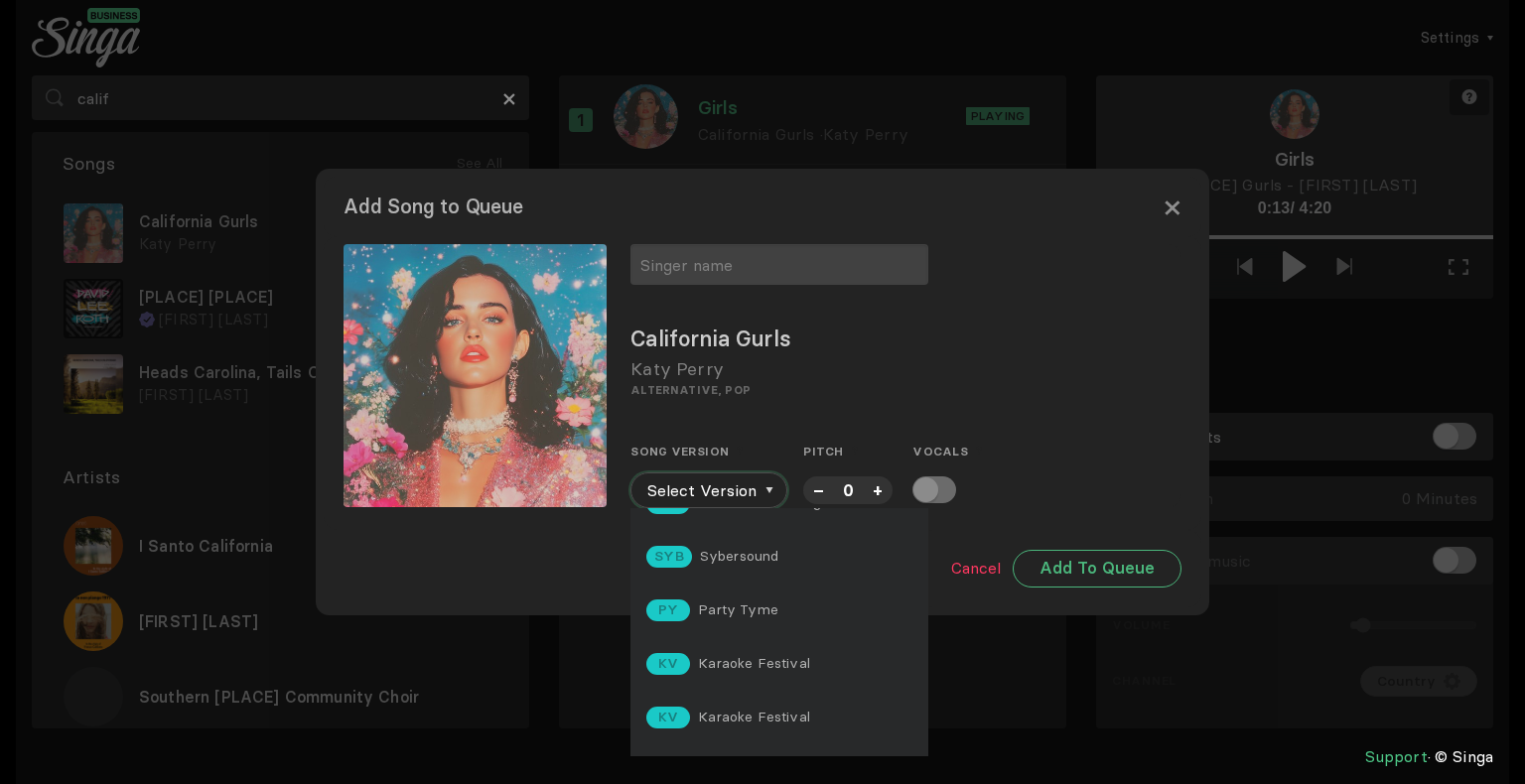 scroll, scrollTop: 184, scrollLeft: 0, axis: vertical 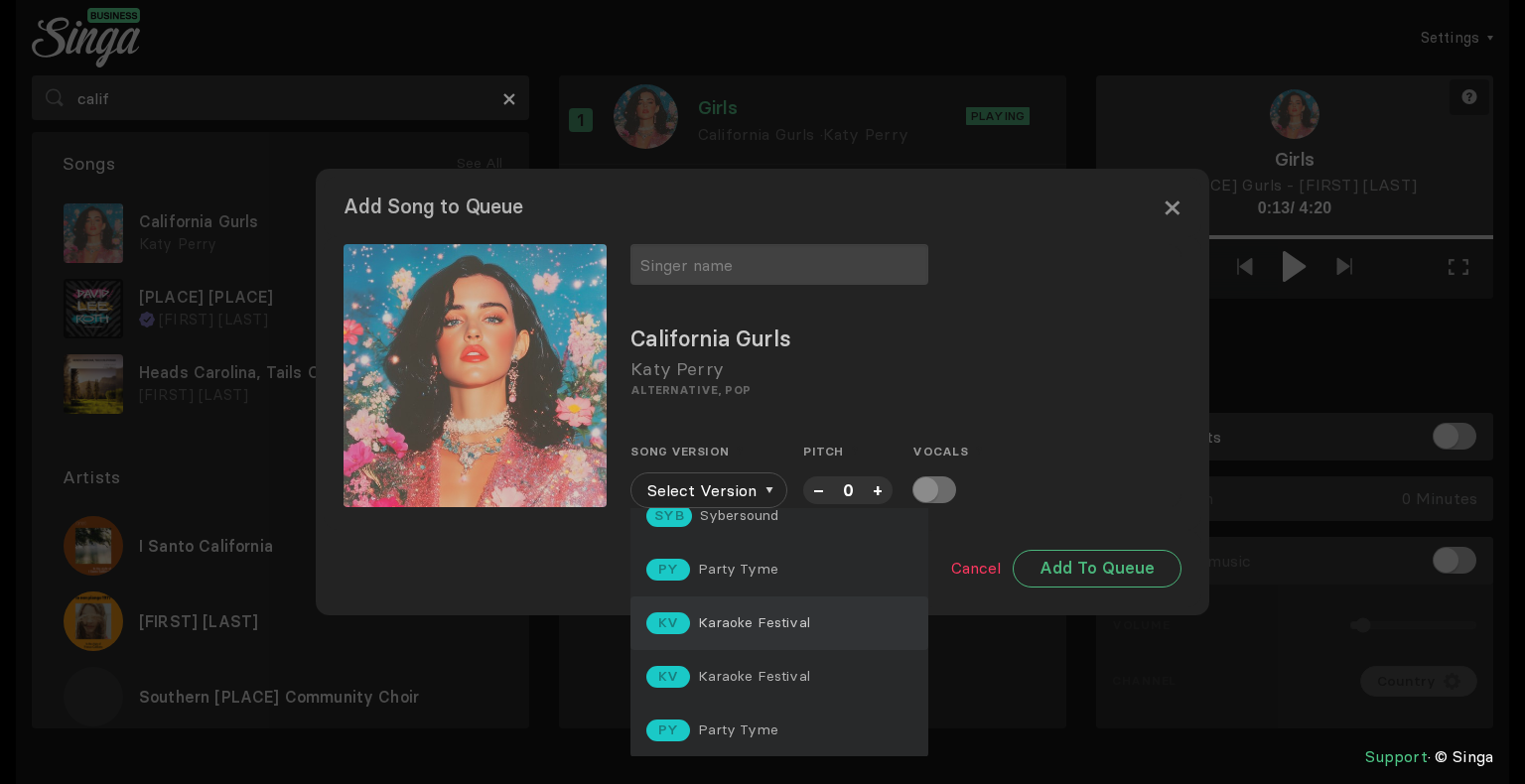click on "Karaoke Festival" at bounding box center (740, 354) 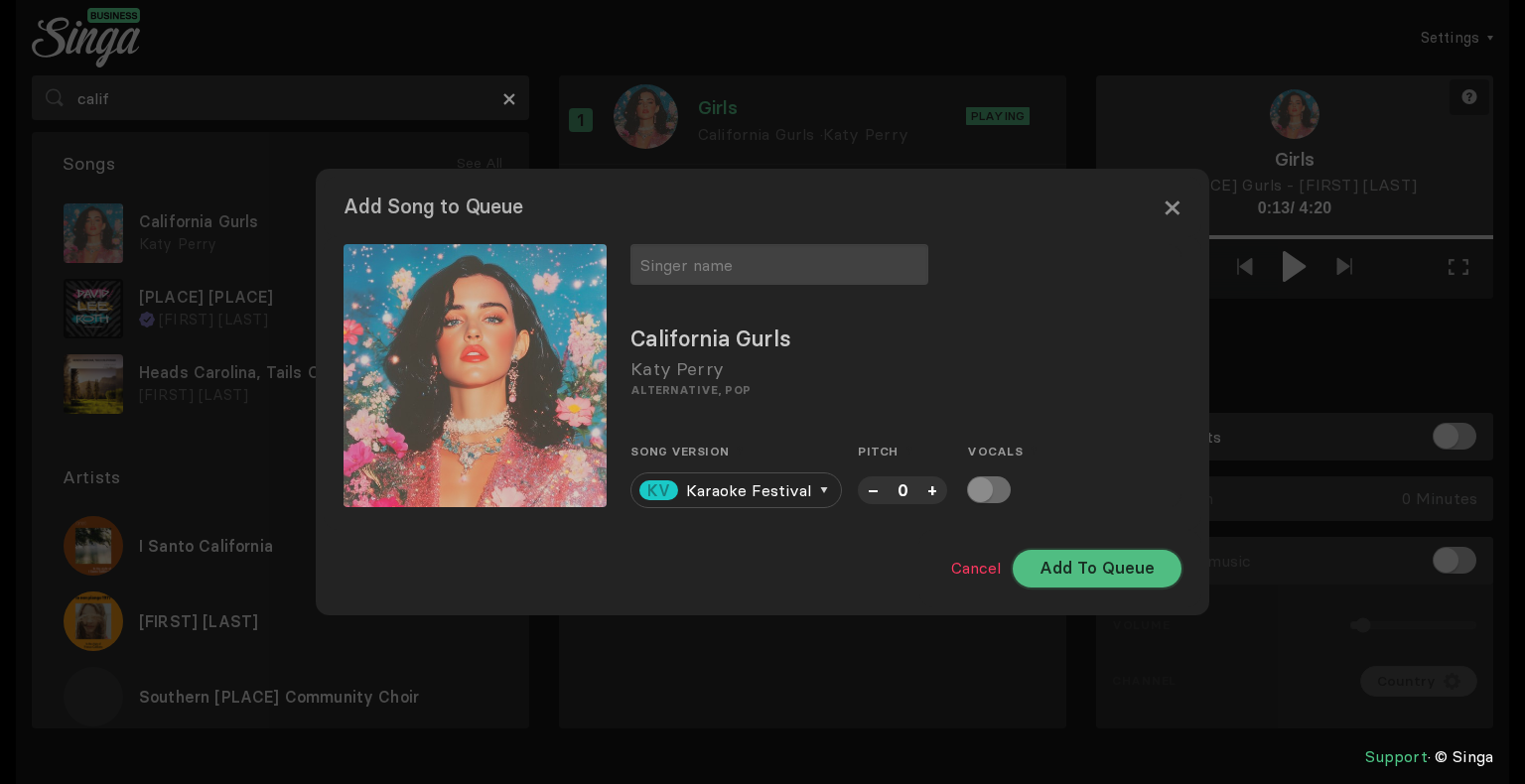click on "Add To Queue" at bounding box center [1097, 569] 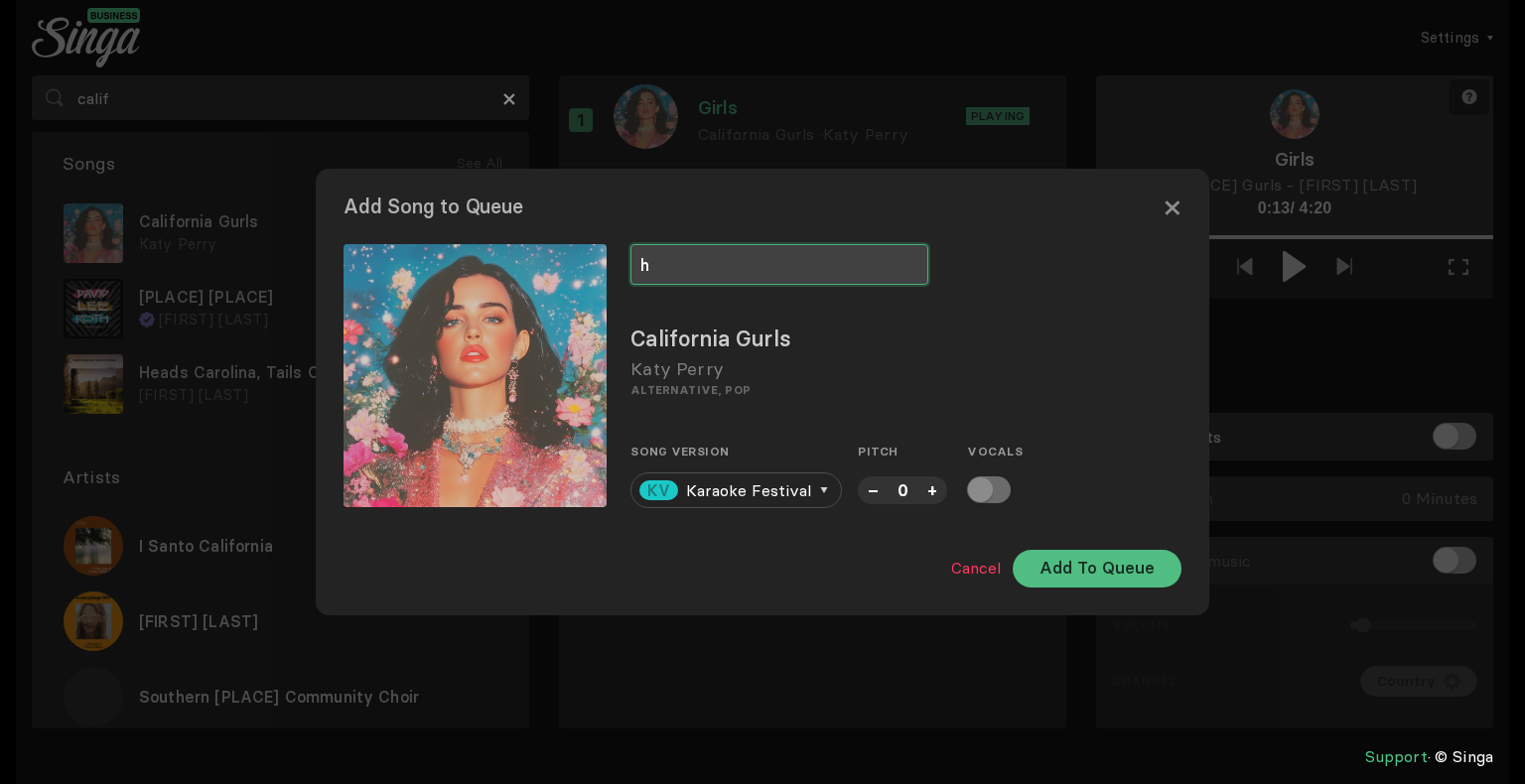 type on "h" 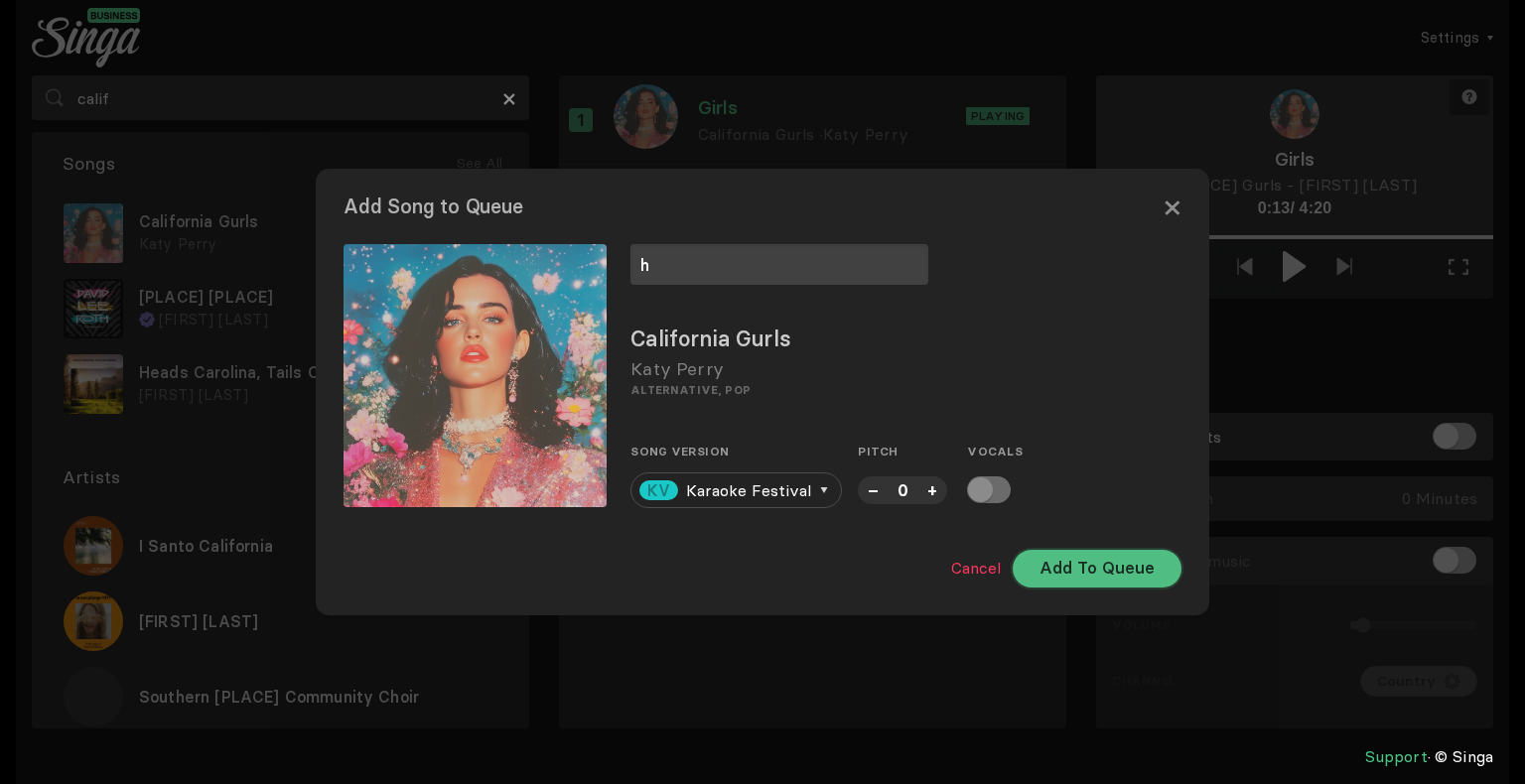 click on "Add To Queue" at bounding box center [1097, 569] 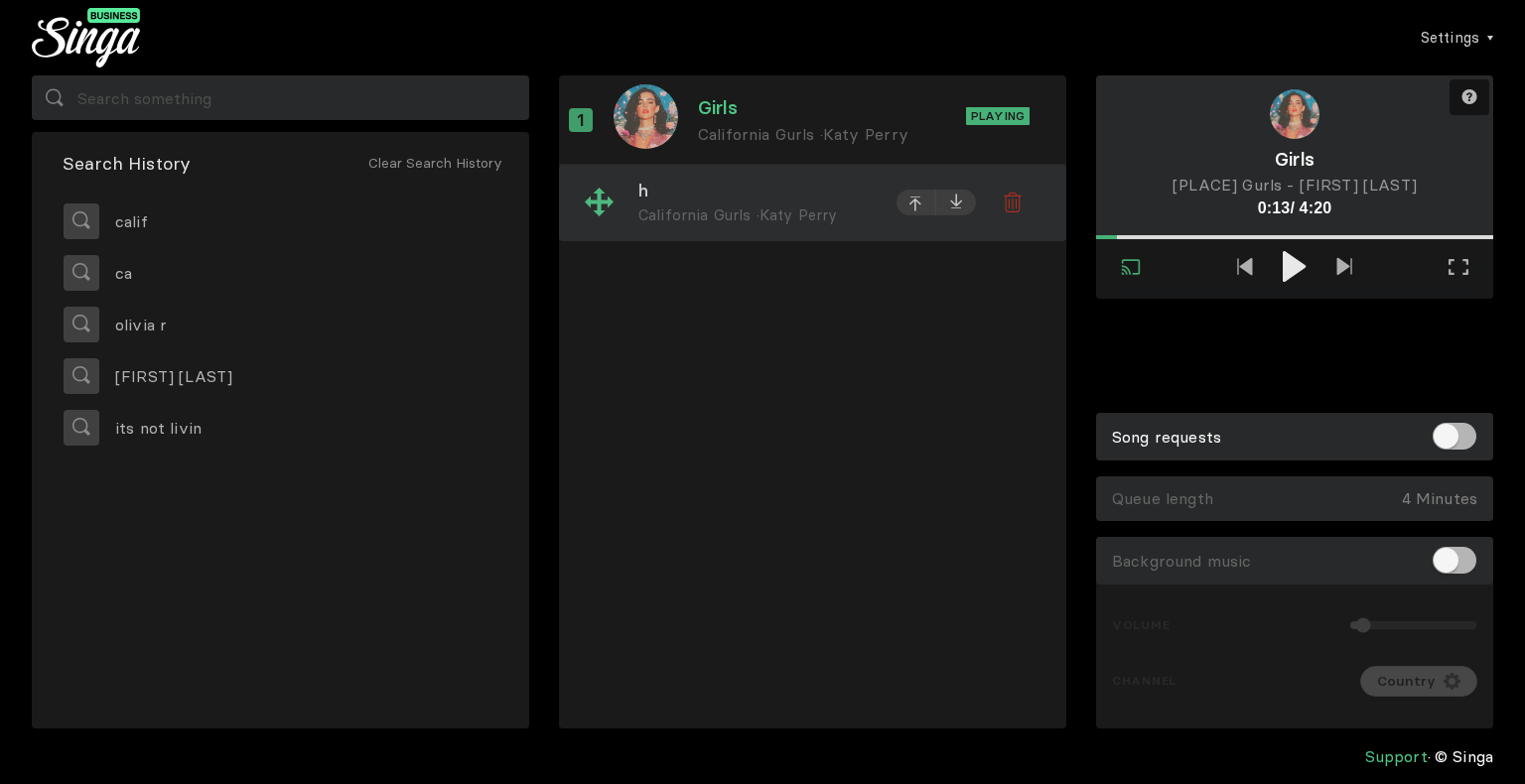 click on "Katy Perry" at bounding box center (798, 214) 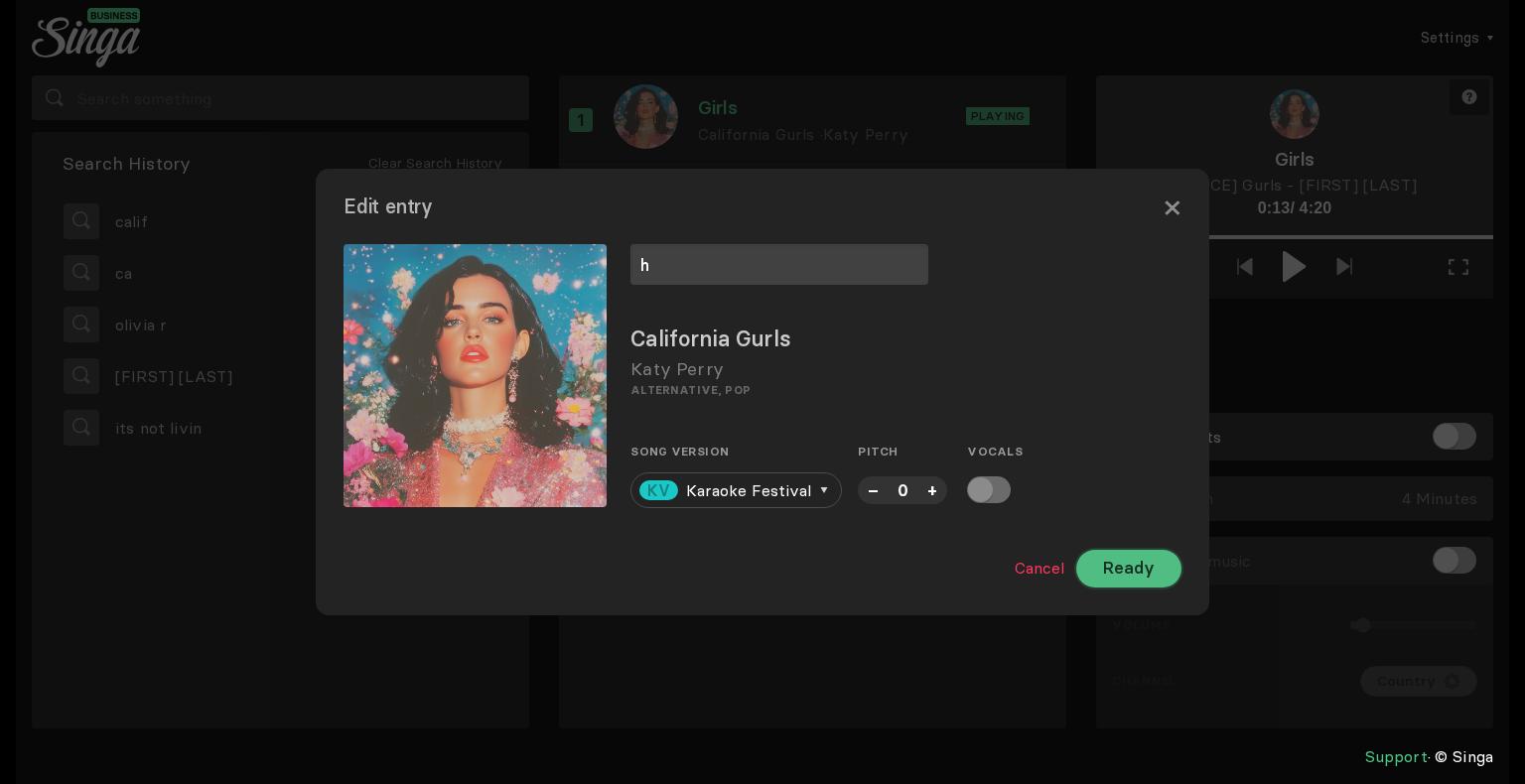 click on "Ready" at bounding box center (1129, 569) 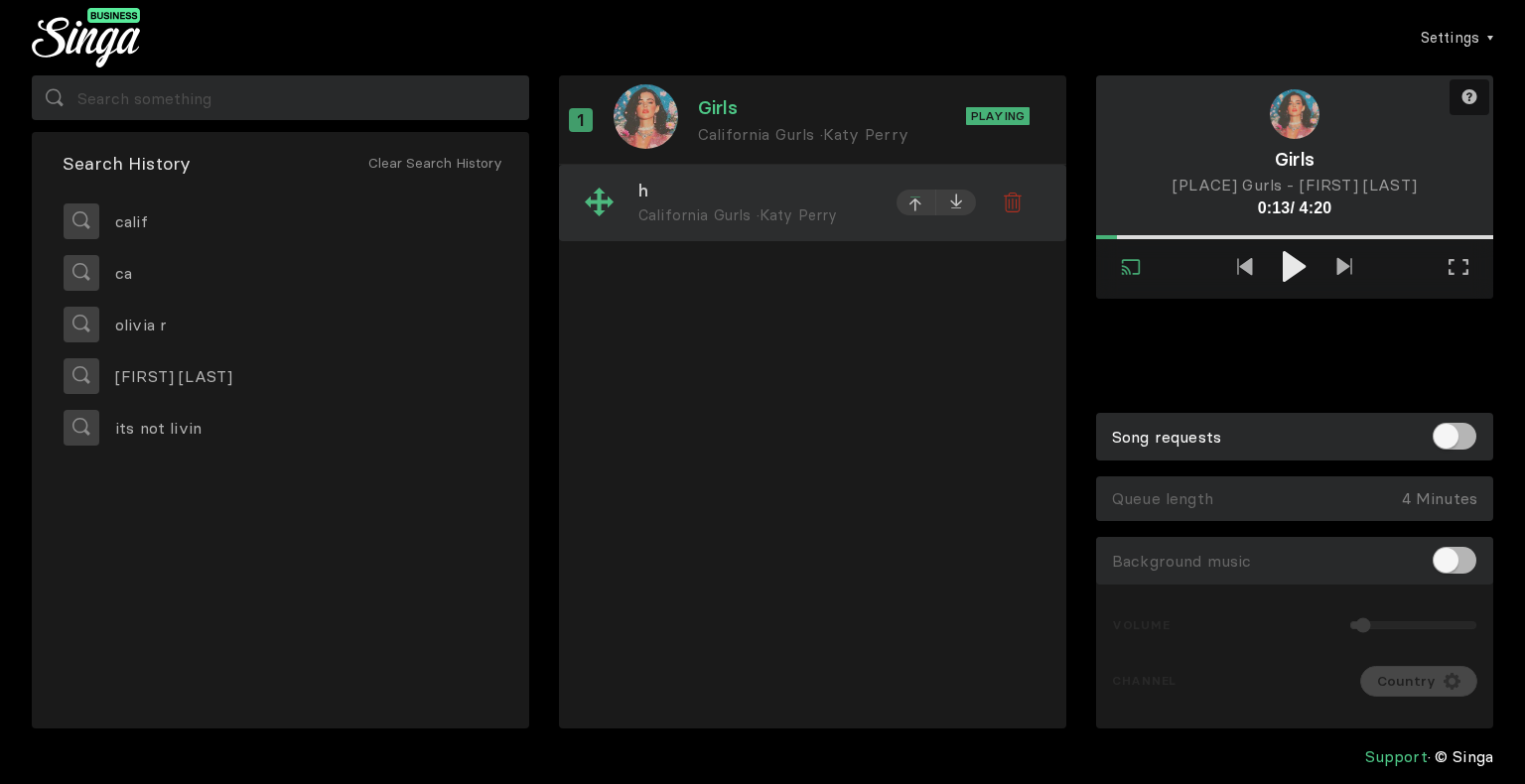 click at bounding box center (916, 202) 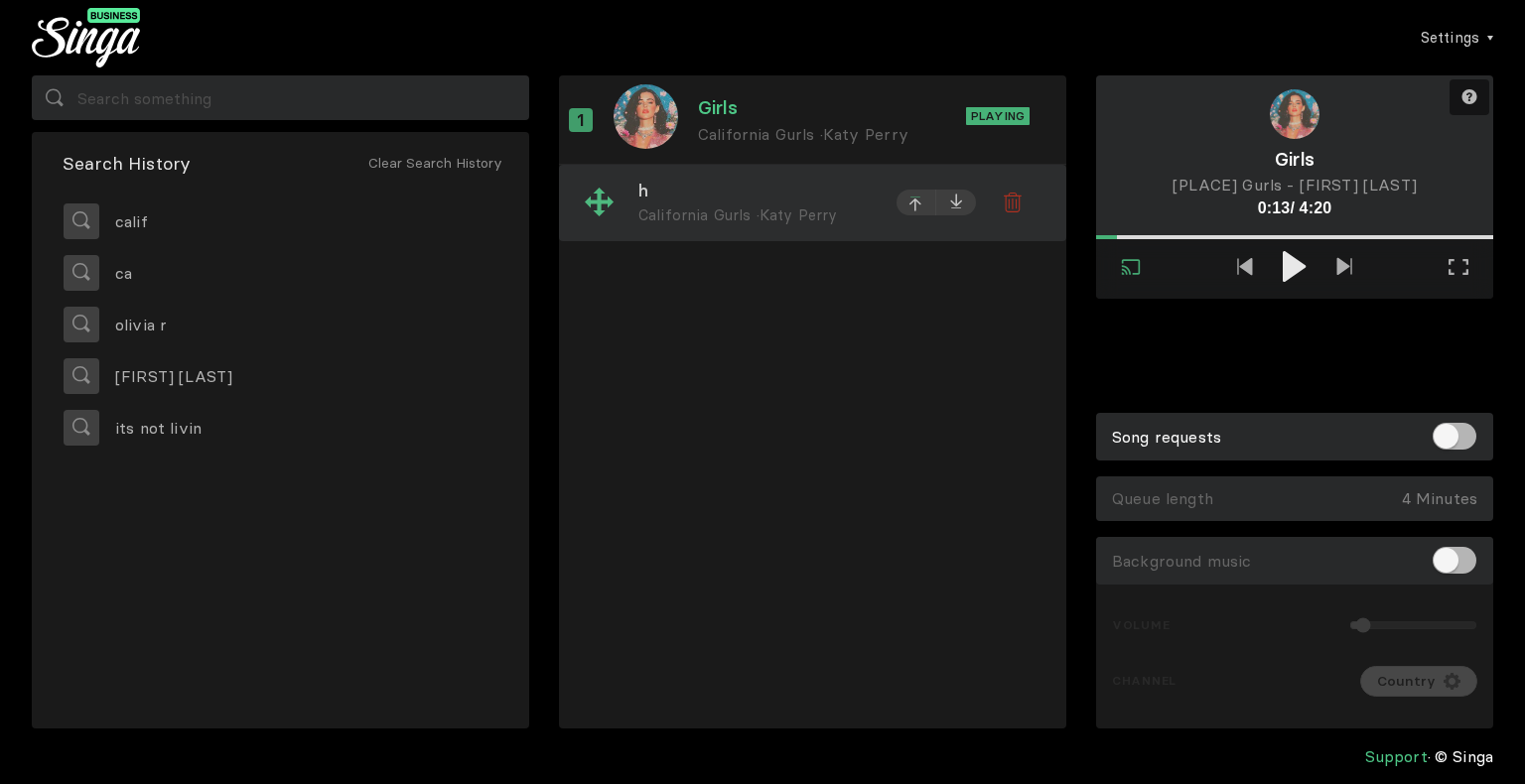 click at bounding box center [916, 197] 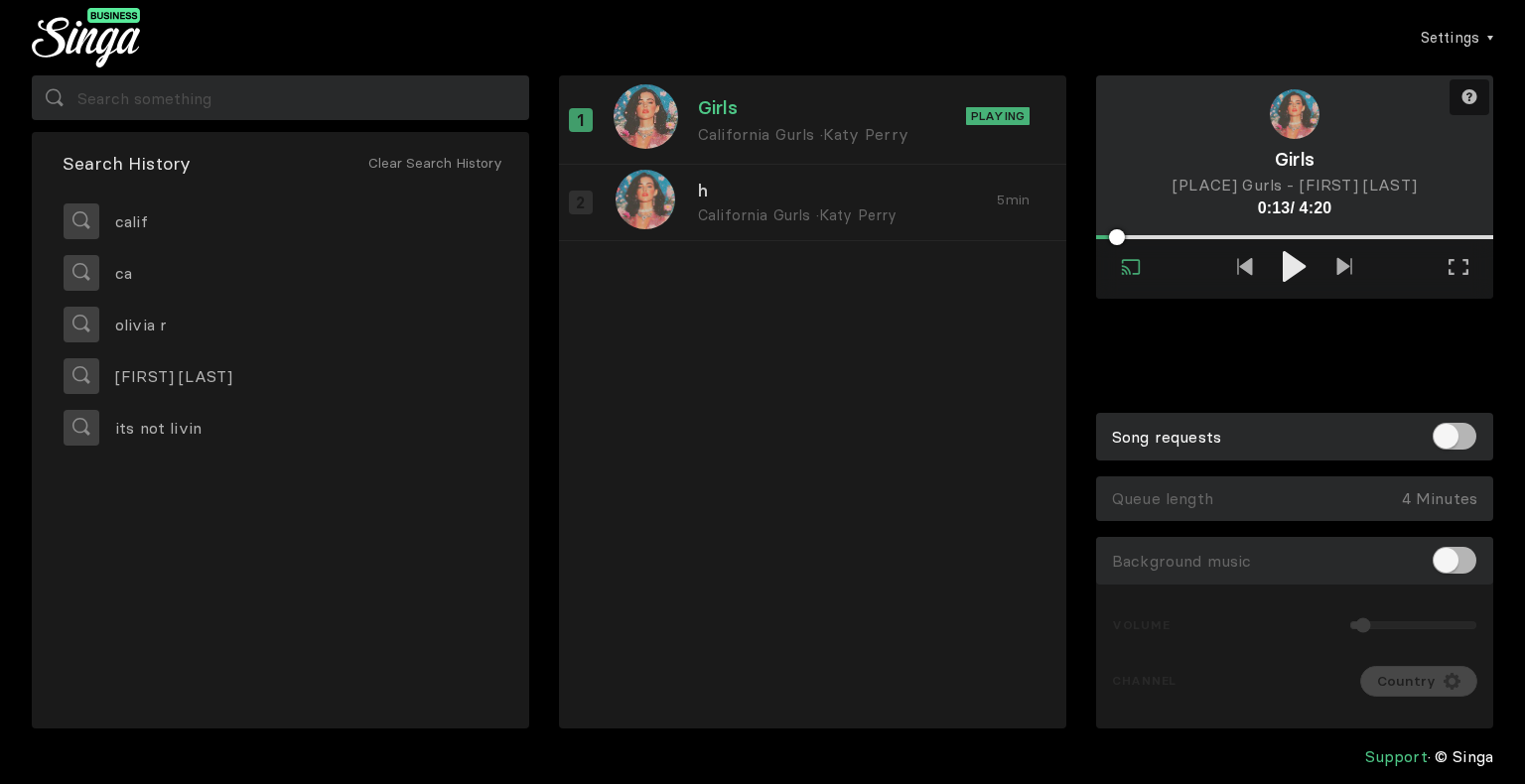 drag, startPoint x: 1120, startPoint y: 240, endPoint x: 1398, endPoint y: 230, distance: 278.1798 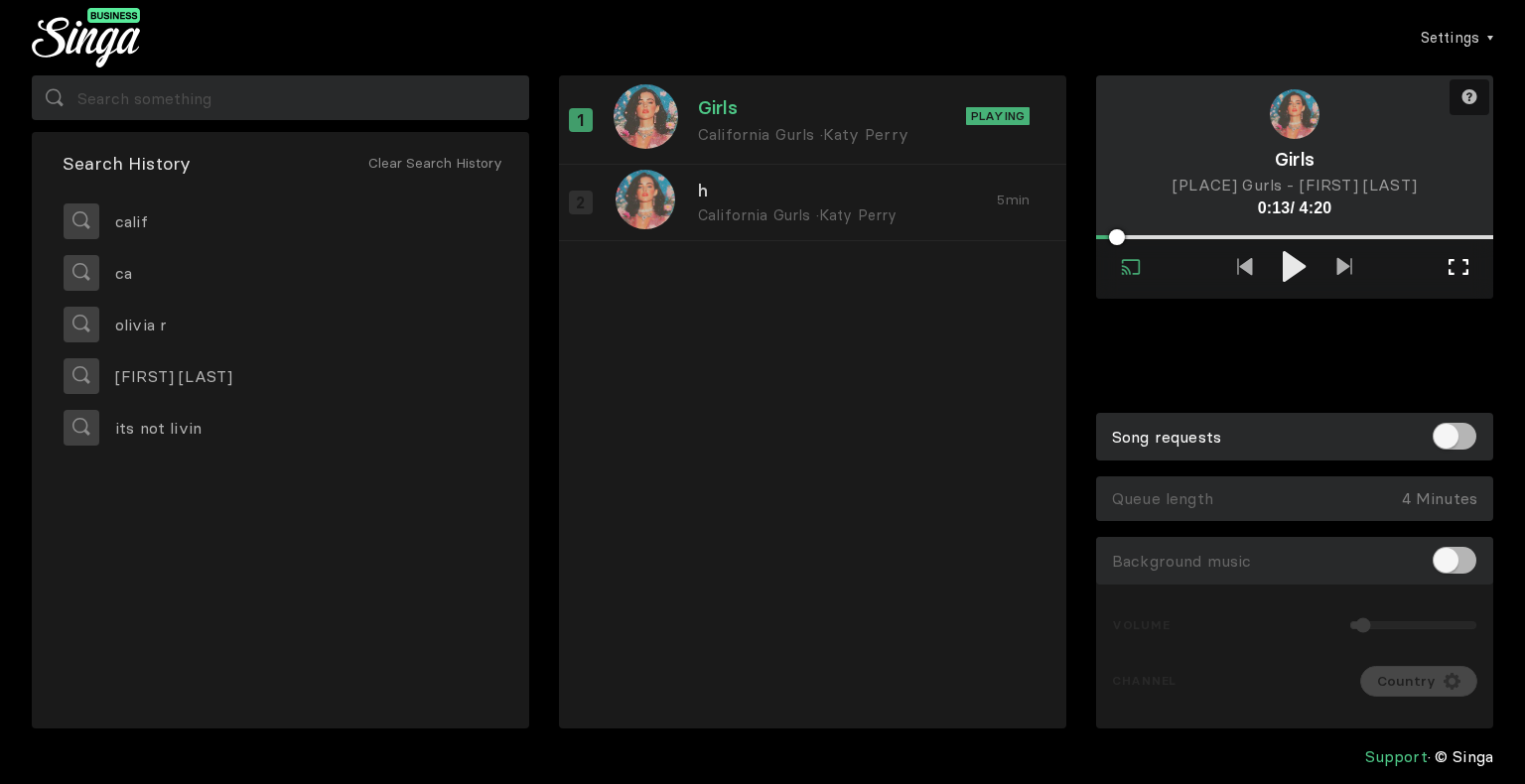 click on "Full screen Exit full screen" at bounding box center [1458, 268] 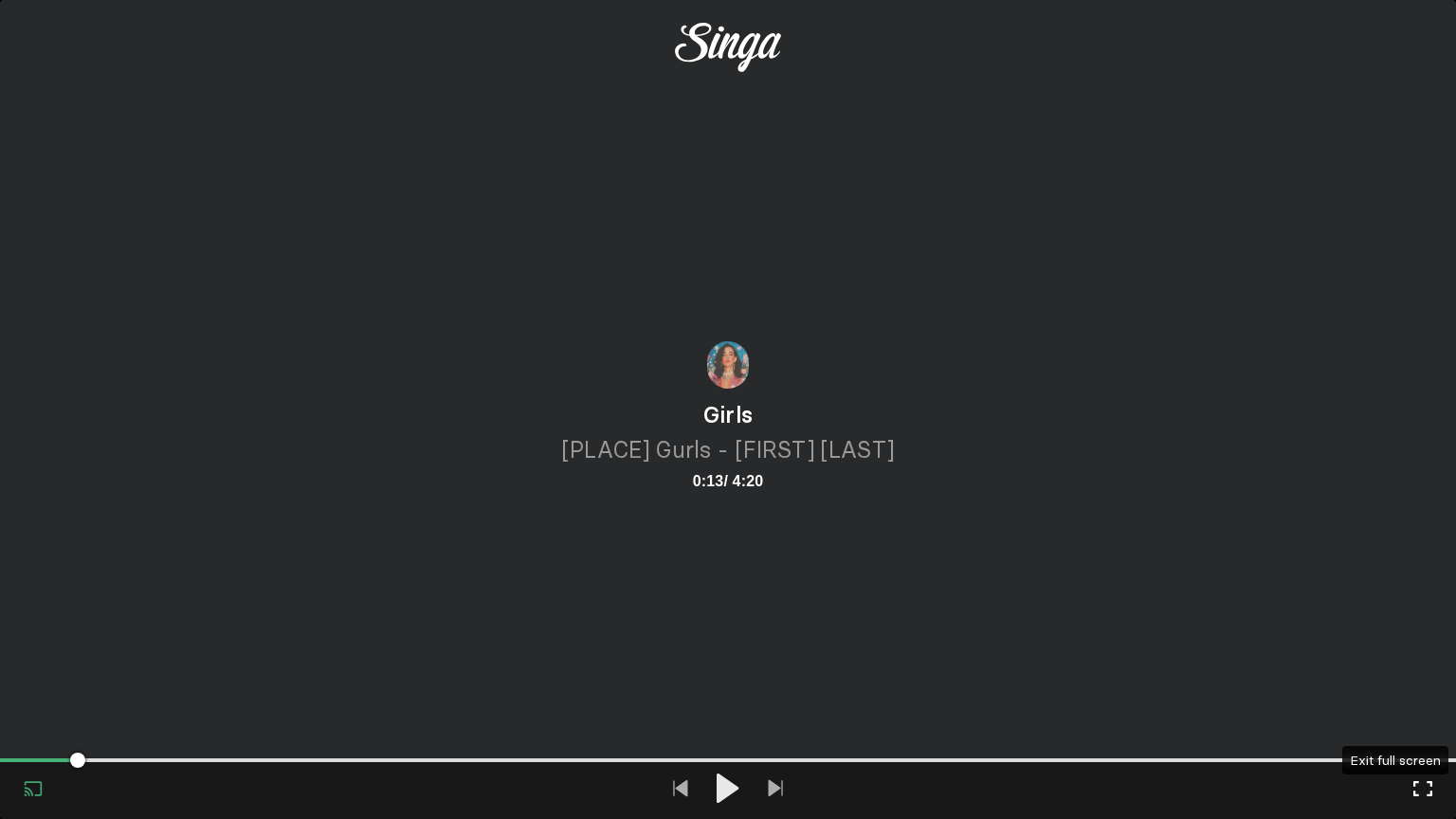 click at bounding box center [1423, 789] 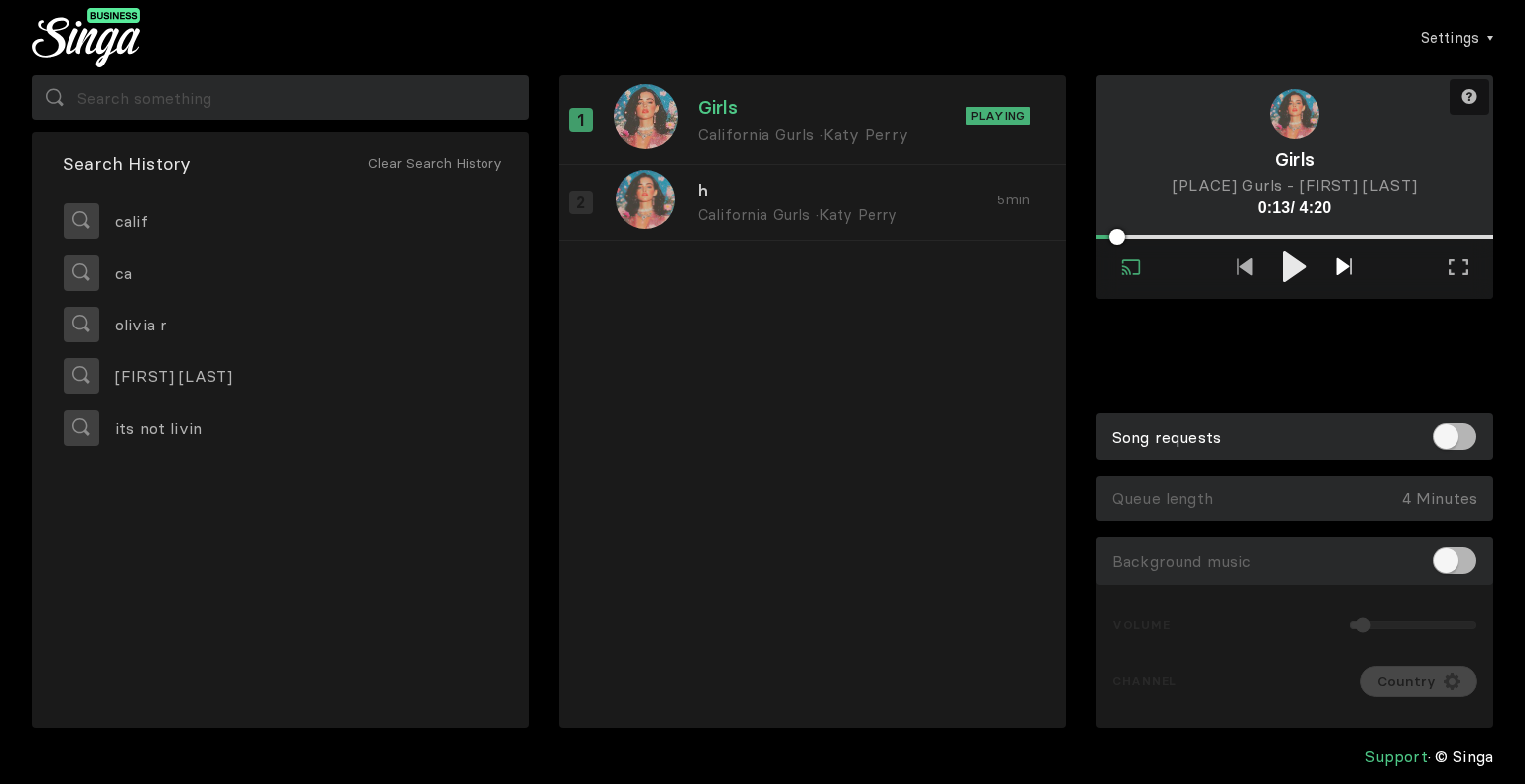 click at bounding box center [1343, 266] 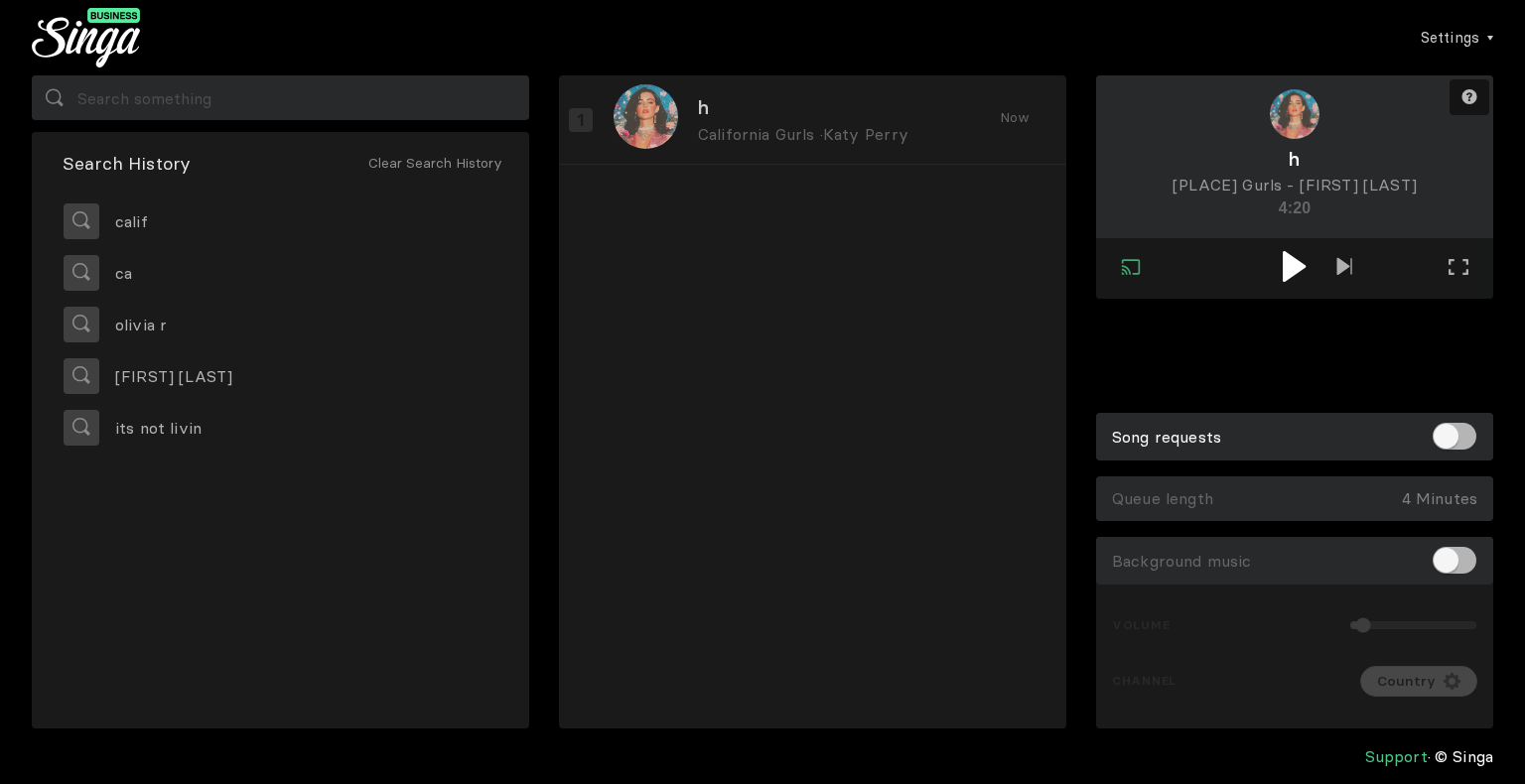 click at bounding box center (1294, 266) 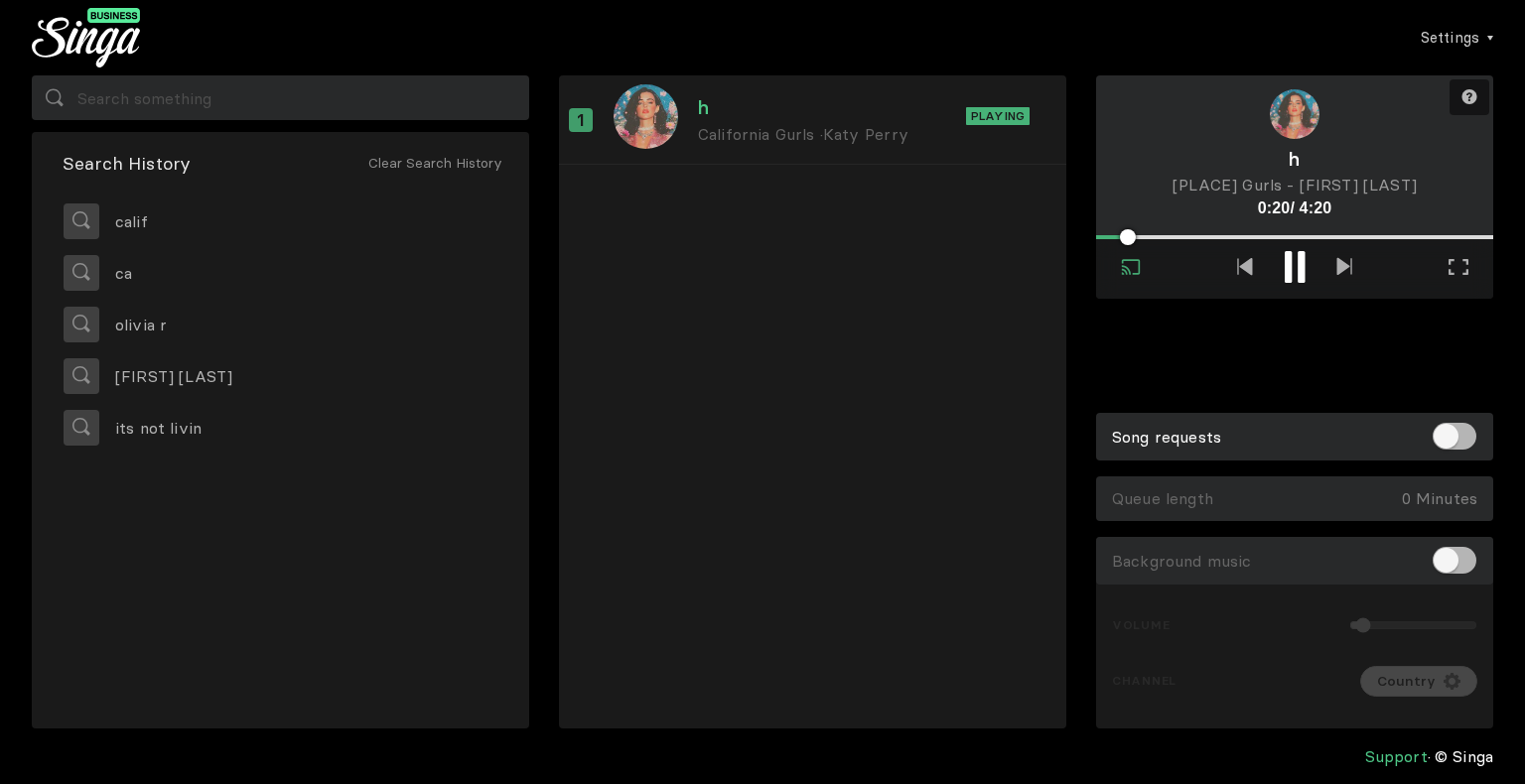 click at bounding box center (1295, 267) 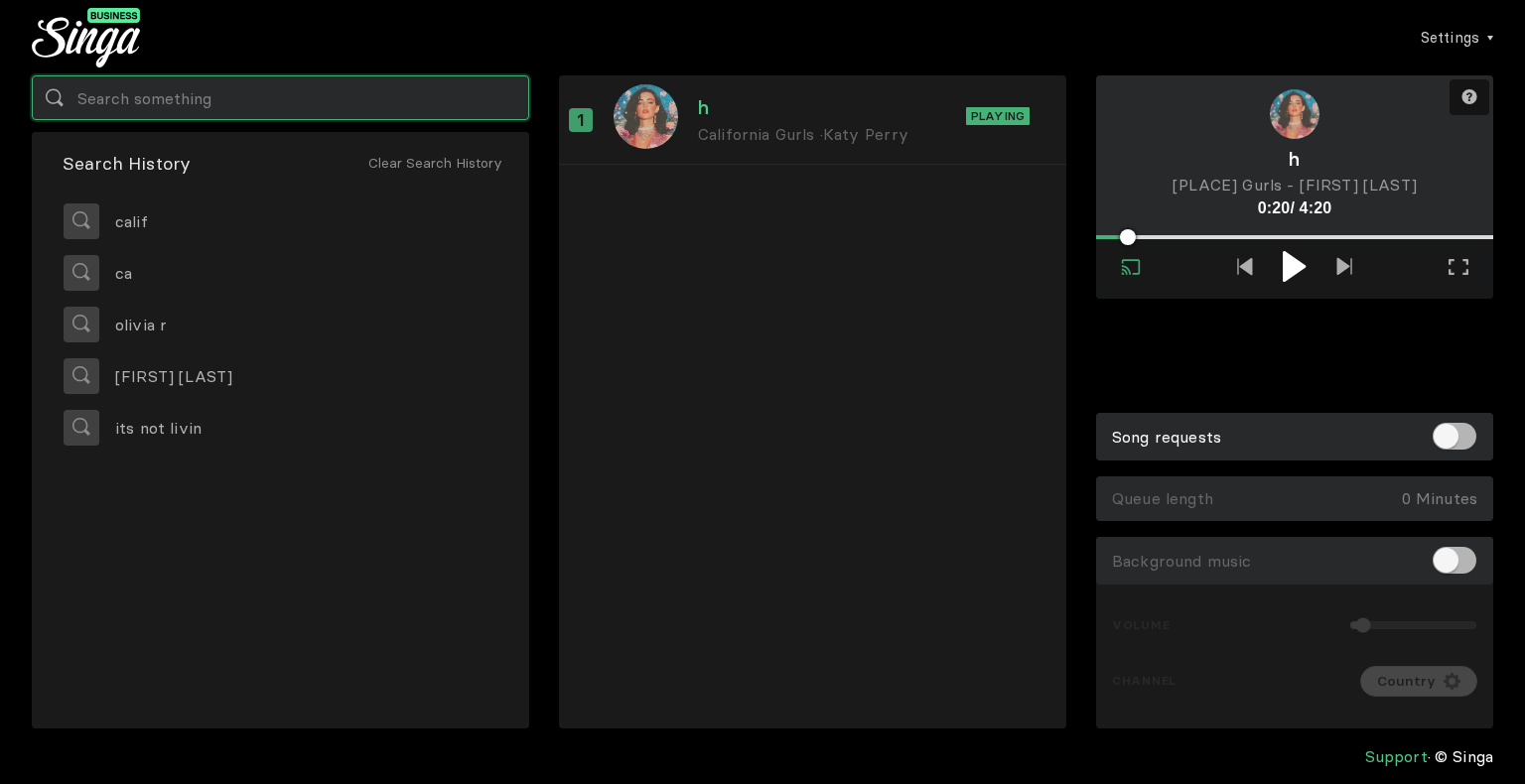 click at bounding box center [280, 97] 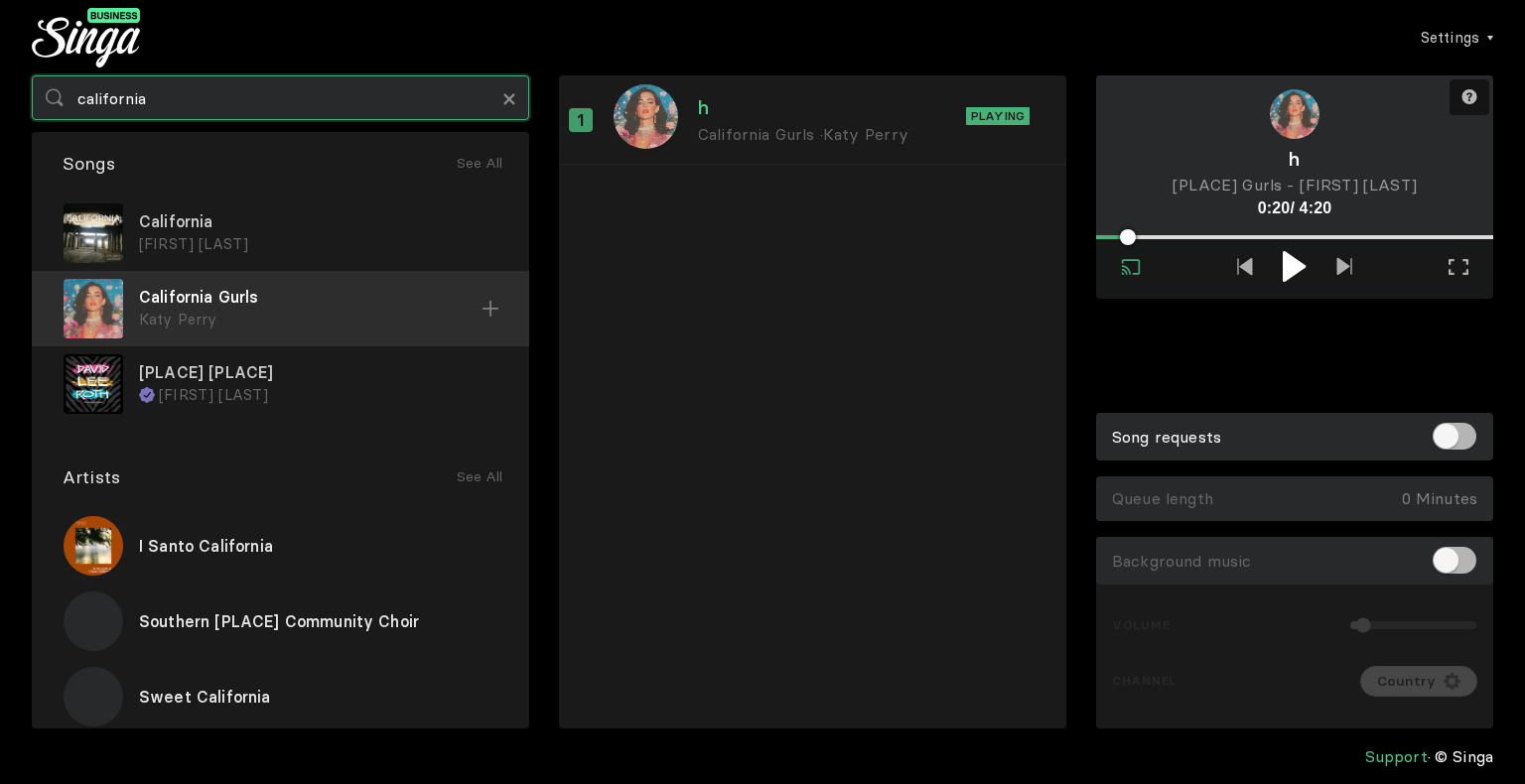 type on "california" 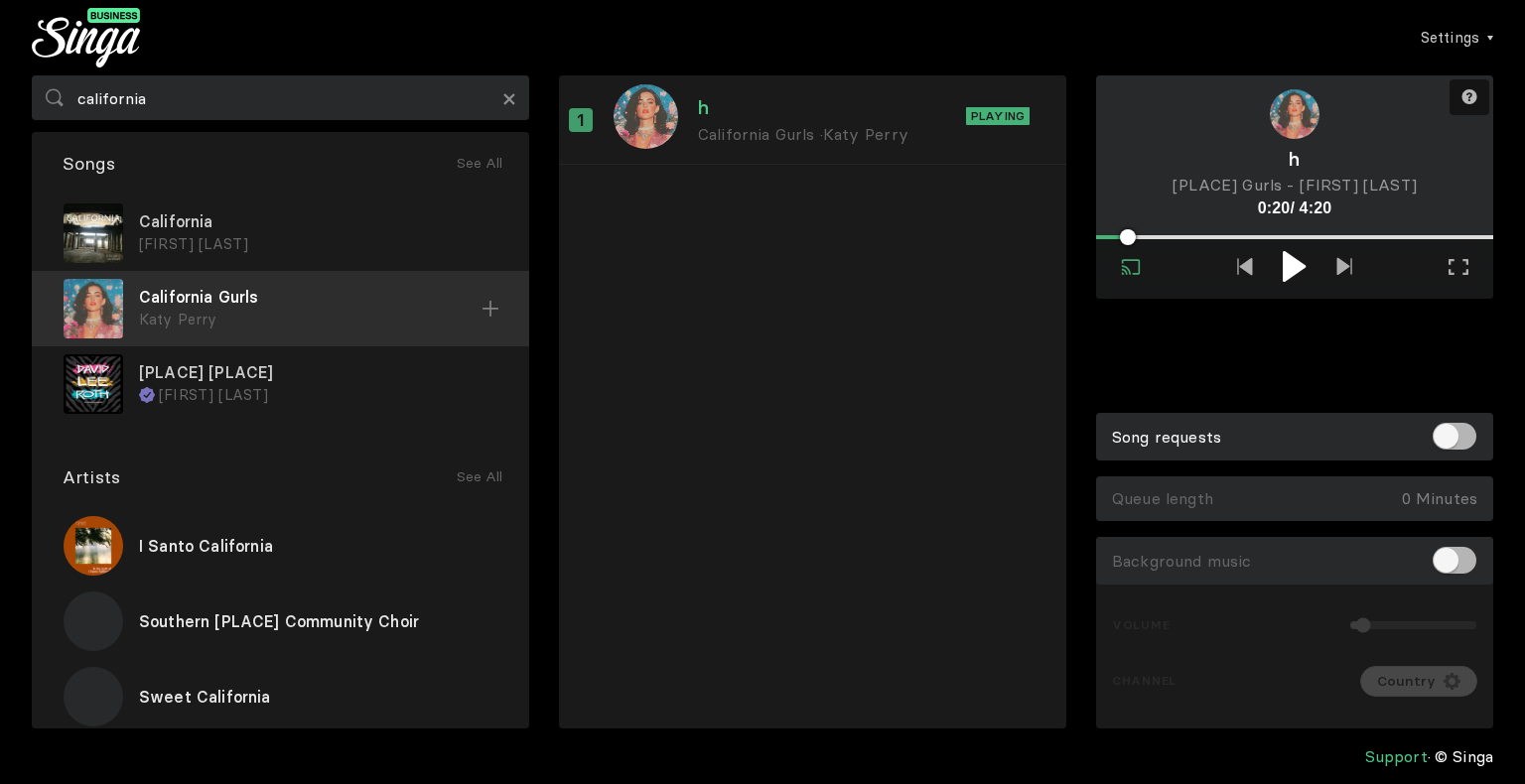 click on "California Gurls" at bounding box center (318, 221) 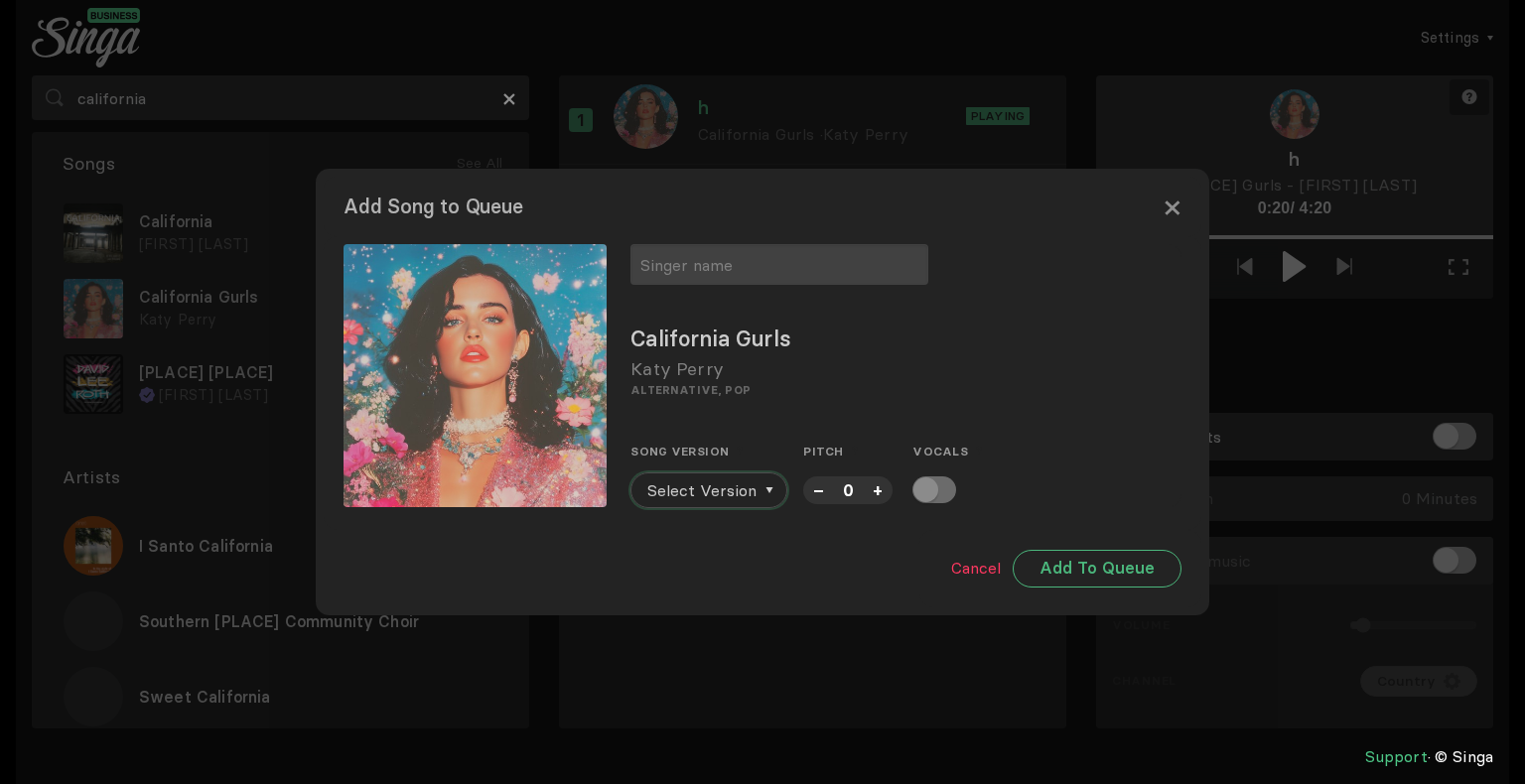 click on "Select Version" at bounding box center (702, 490) 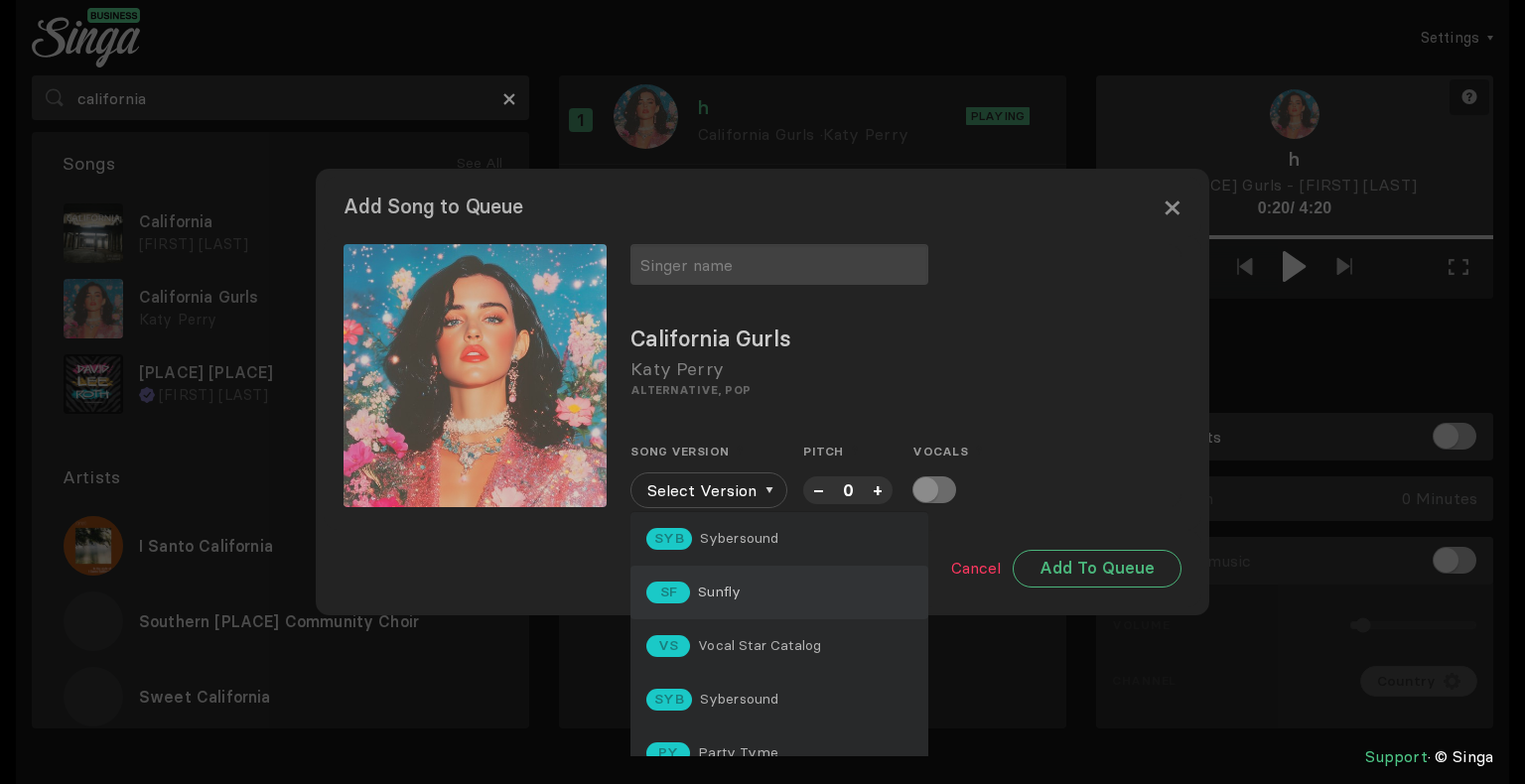click on "SF Sunfly" at bounding box center [779, 592] 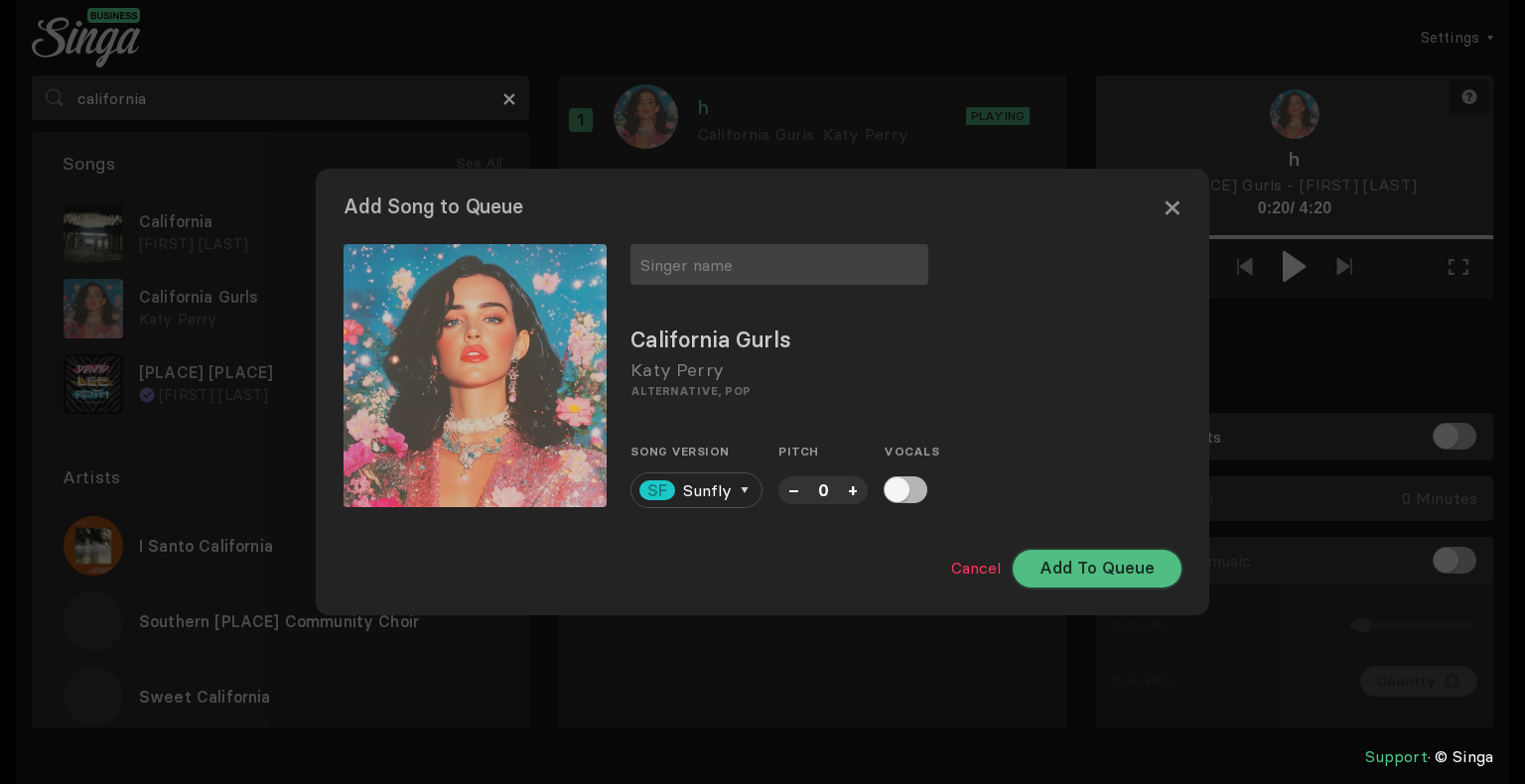 click on "Add To Queue" at bounding box center [1097, 569] 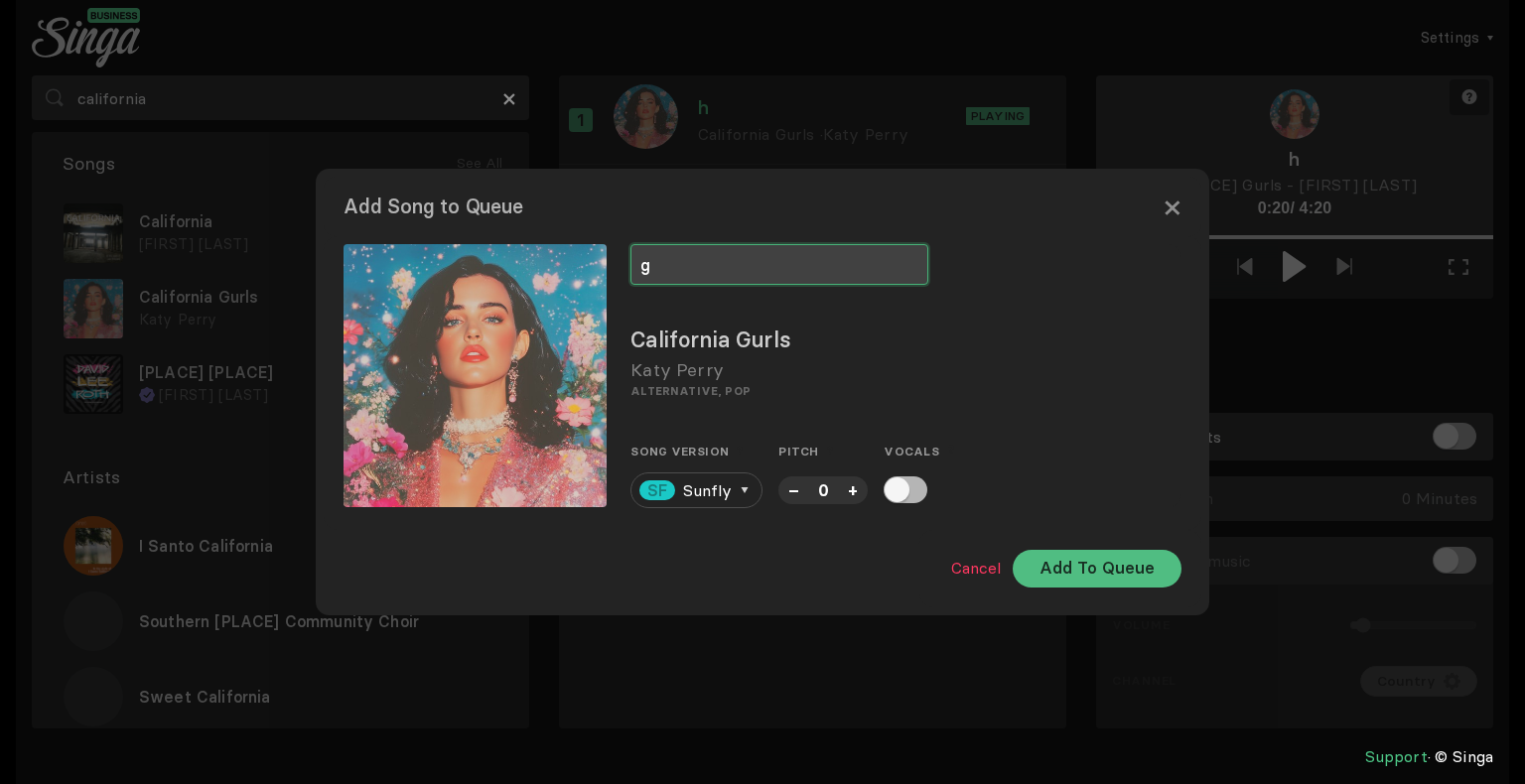 type on "g" 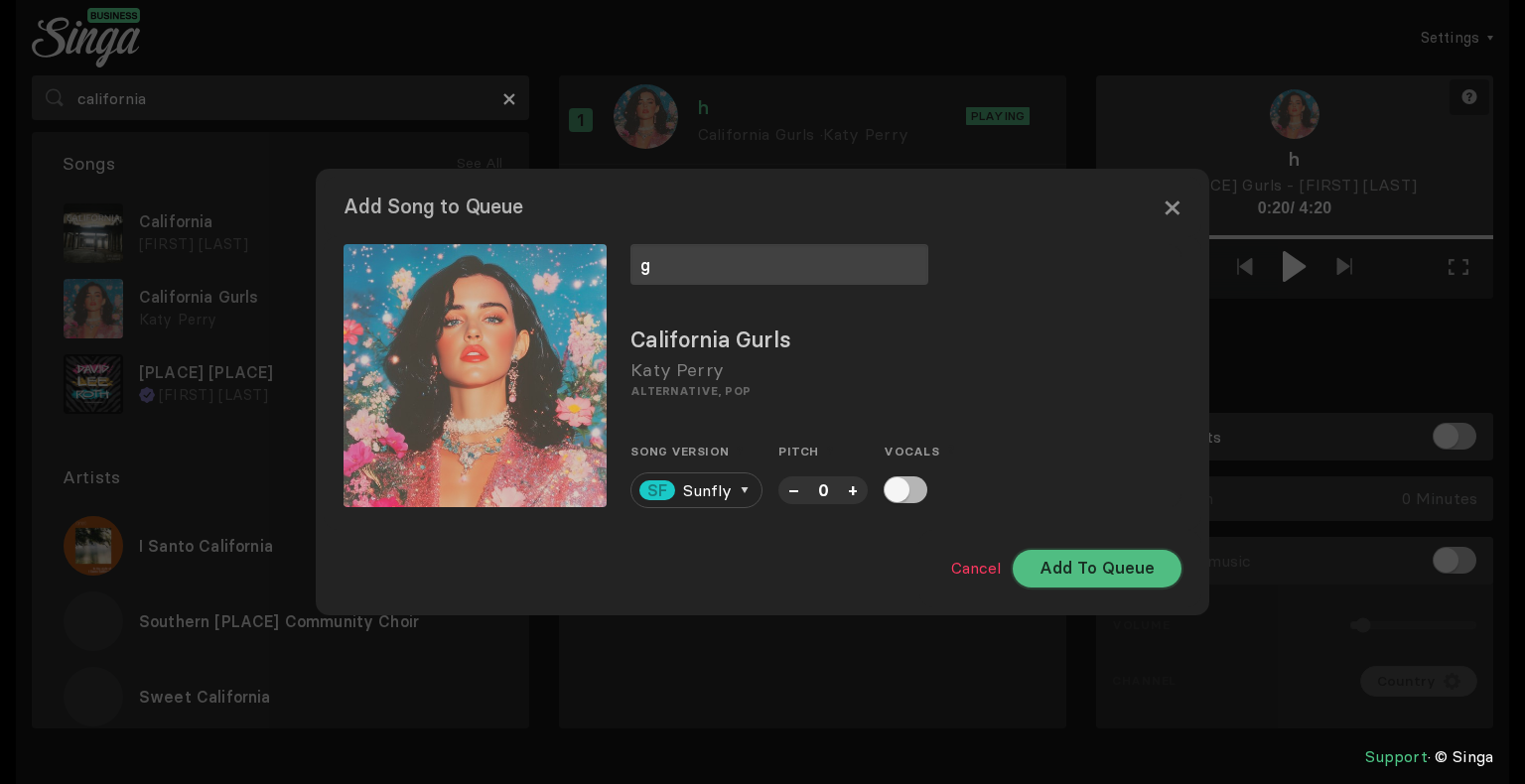 click on "Add To Queue" at bounding box center [1097, 569] 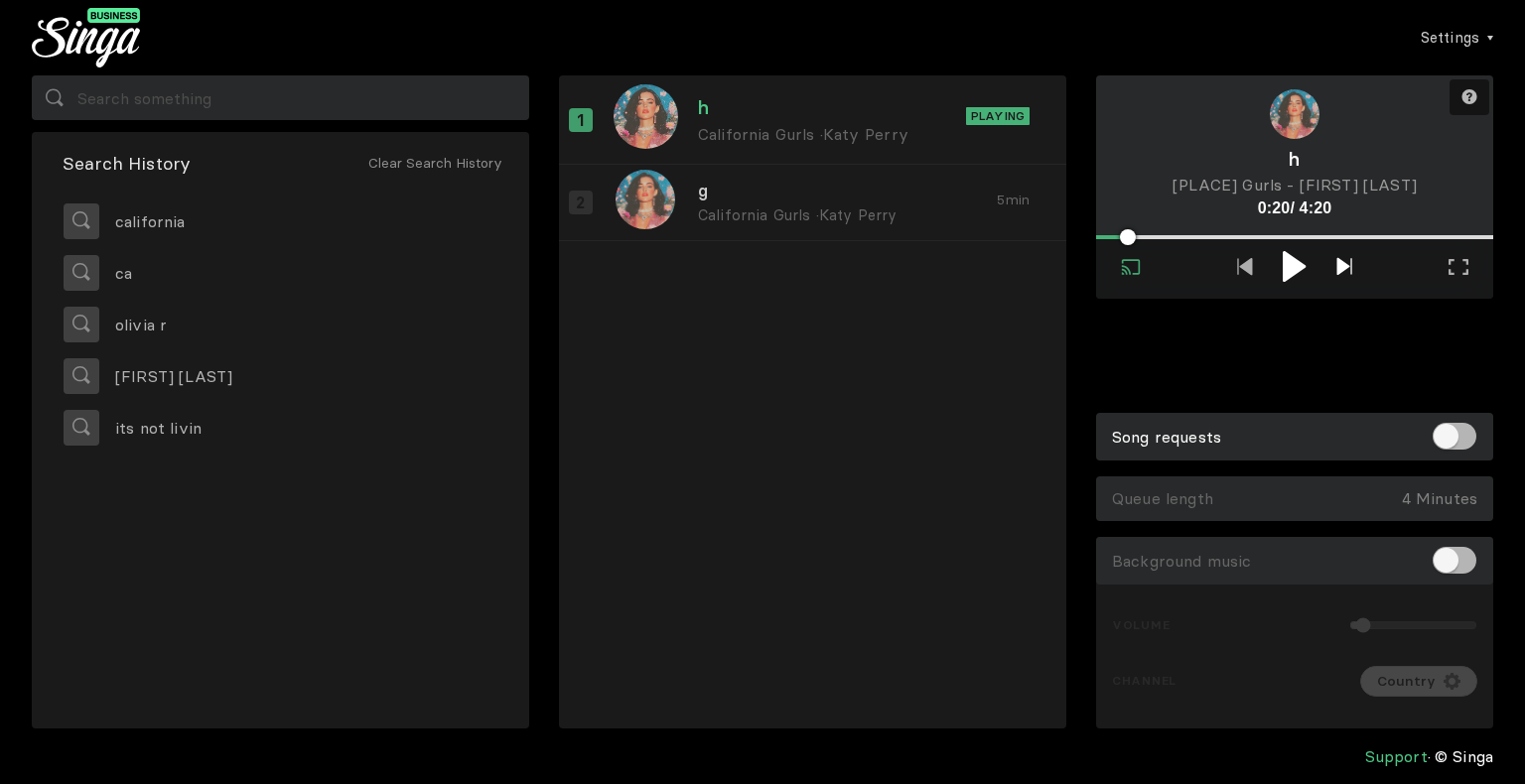 click at bounding box center (1344, 266) 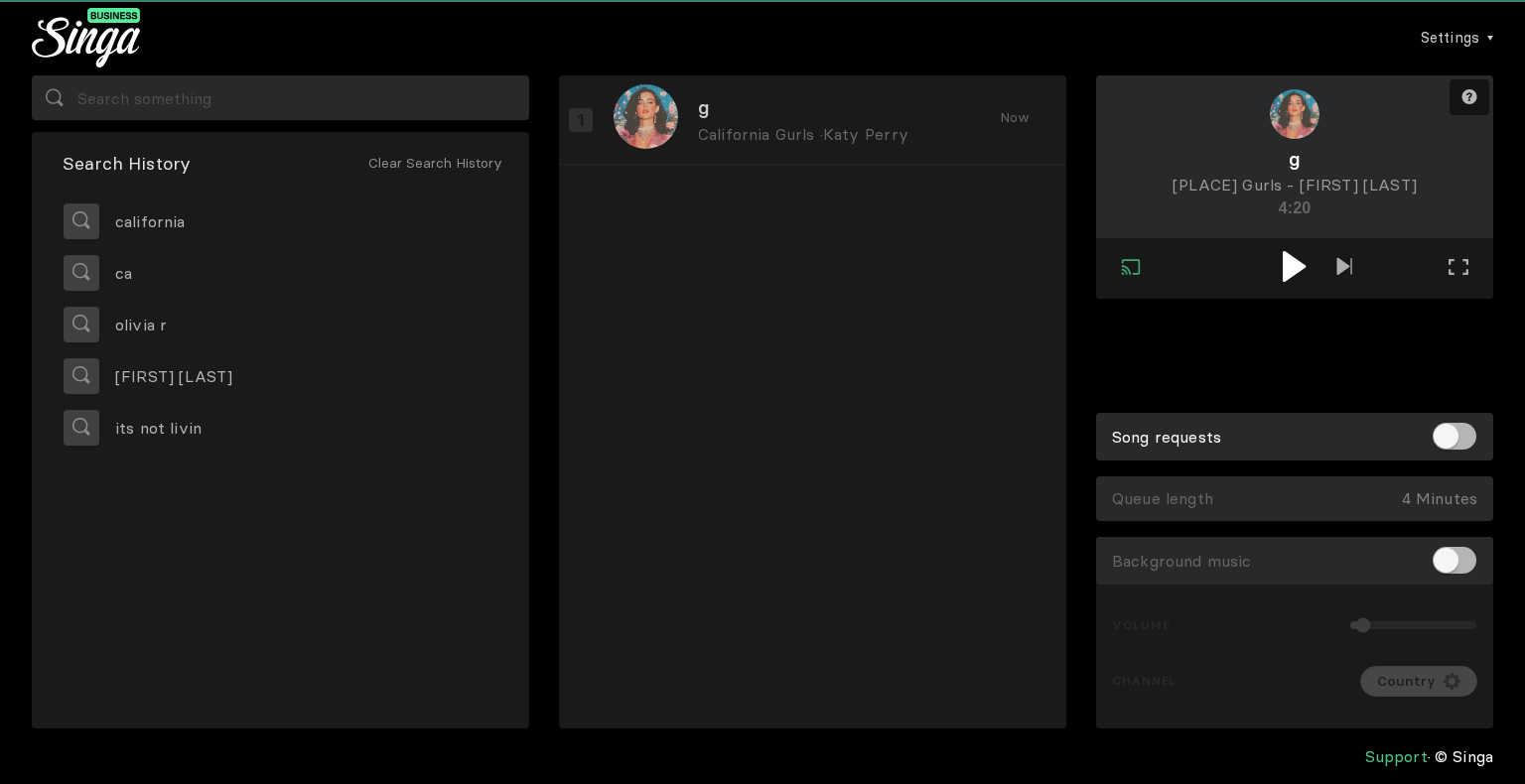 click at bounding box center (1294, 266) 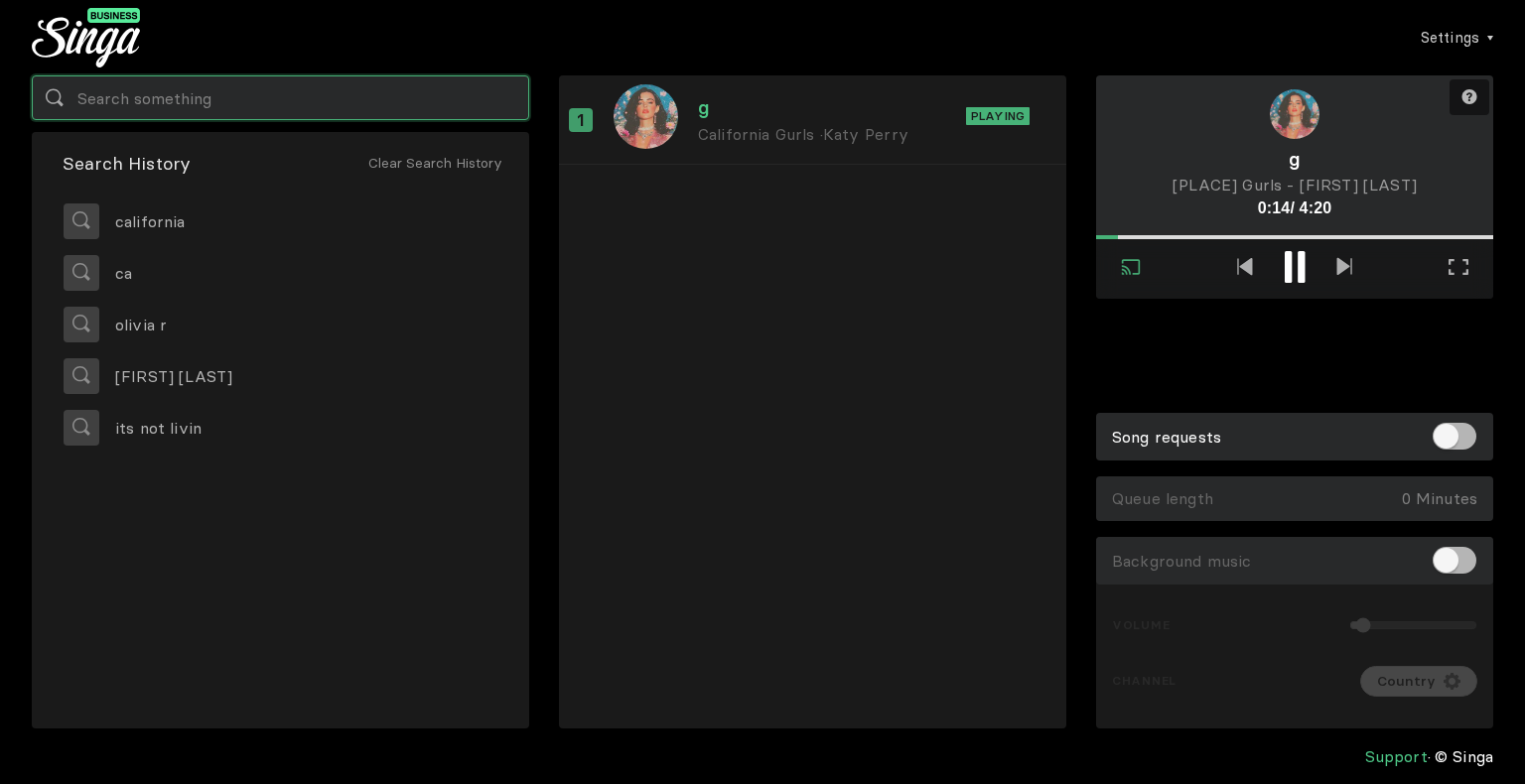 click at bounding box center (280, 97) 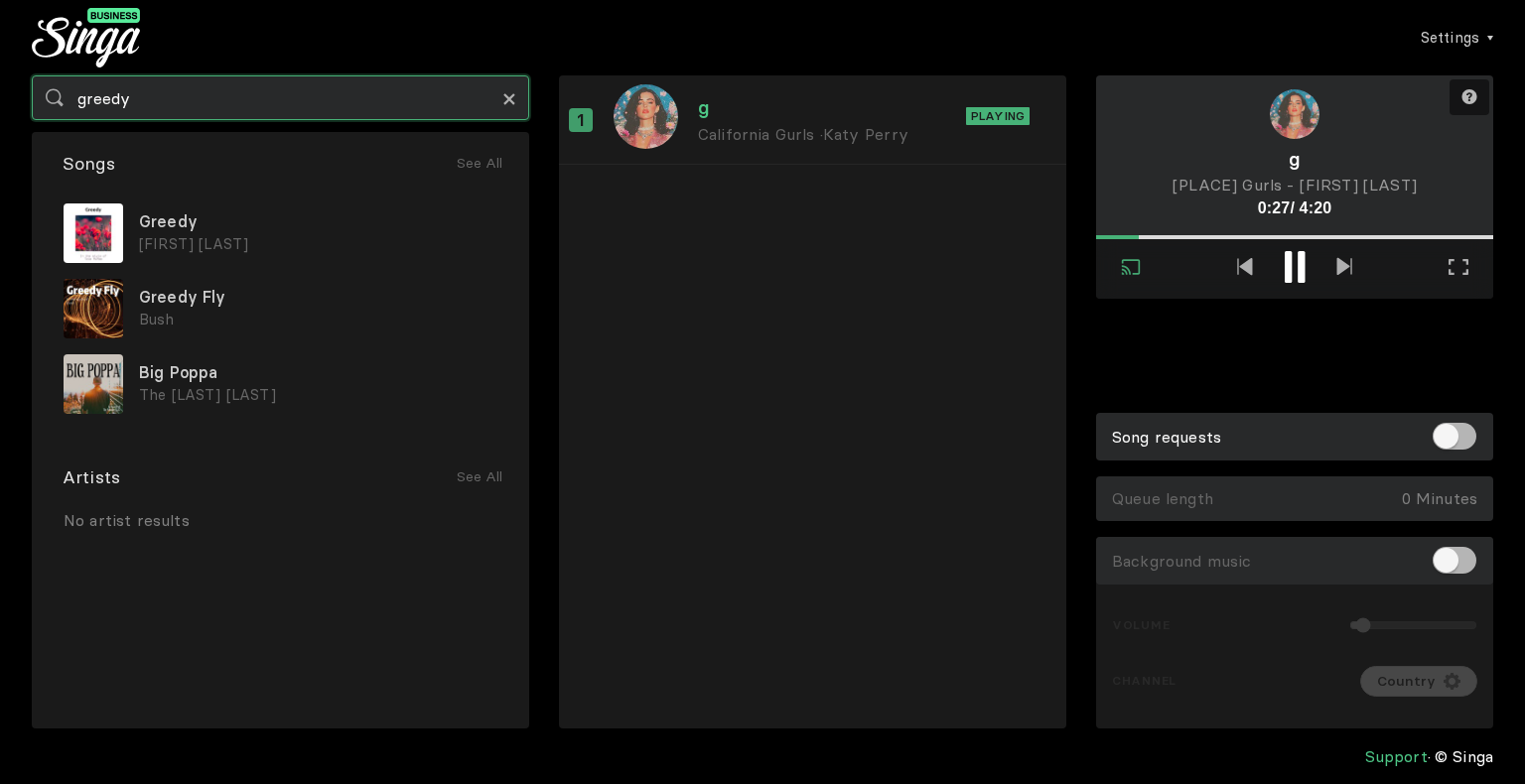 type on "greedy" 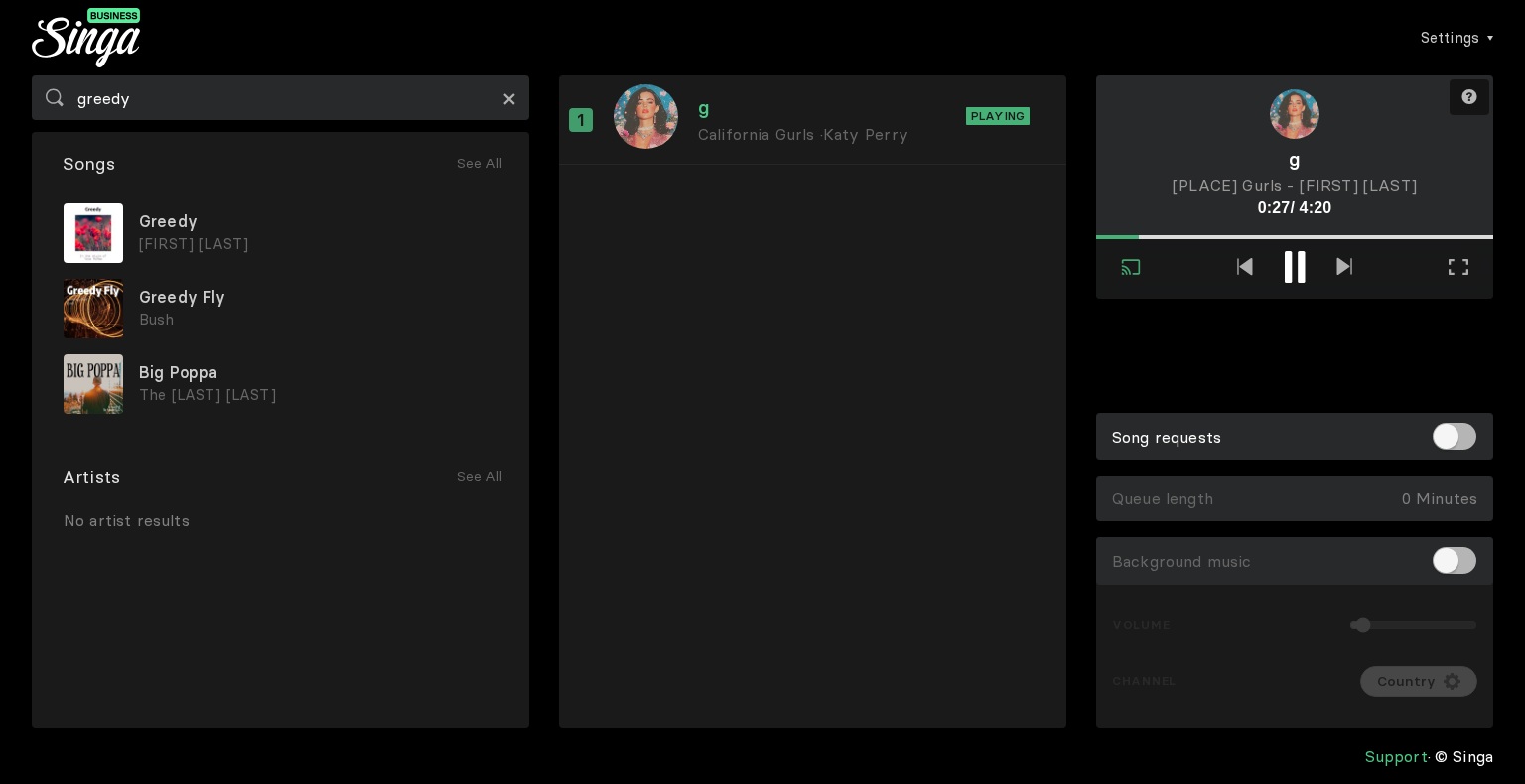 click on "×" at bounding box center [509, 98] 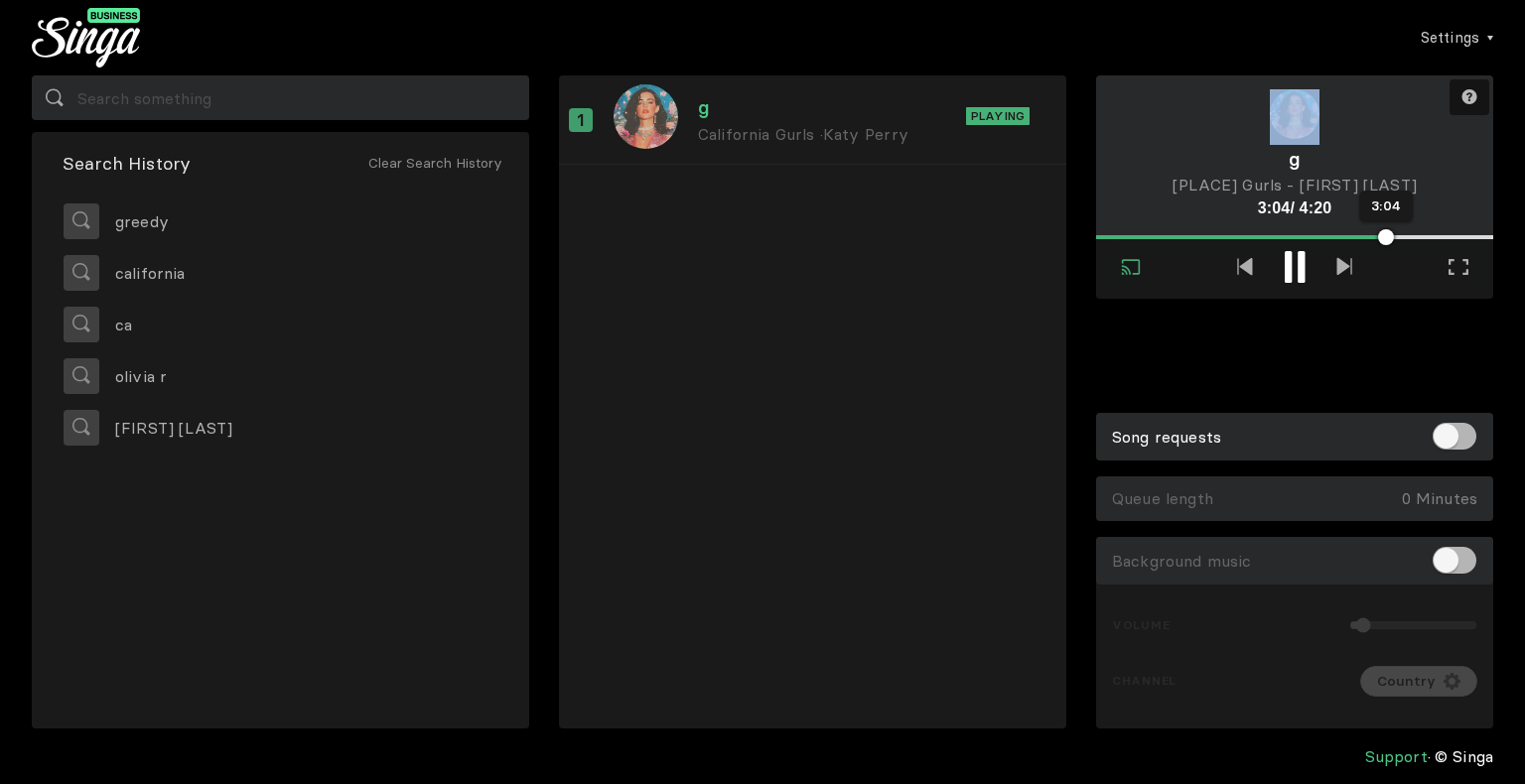 drag, startPoint x: 1392, startPoint y: 243, endPoint x: 1410, endPoint y: 236, distance: 19.313208 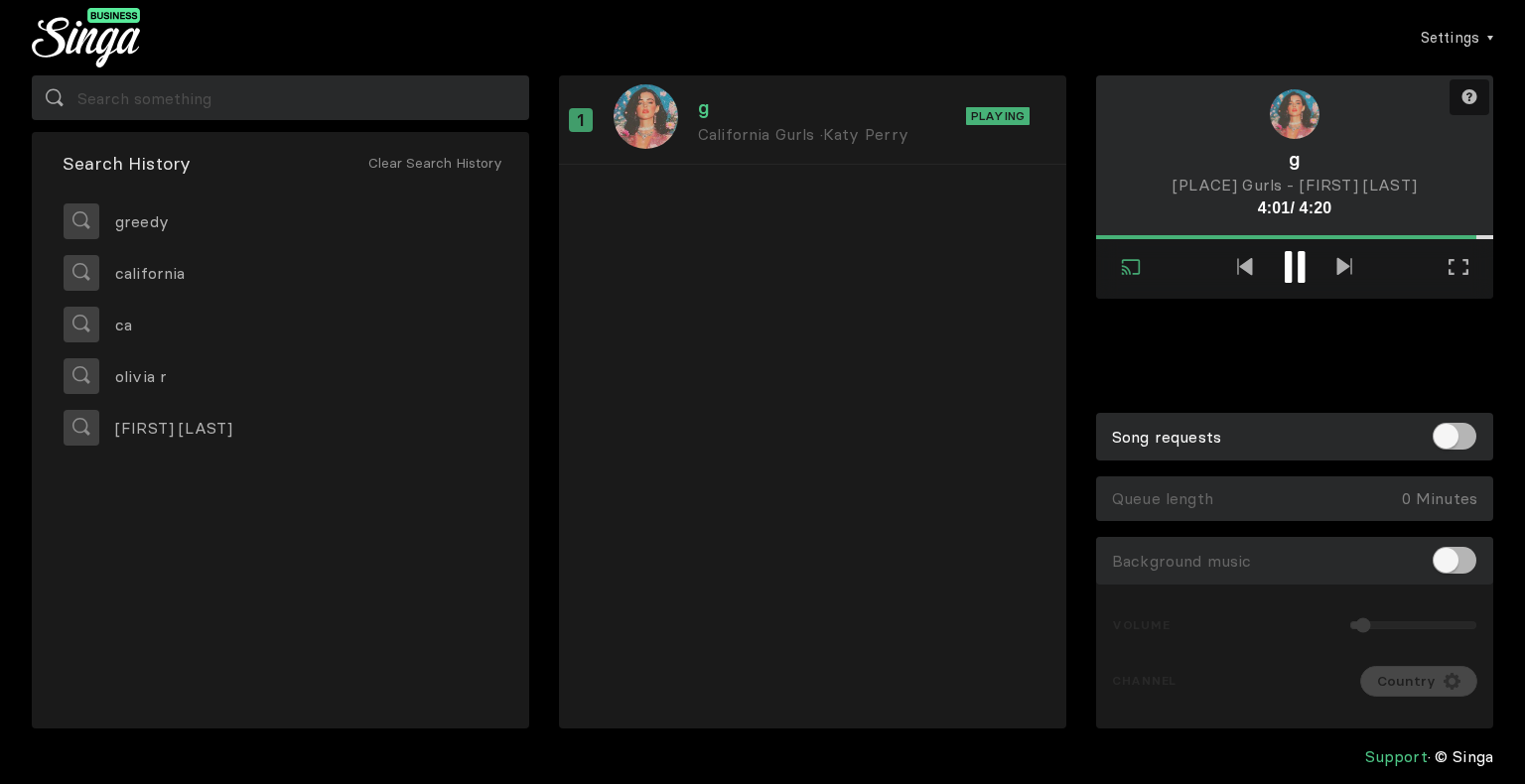 click at bounding box center (1295, 267) 